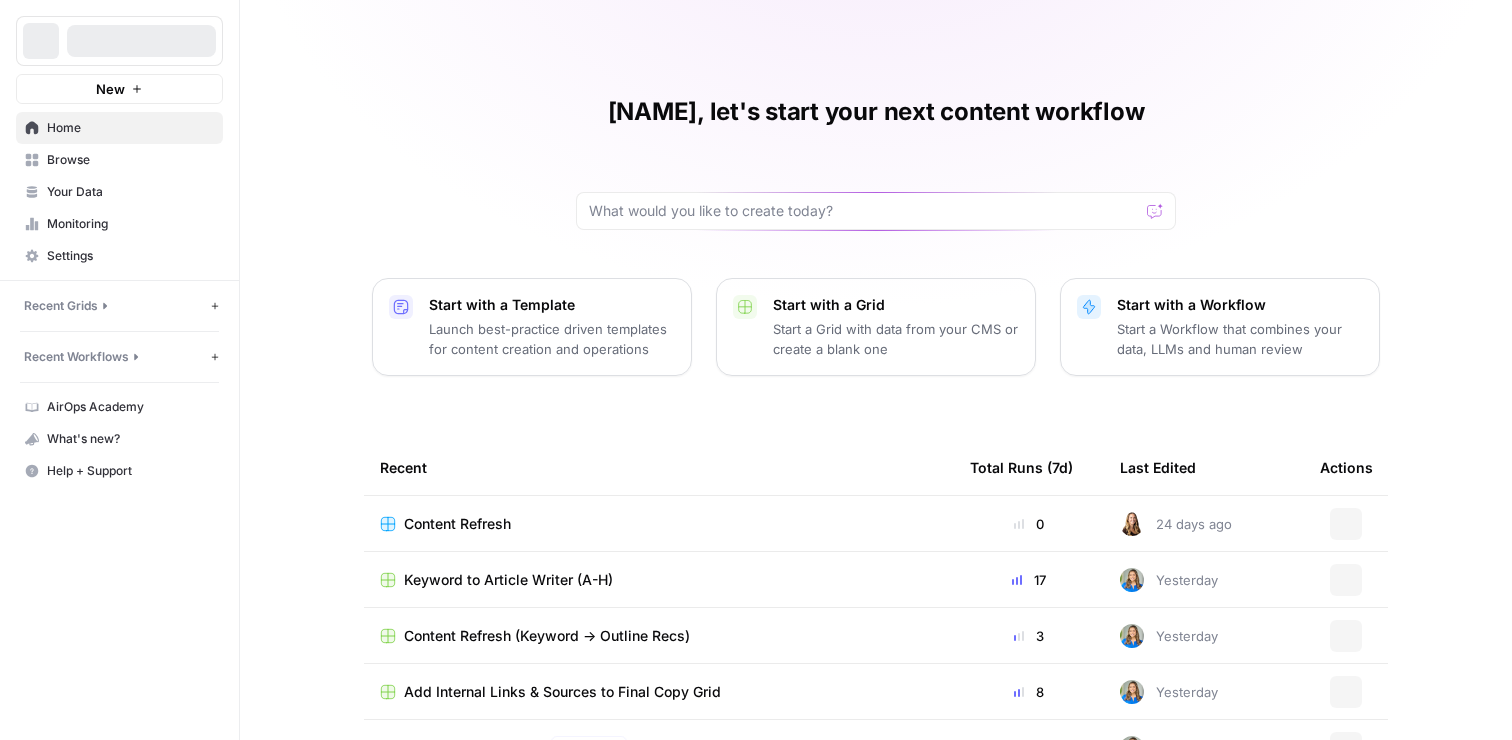 scroll, scrollTop: 0, scrollLeft: 0, axis: both 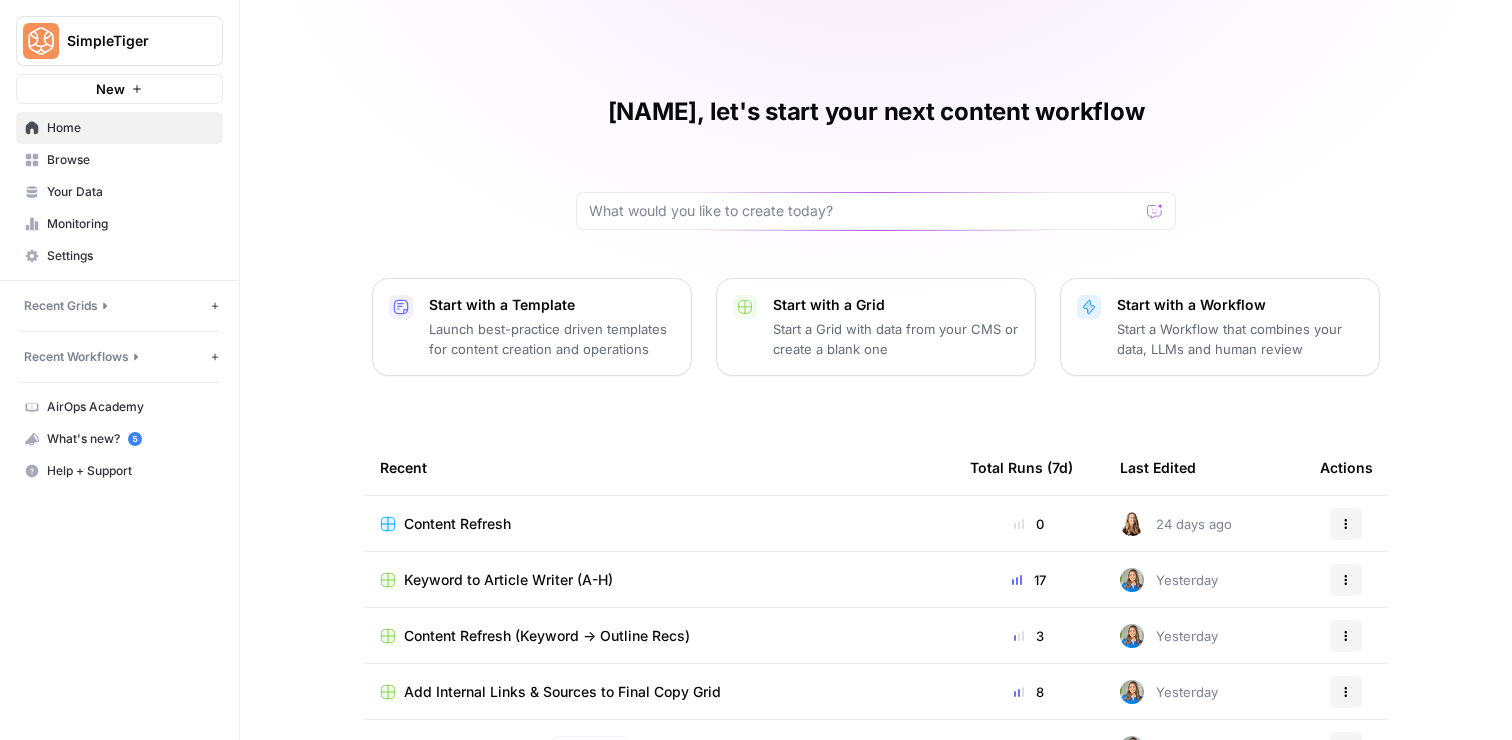 click on "Keyword to Article Writer (A-H)" at bounding box center (508, 580) 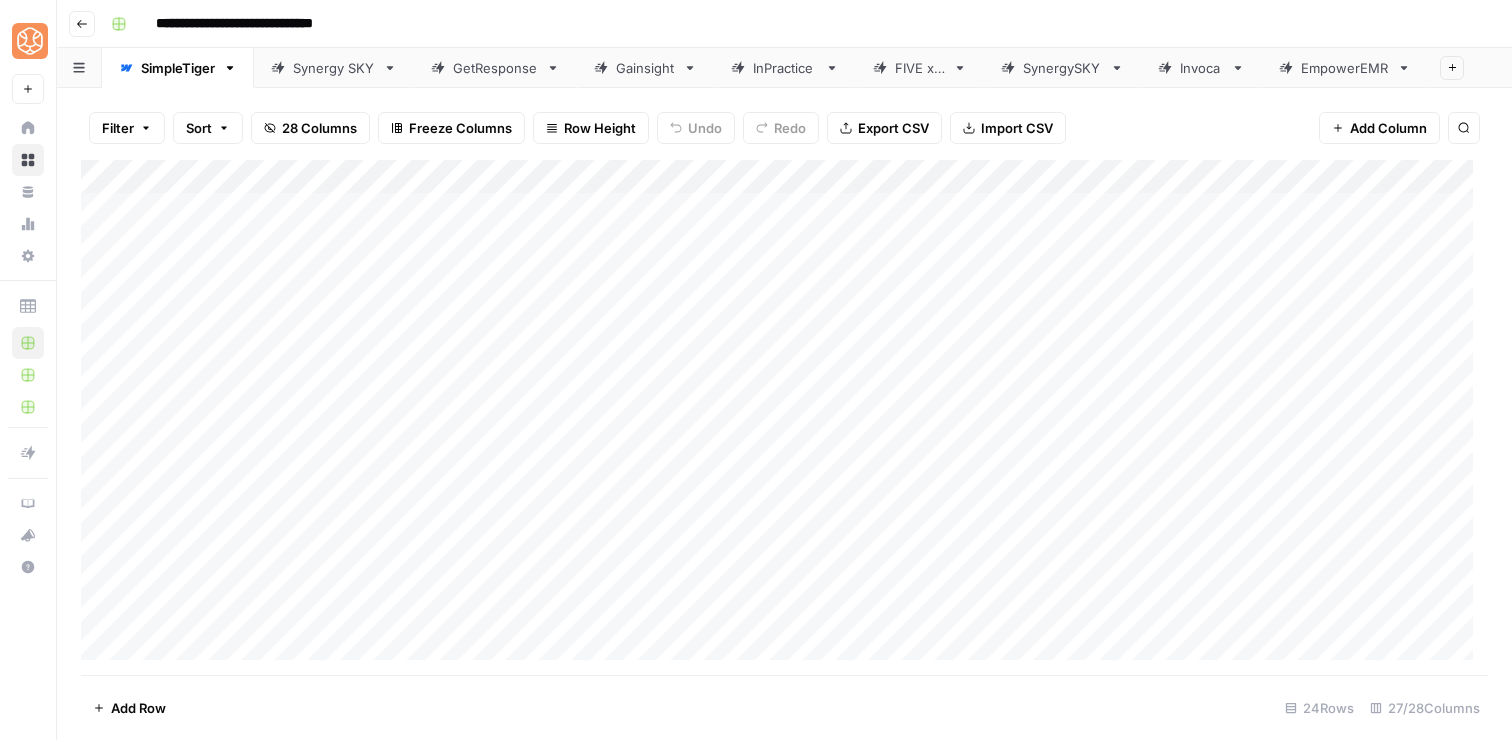 click on "Invoca" at bounding box center (1201, 68) 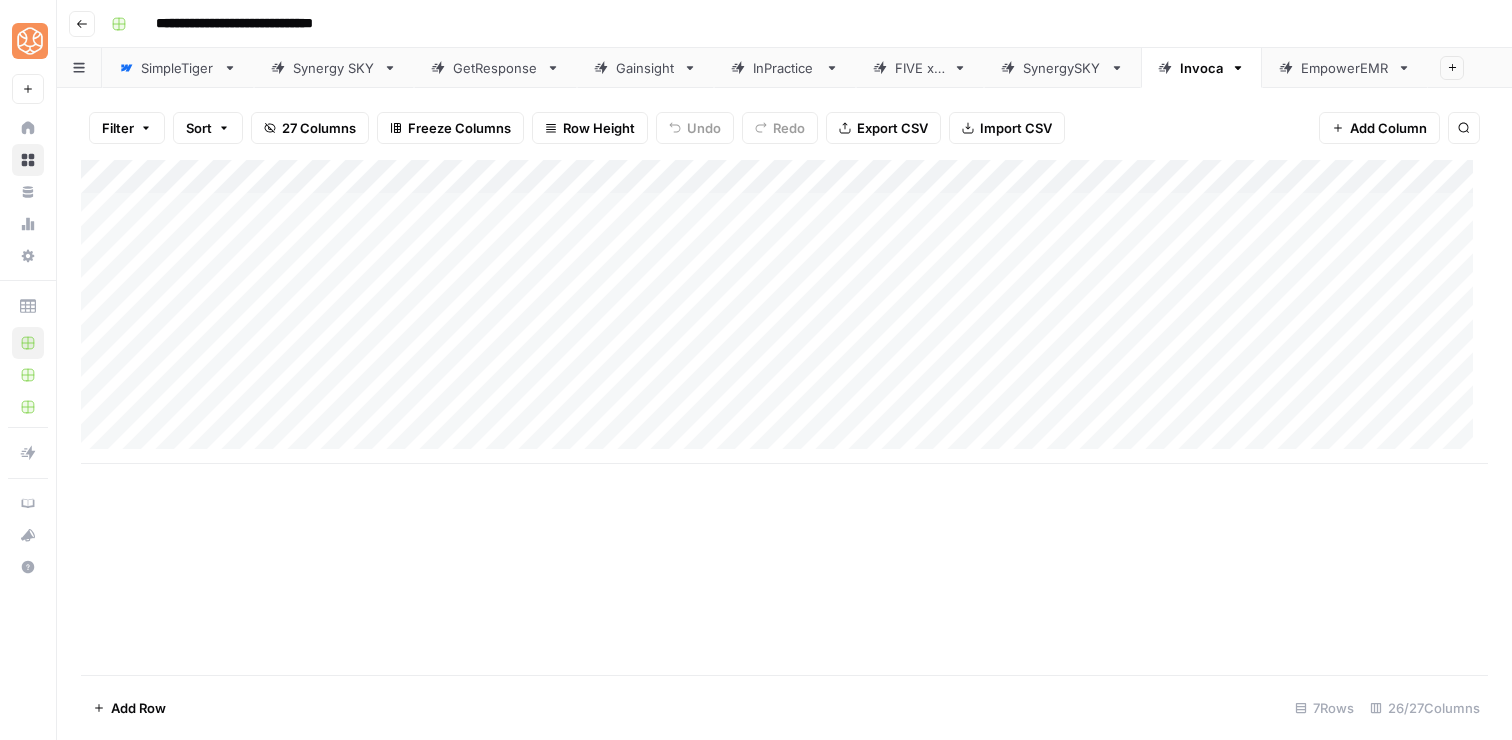 click 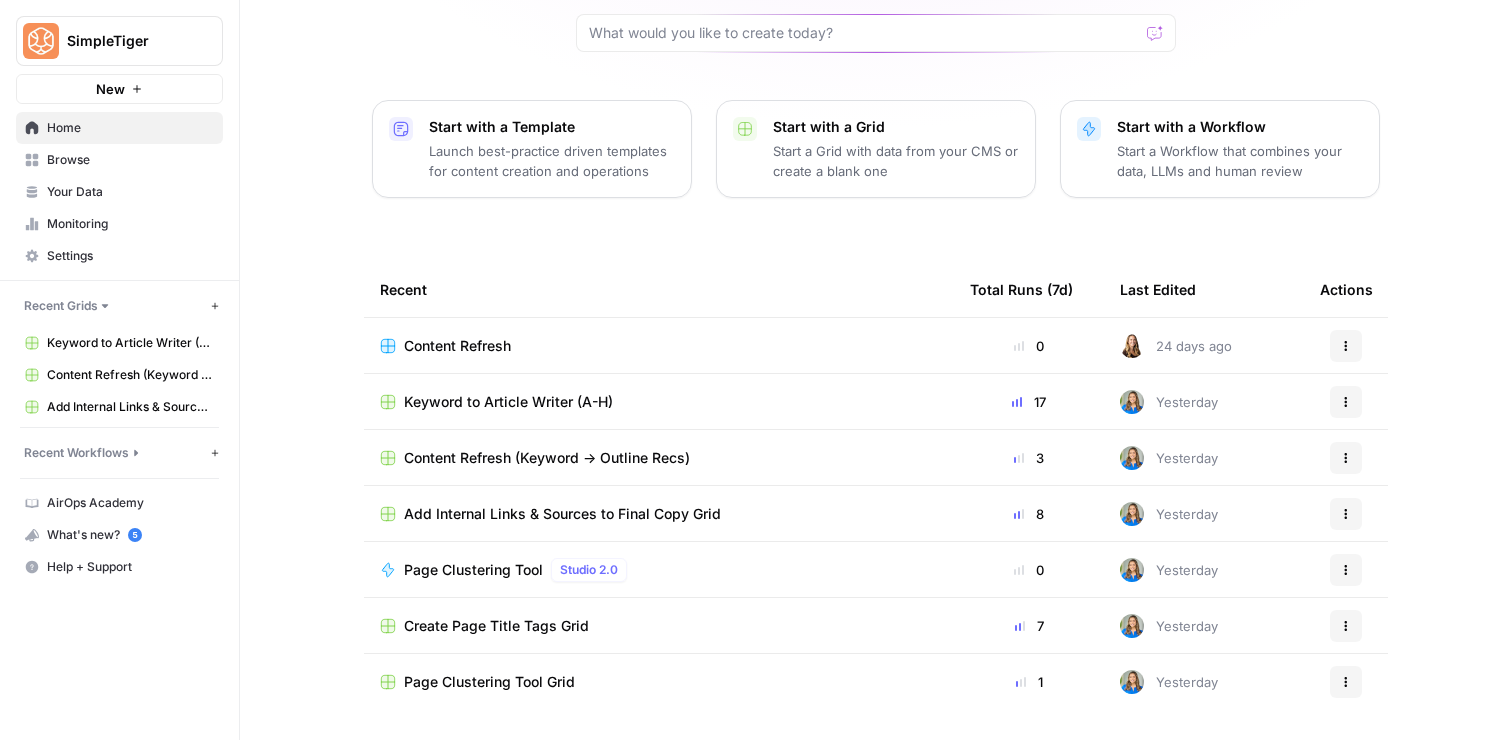 scroll, scrollTop: 180, scrollLeft: 0, axis: vertical 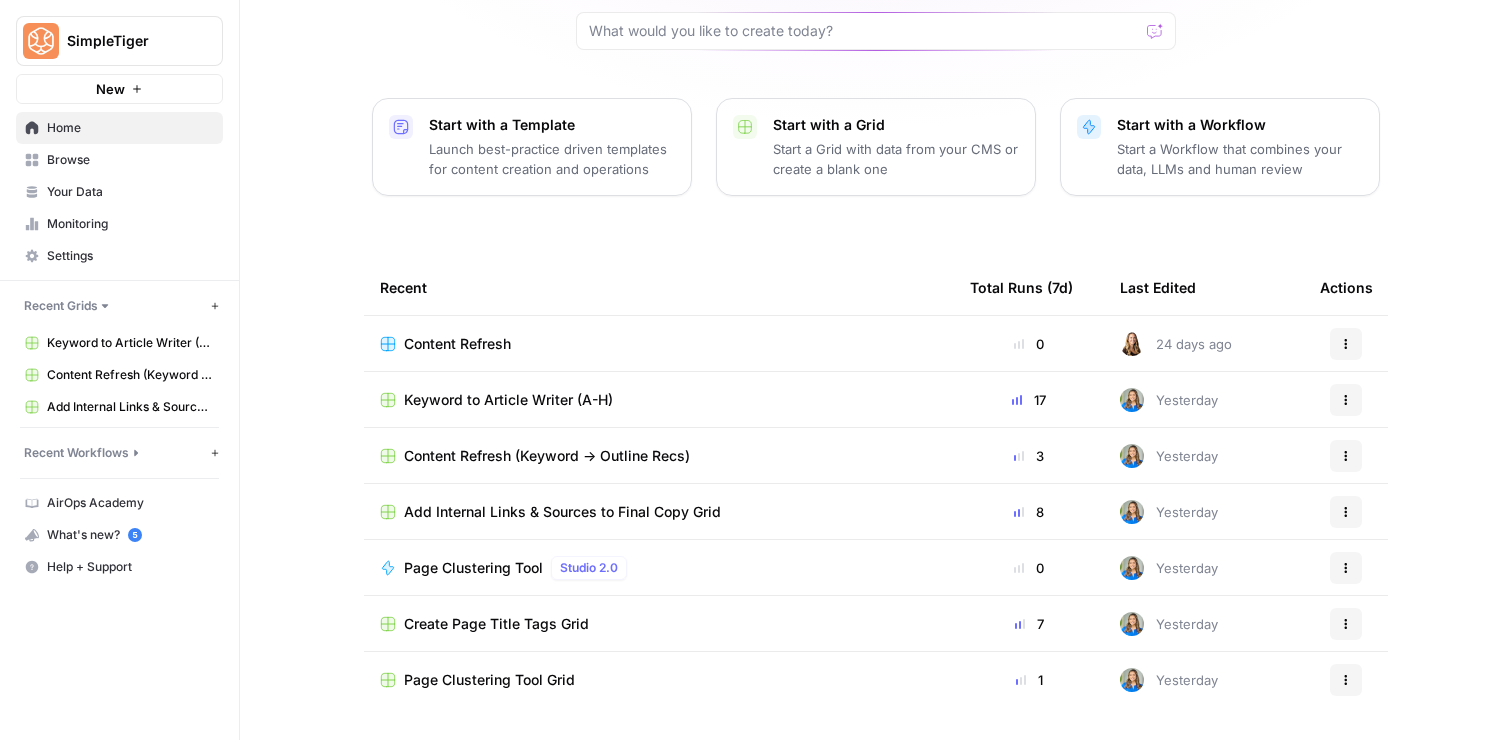 click on "Browse" at bounding box center [119, 160] 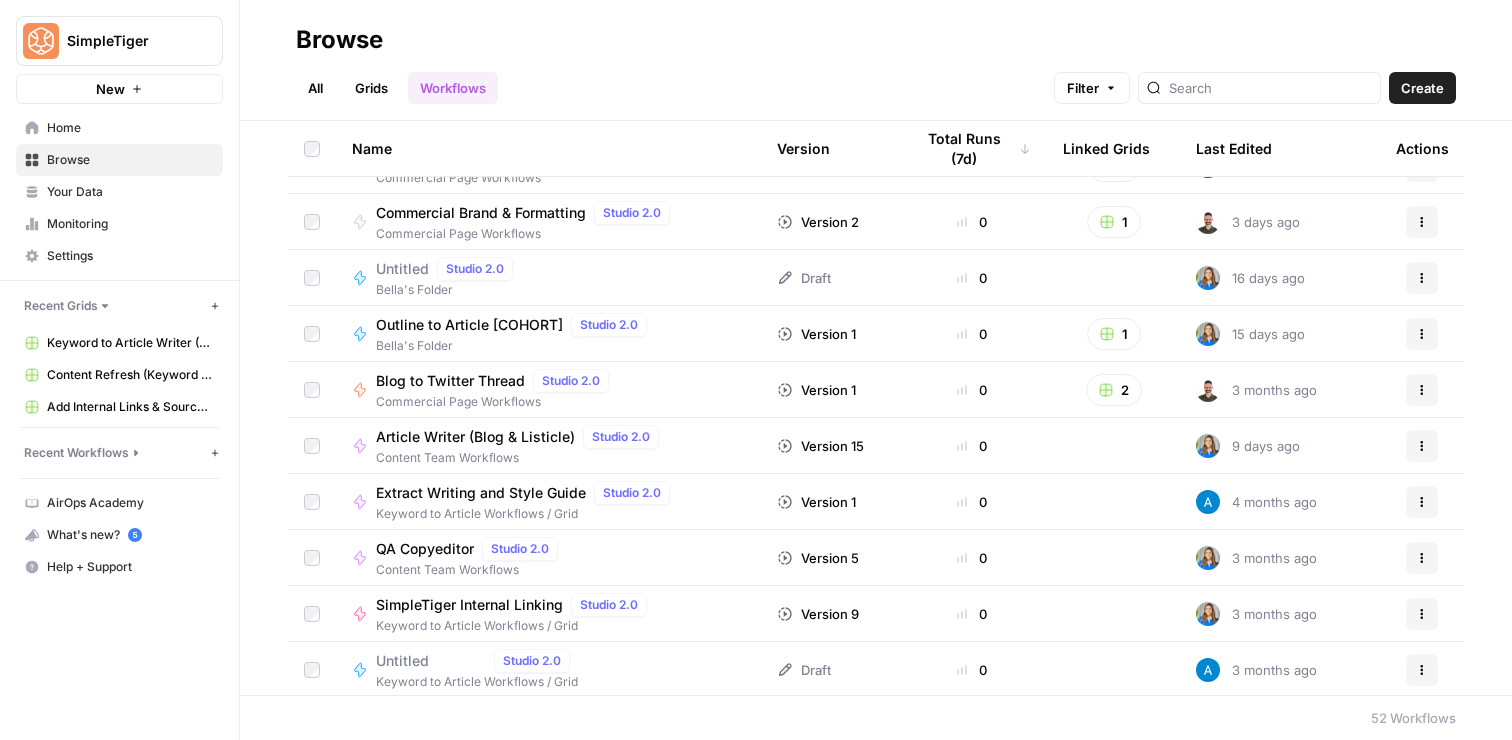 scroll, scrollTop: 1688, scrollLeft: 0, axis: vertical 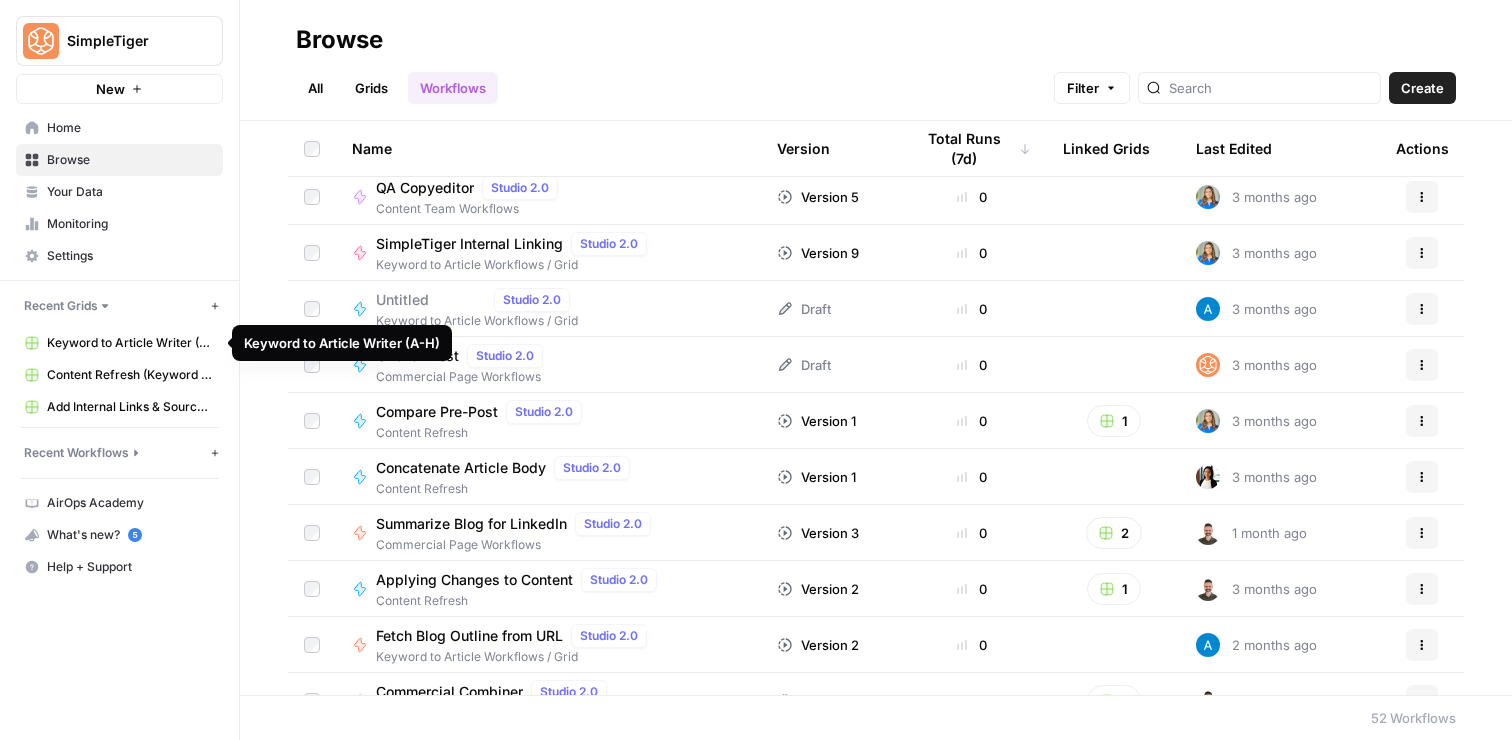 click on "Keyword to Article Writer (A-H)" at bounding box center (130, 343) 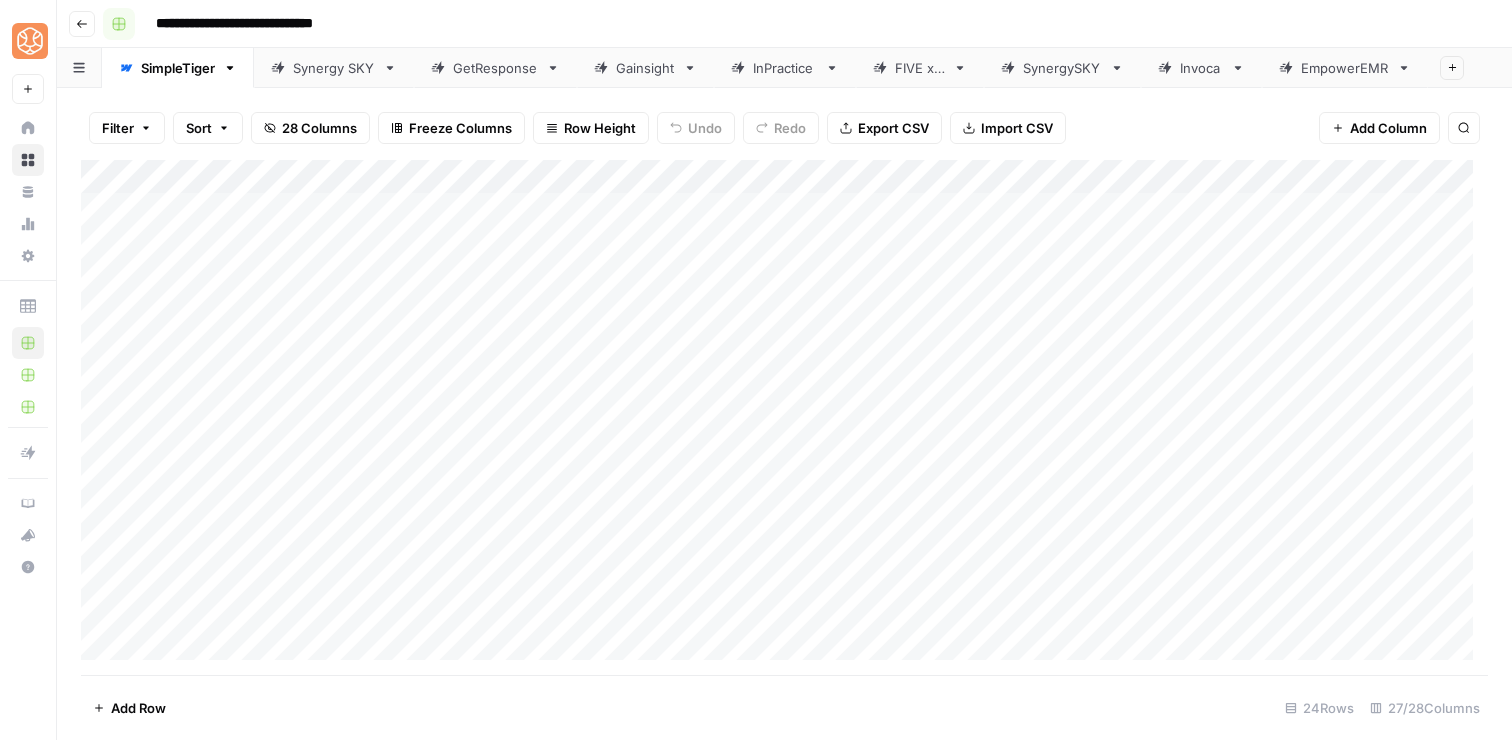 click 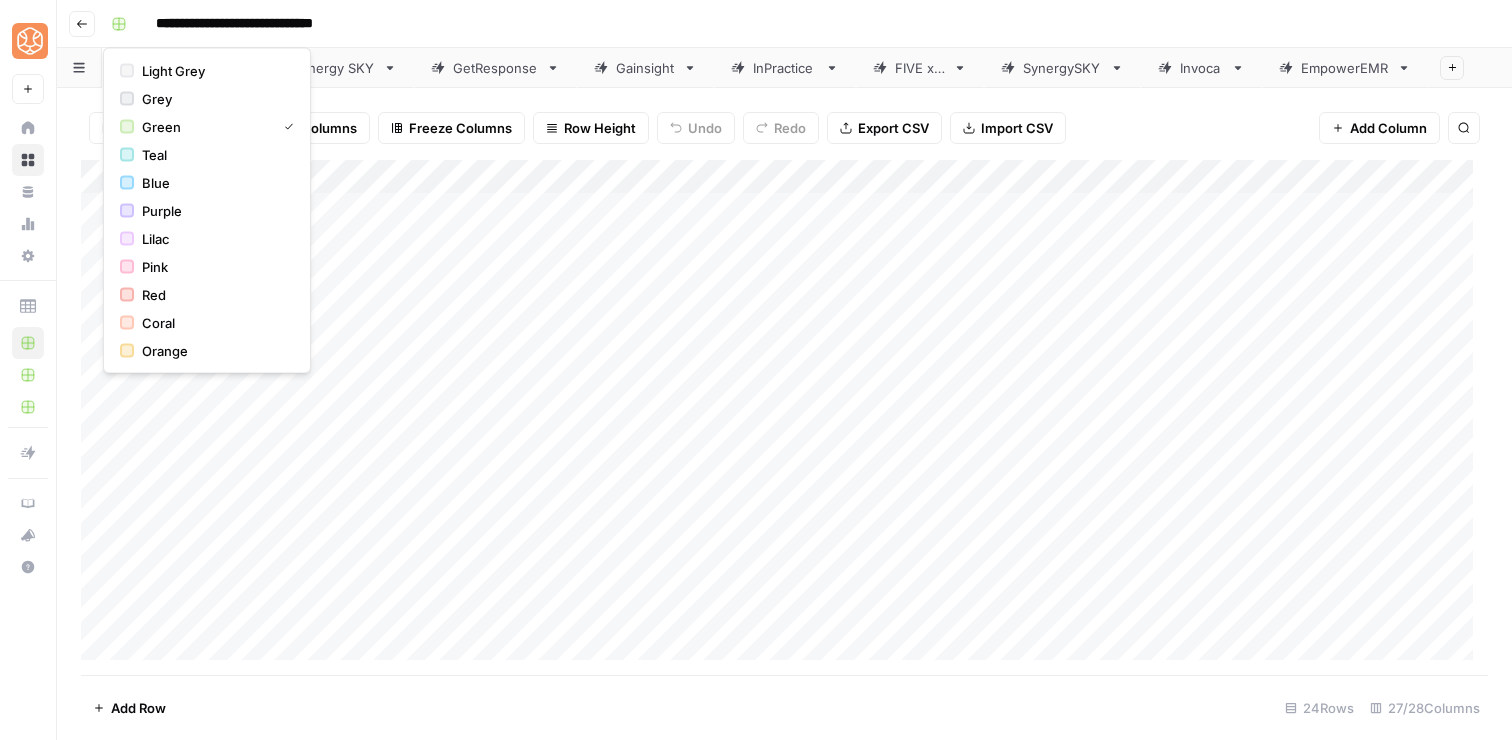 click on "**********" at bounding box center [797, 24] 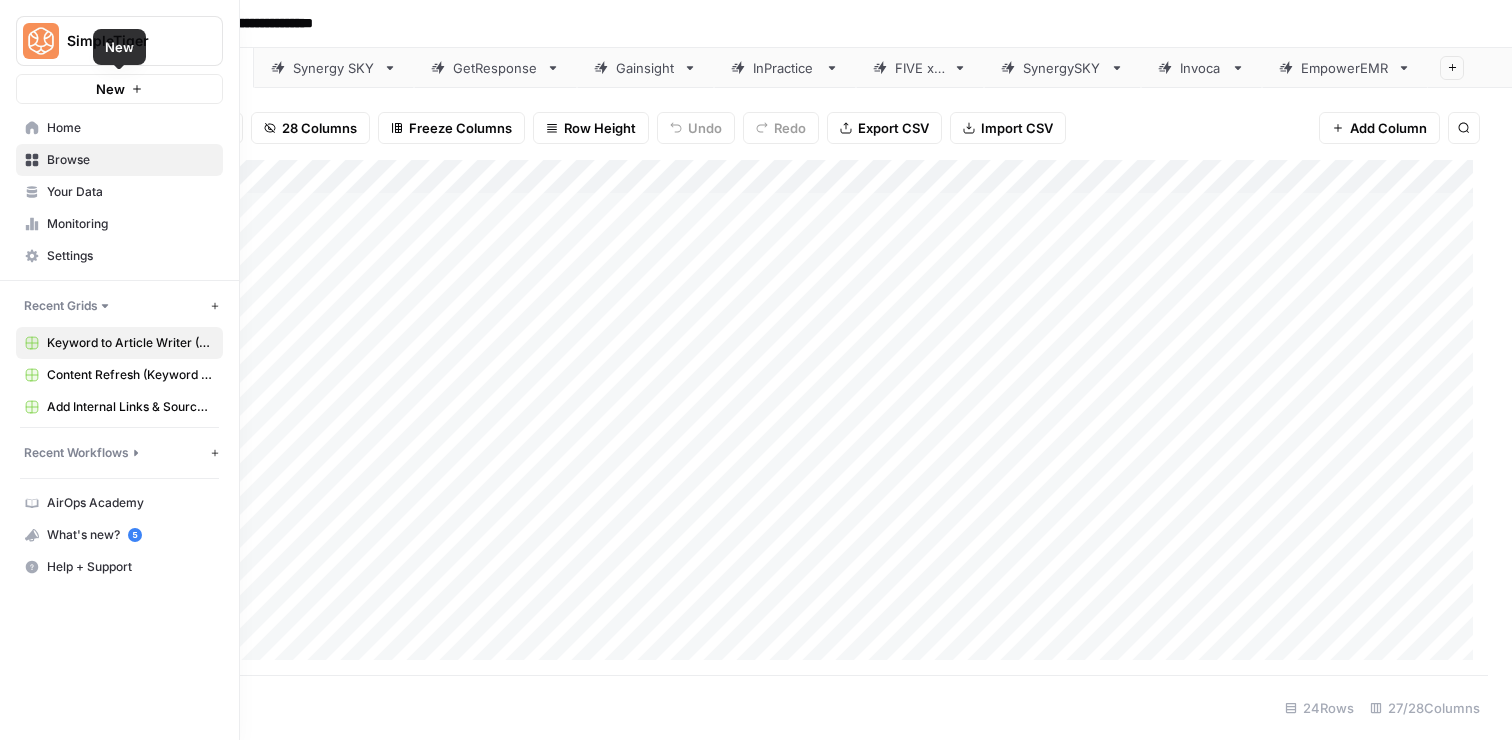 click on "Home" at bounding box center (130, 128) 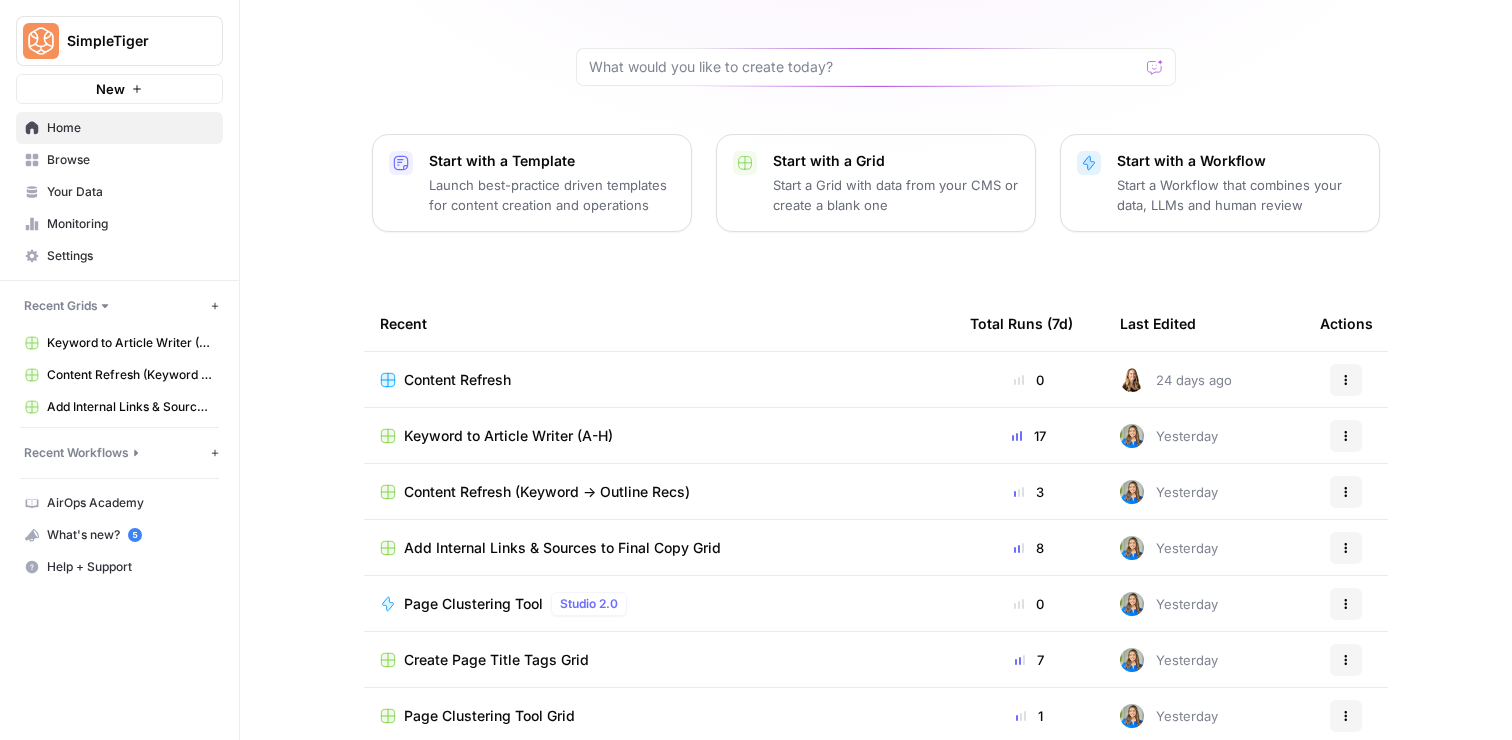 scroll, scrollTop: 180, scrollLeft: 0, axis: vertical 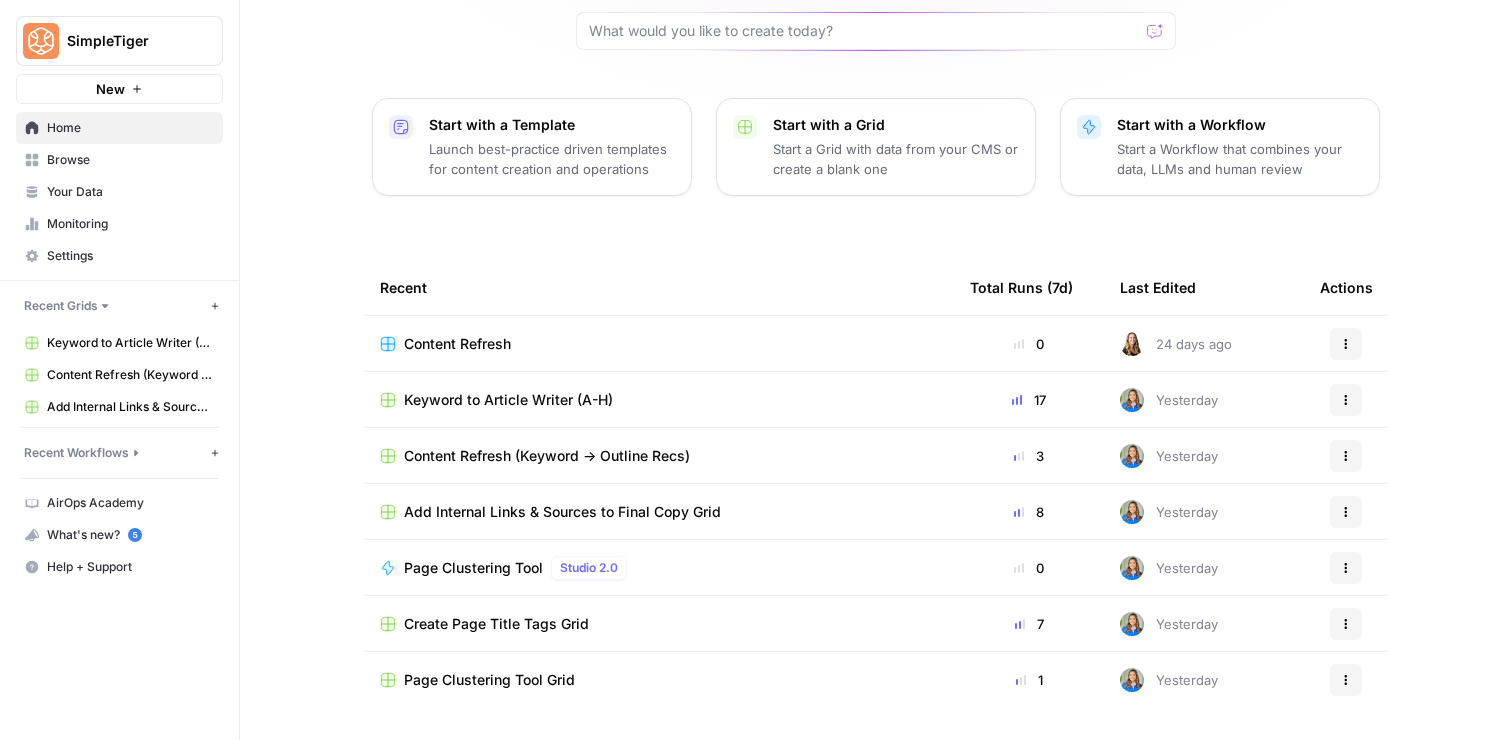 click on "Browse" at bounding box center [119, 160] 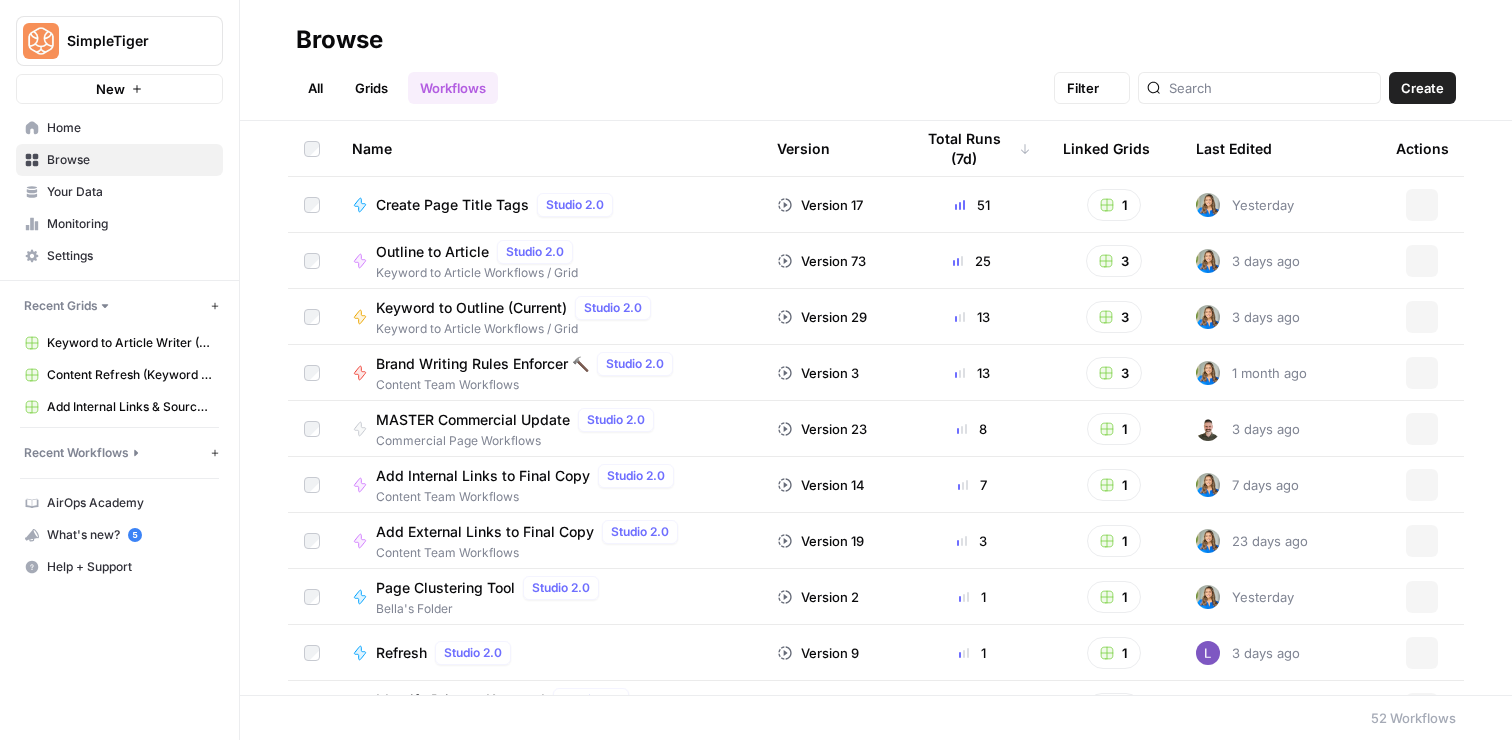 scroll, scrollTop: 0, scrollLeft: 0, axis: both 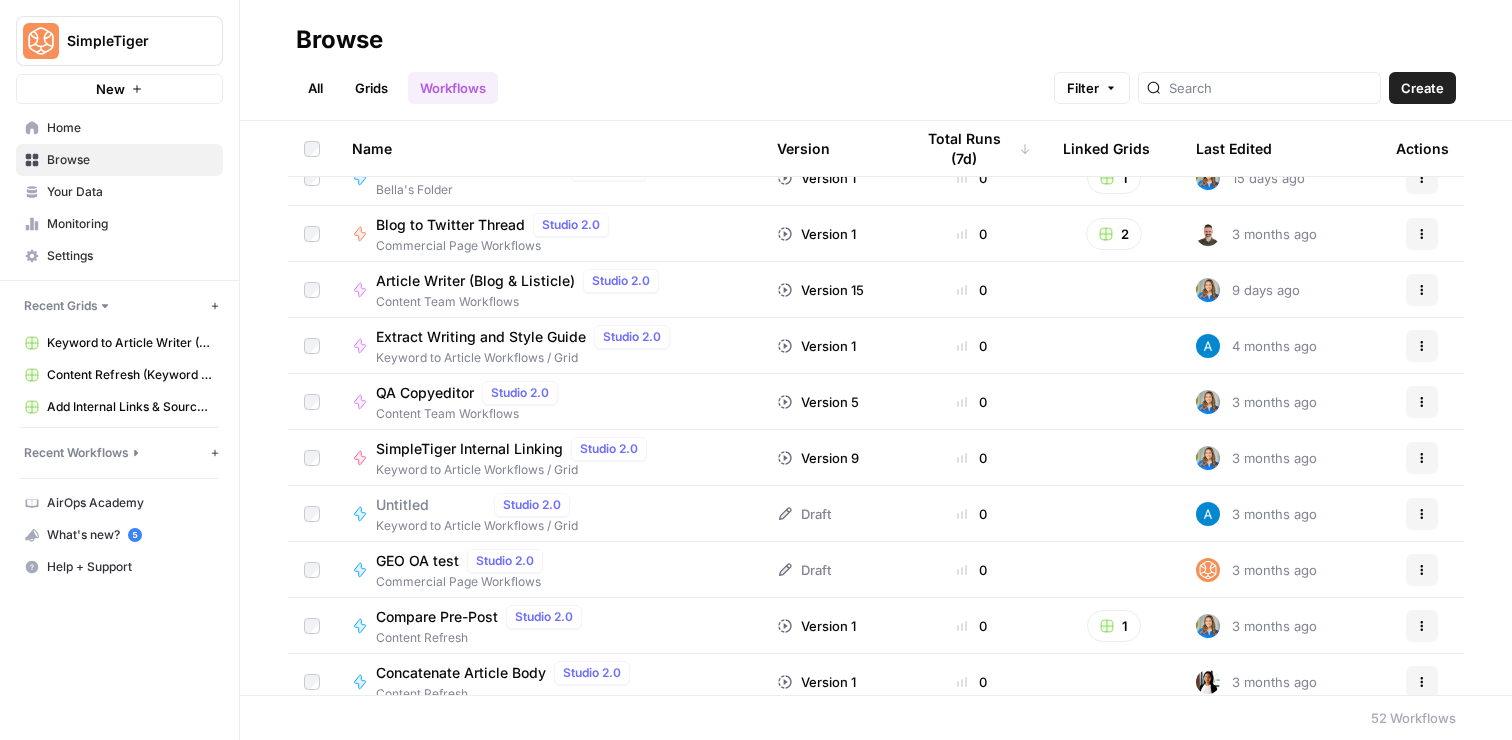 click on "Browse All Grids Workflows Filter Create" at bounding box center (876, 60) 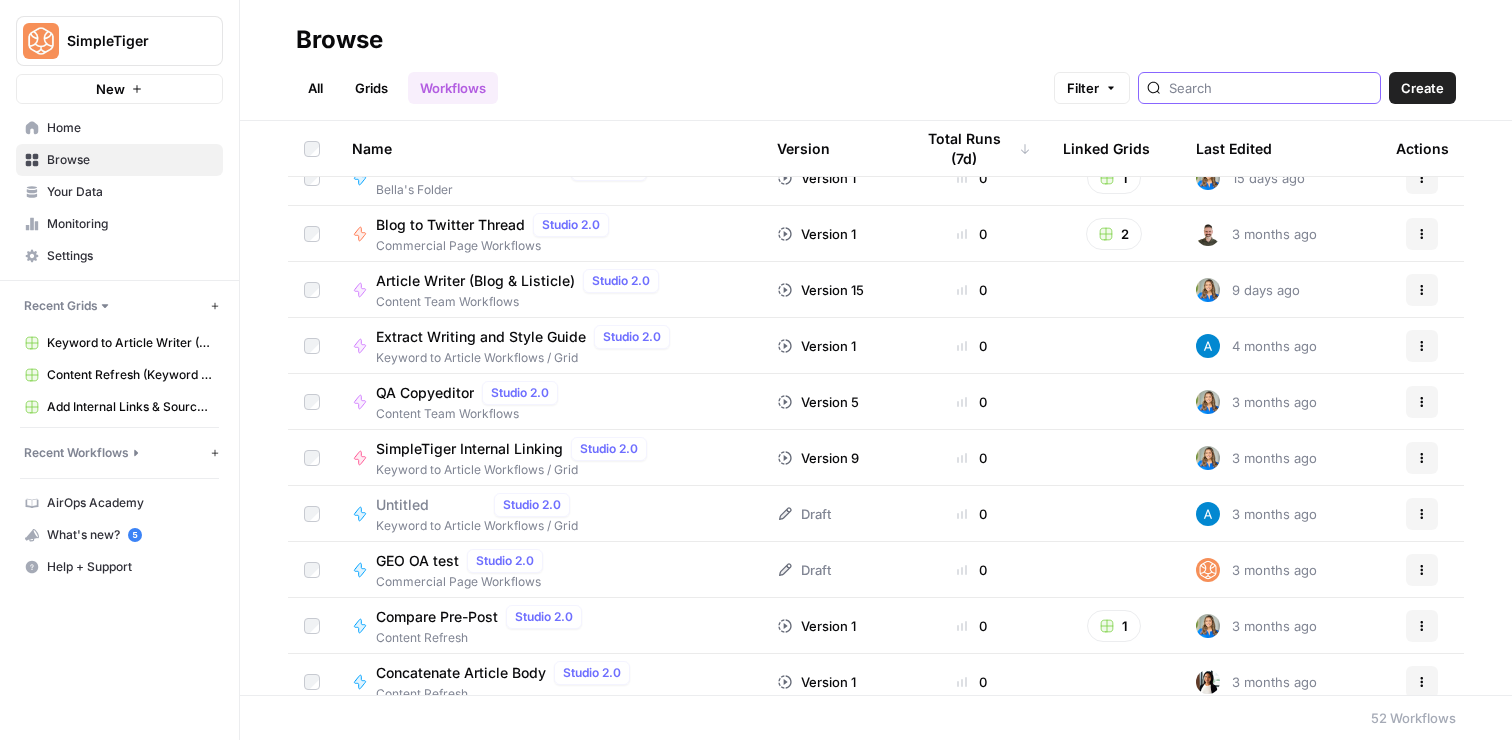 click at bounding box center (1270, 88) 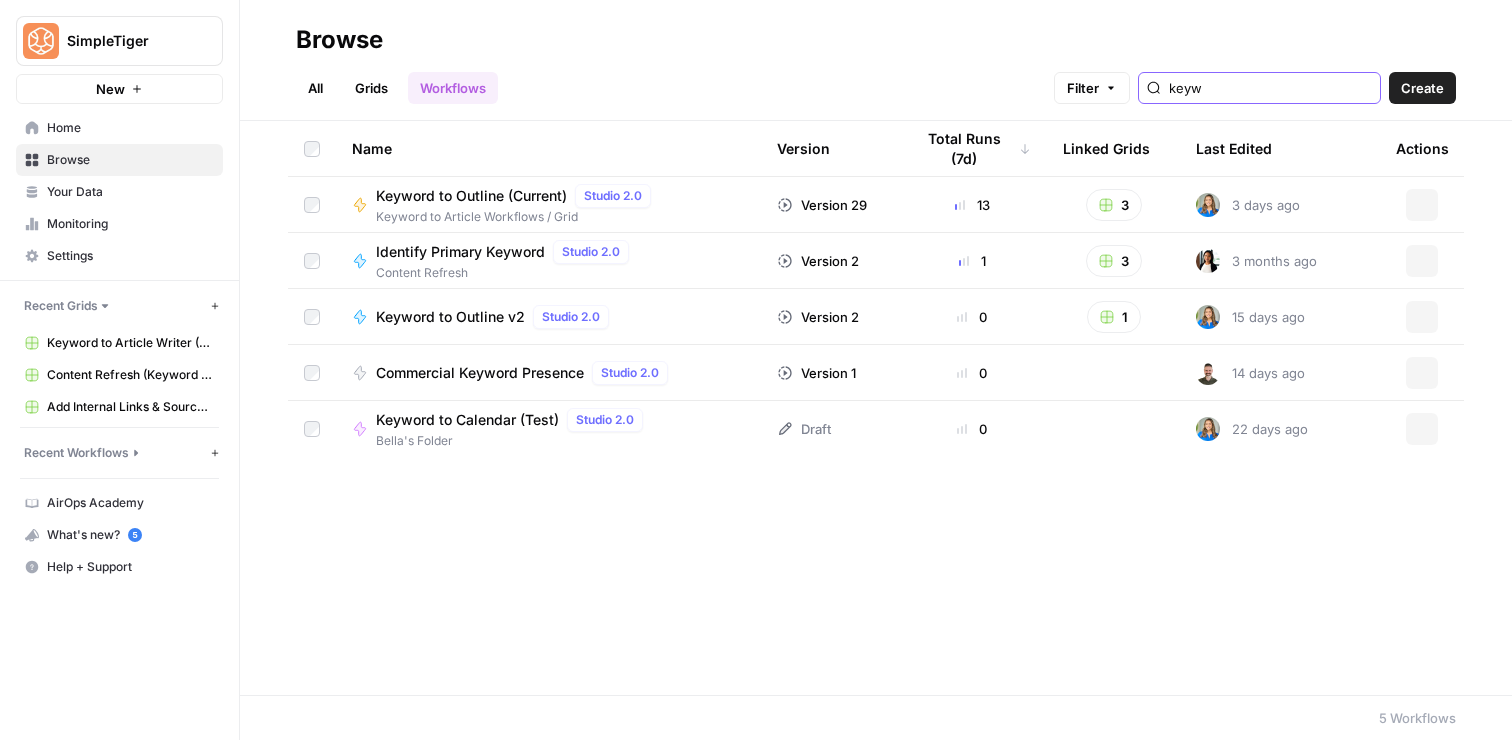 scroll, scrollTop: 0, scrollLeft: 0, axis: both 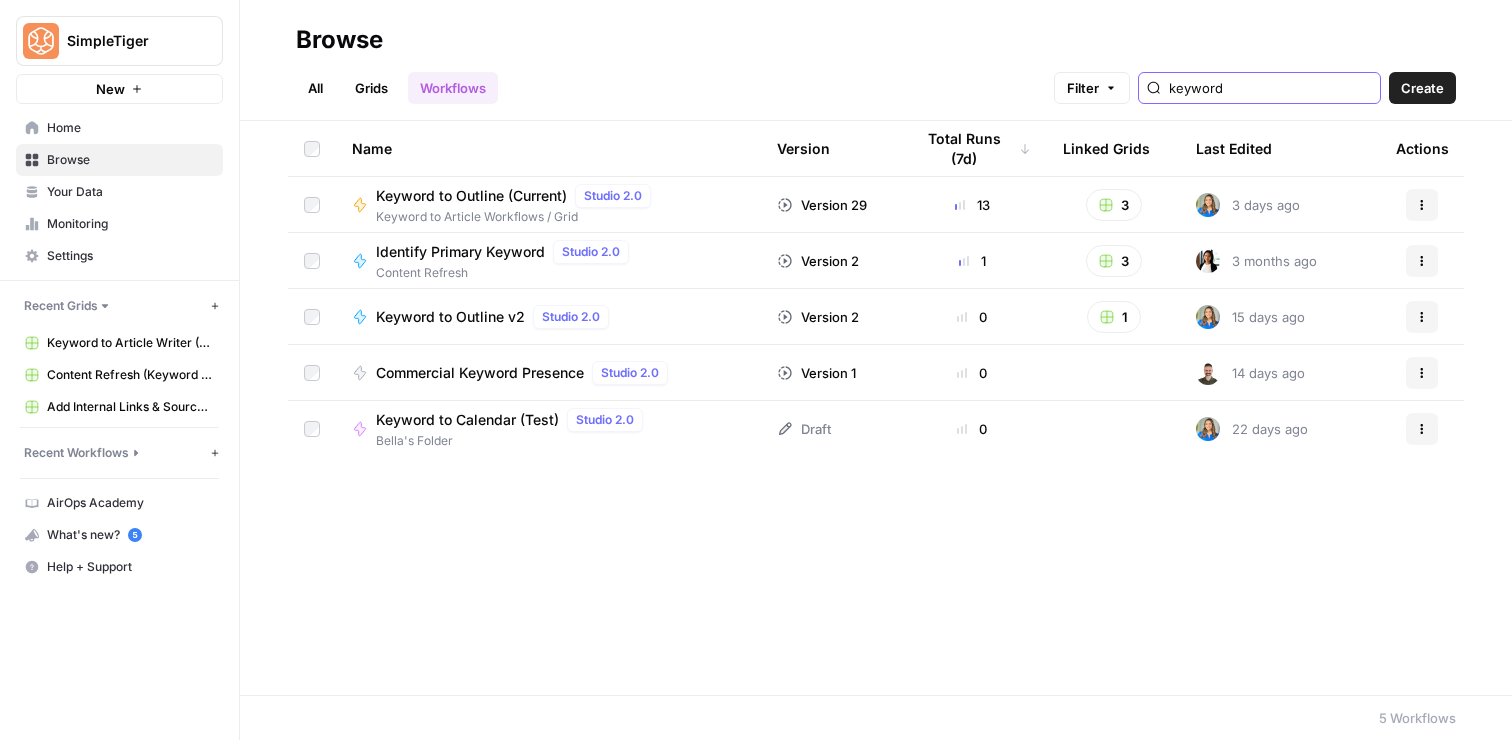 click on "keyword" at bounding box center (1270, 88) 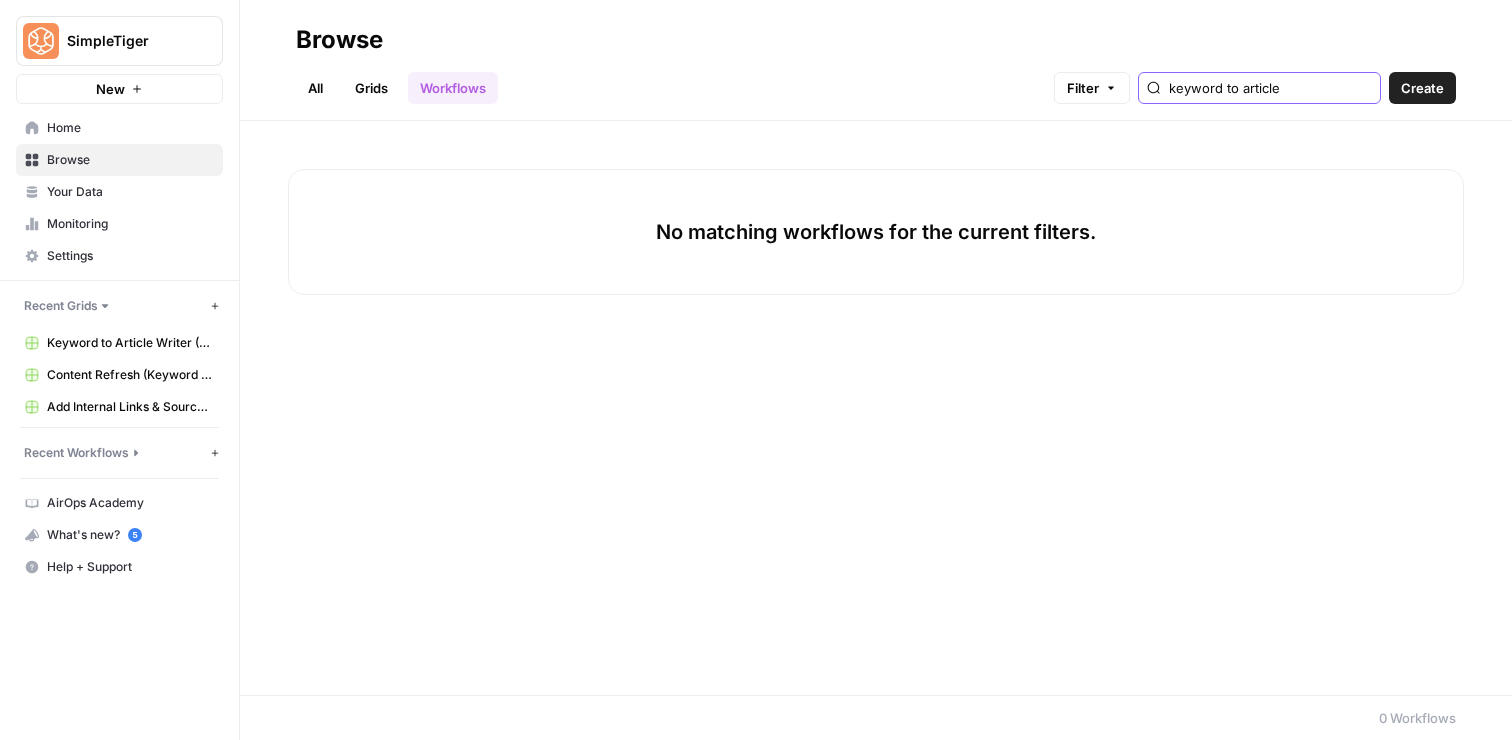 type on "keyword to article" 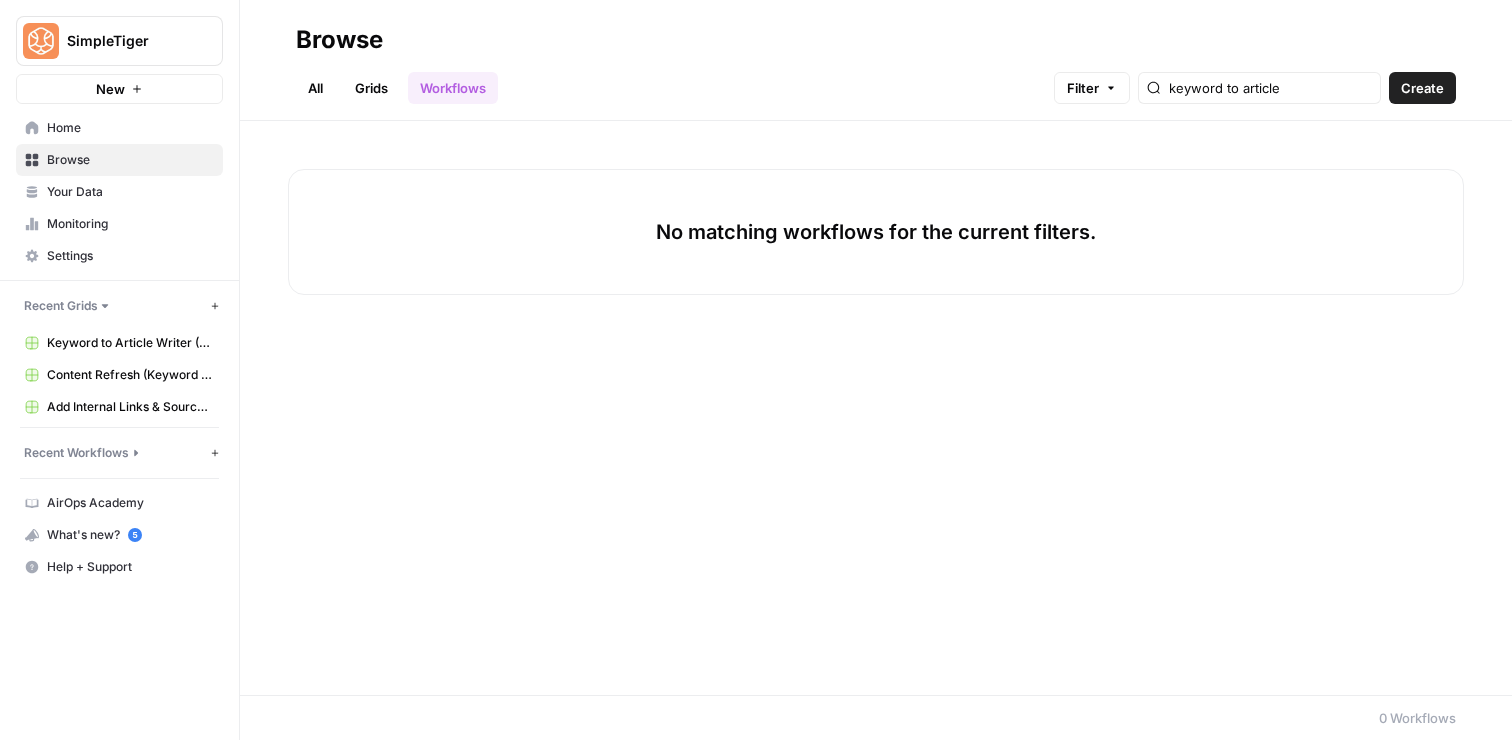 click on "Home" at bounding box center (130, 128) 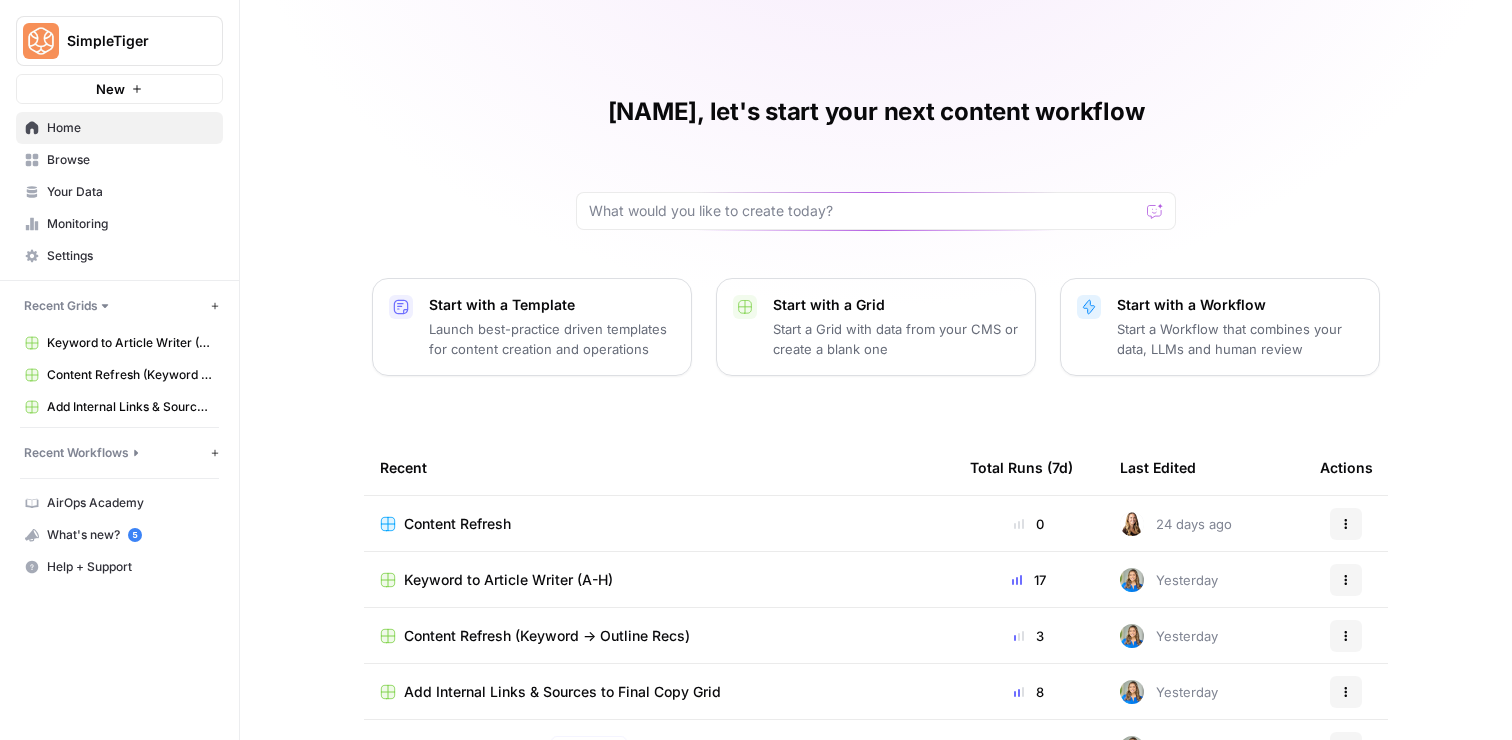 click on "Browse" at bounding box center [119, 160] 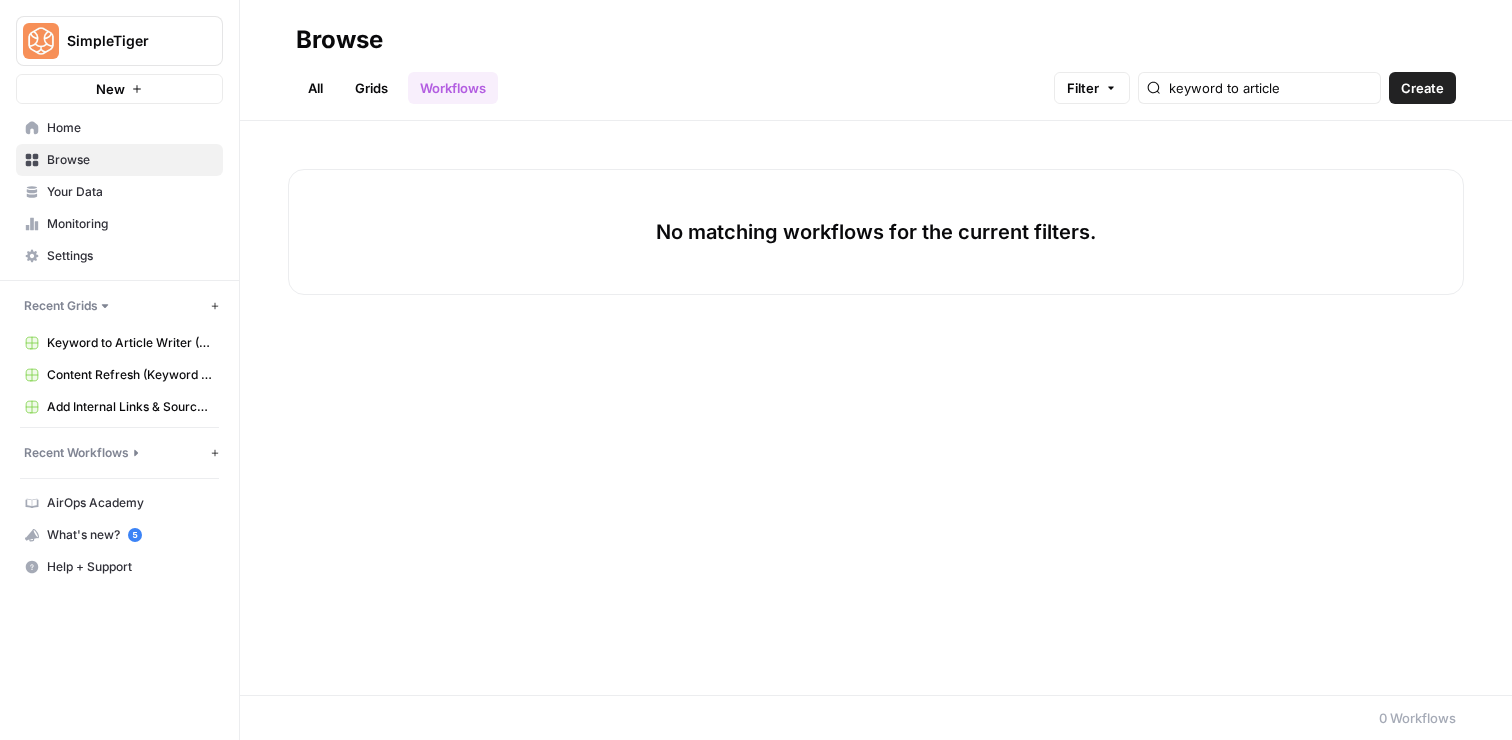 click on "Your Data" at bounding box center [119, 192] 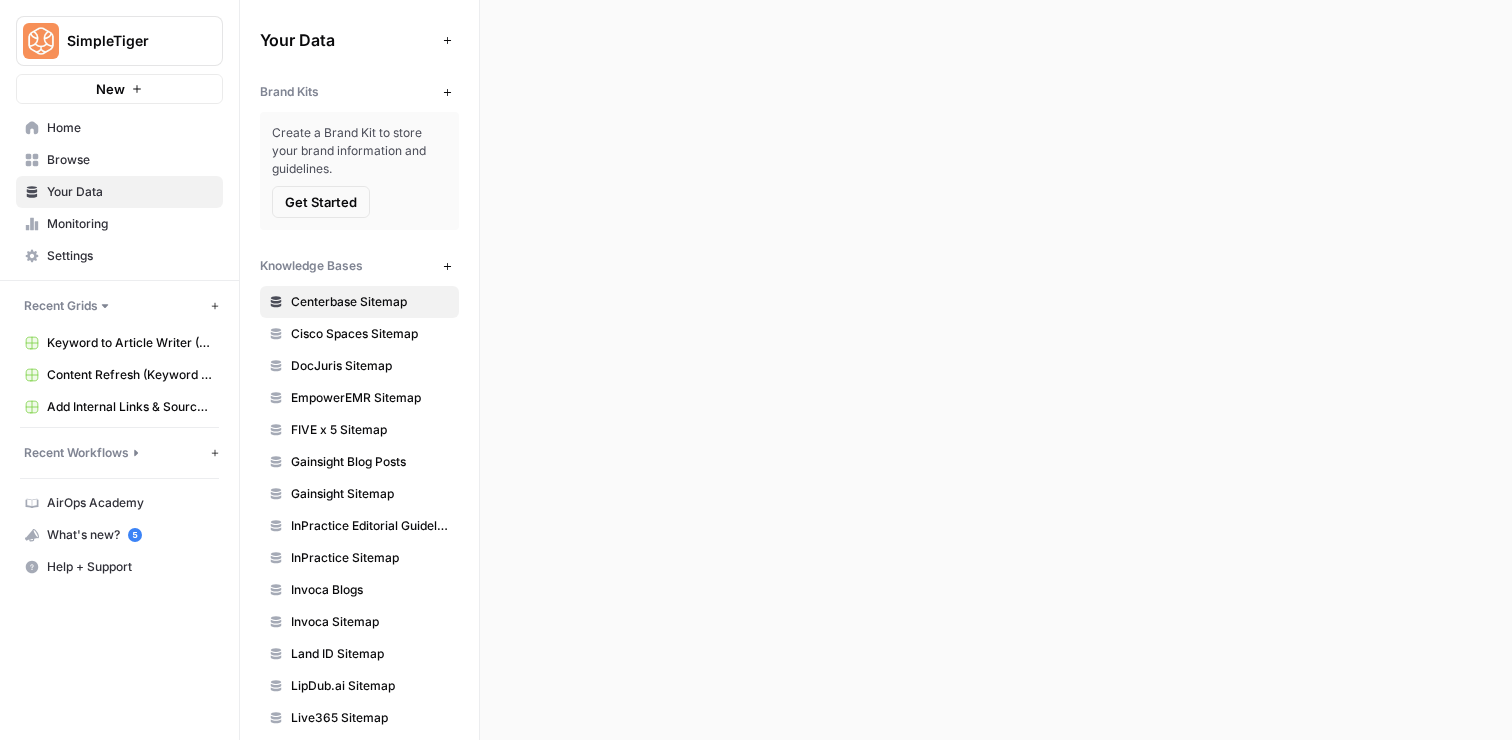 click on "Browse" at bounding box center (130, 160) 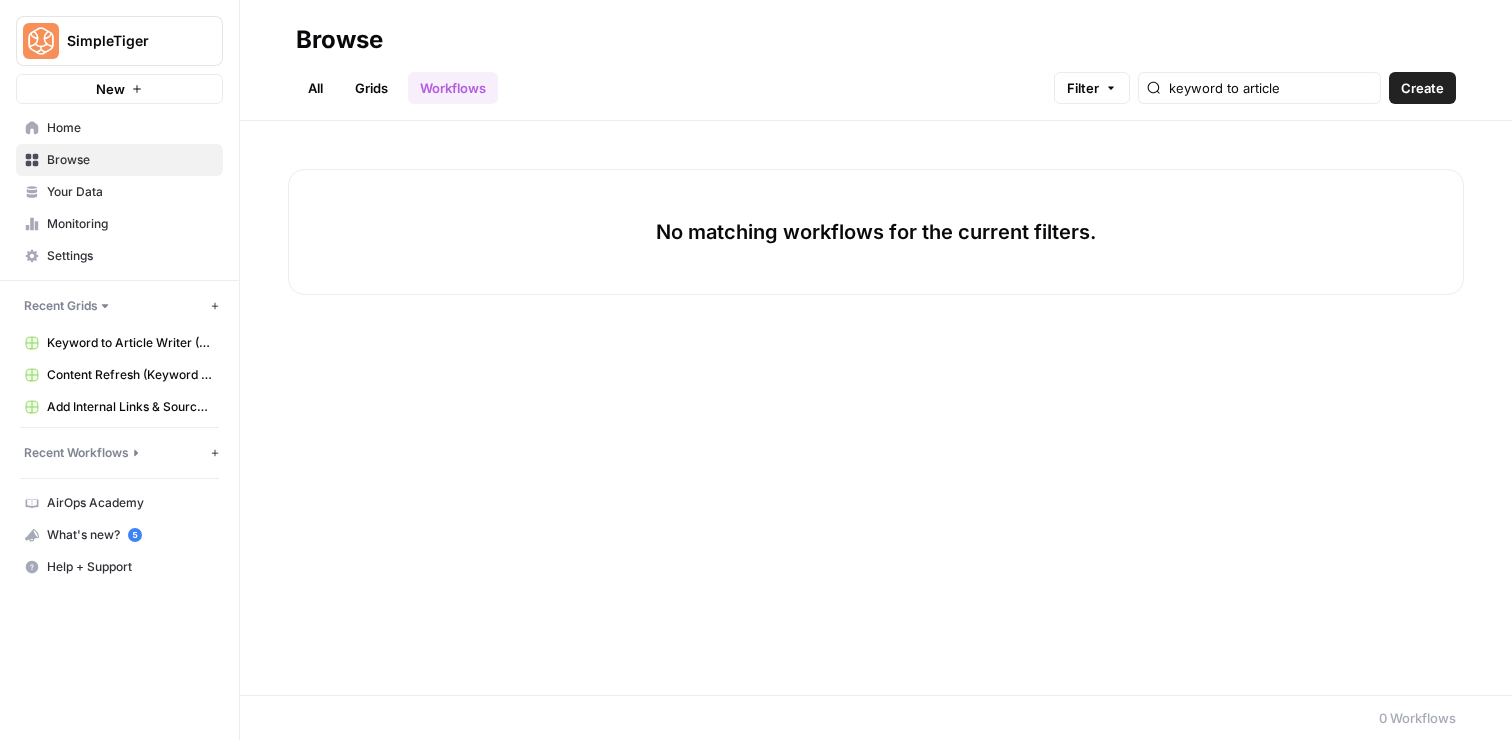 click on "Grids" at bounding box center (371, 88) 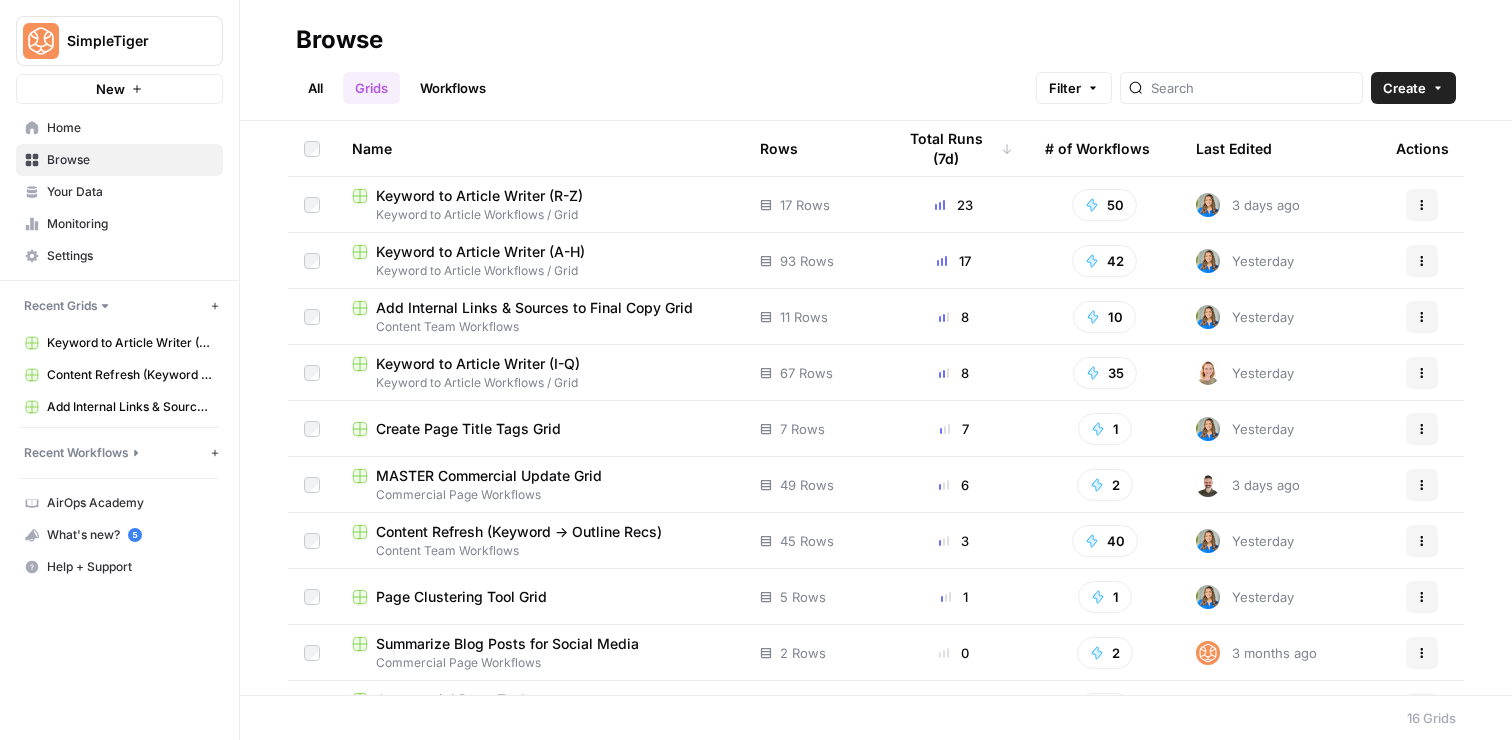 click on "Keyword to Article Writer (I-Q)" at bounding box center (478, 364) 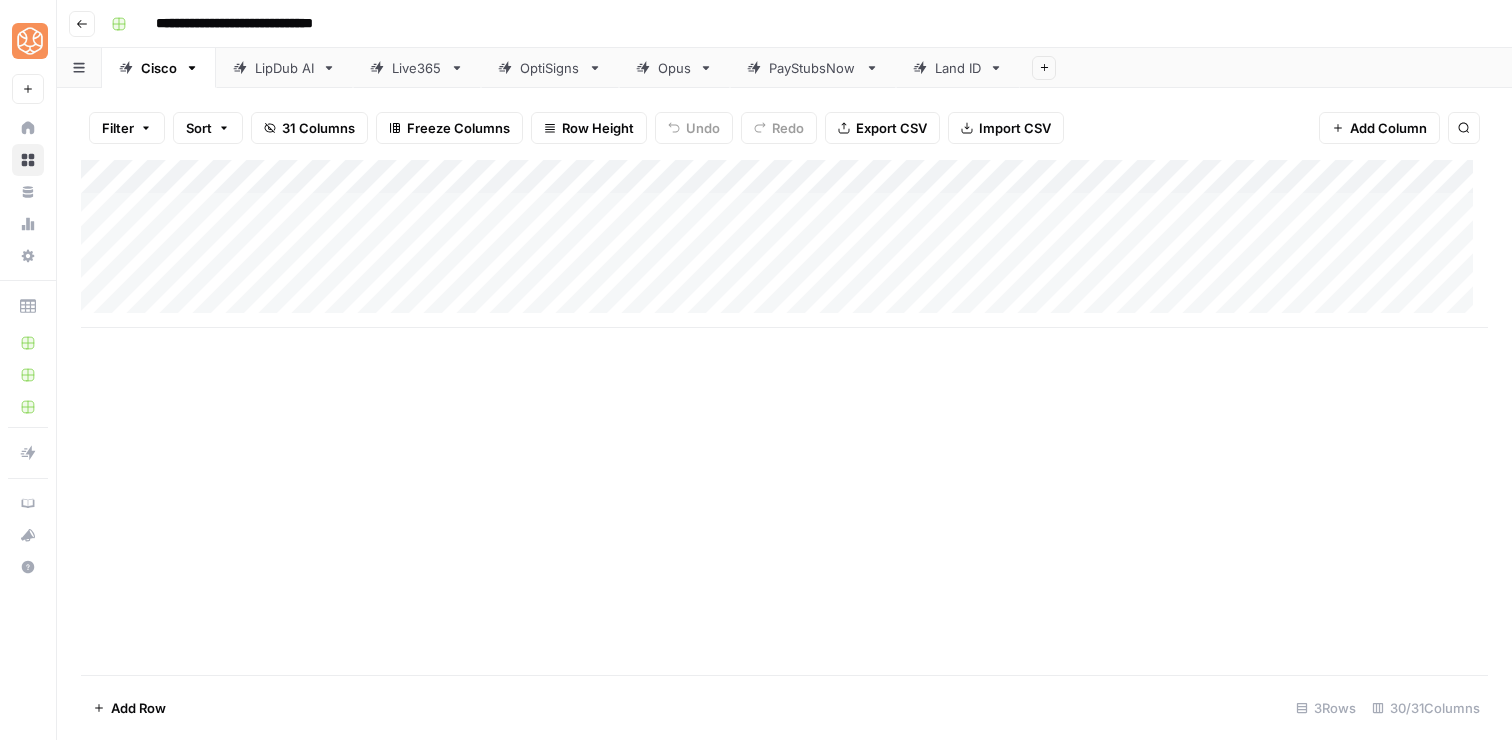 click on "Go back" at bounding box center [82, 24] 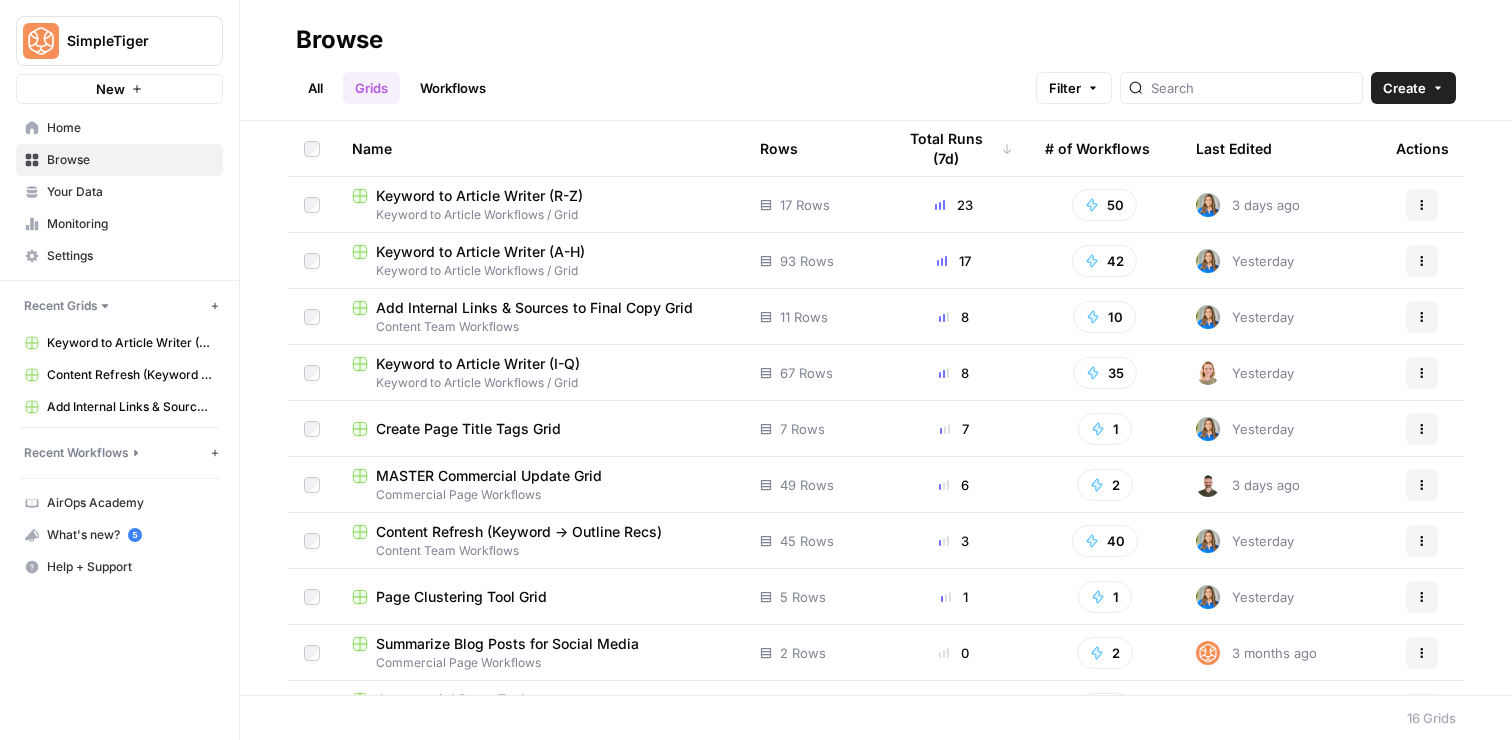 click on "Keyword to Article Writer (A-H)" at bounding box center [480, 252] 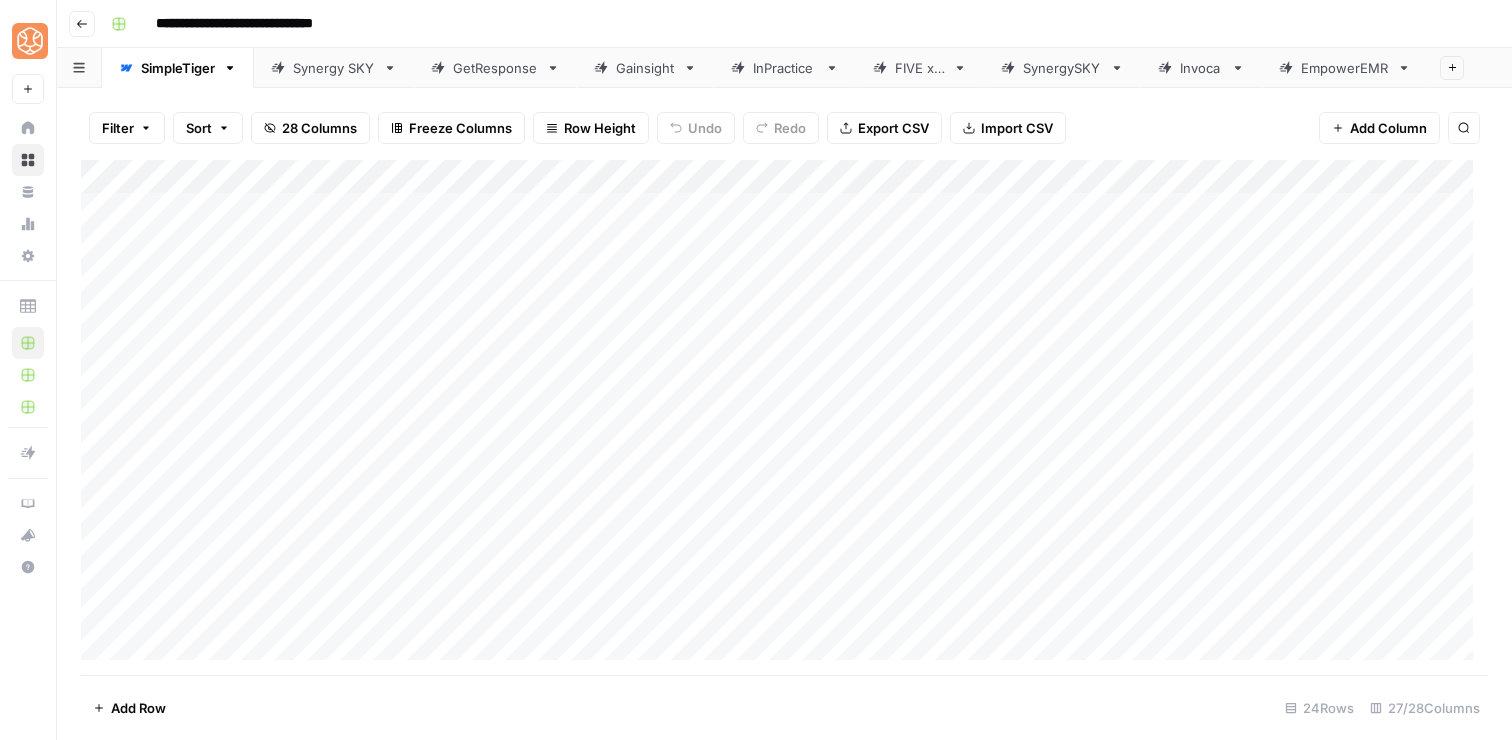 click on "Invoca" at bounding box center [1201, 68] 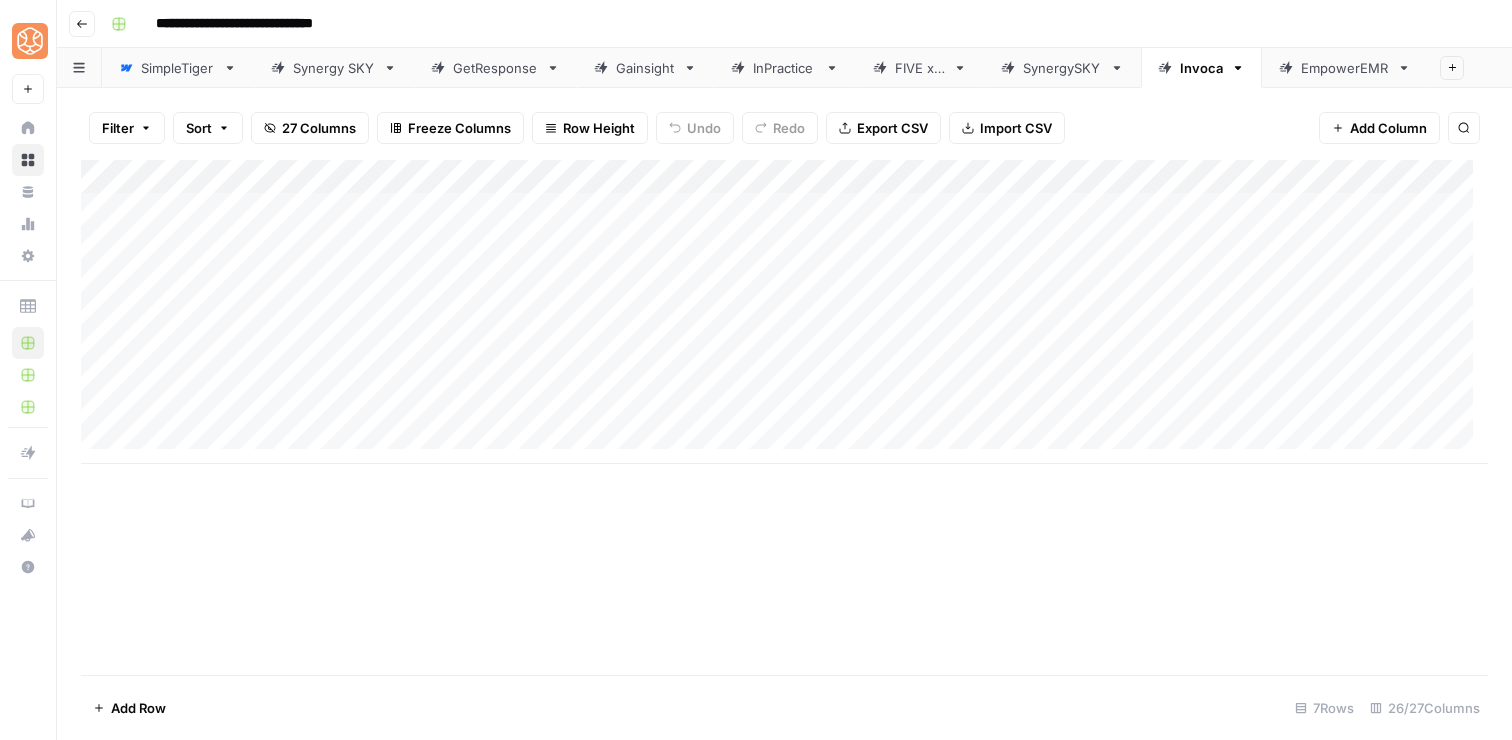 click on "Add Column" at bounding box center [784, 312] 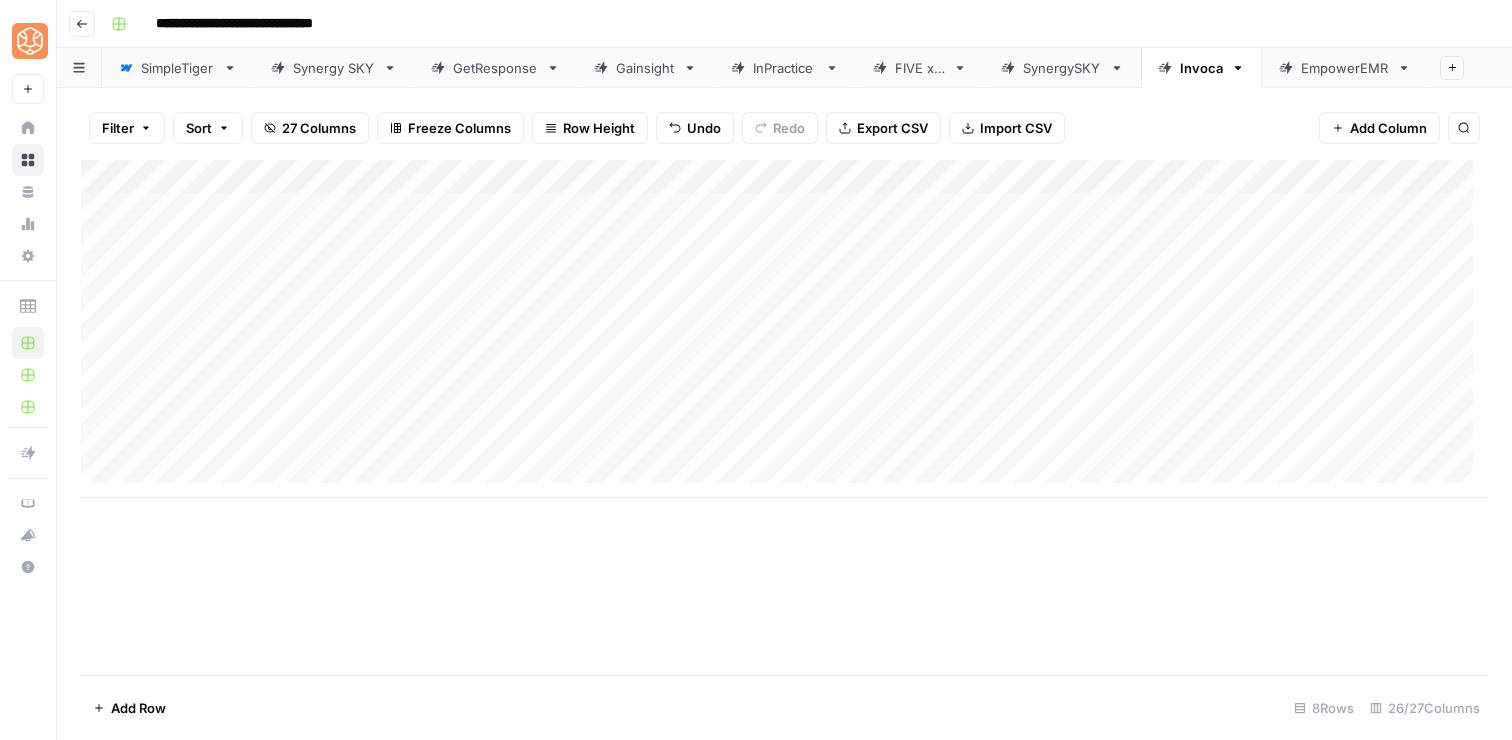 click on "Add Column" at bounding box center [784, 417] 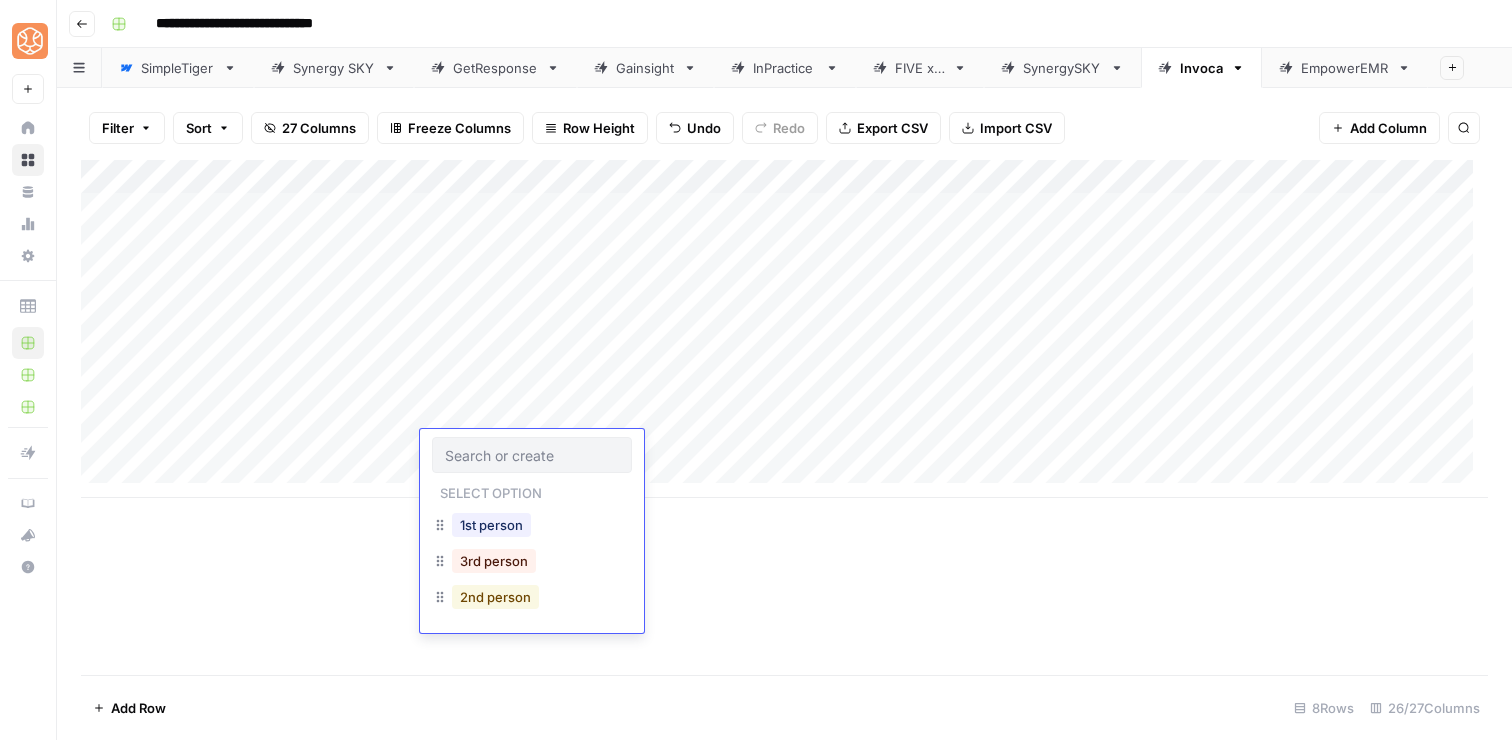 click on "2nd person" at bounding box center (495, 597) 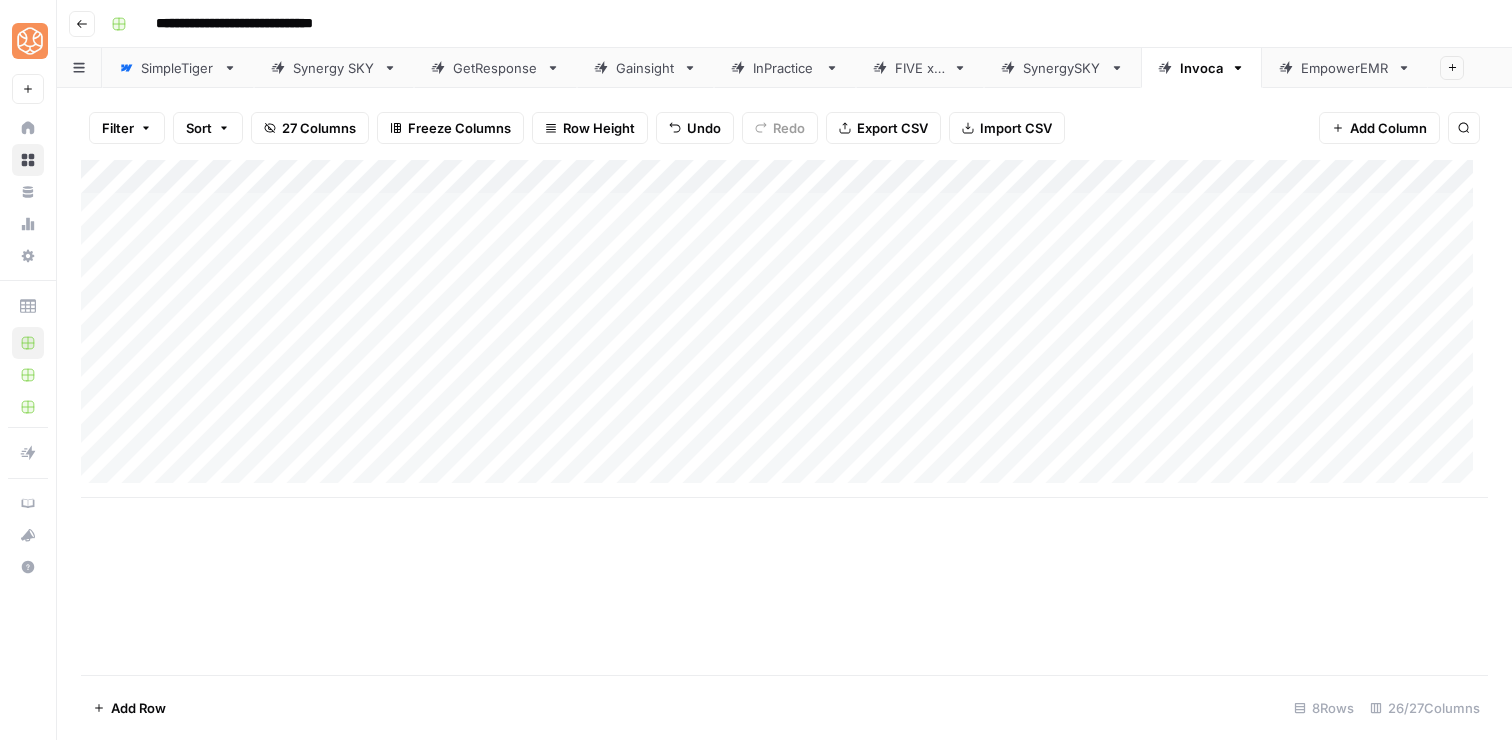 click on "Add Column" at bounding box center [784, 329] 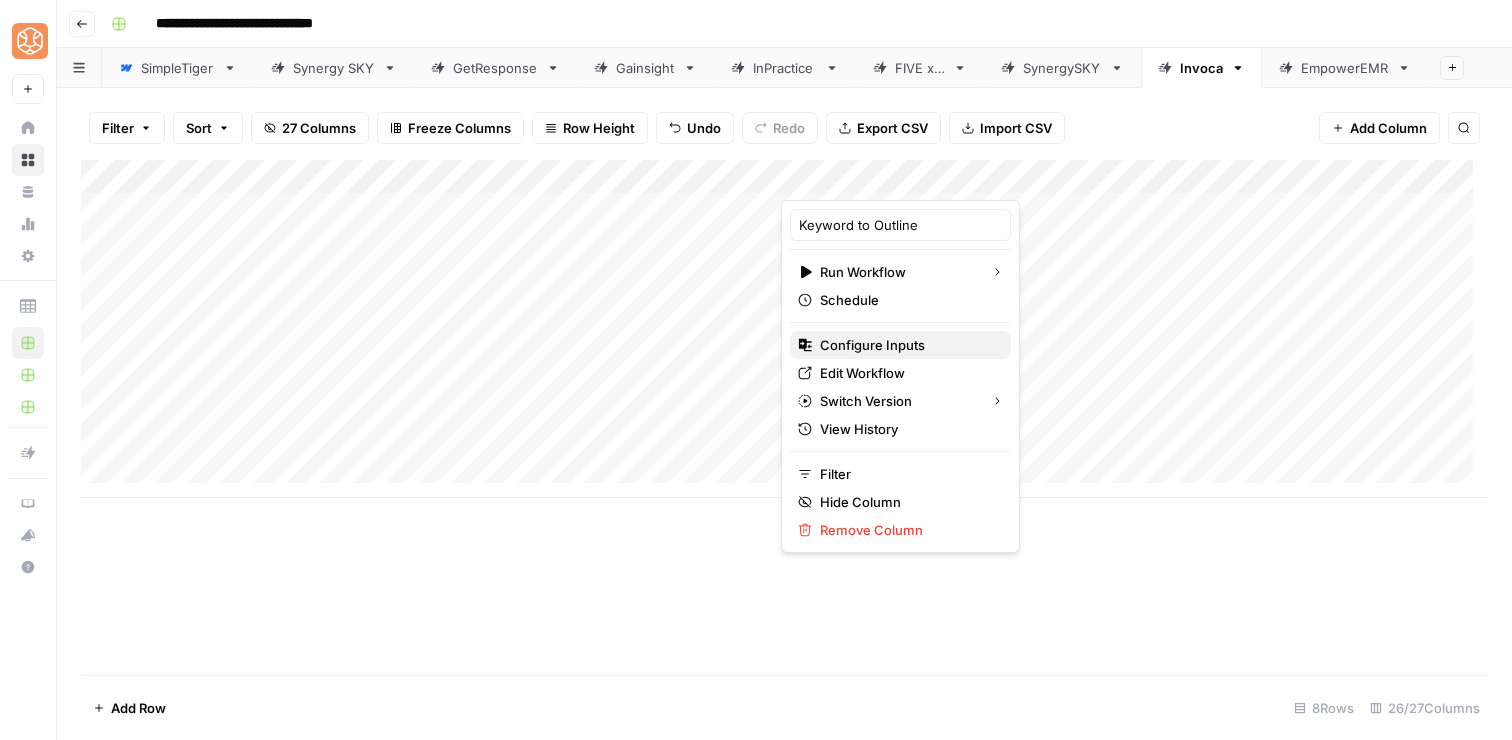 click on "Configure Inputs" at bounding box center [907, 345] 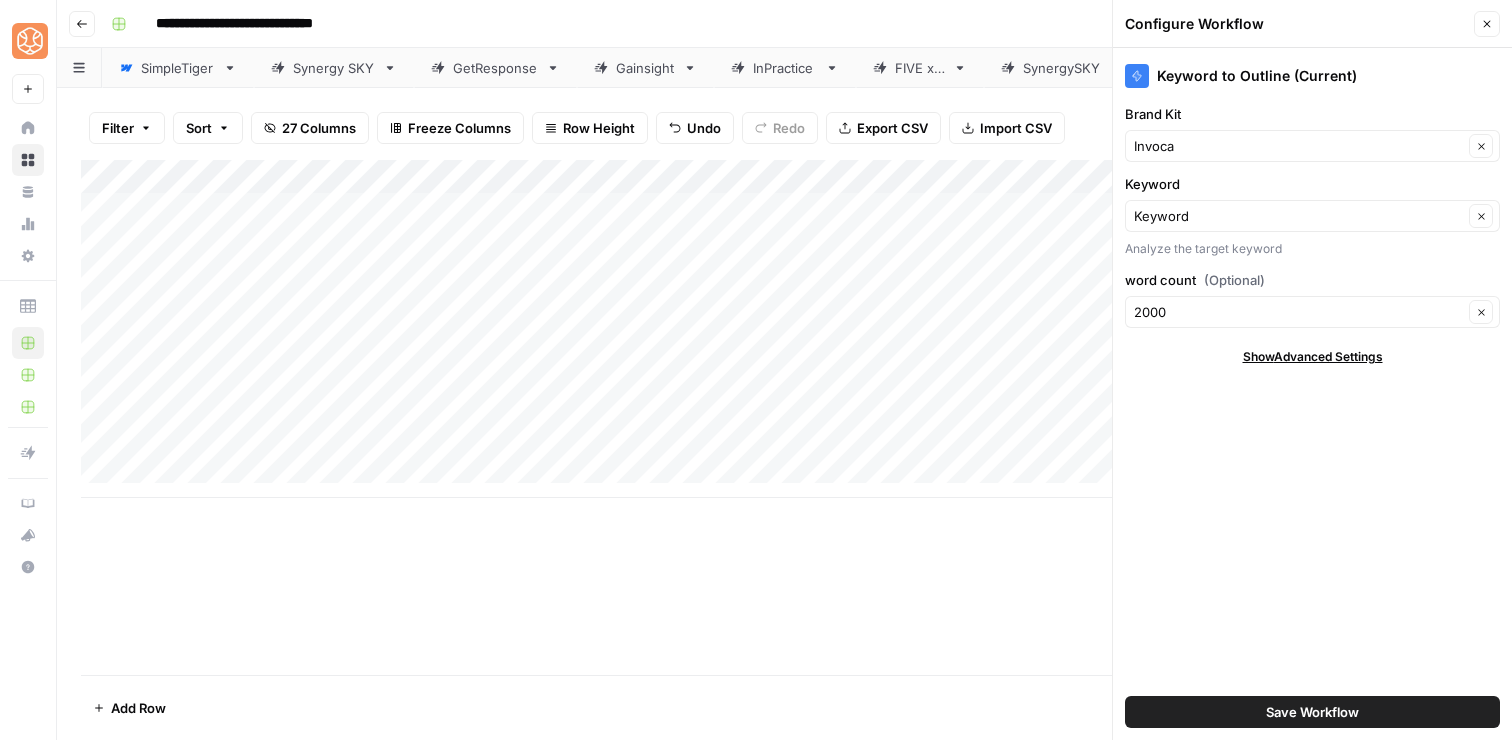 click on "Save Workflow" at bounding box center (1312, 712) 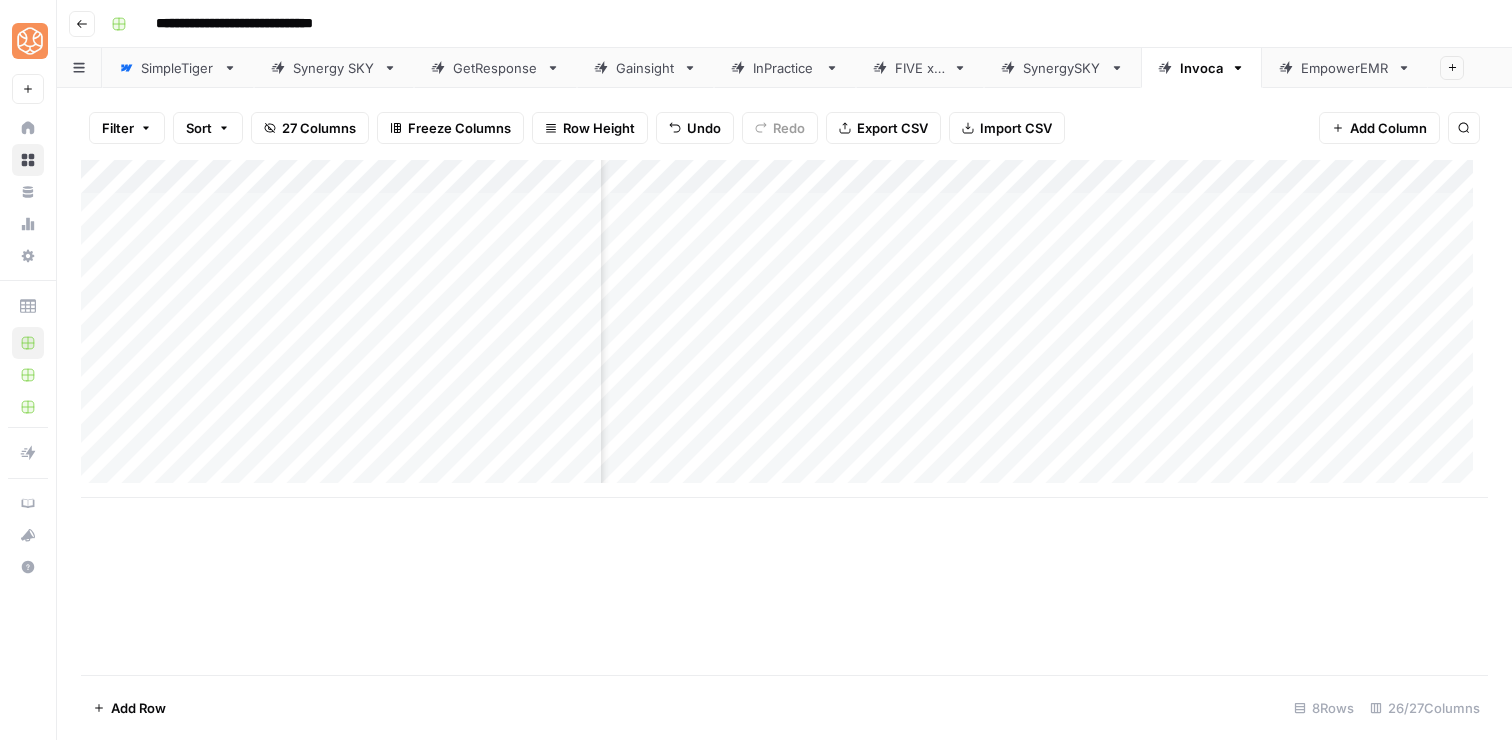 scroll, scrollTop: 0, scrollLeft: 1412, axis: horizontal 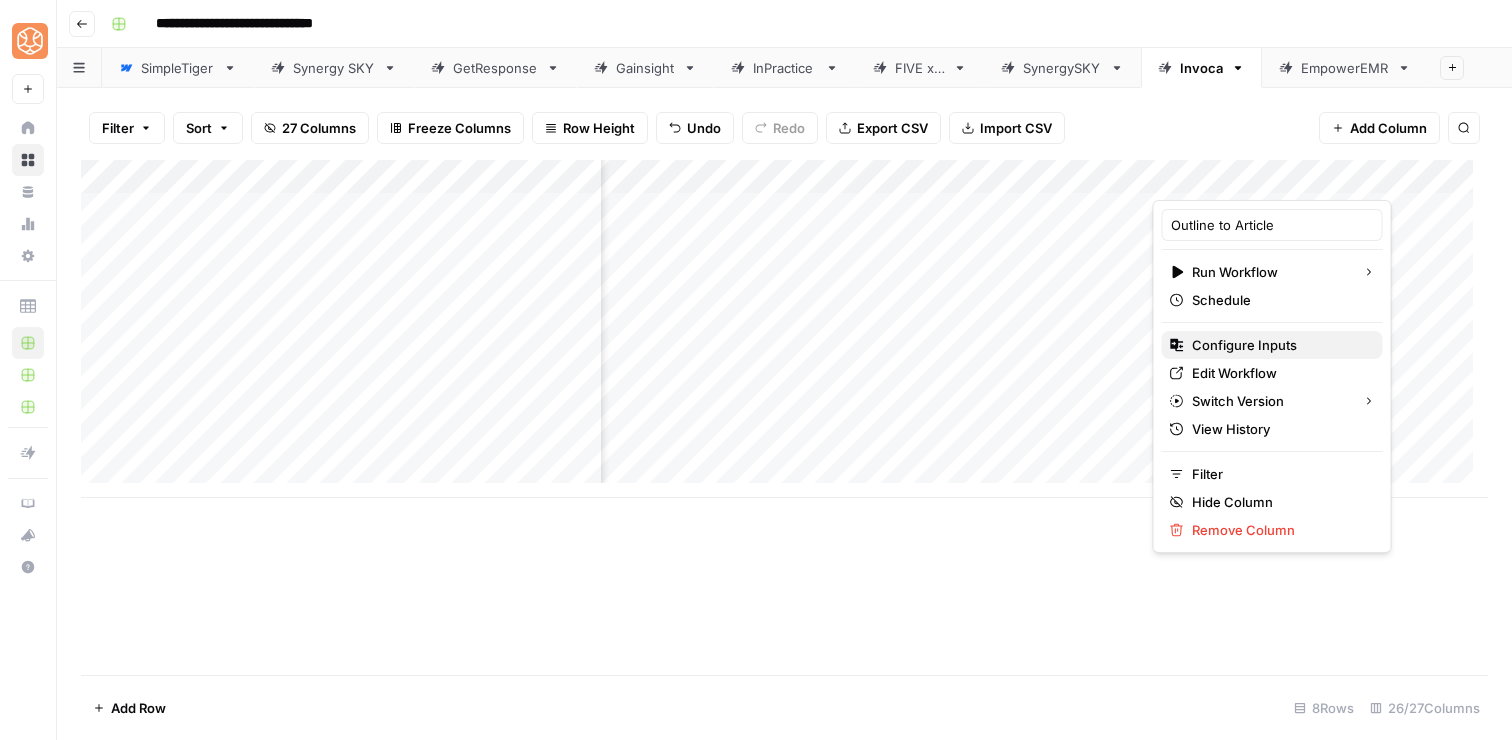 click on "Configure Inputs" at bounding box center [1279, 345] 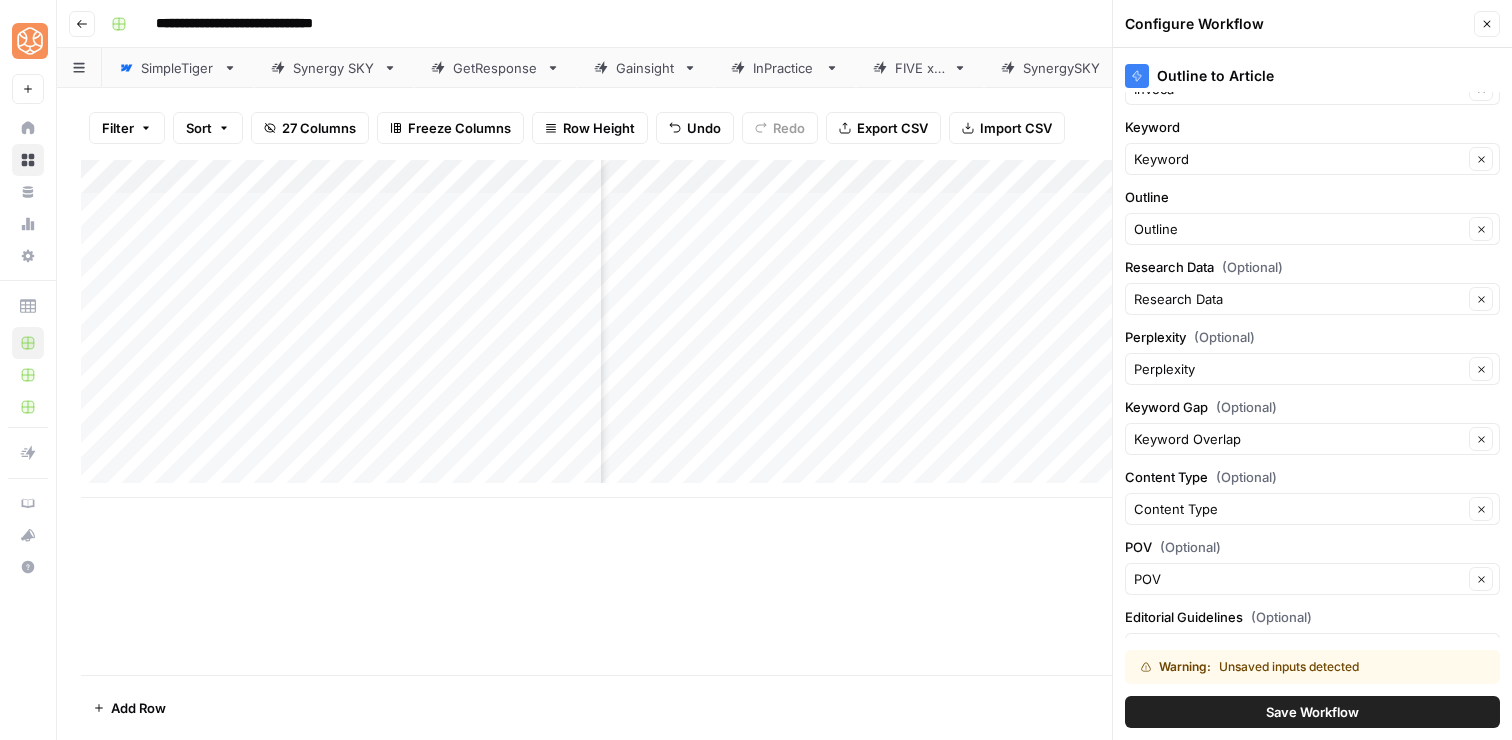 scroll, scrollTop: 130, scrollLeft: 0, axis: vertical 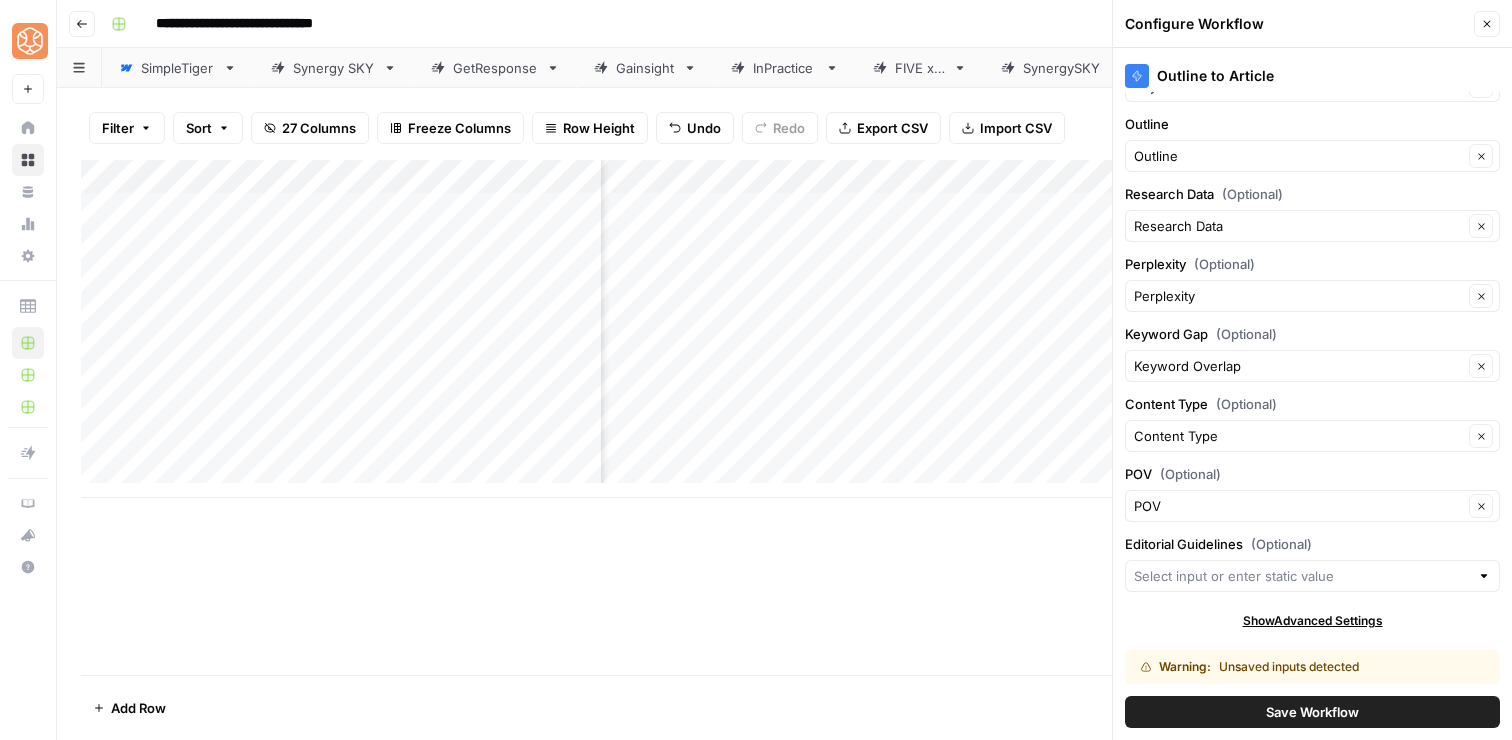 click on "Save Workflow" at bounding box center [1312, 712] 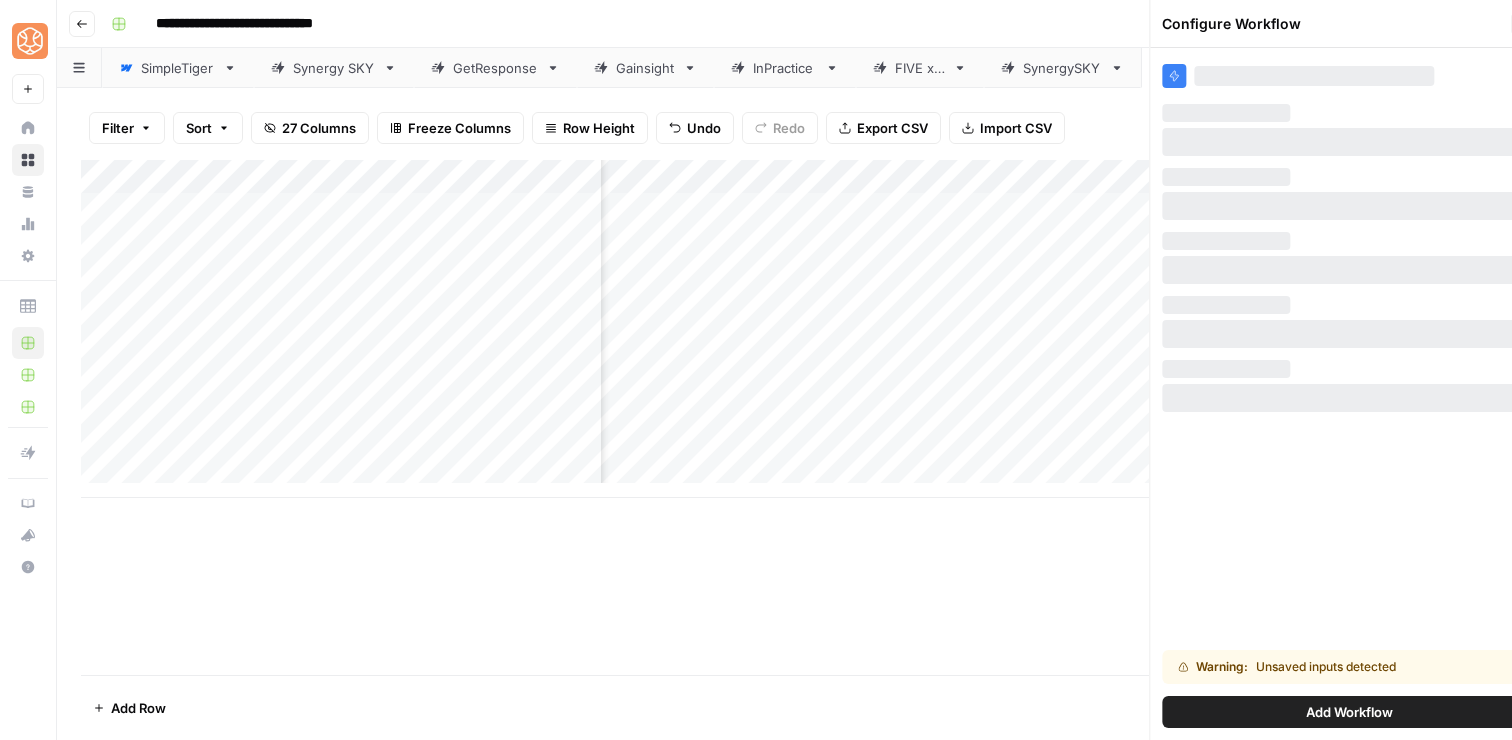 scroll, scrollTop: 0, scrollLeft: 0, axis: both 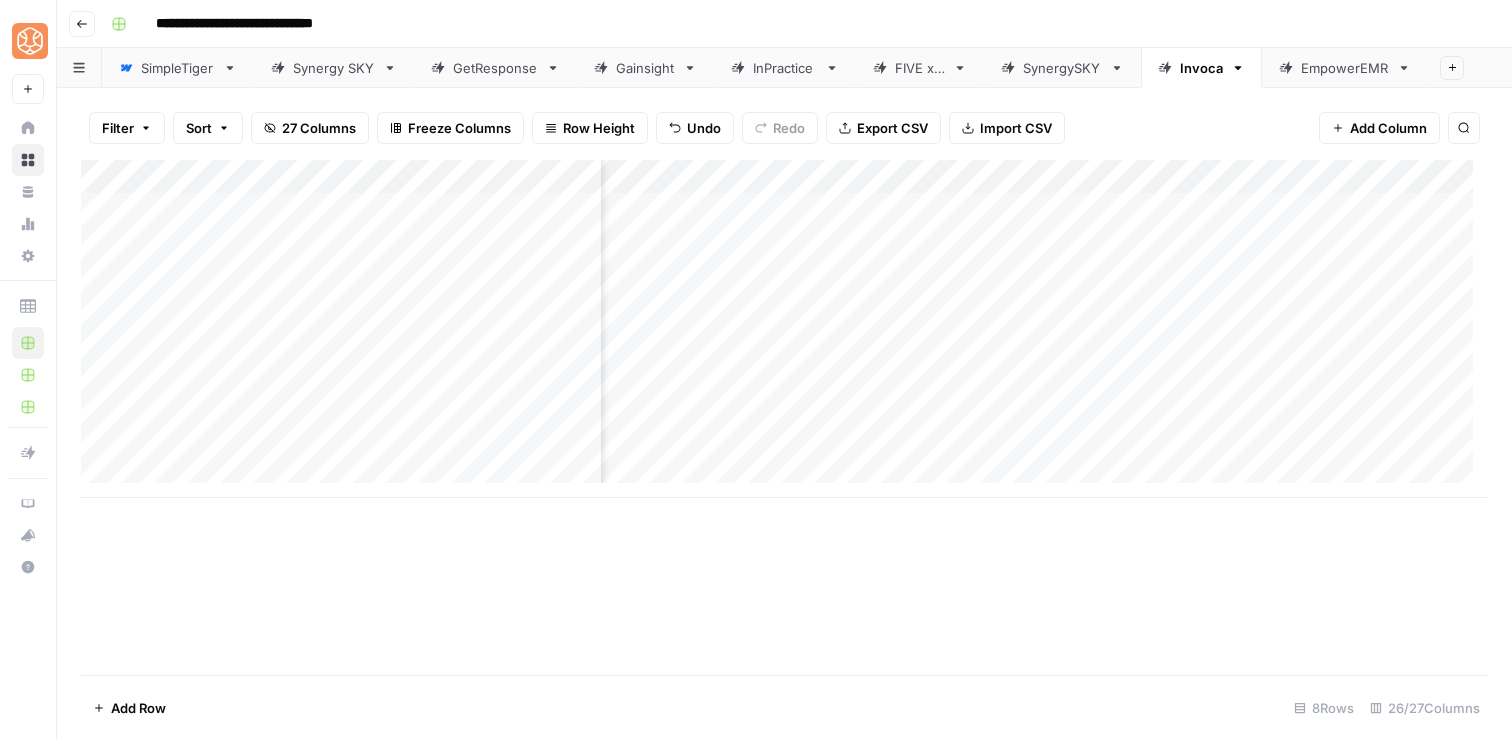 click on "Add Column" at bounding box center (784, 329) 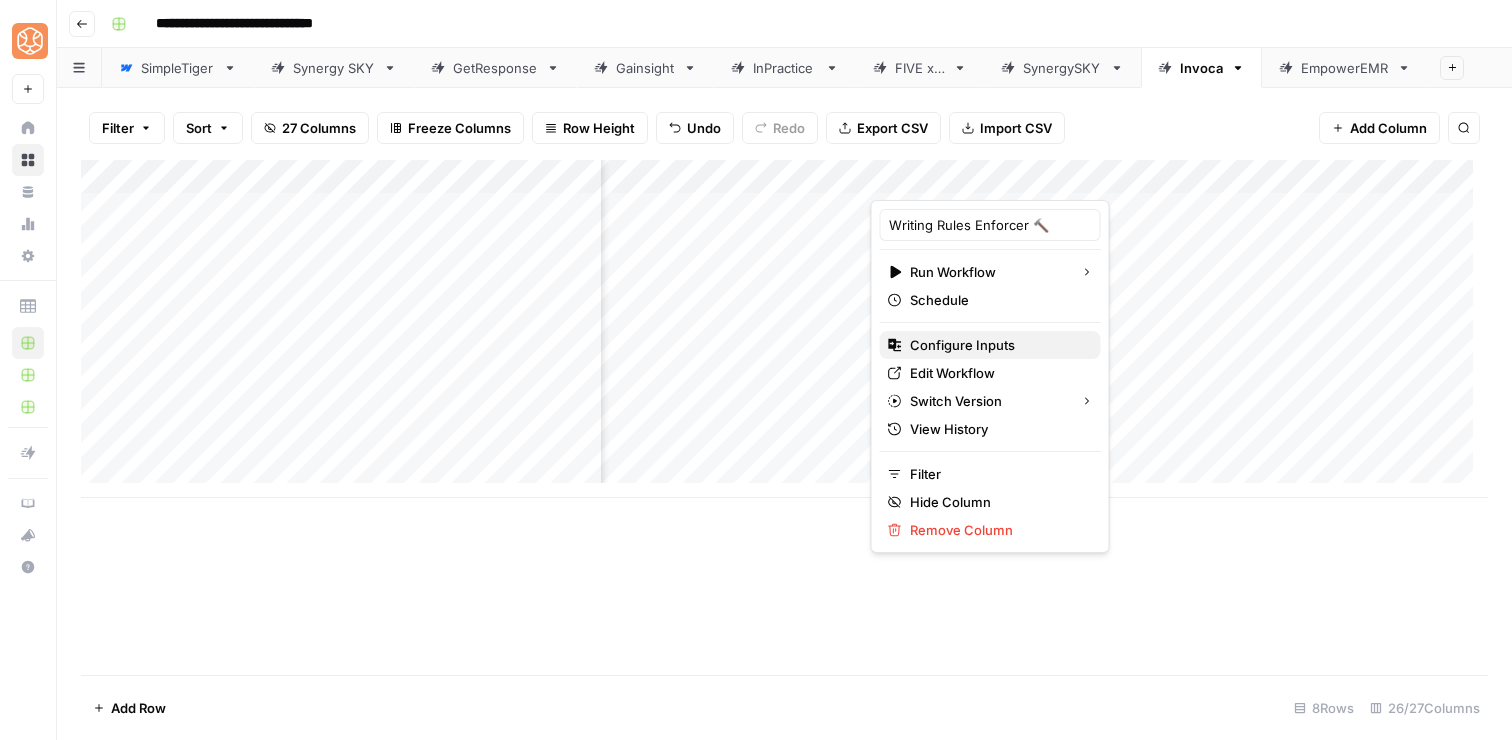 click on "Configure Inputs" at bounding box center (990, 345) 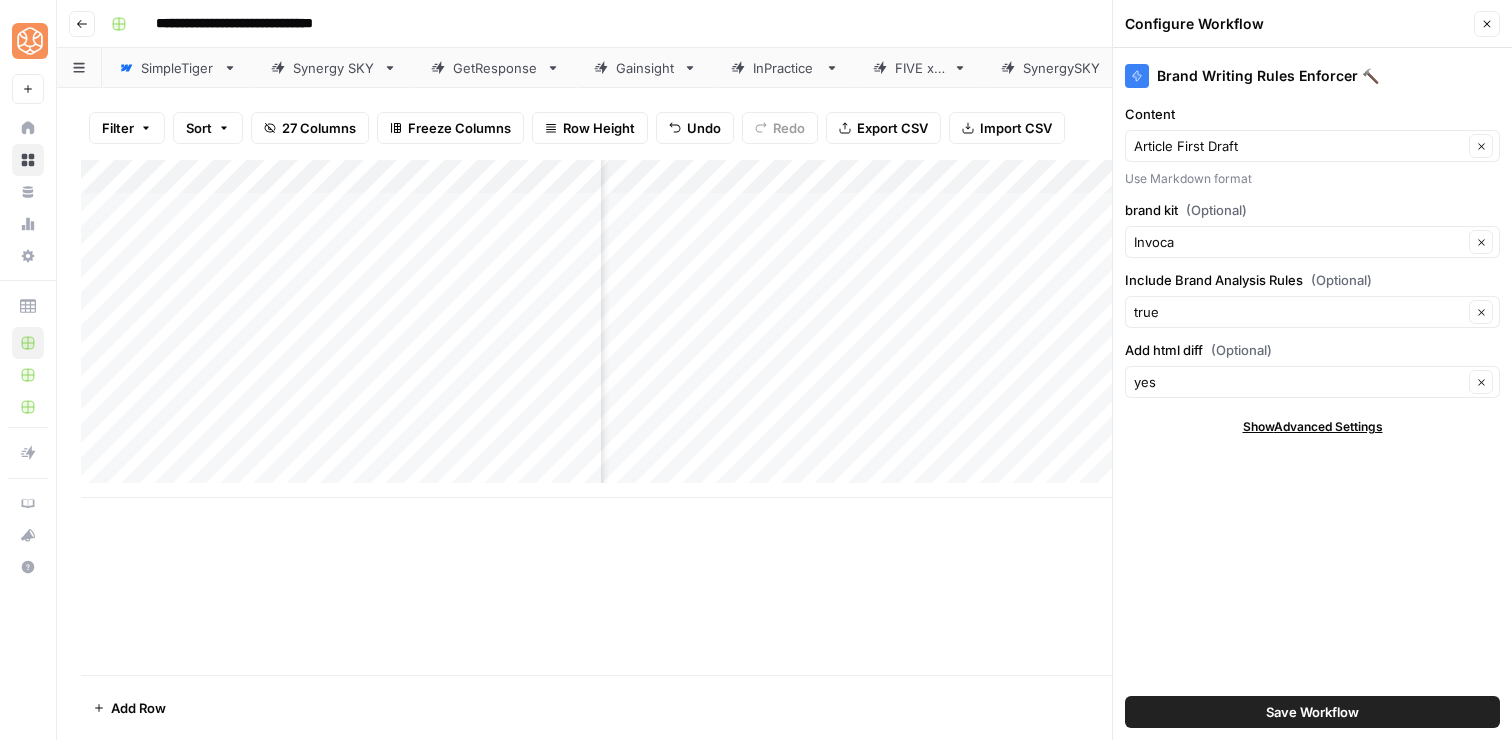 click on "Save Workflow" at bounding box center (1312, 712) 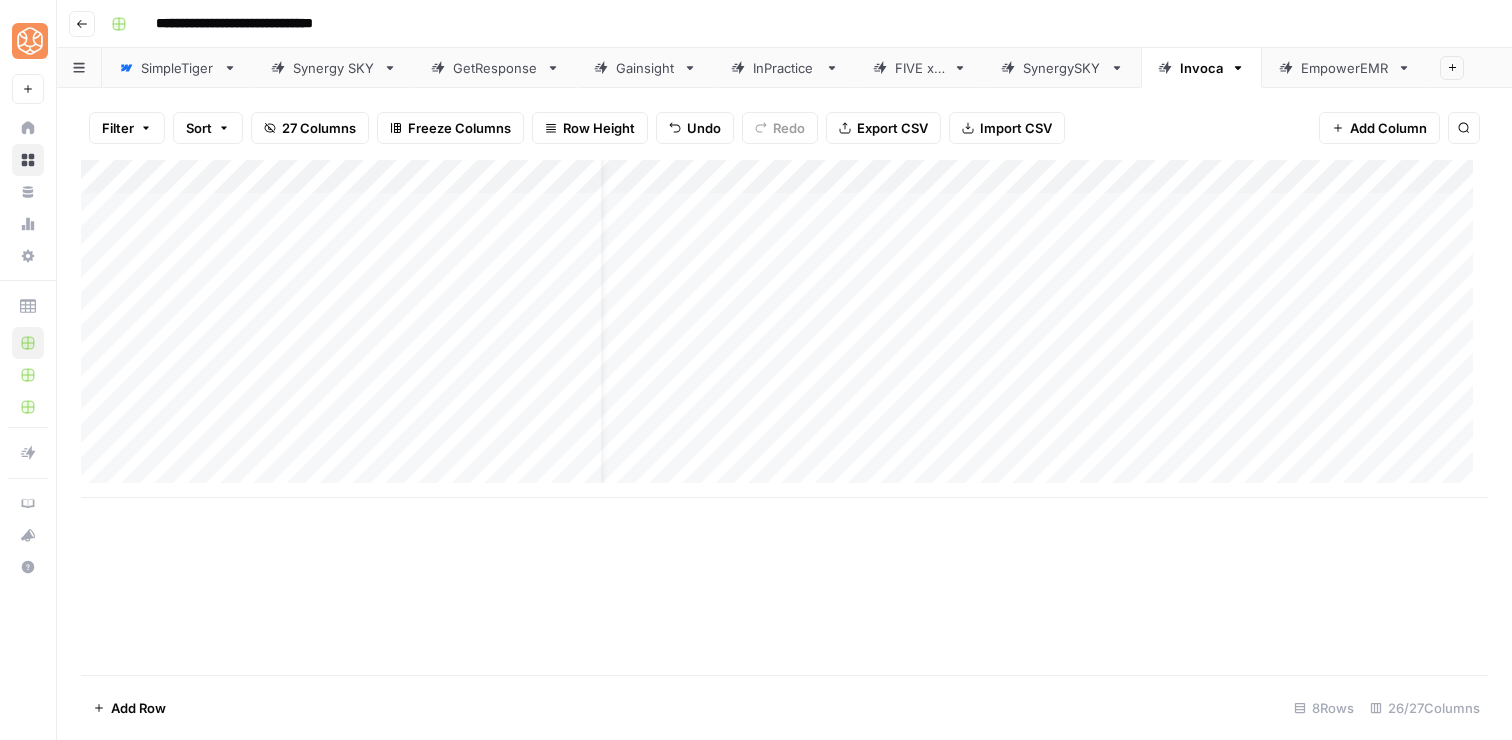 scroll, scrollTop: 0, scrollLeft: 0, axis: both 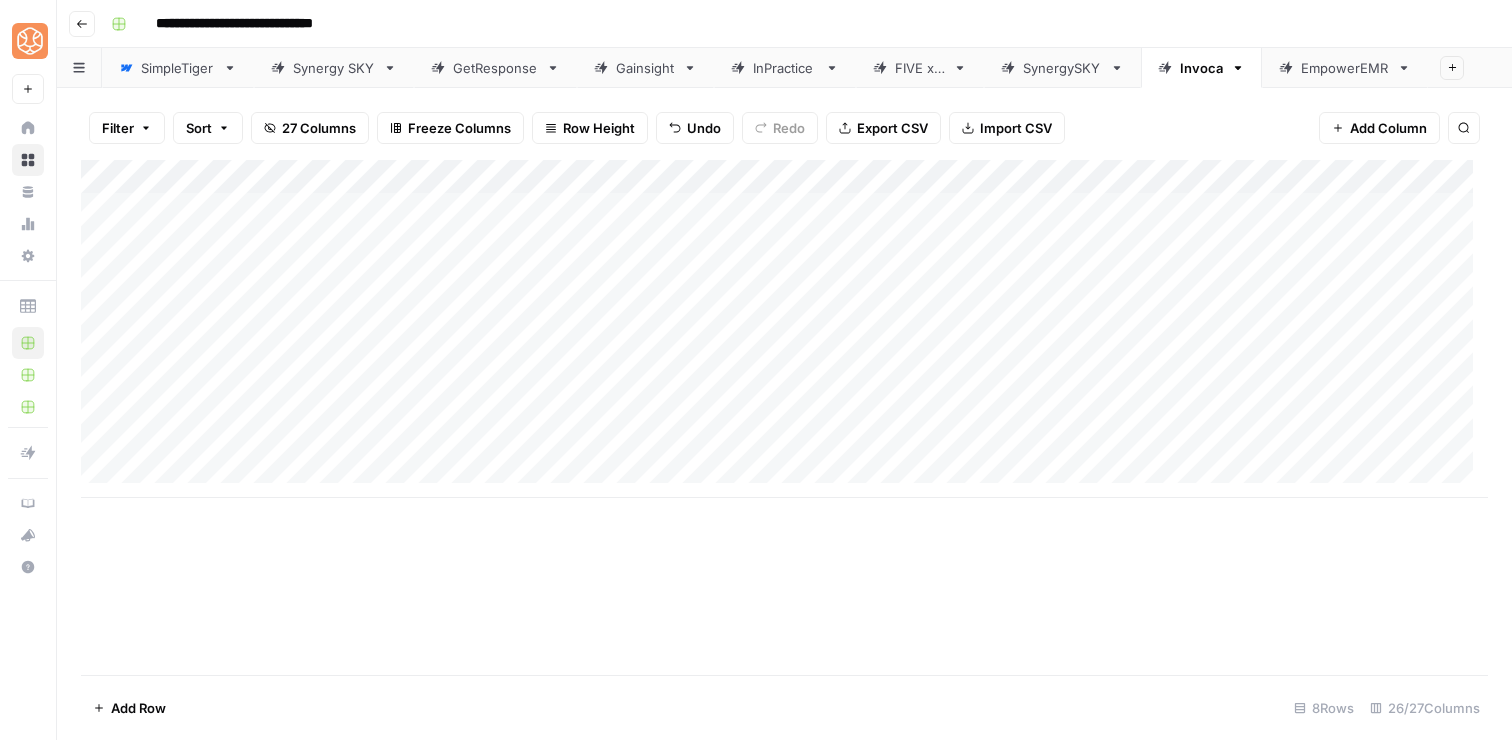 click on "Add Column" at bounding box center [784, 329] 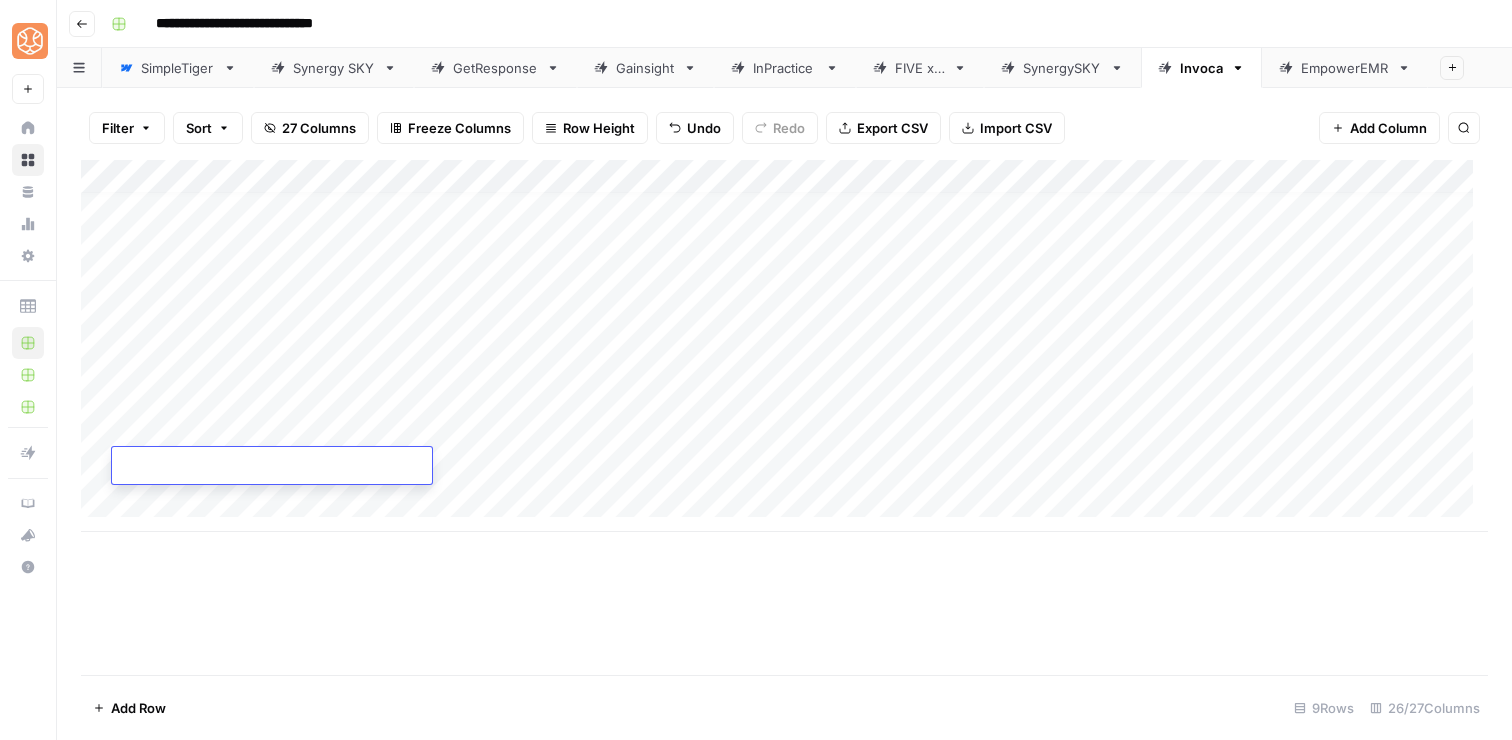 type on "**********" 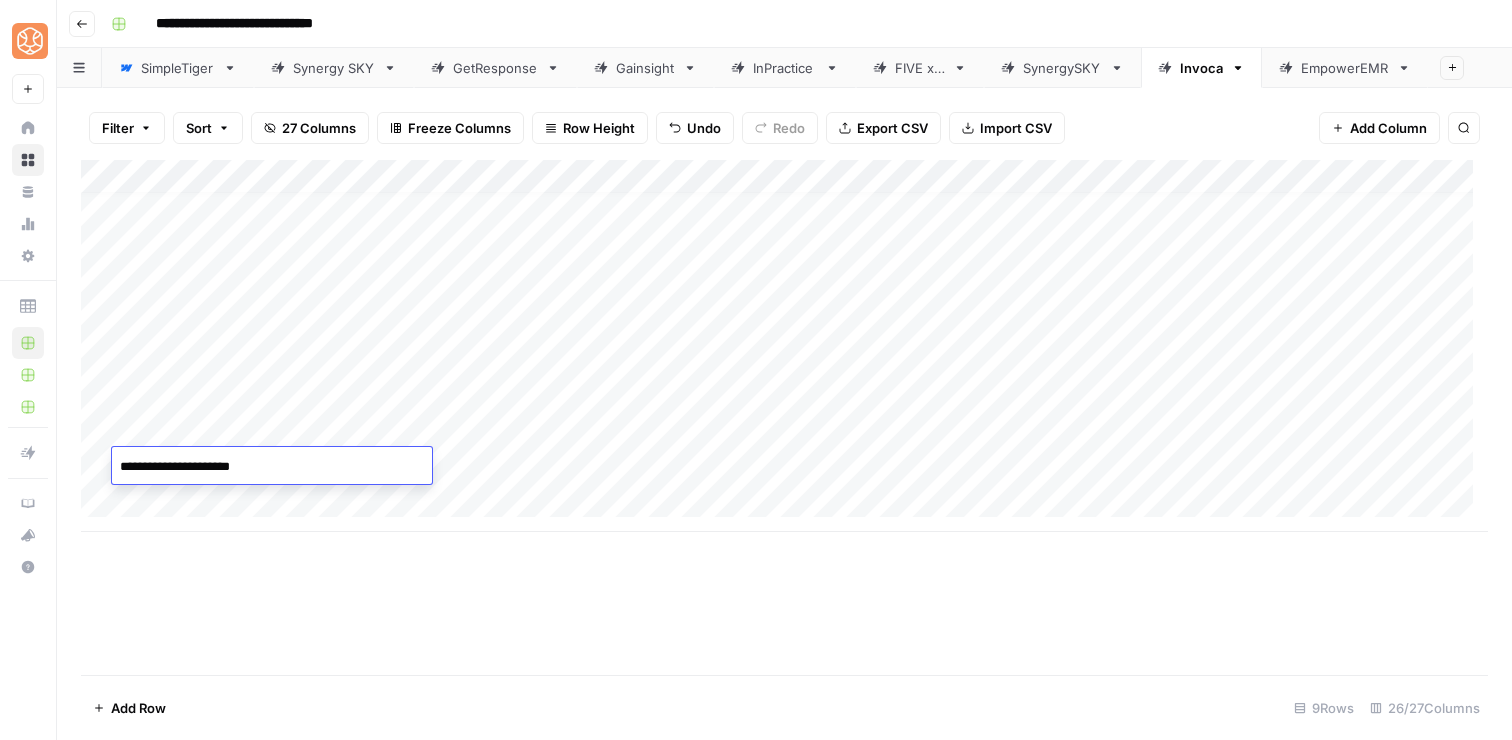 drag, startPoint x: 402, startPoint y: 648, endPoint x: 405, endPoint y: 627, distance: 21.213203 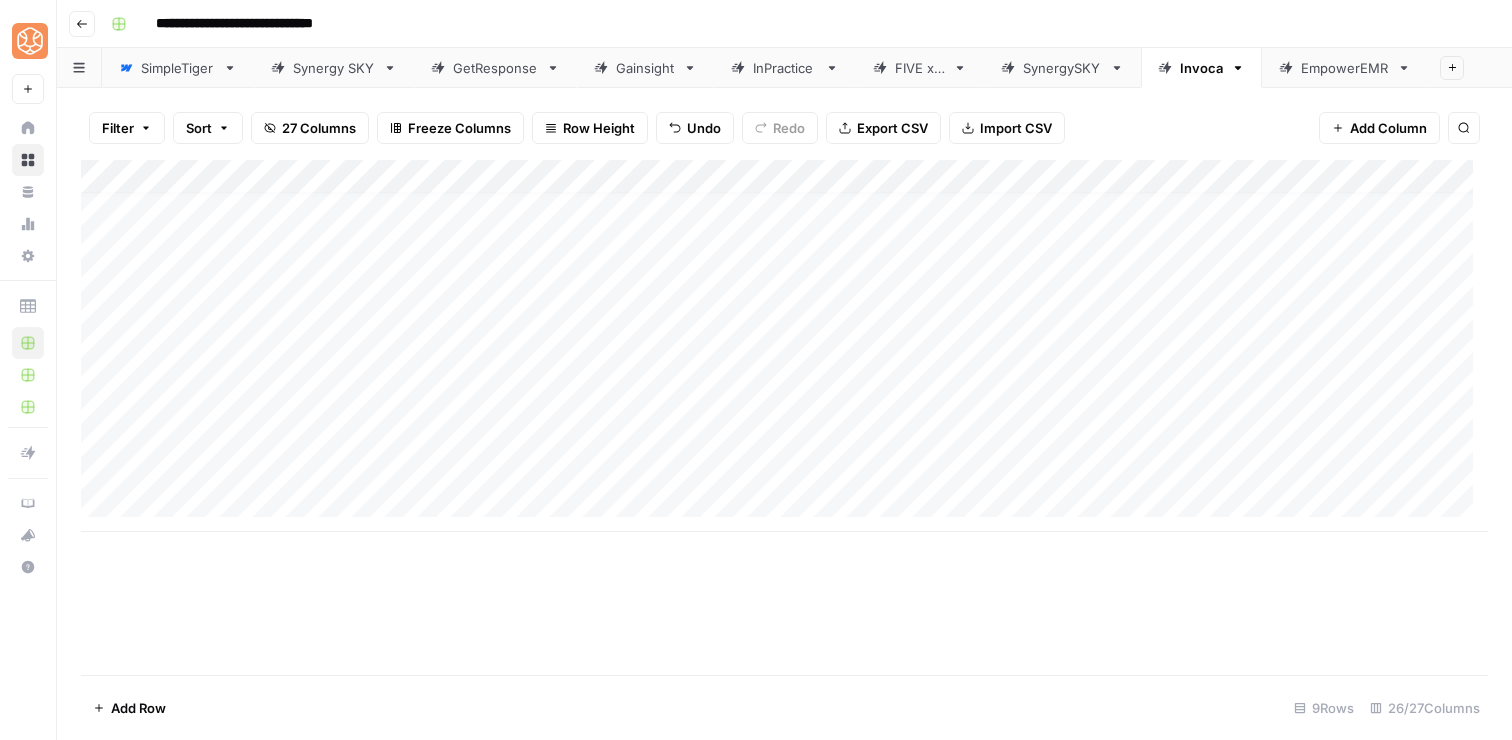 click on "Add Column" at bounding box center (784, 346) 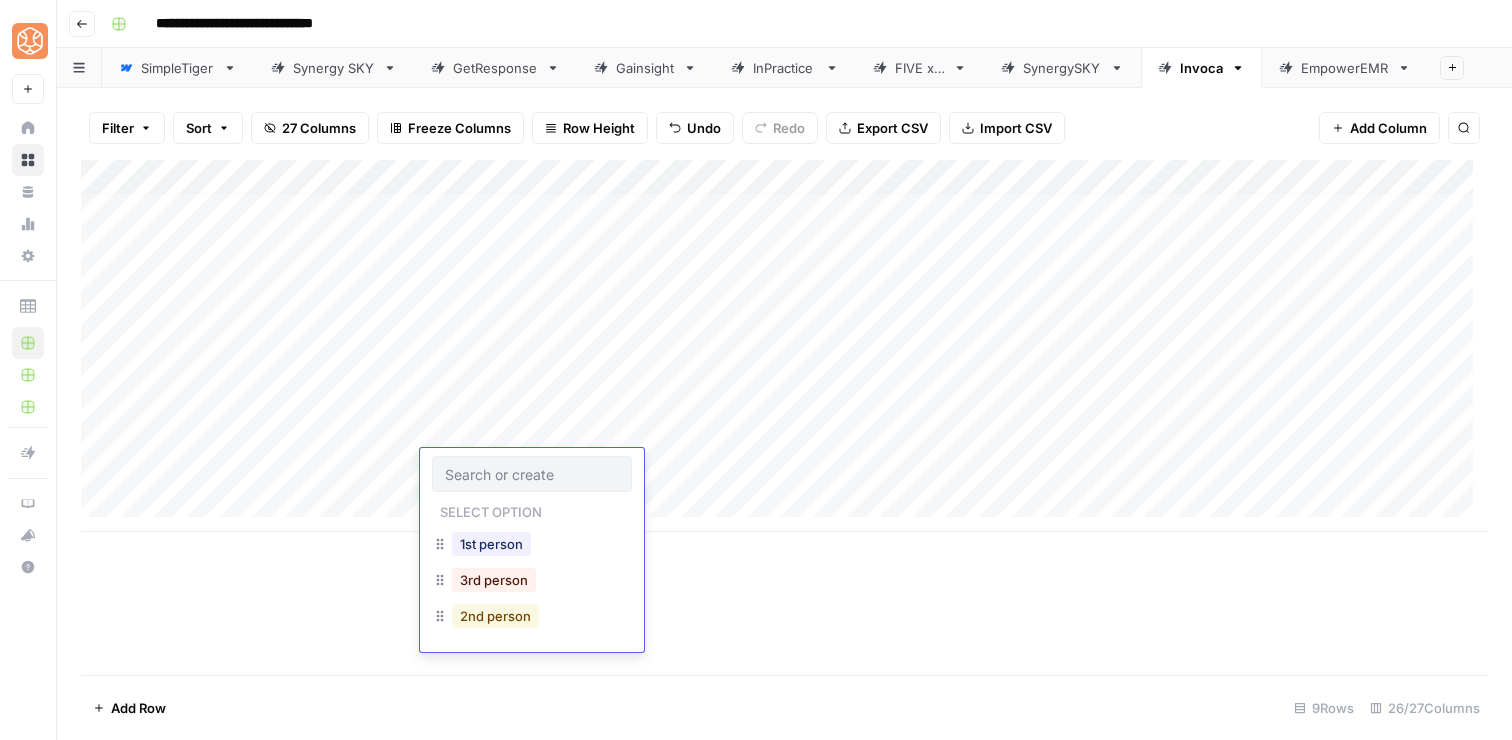 click on "2nd person" at bounding box center (495, 616) 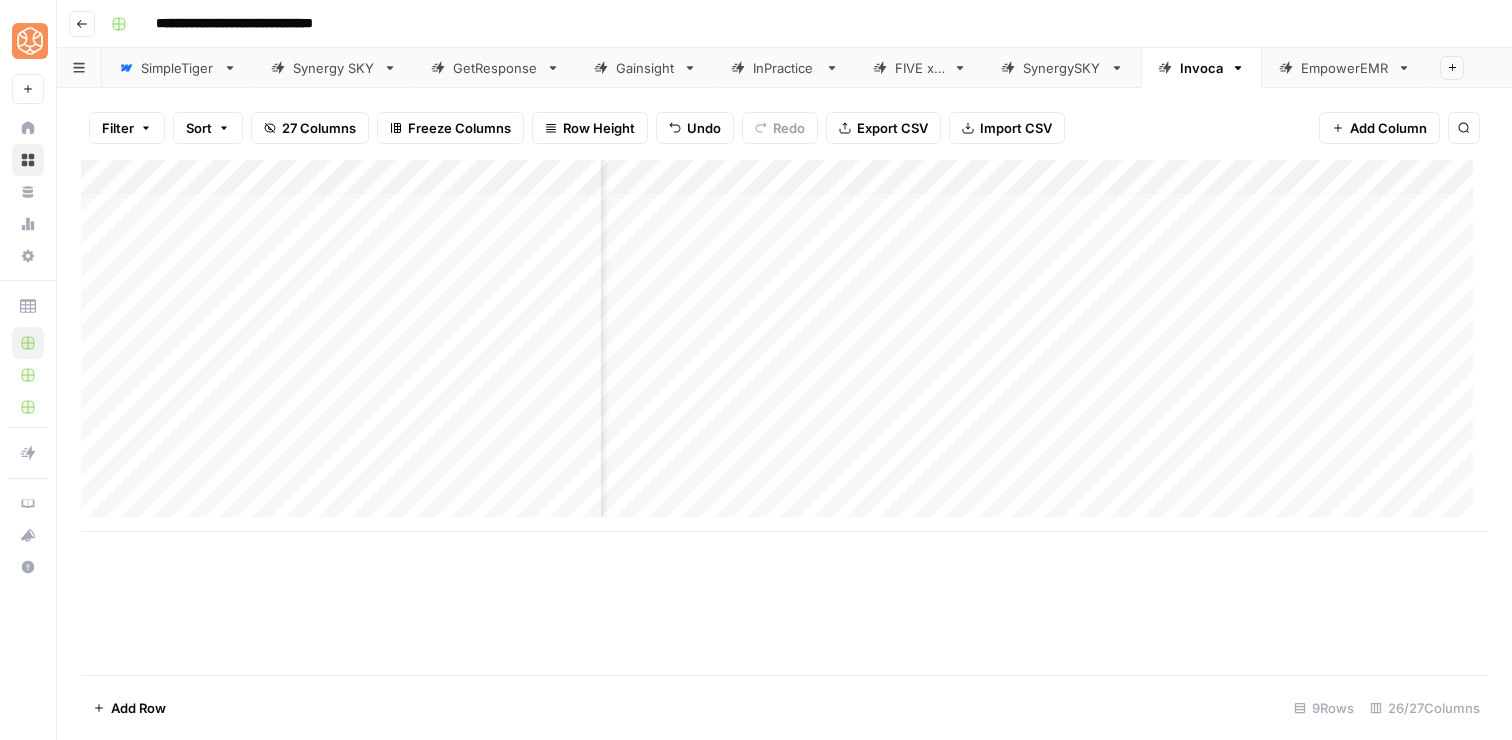 scroll, scrollTop: 15, scrollLeft: 1298, axis: both 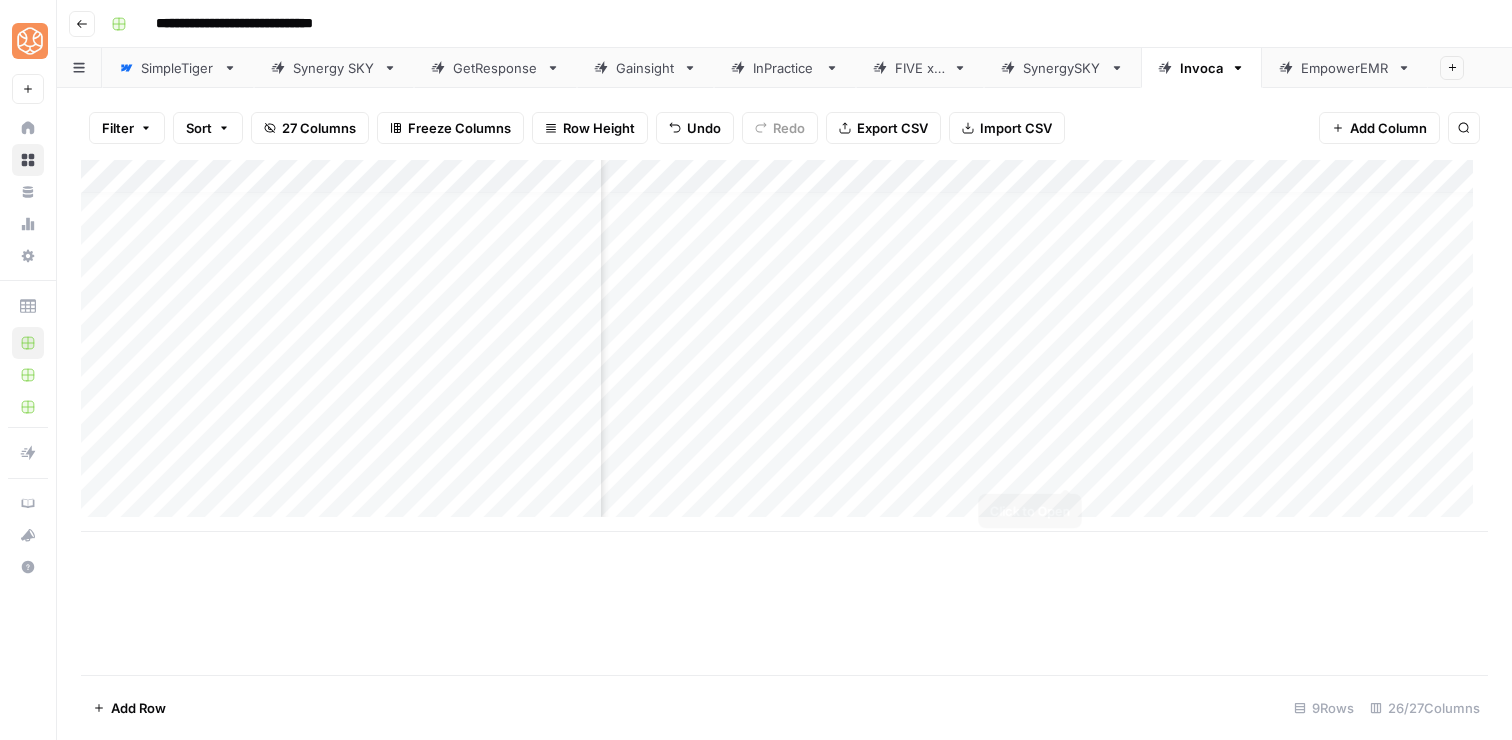 click on "Add Column" at bounding box center [784, 346] 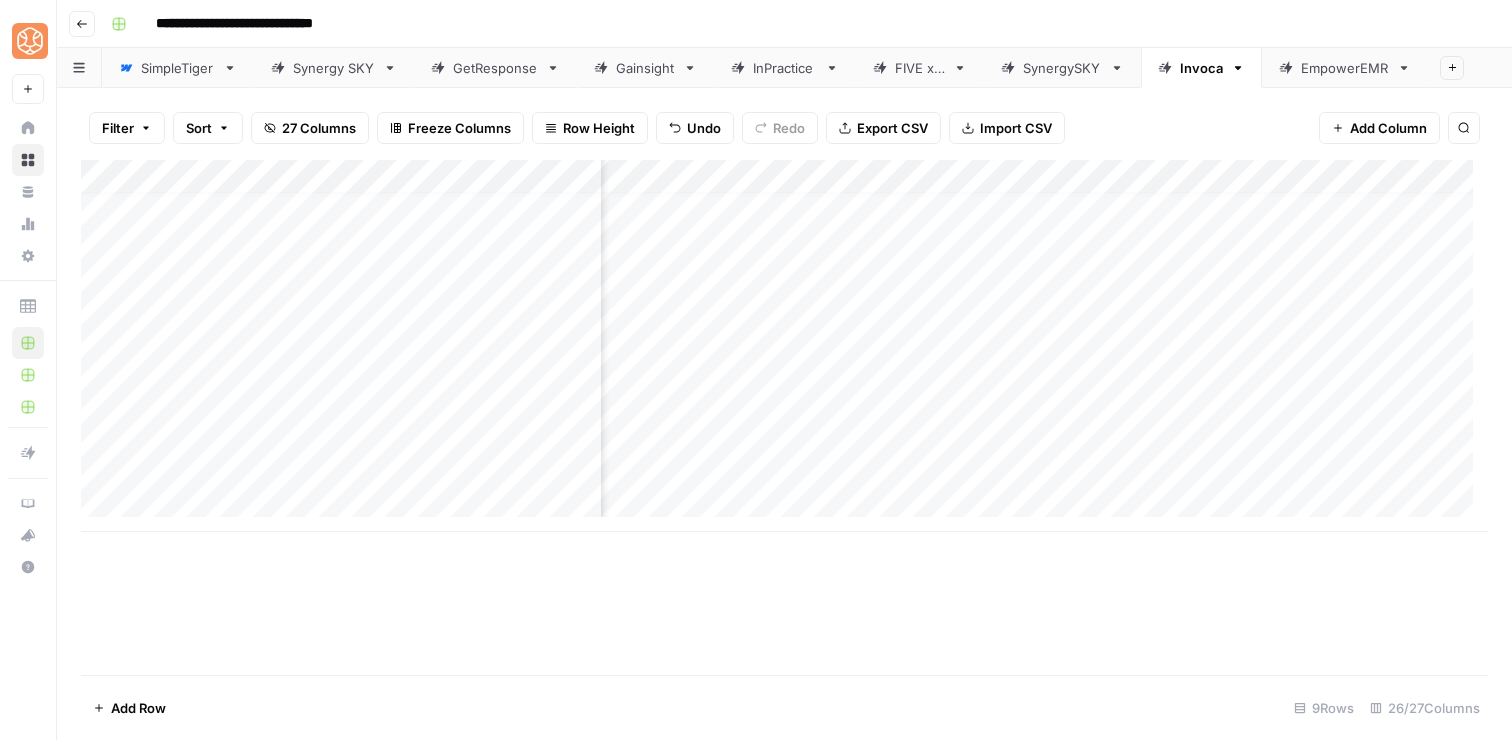 click on "Add Column" at bounding box center (784, 346) 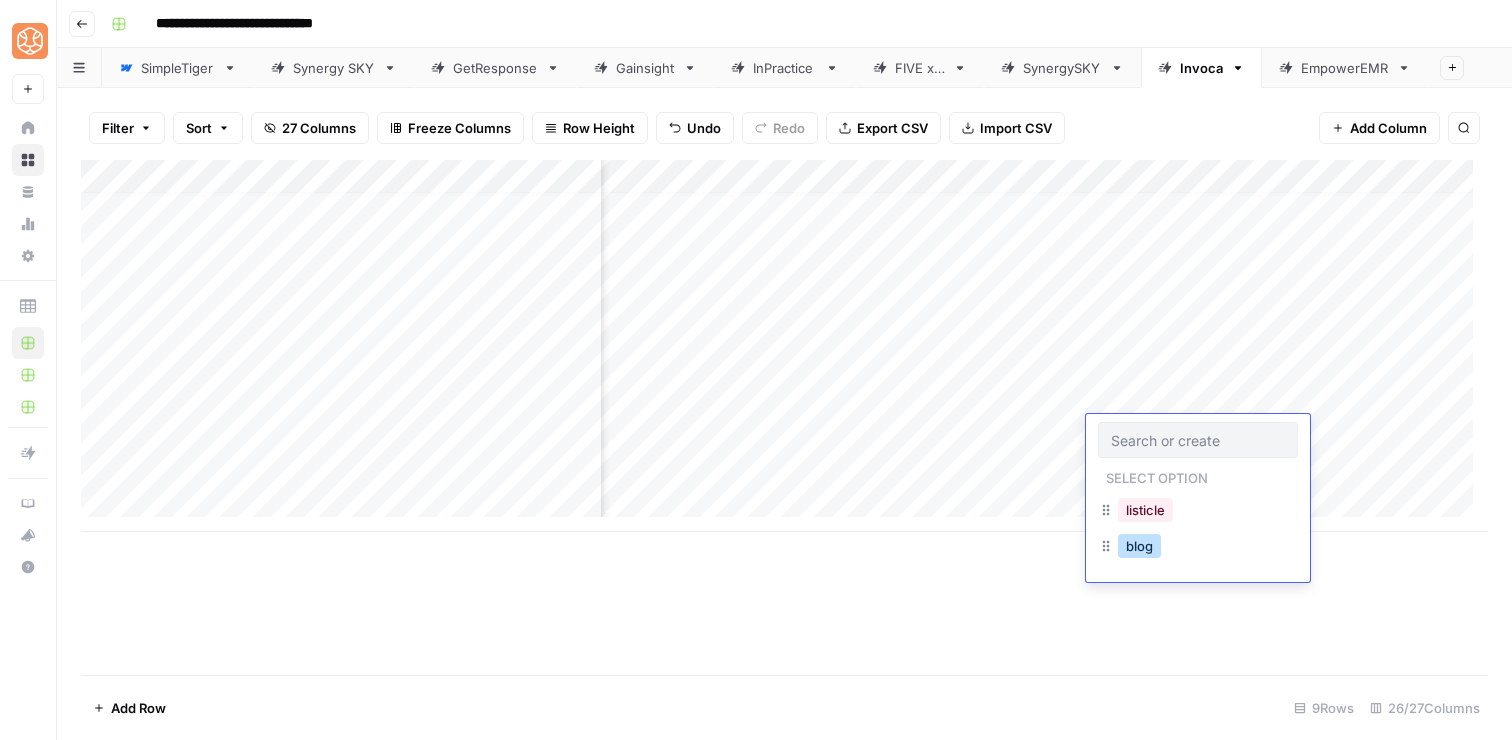 click on "blog" at bounding box center [1139, 546] 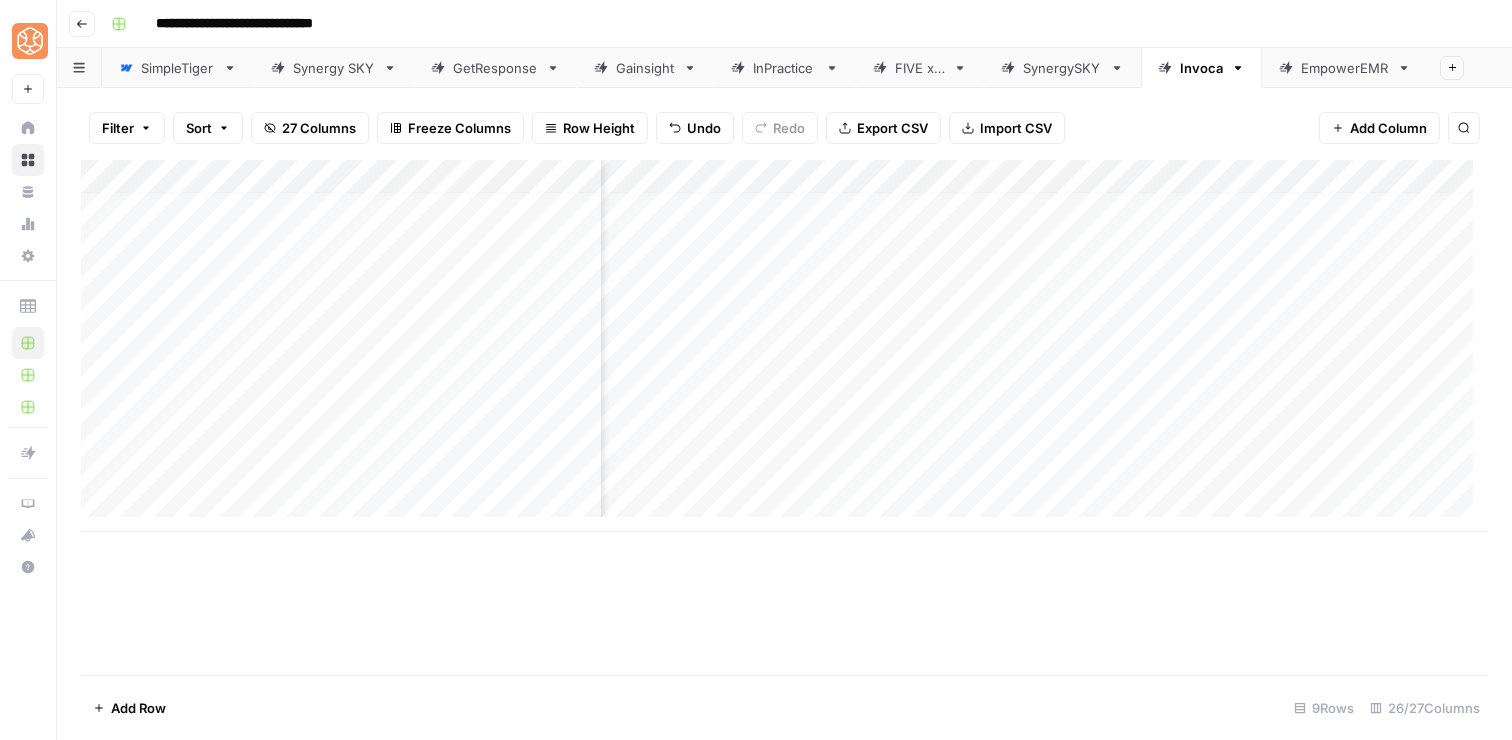 click on "Add Column" at bounding box center [784, 346] 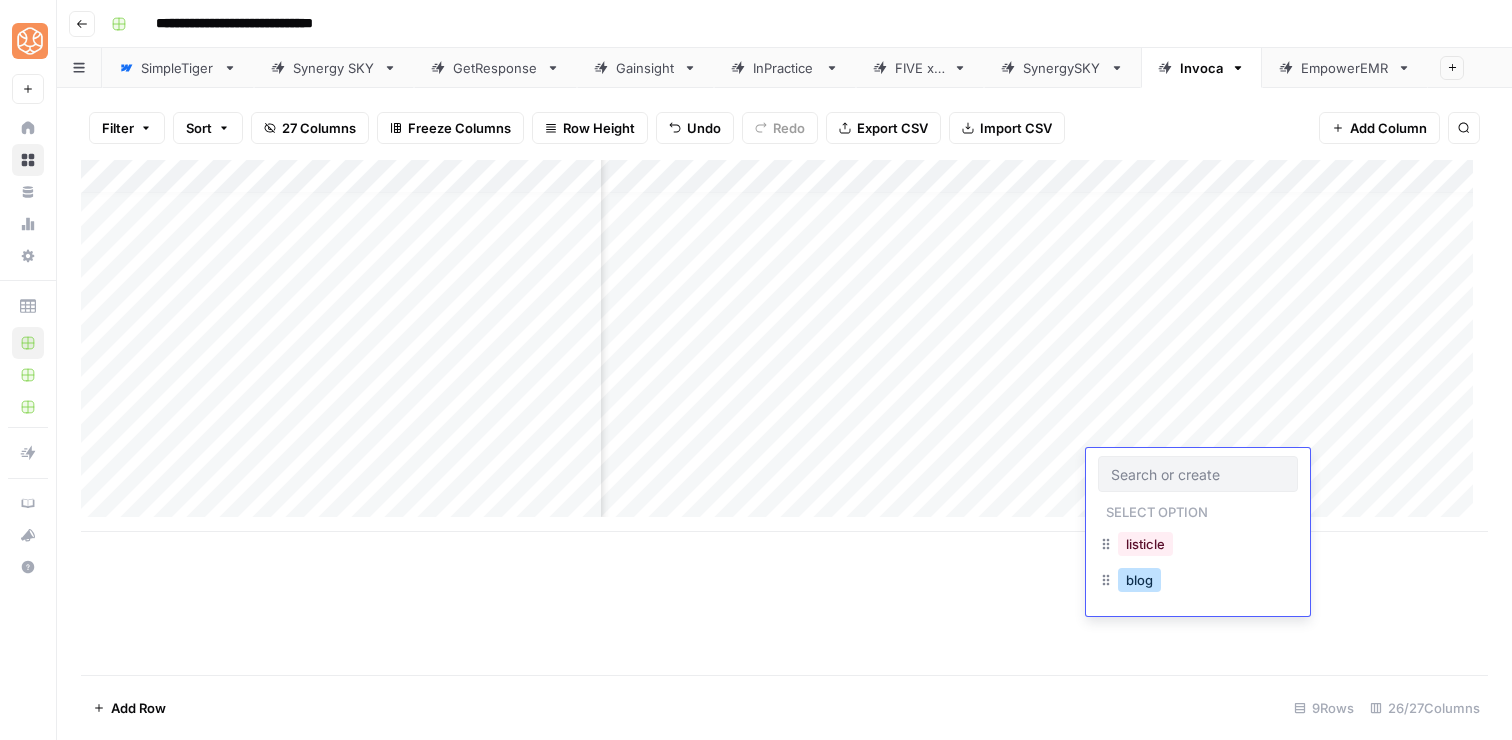 drag, startPoint x: 1123, startPoint y: 578, endPoint x: 1108, endPoint y: 576, distance: 15.132746 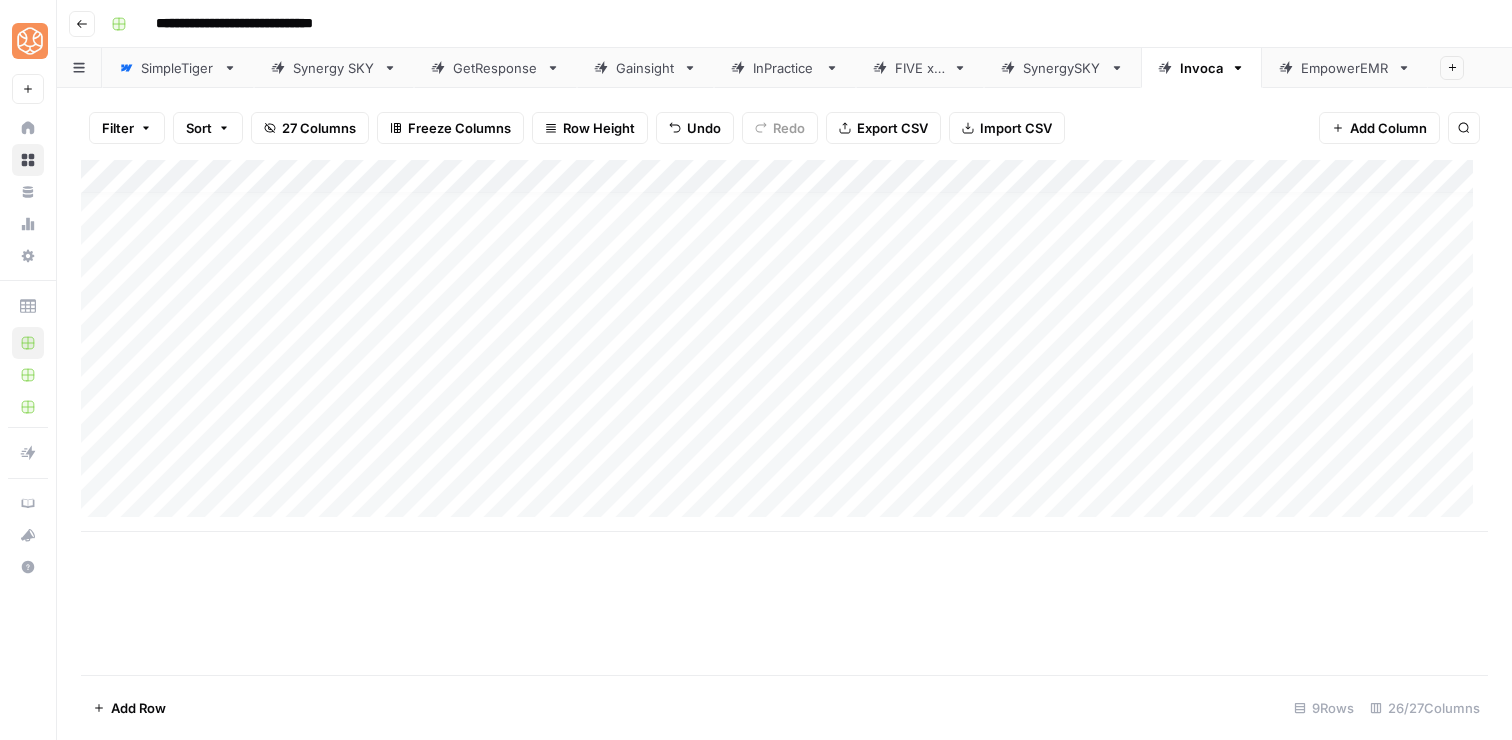 scroll, scrollTop: 15, scrollLeft: 0, axis: vertical 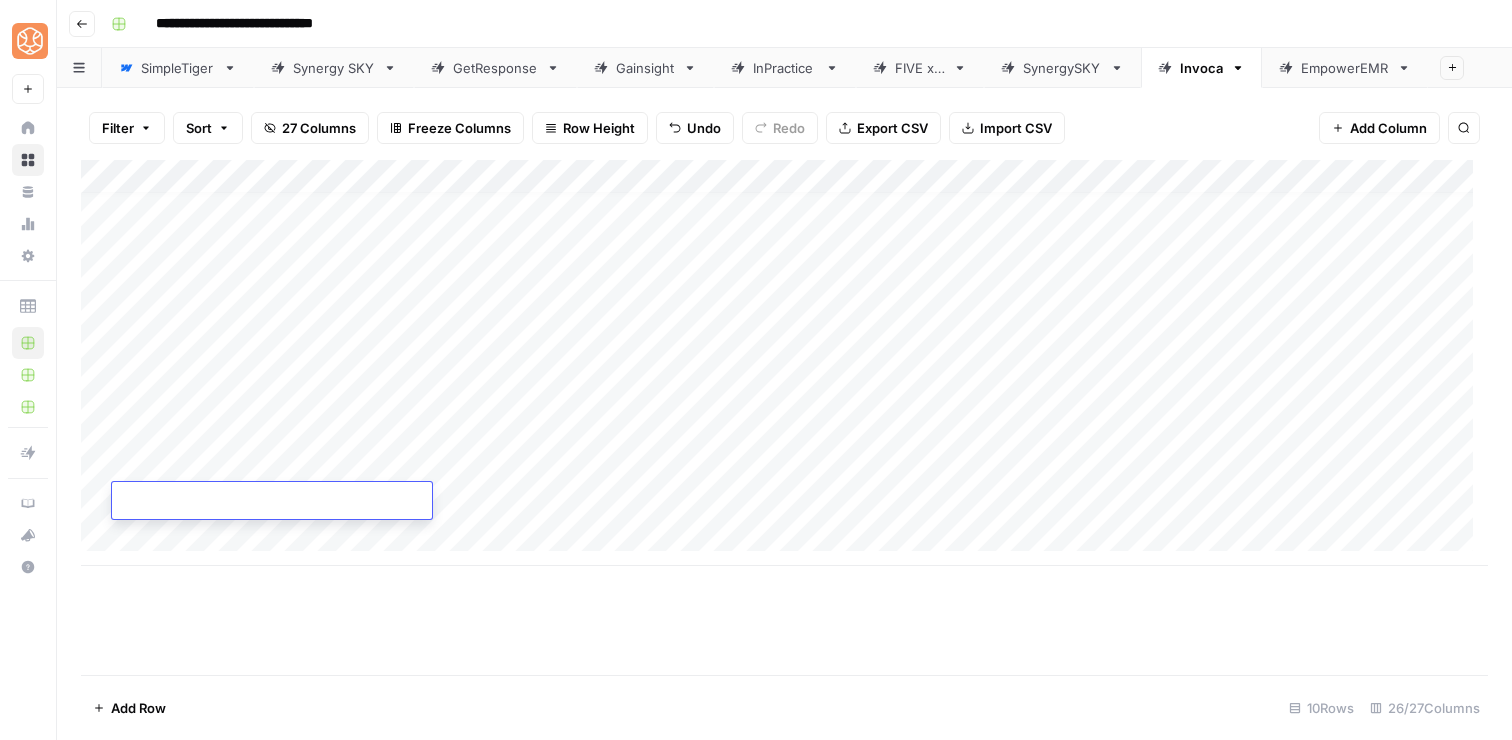 type on "**********" 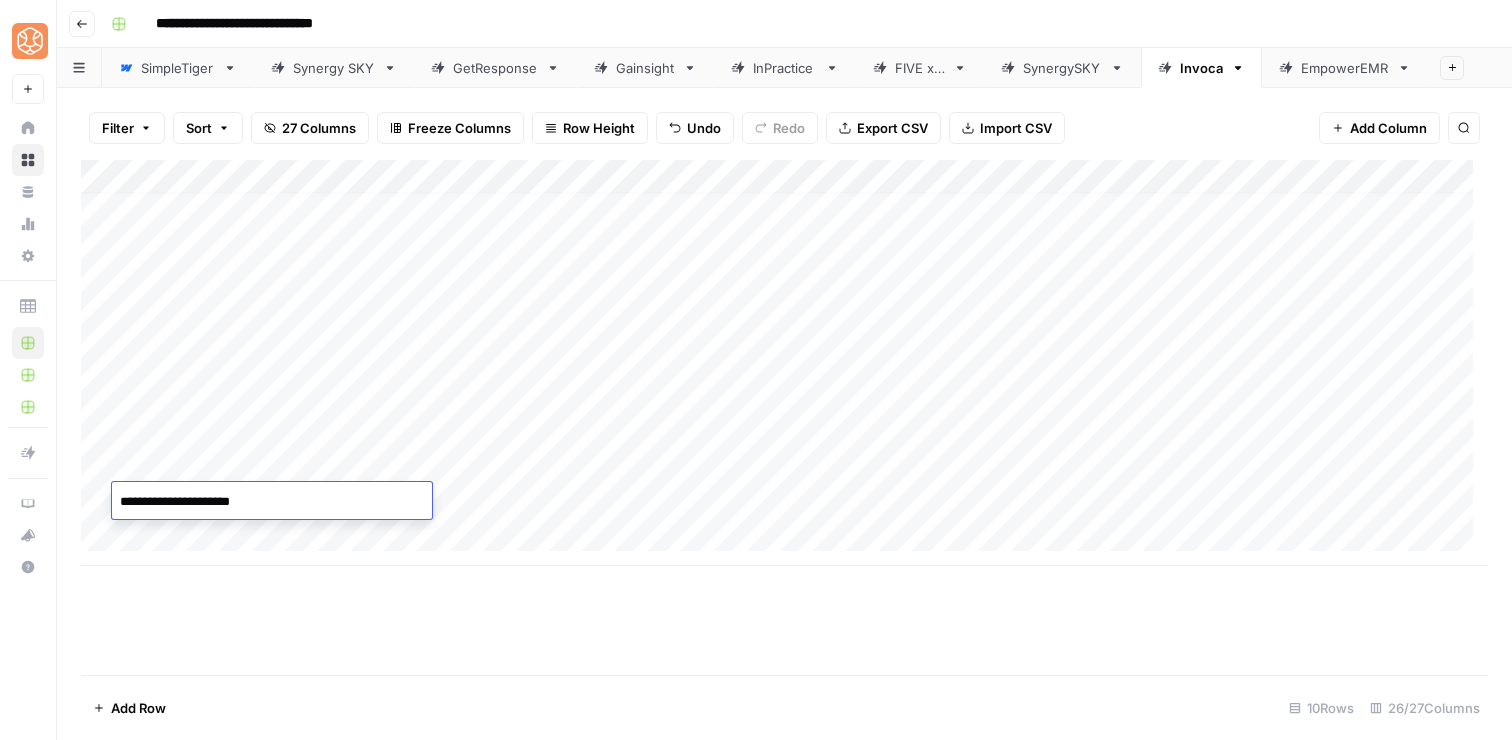 click on "Add Column" at bounding box center (784, 417) 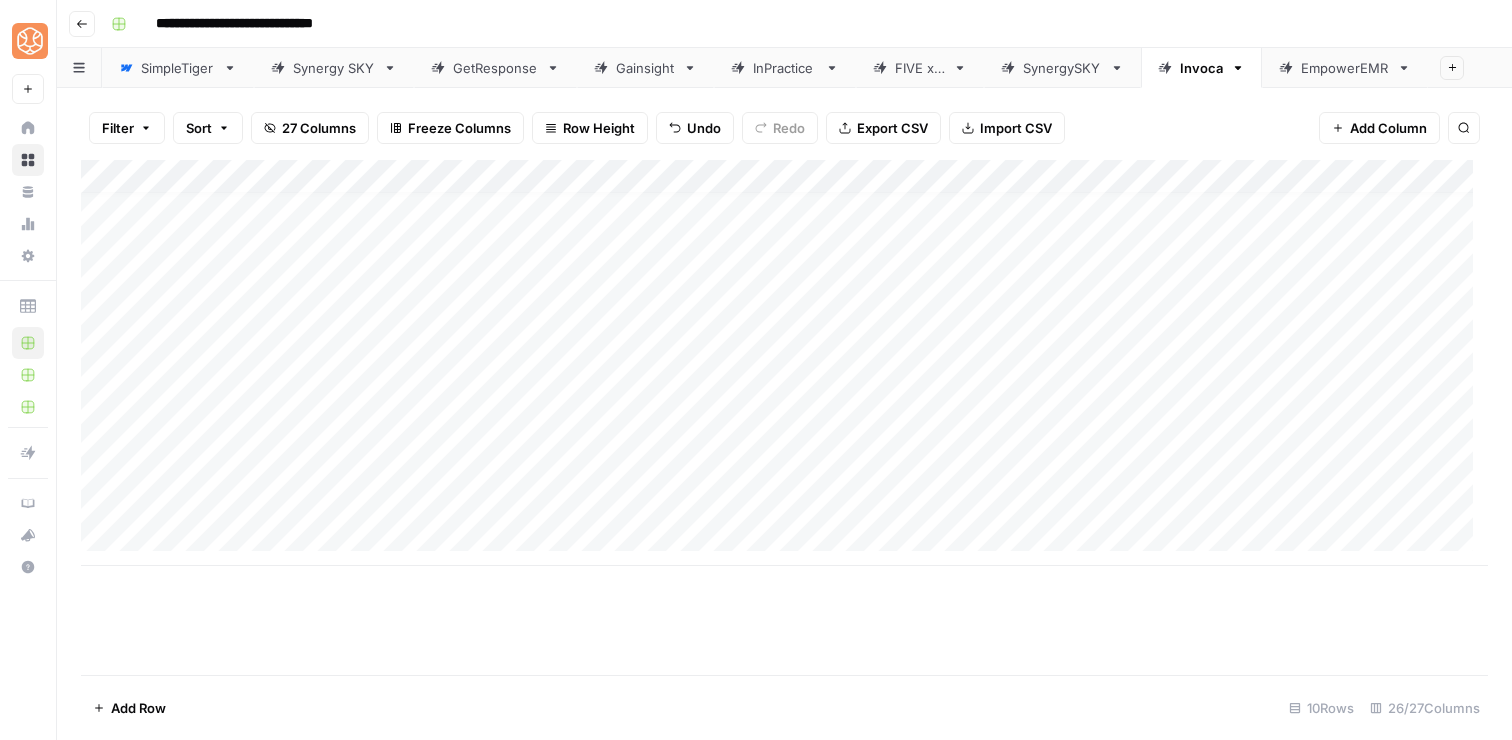 click on "Add Column" at bounding box center [784, 363] 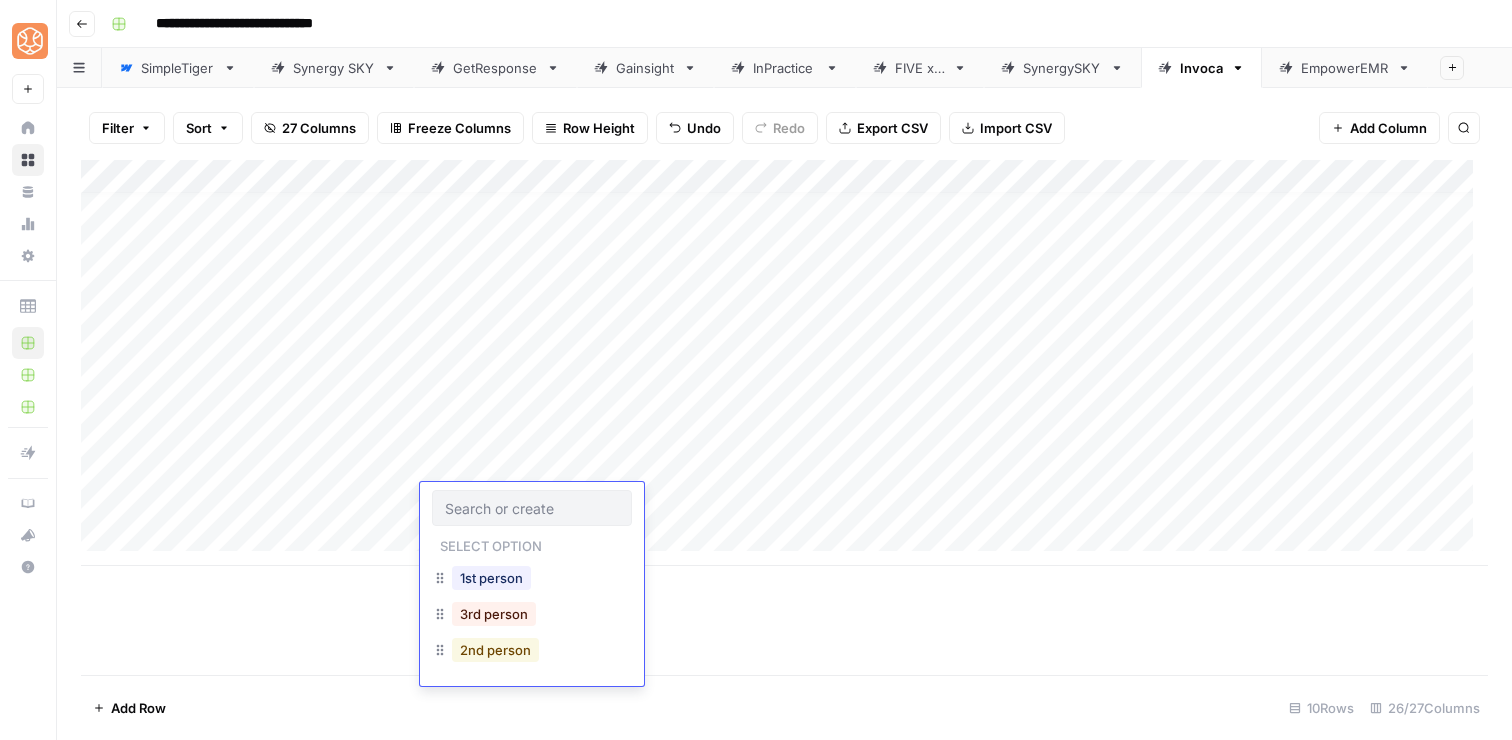 drag, startPoint x: 483, startPoint y: 643, endPoint x: 485, endPoint y: 624, distance: 19.104973 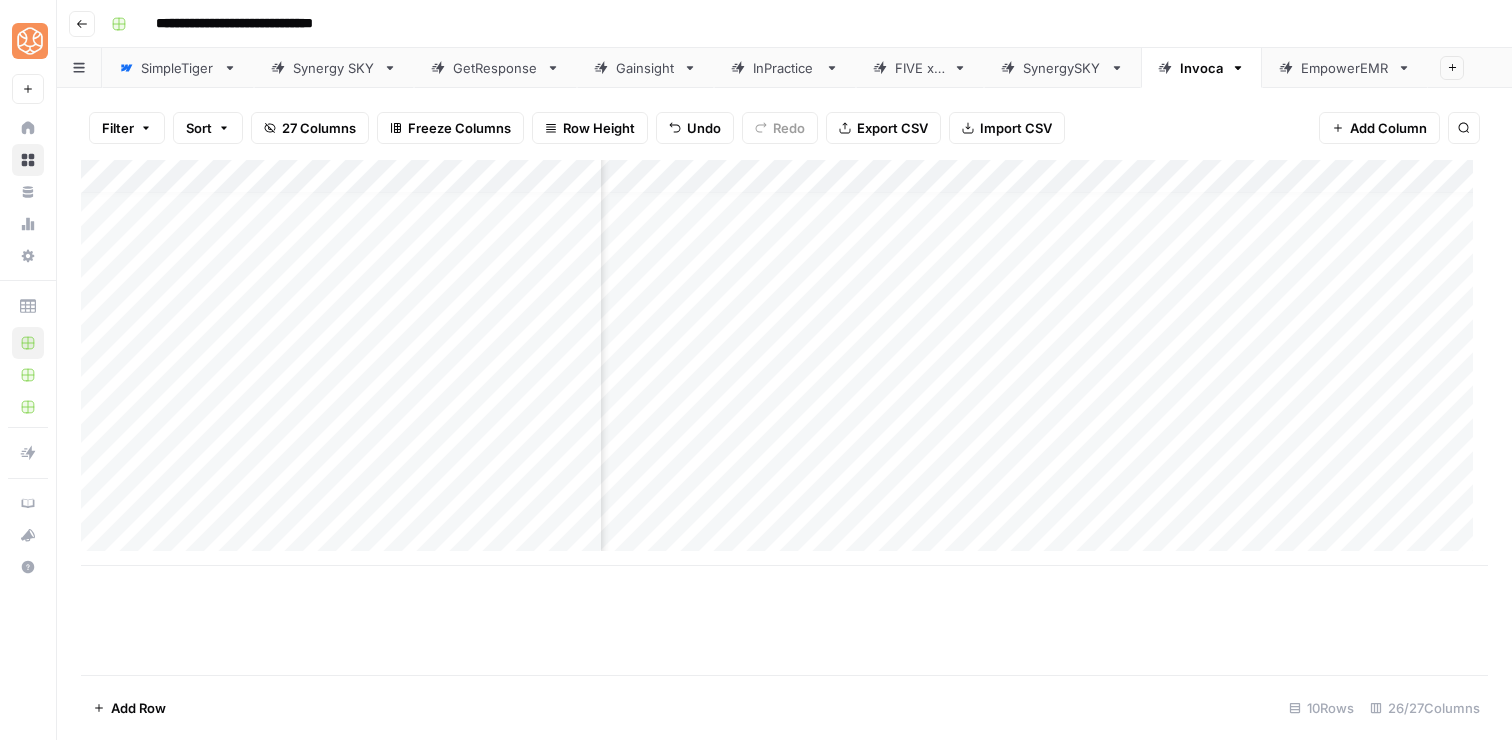 scroll, scrollTop: 15, scrollLeft: 1224, axis: both 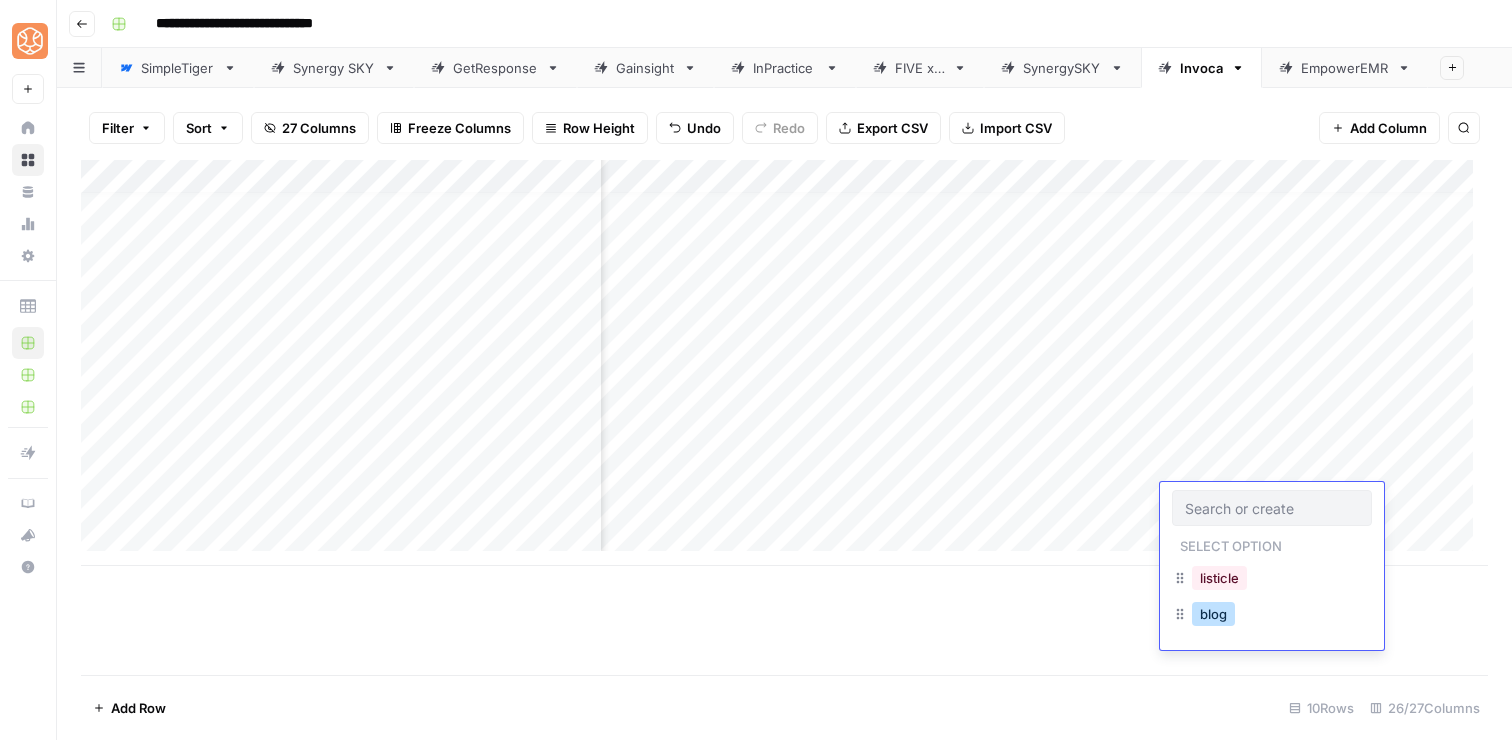 click on "blog" at bounding box center (1213, 614) 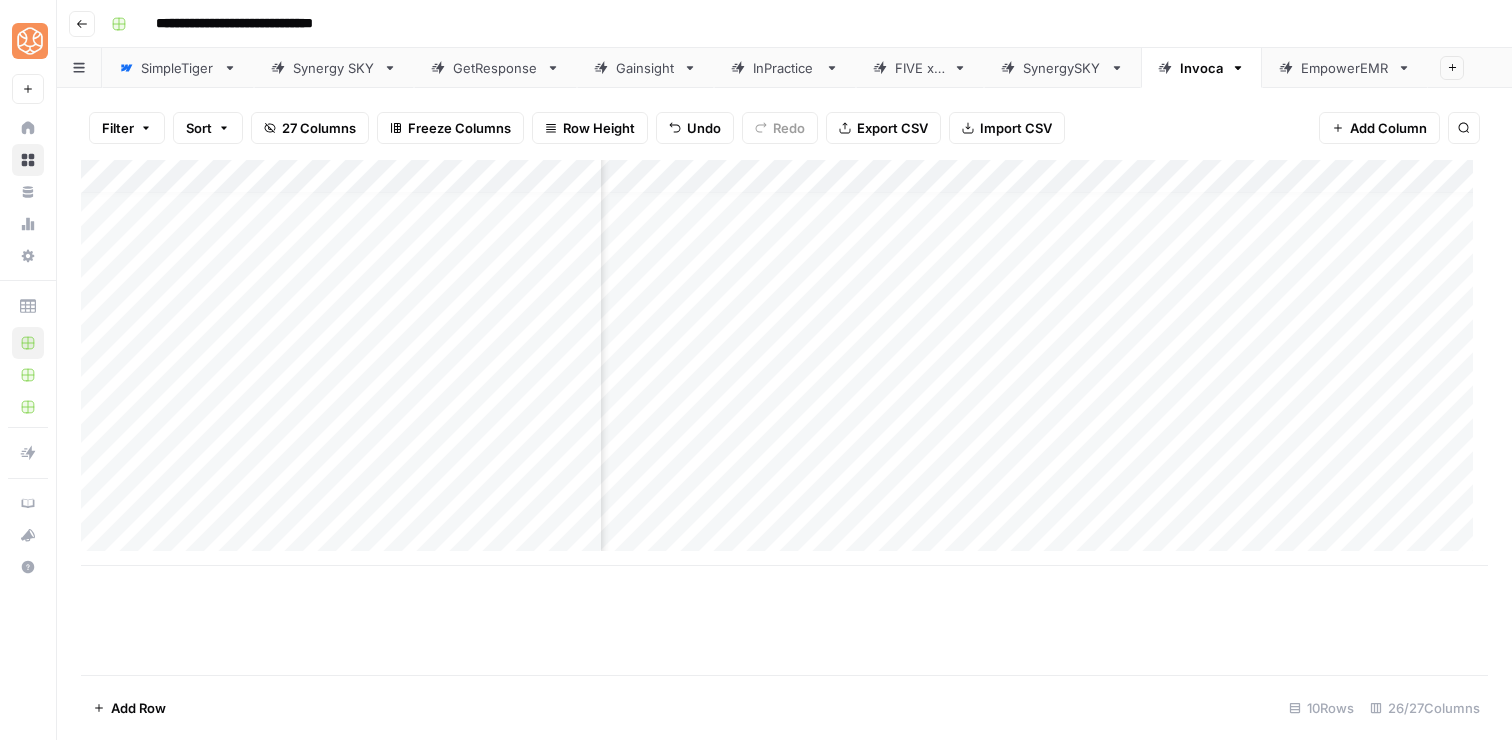 scroll, scrollTop: 15, scrollLeft: 0, axis: vertical 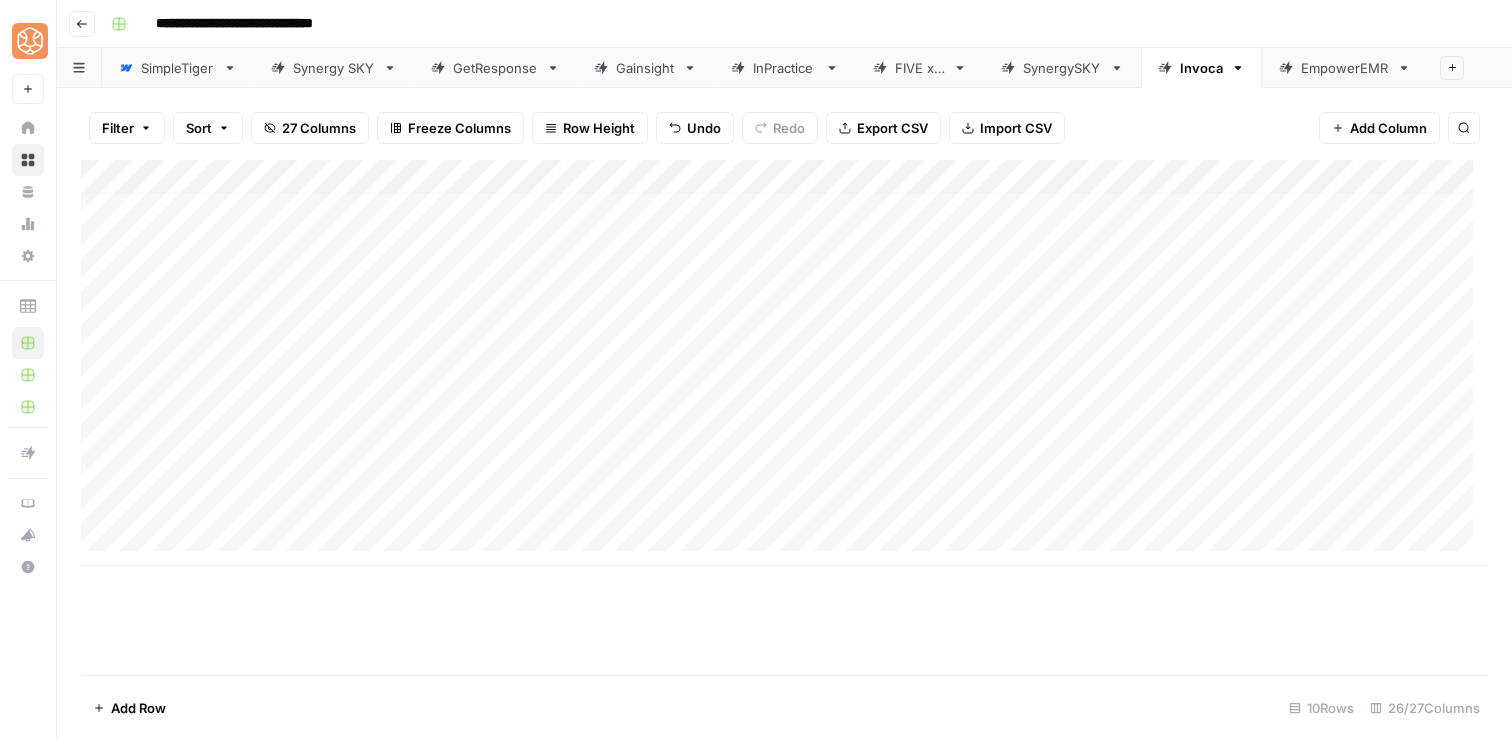 click on "Add Column" at bounding box center (784, 363) 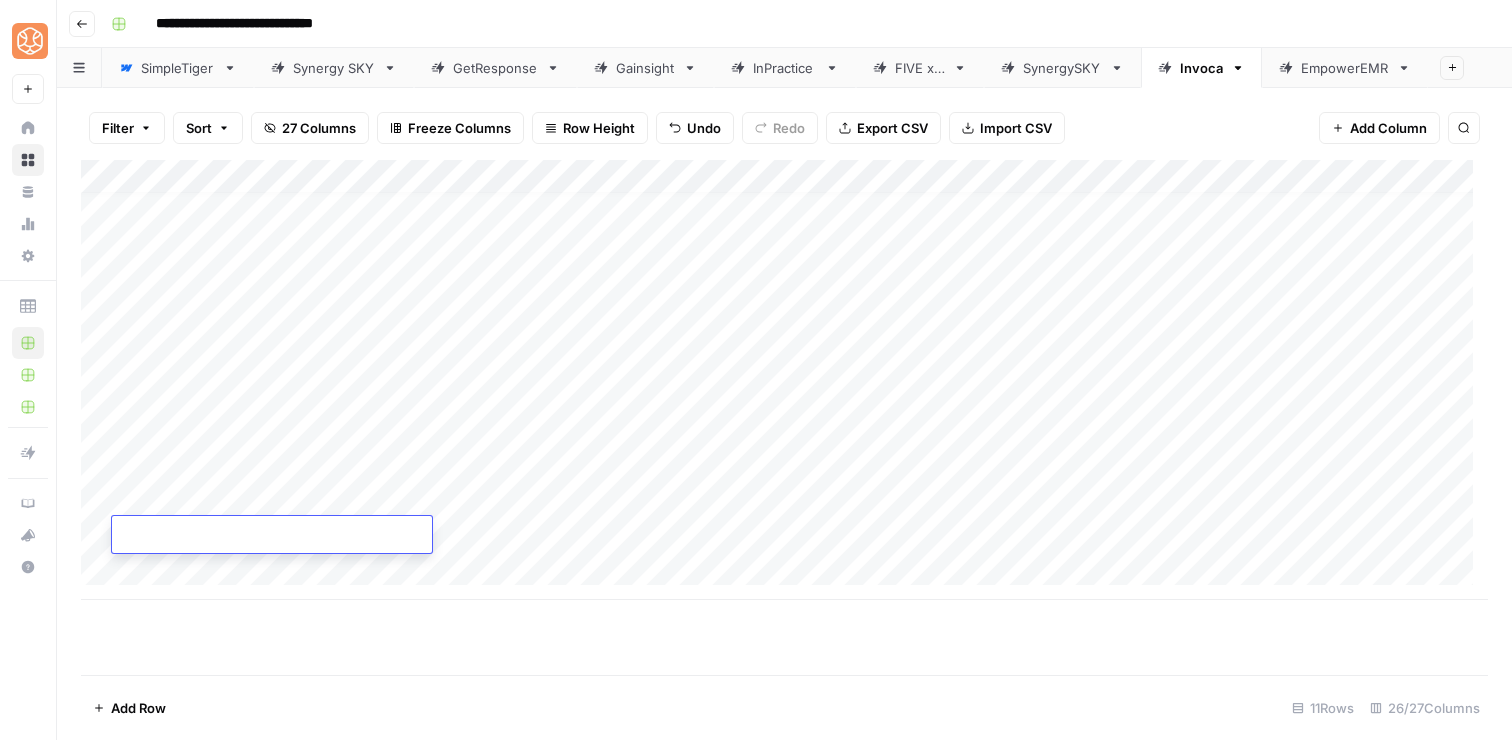type on "**********" 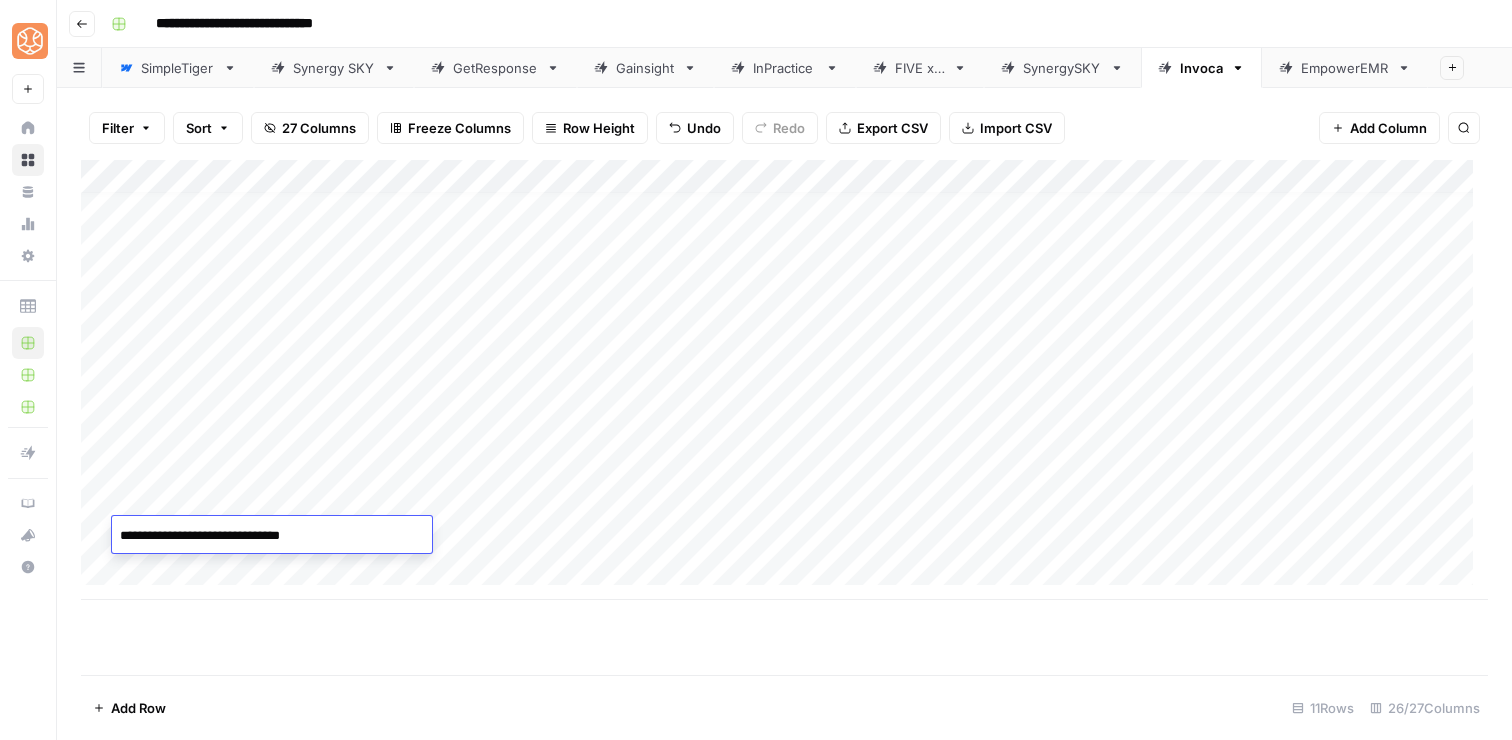 click on "Add Column" at bounding box center (784, 417) 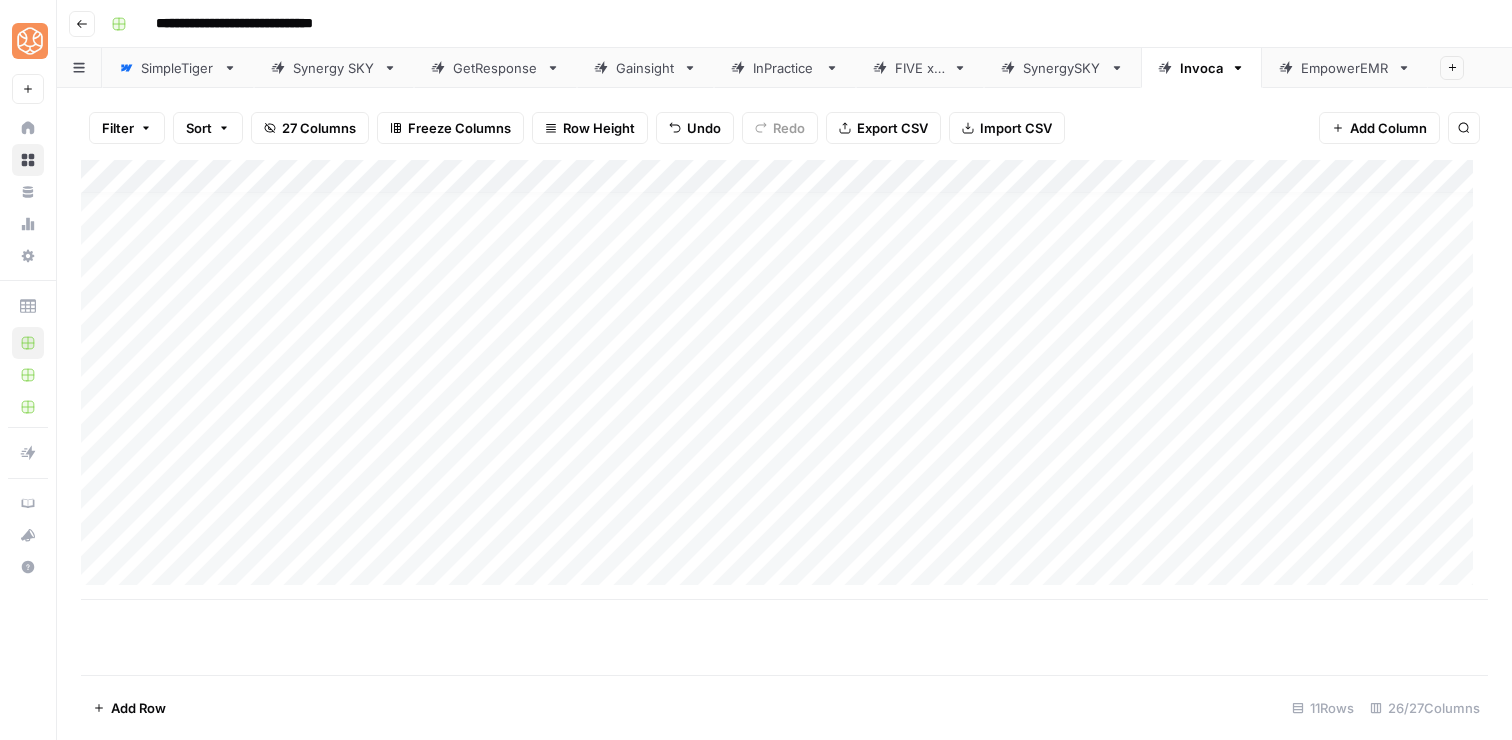drag, startPoint x: 494, startPoint y: 523, endPoint x: 461, endPoint y: 546, distance: 40.22437 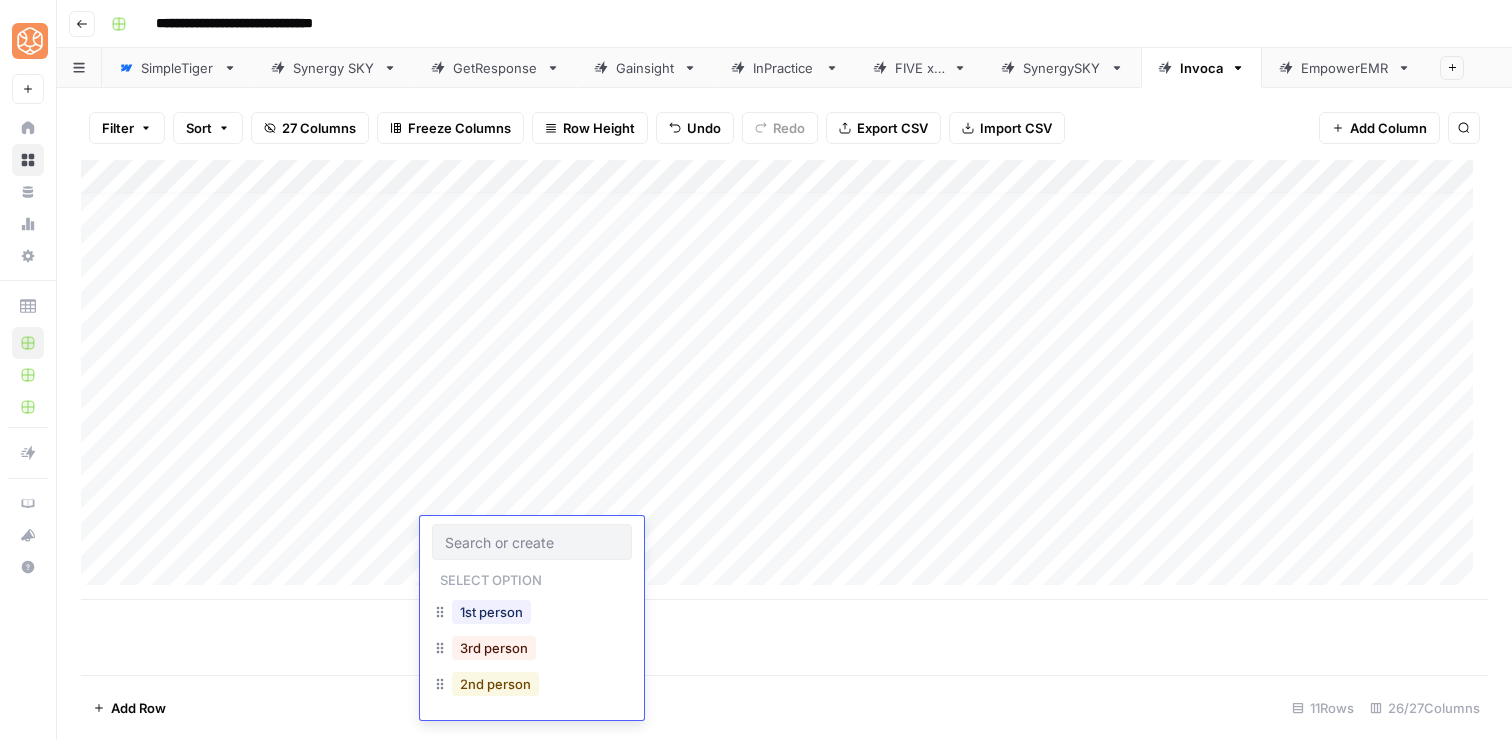 drag, startPoint x: 489, startPoint y: 679, endPoint x: 494, endPoint y: 670, distance: 10.29563 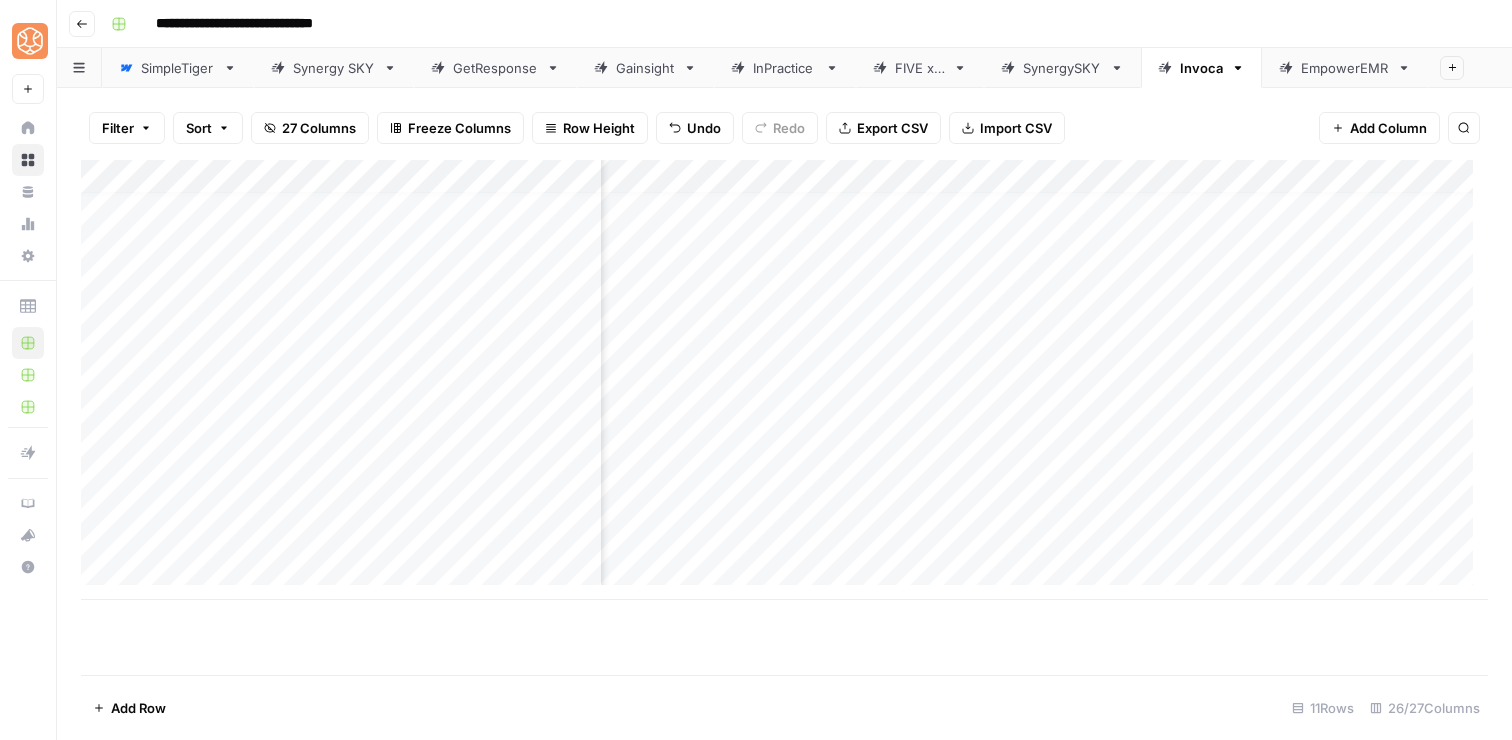 scroll, scrollTop: 15, scrollLeft: 1630, axis: both 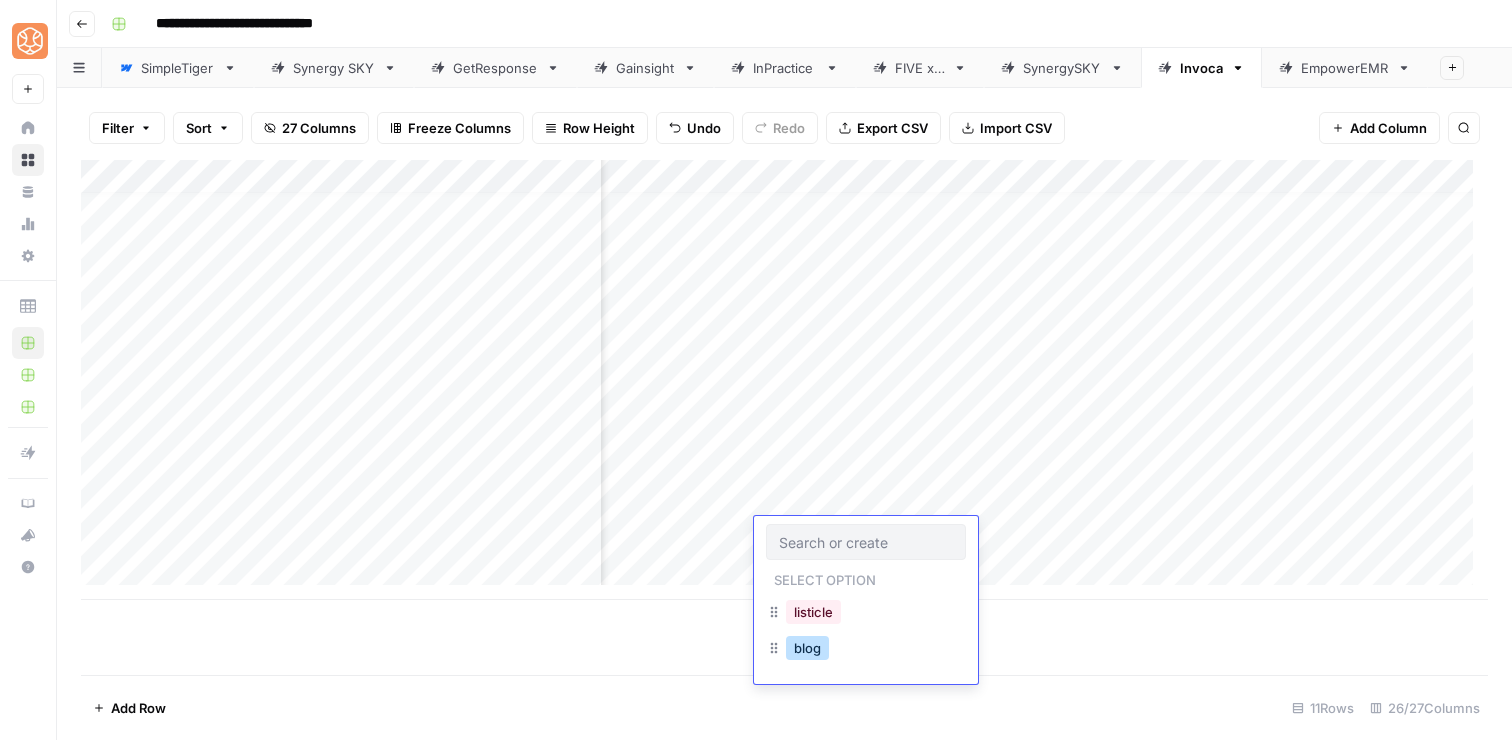 click on "blog" at bounding box center (807, 648) 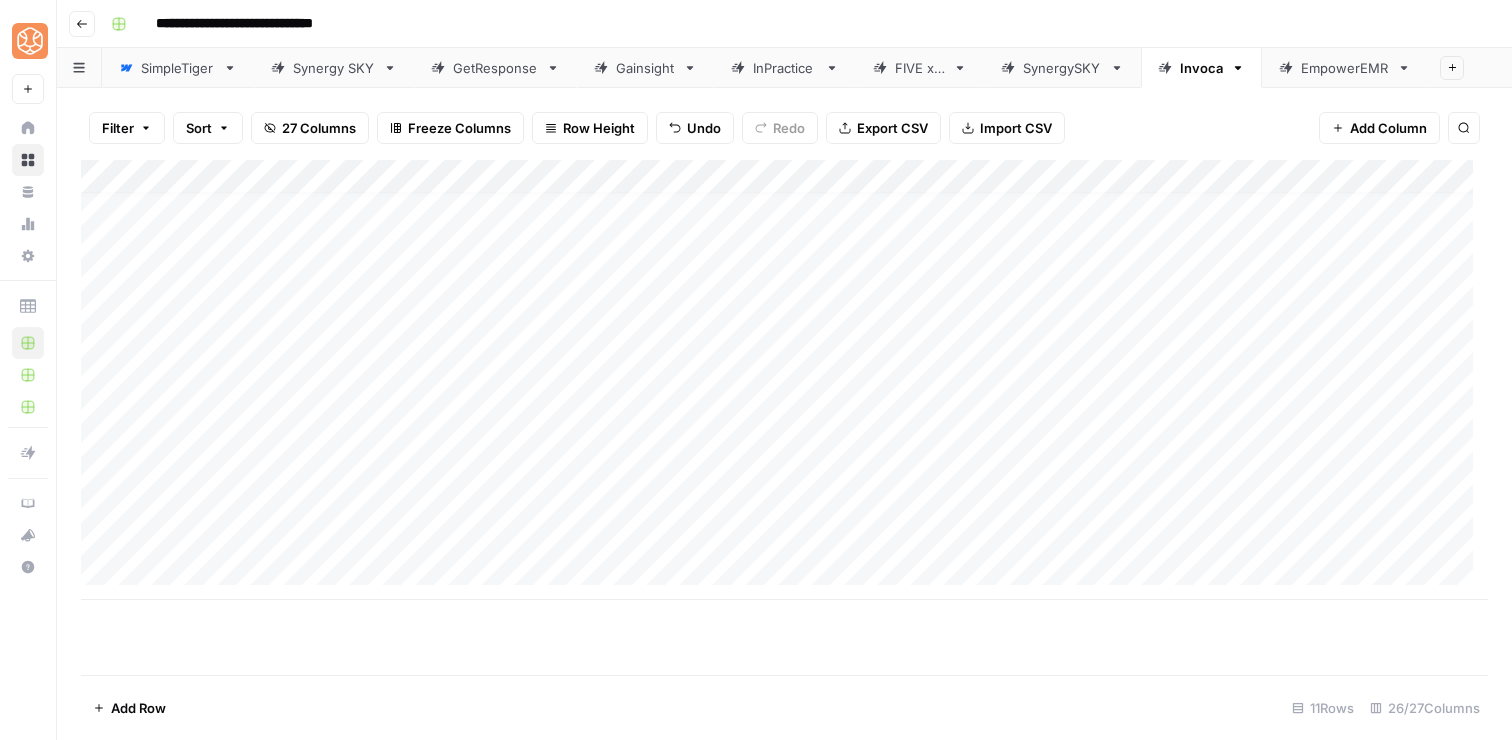 scroll, scrollTop: 15, scrollLeft: 0, axis: vertical 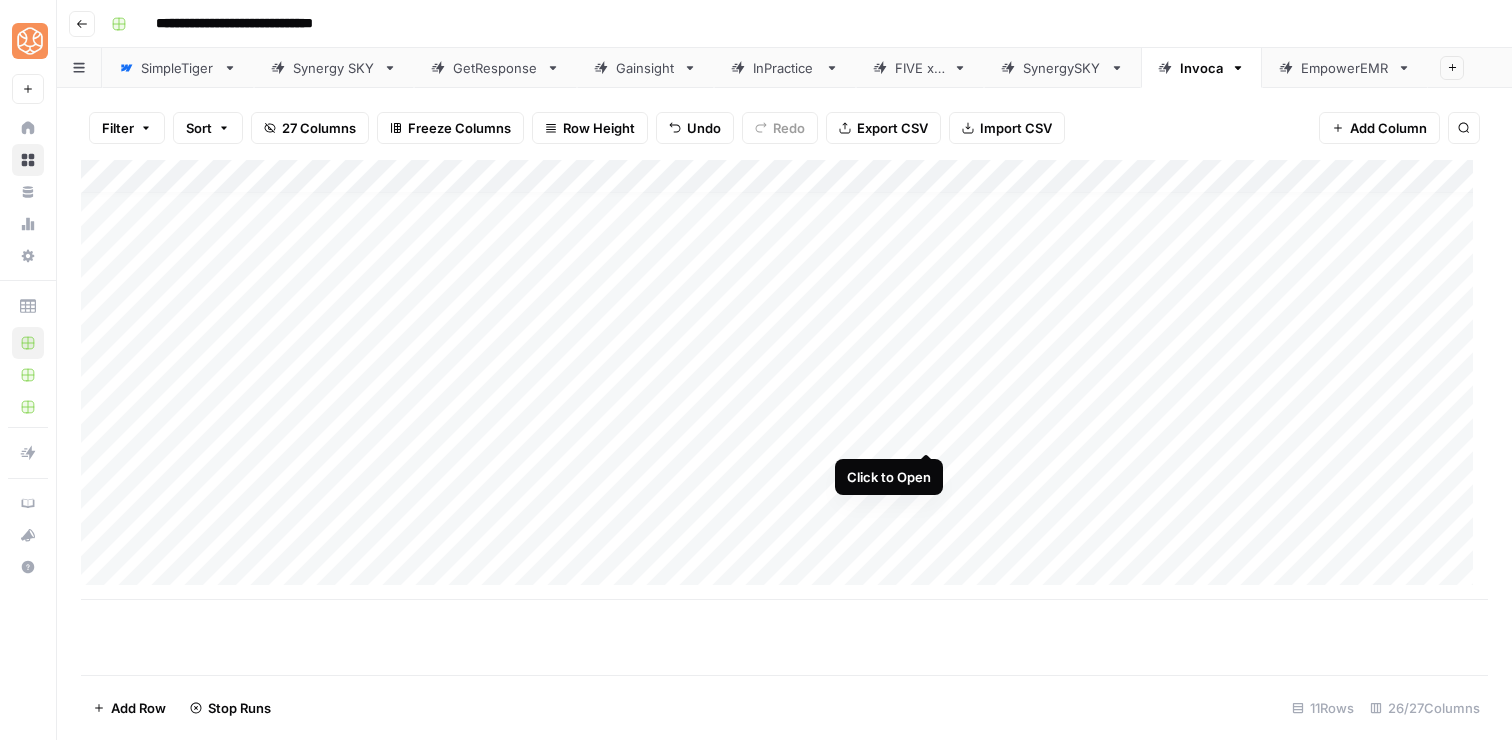 click on "Add Column" at bounding box center (784, 380) 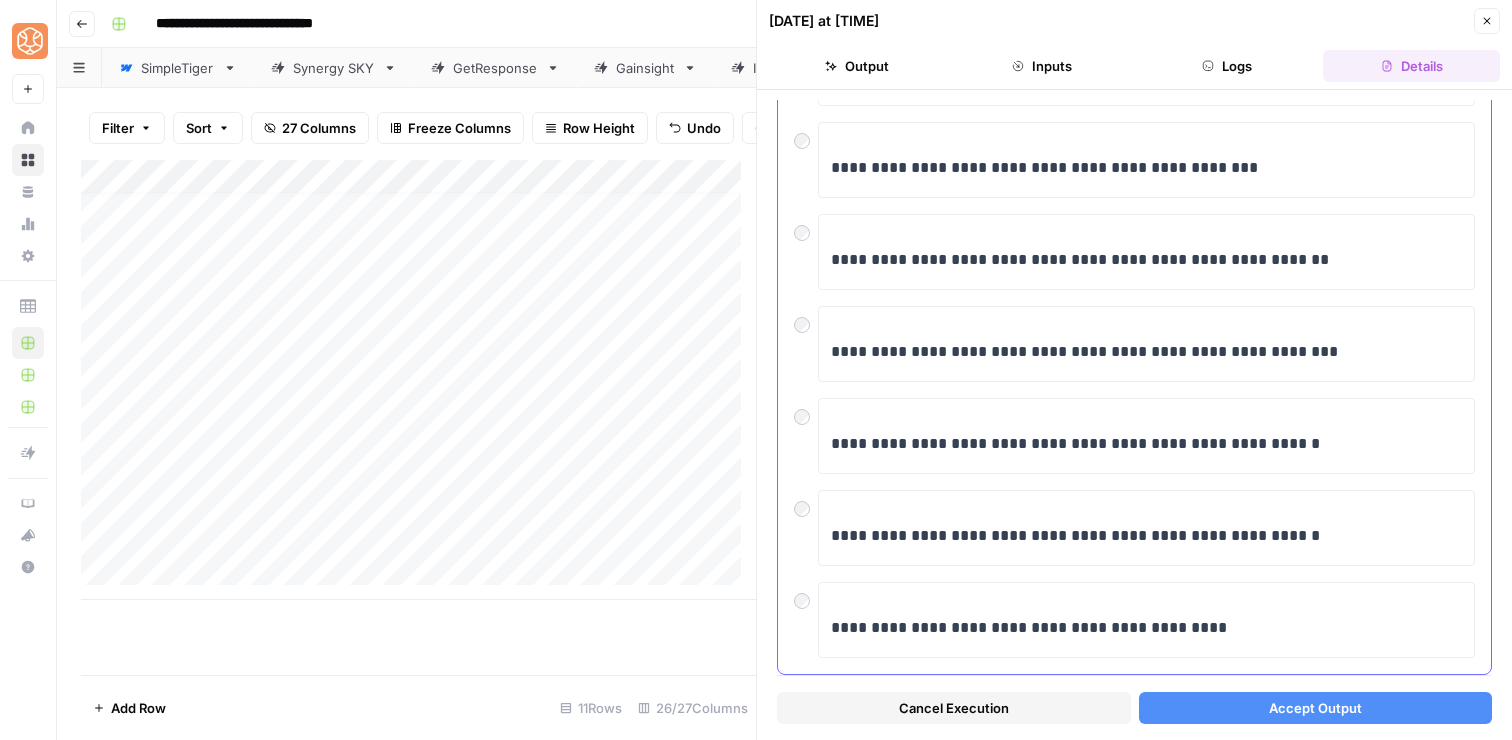 scroll, scrollTop: 498, scrollLeft: 0, axis: vertical 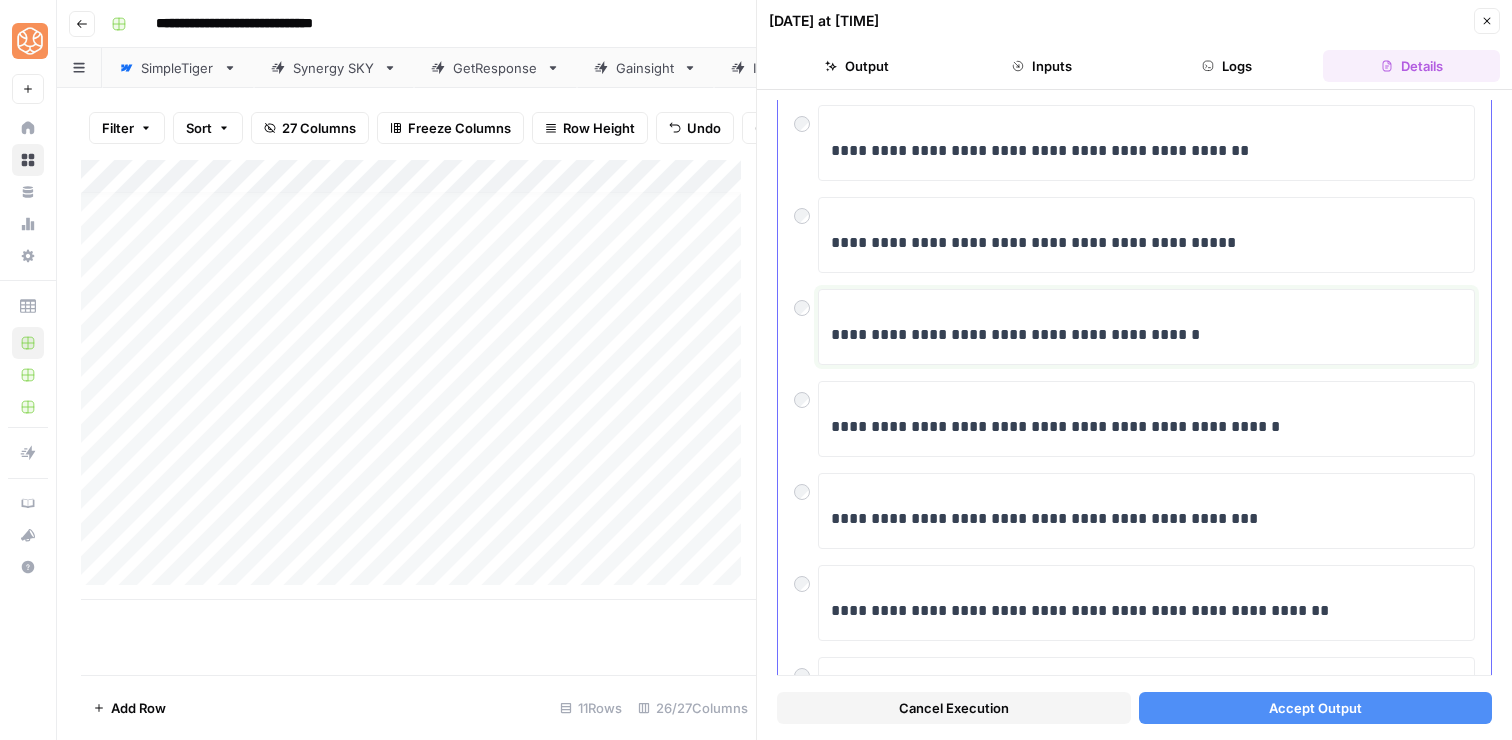 click on "**********" at bounding box center [1139, 335] 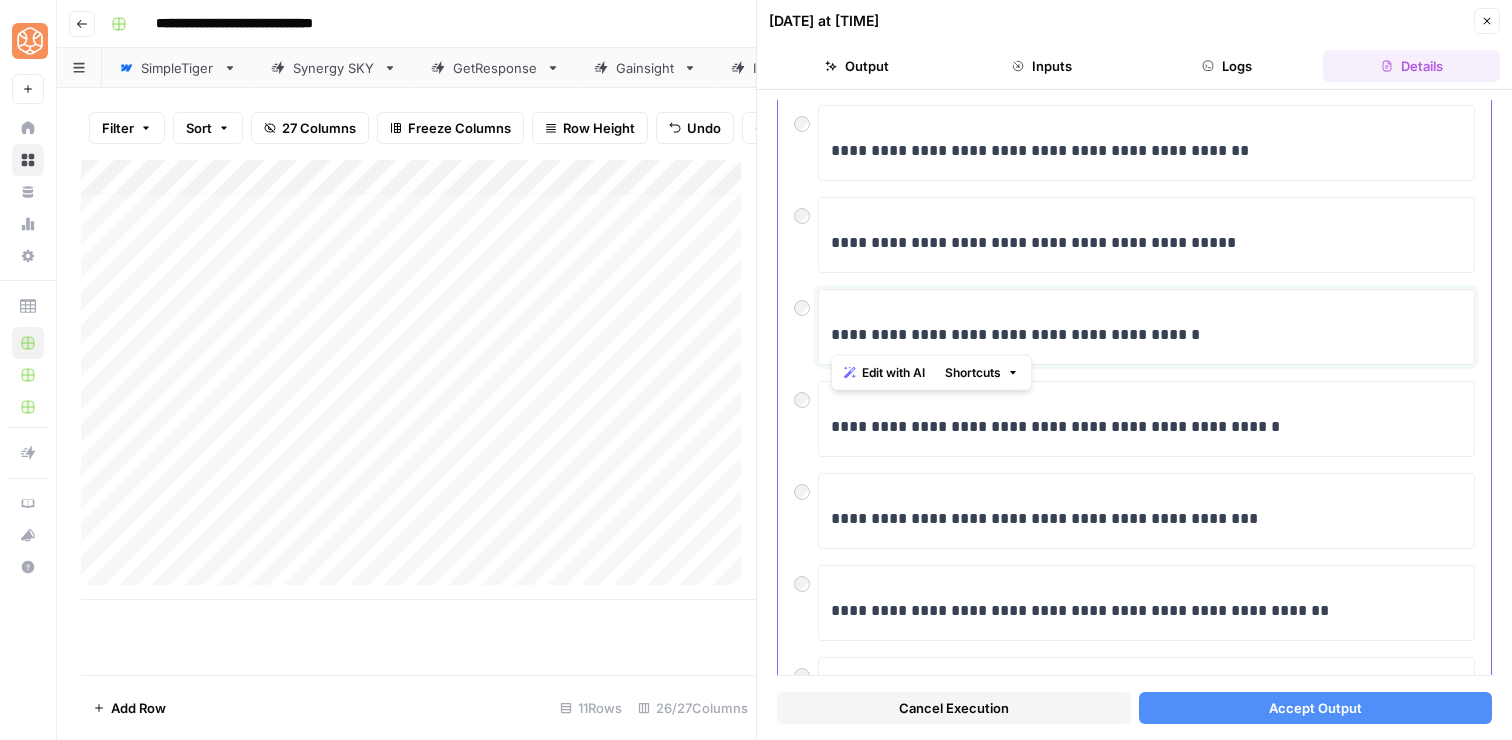 click on "**********" at bounding box center (1139, 335) 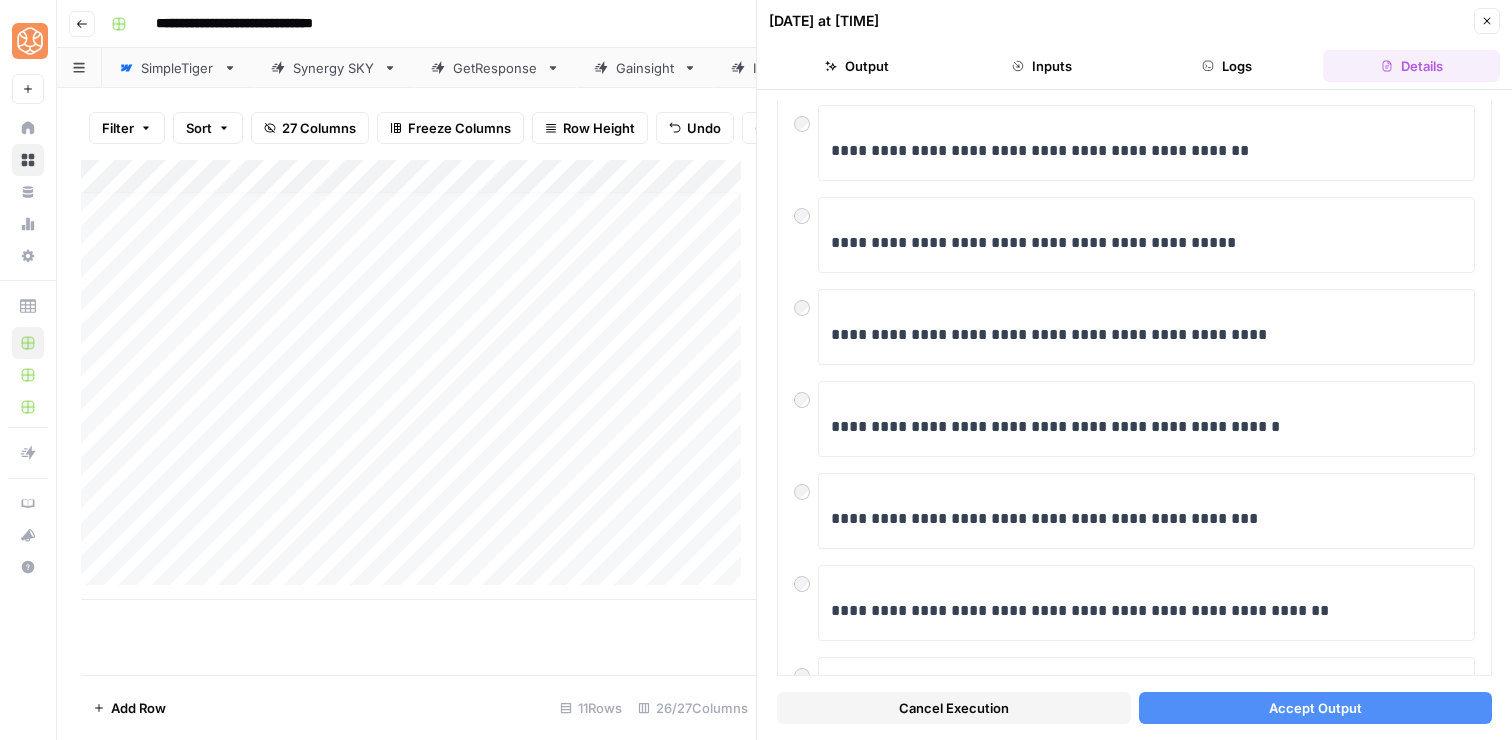 click on "Accept Output" at bounding box center [1316, 708] 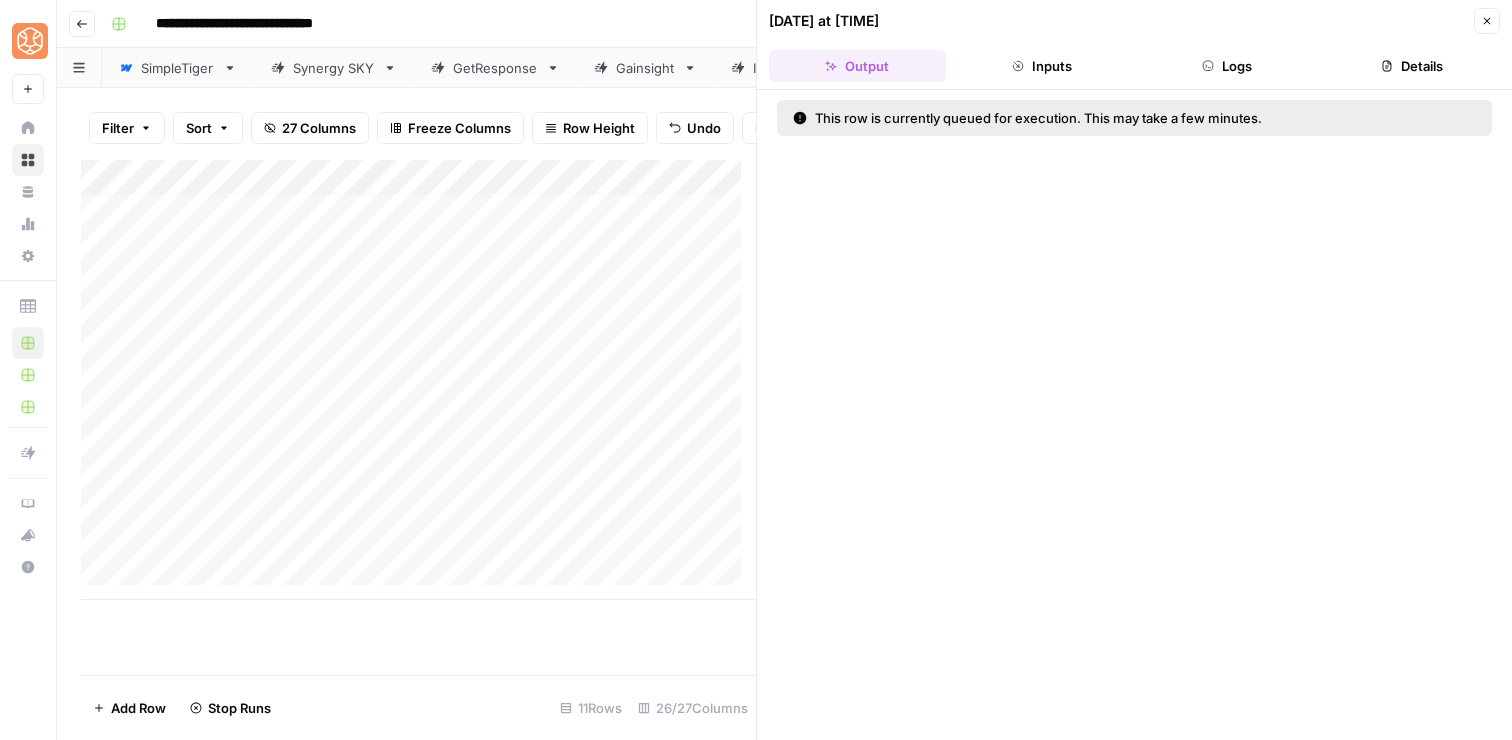 click on "Close" at bounding box center [1487, 21] 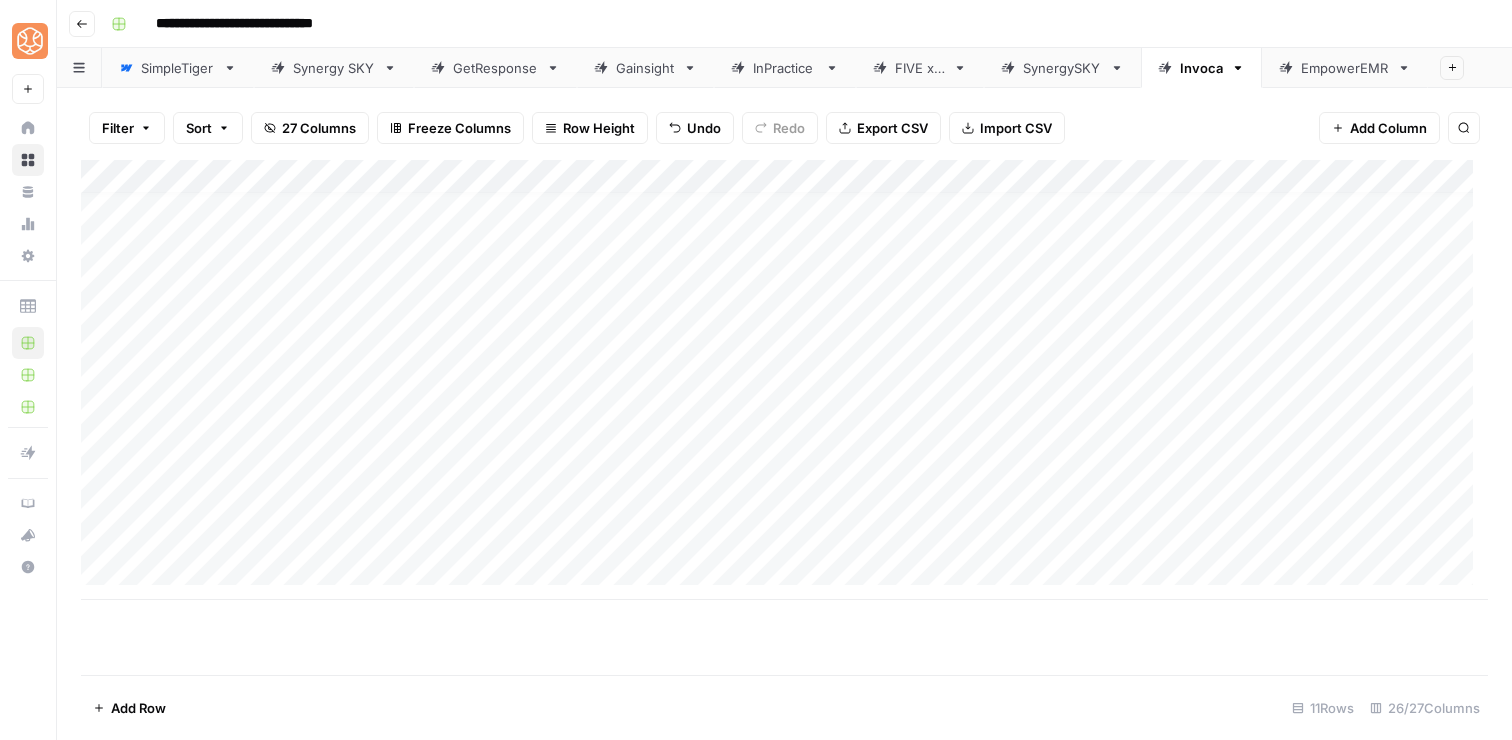click on "Add Column" at bounding box center (784, 380) 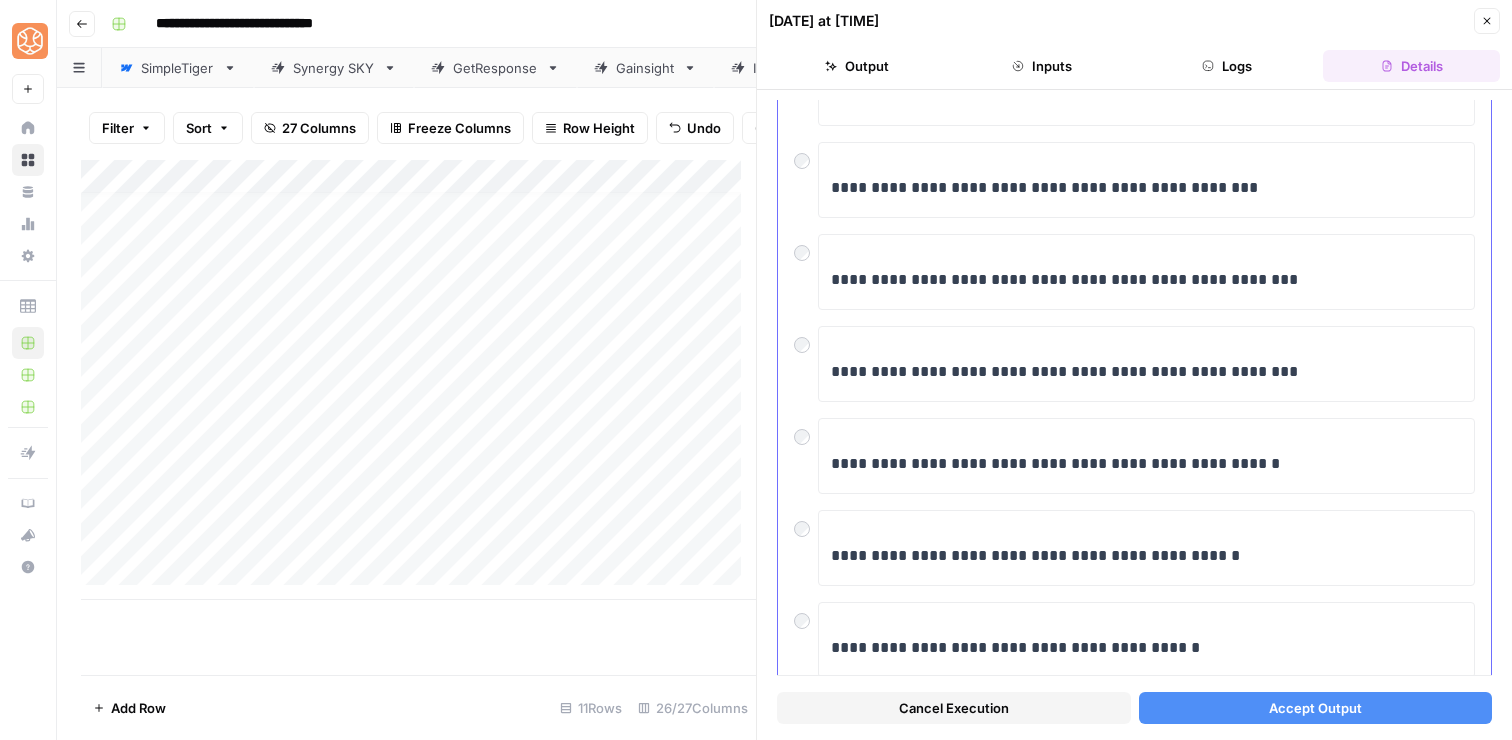scroll, scrollTop: 207, scrollLeft: 0, axis: vertical 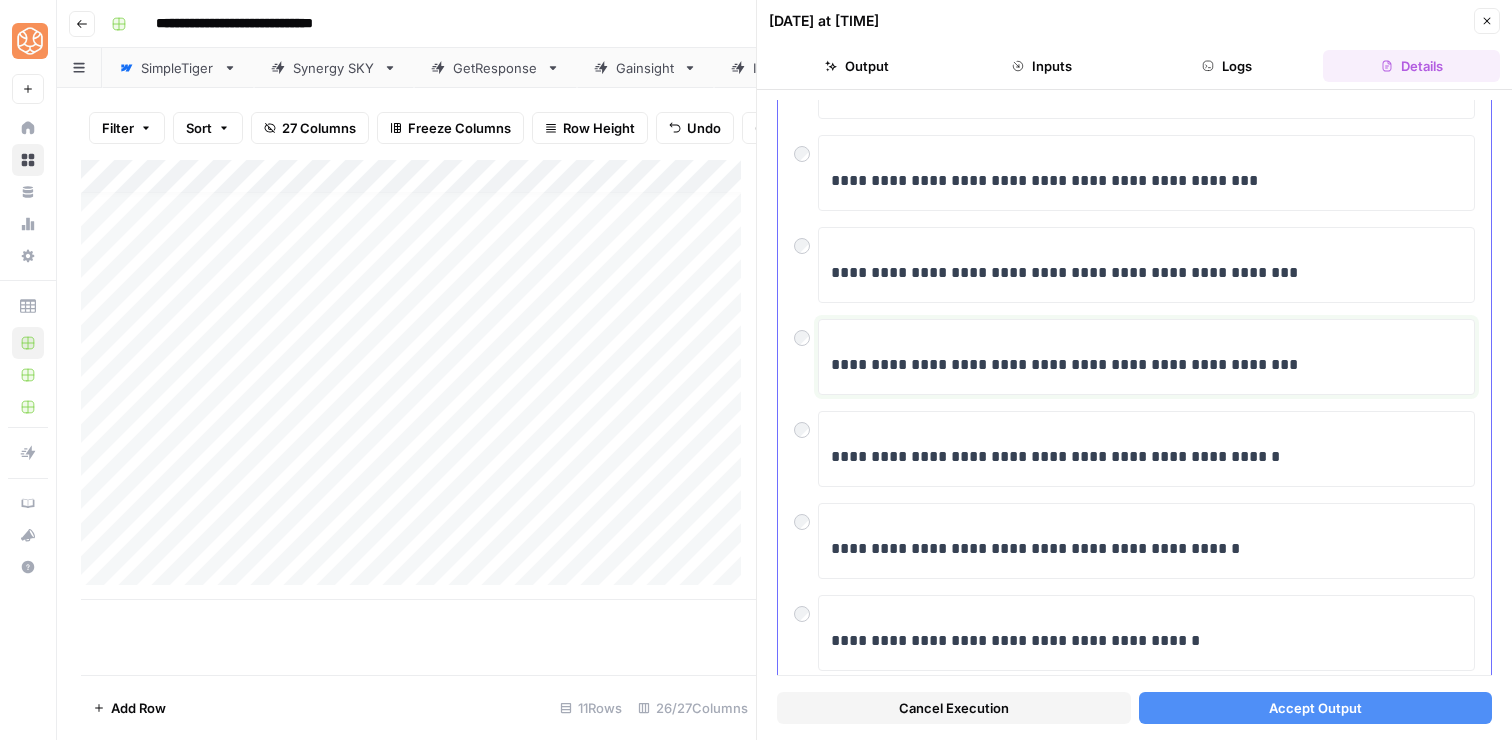 click on "**********" at bounding box center [1139, 365] 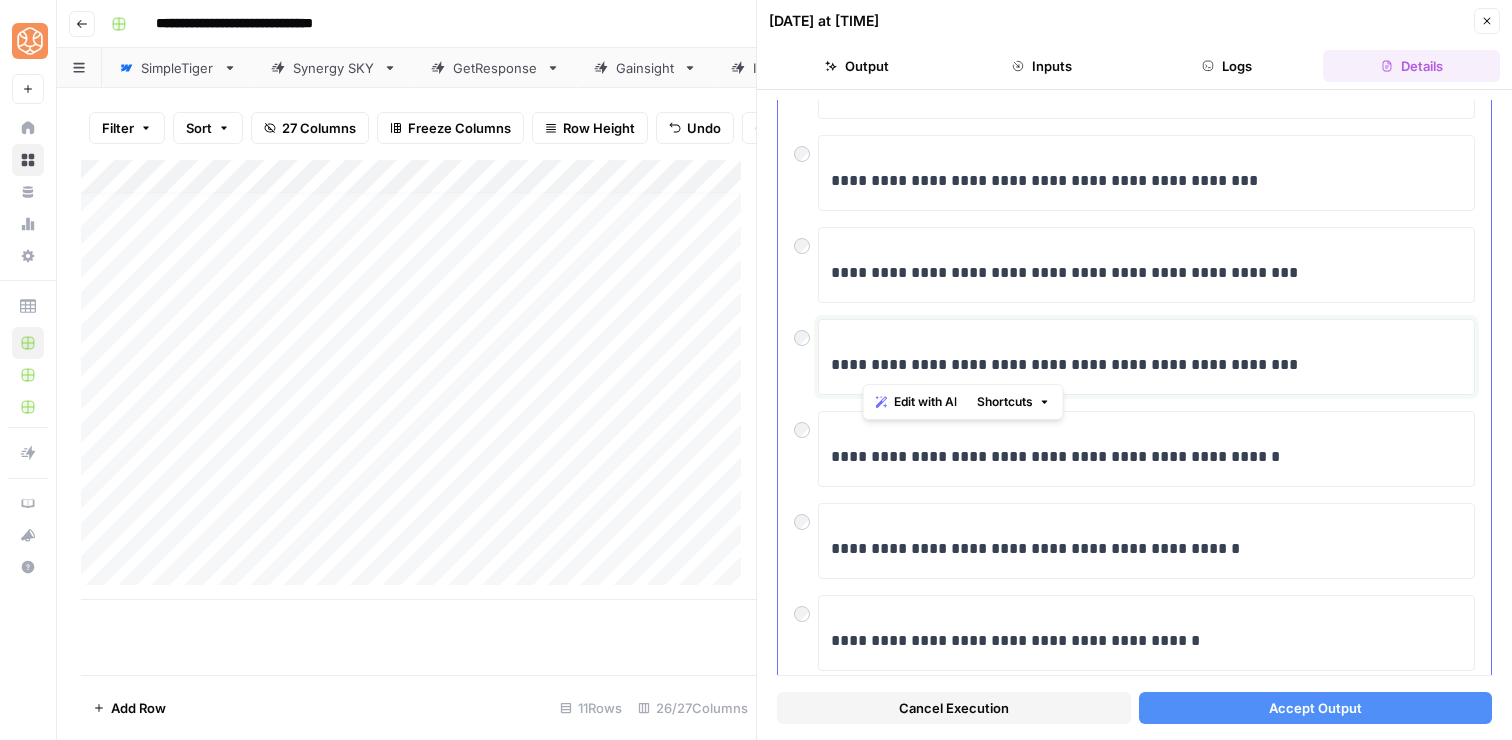 click on "**********" at bounding box center [1139, 365] 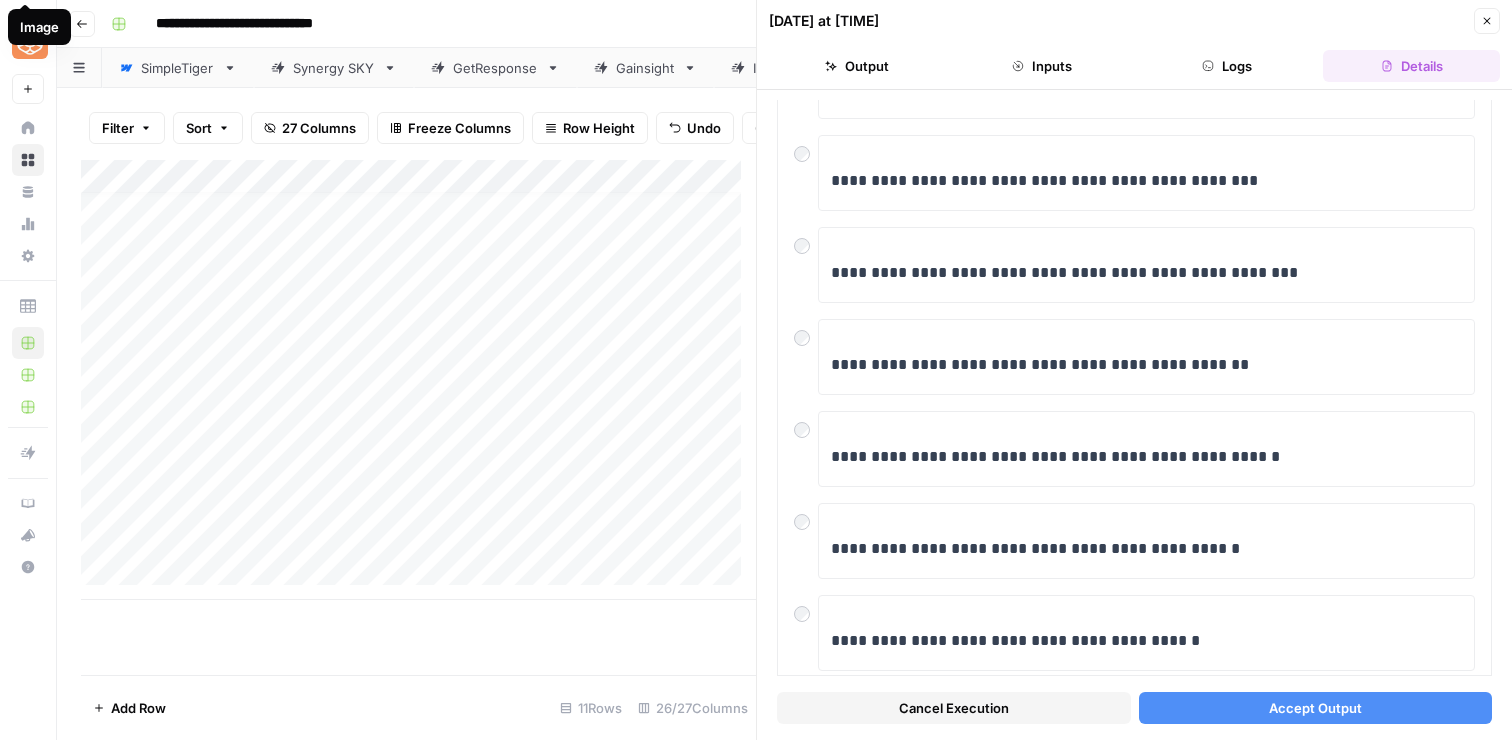 click on "Accept Output" at bounding box center [1315, 708] 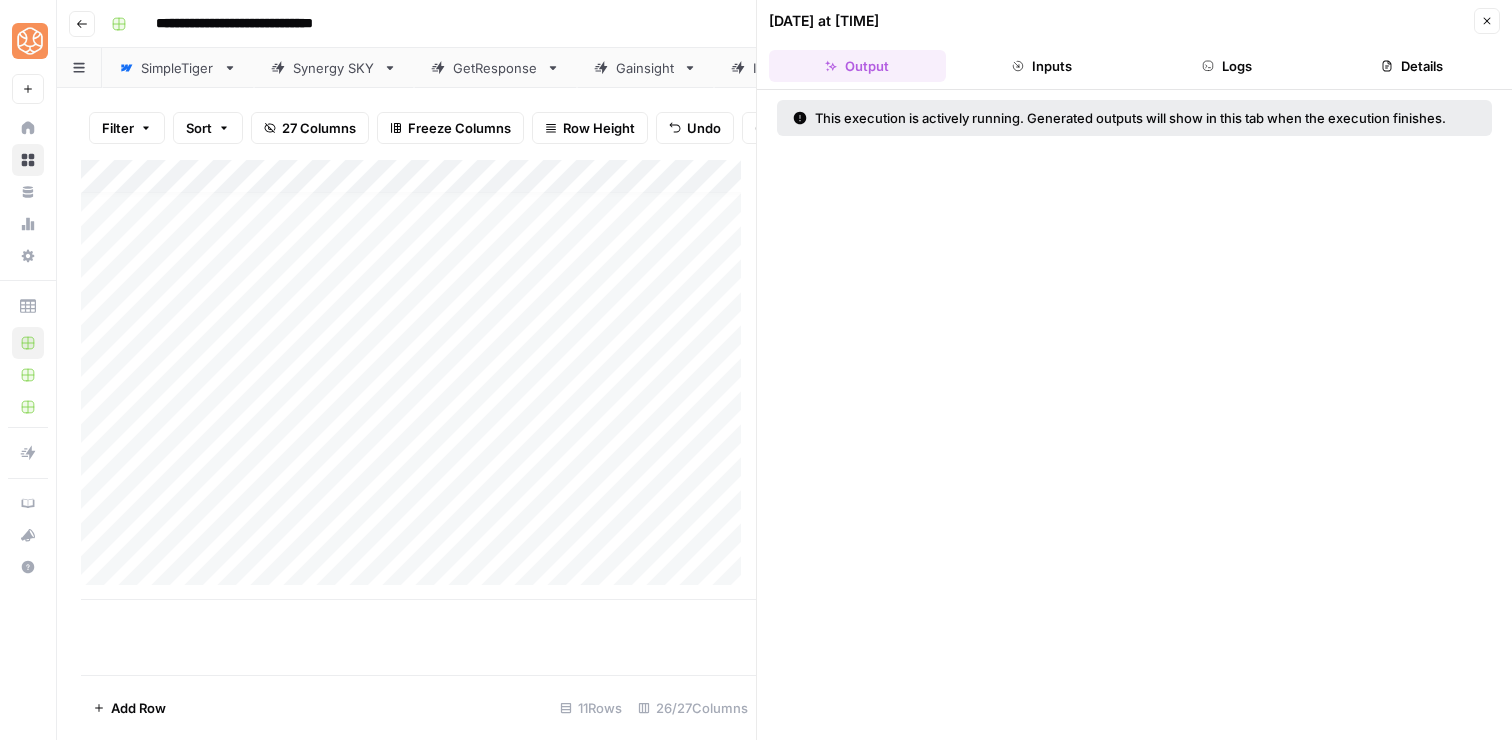 click on "Close" at bounding box center (1487, 21) 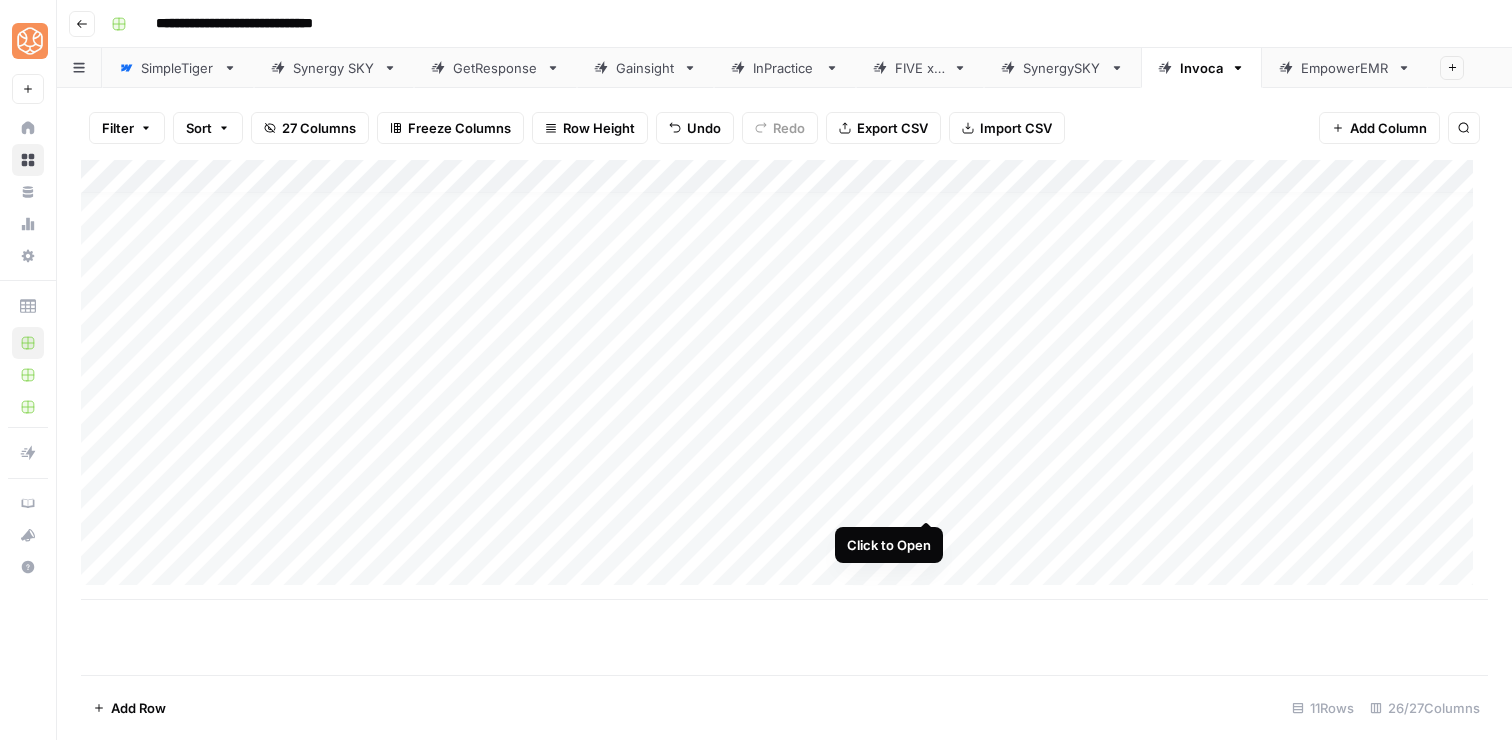 click on "Add Column" at bounding box center [784, 380] 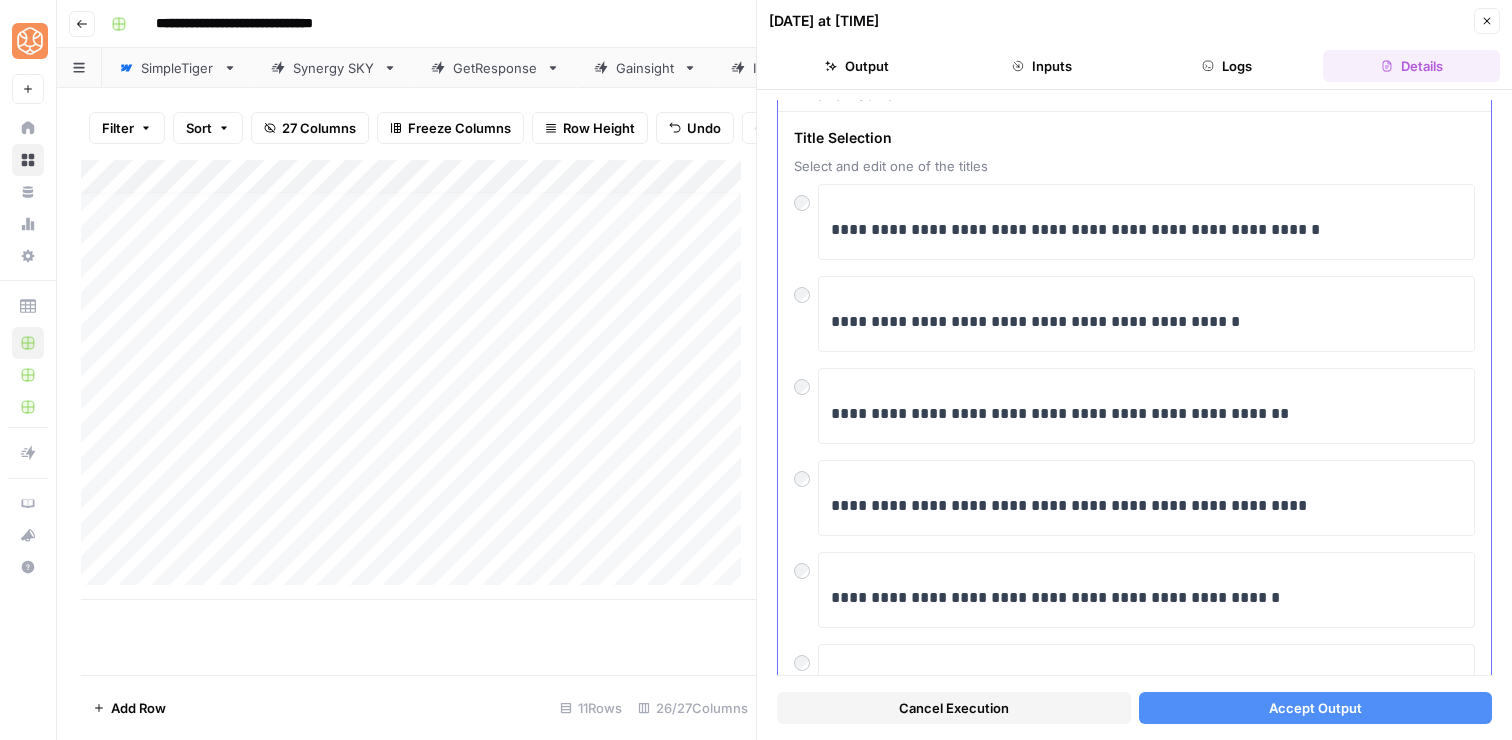 scroll, scrollTop: 71, scrollLeft: 0, axis: vertical 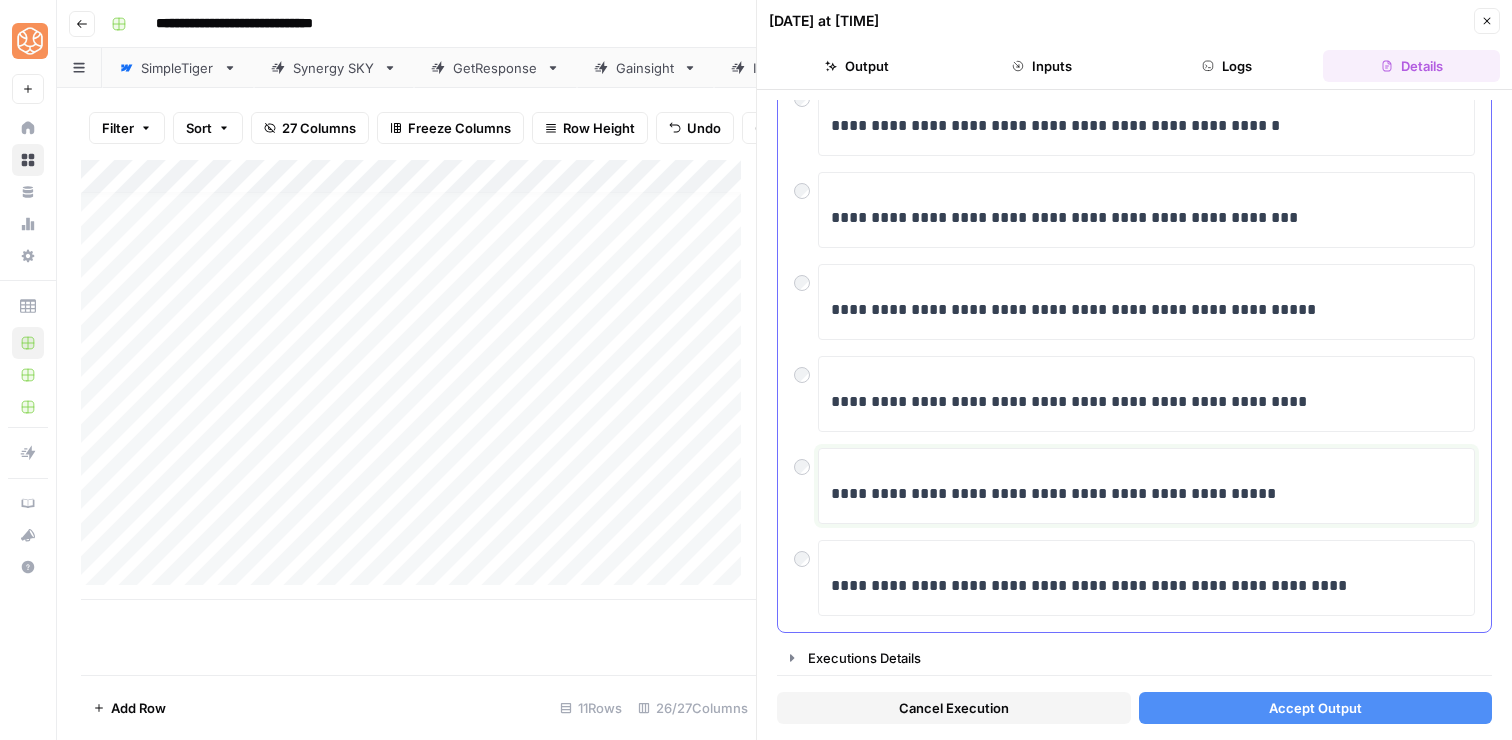 click on "**********" at bounding box center (1139, 494) 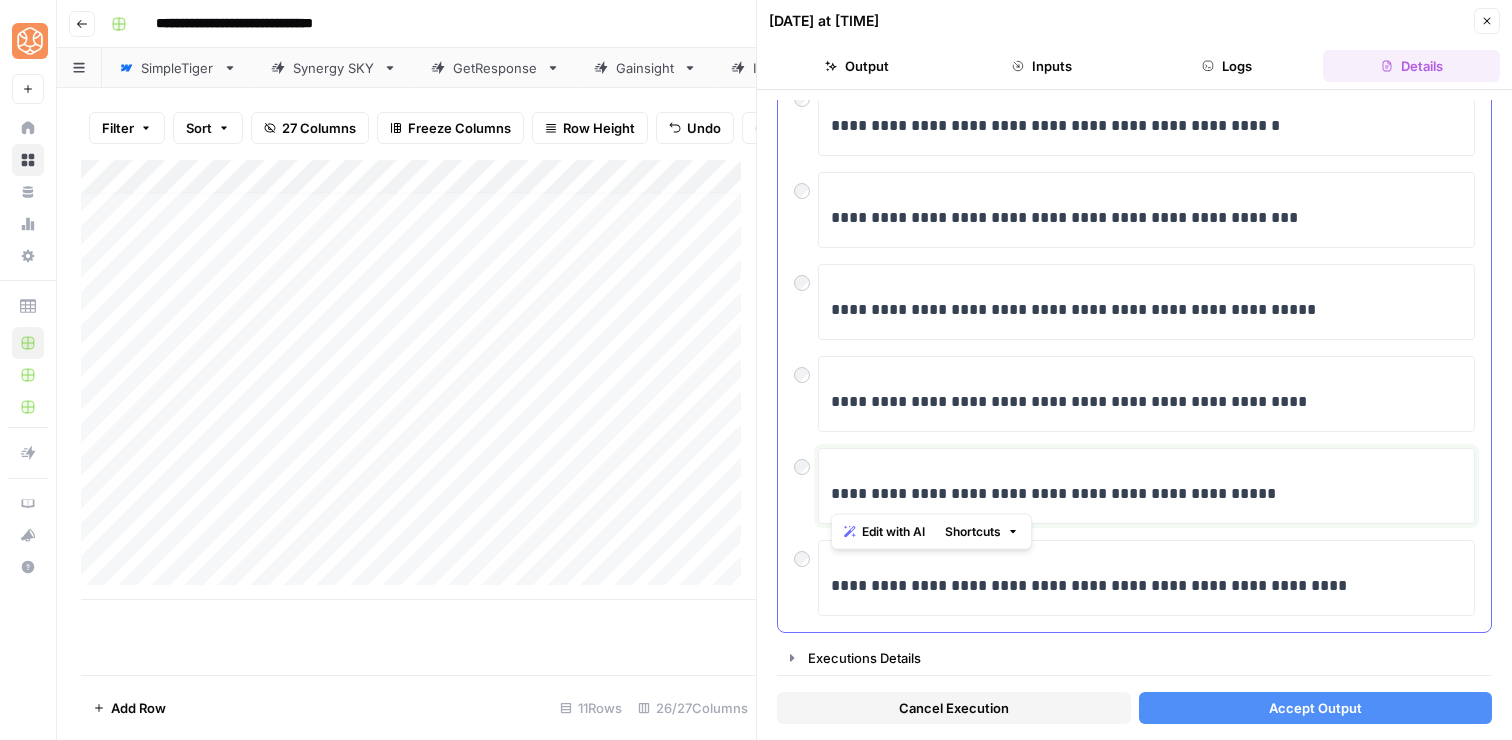 click on "**********" at bounding box center (1139, 494) 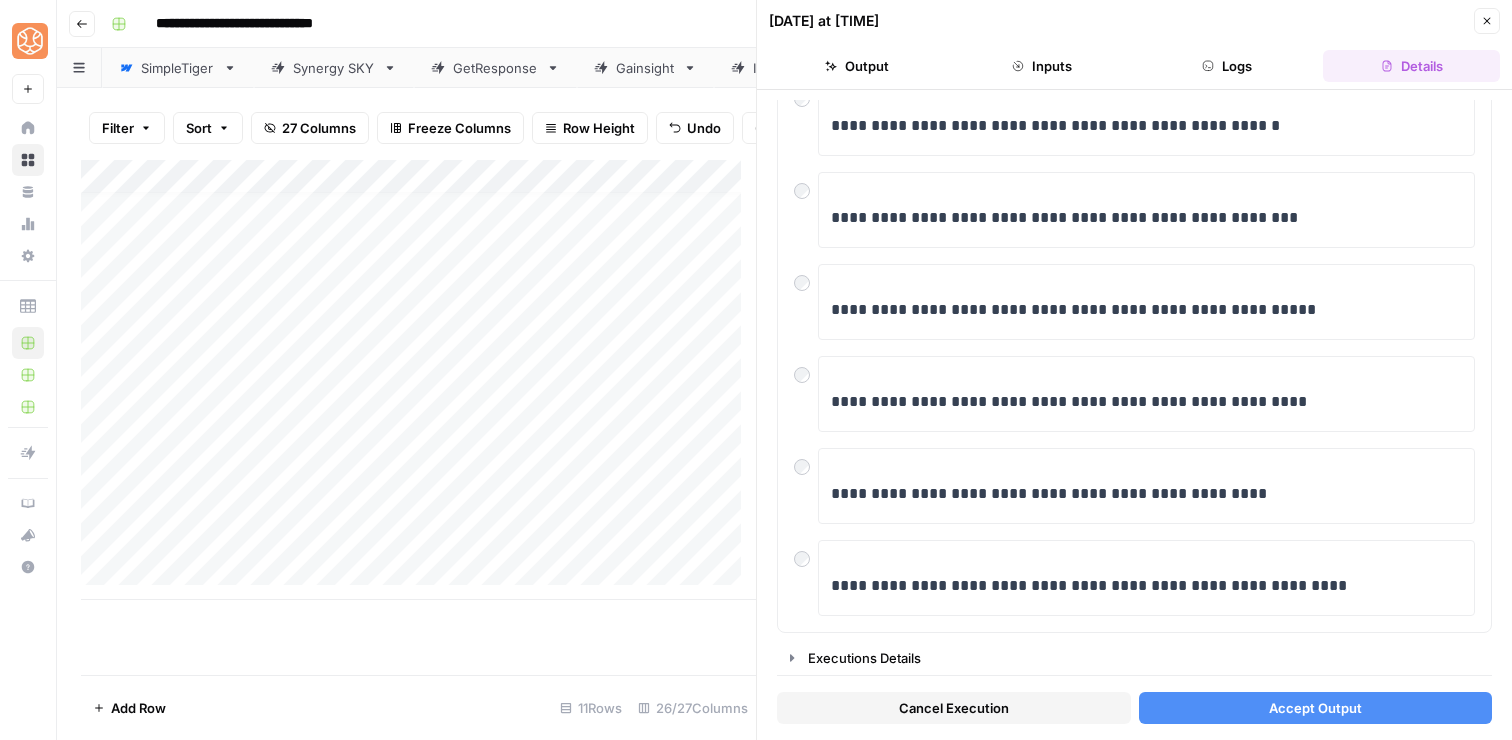 click on "Accept Output" at bounding box center [1315, 708] 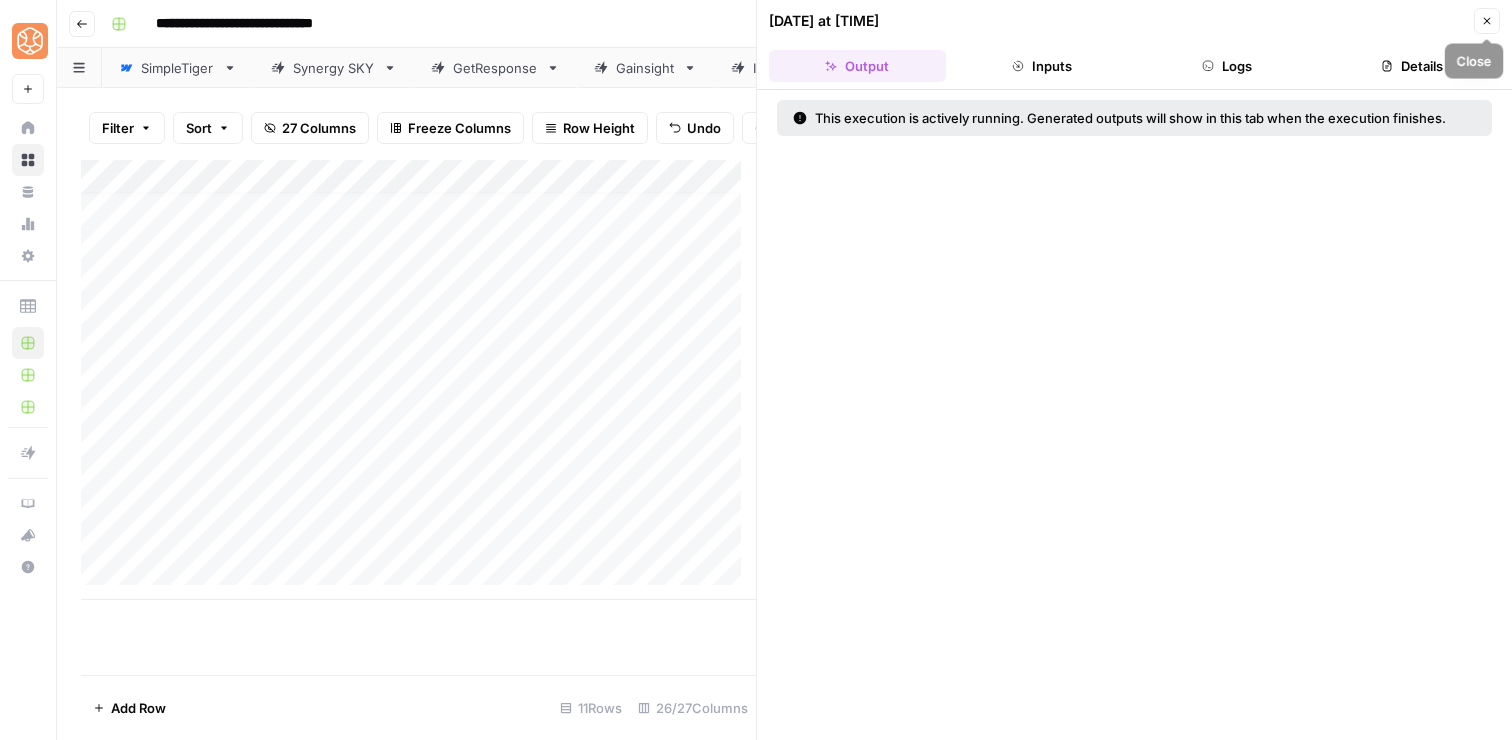 click 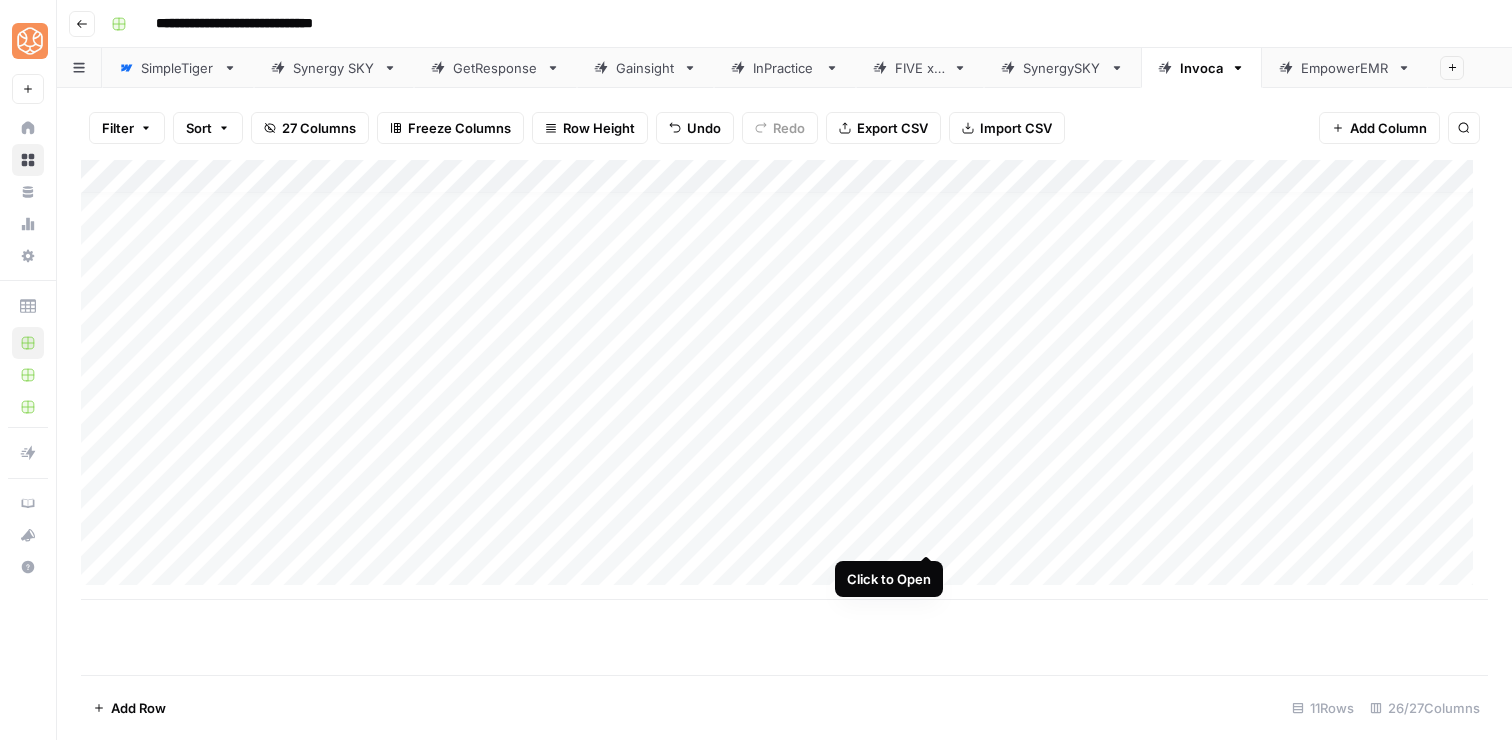 click on "Add Column" at bounding box center [784, 380] 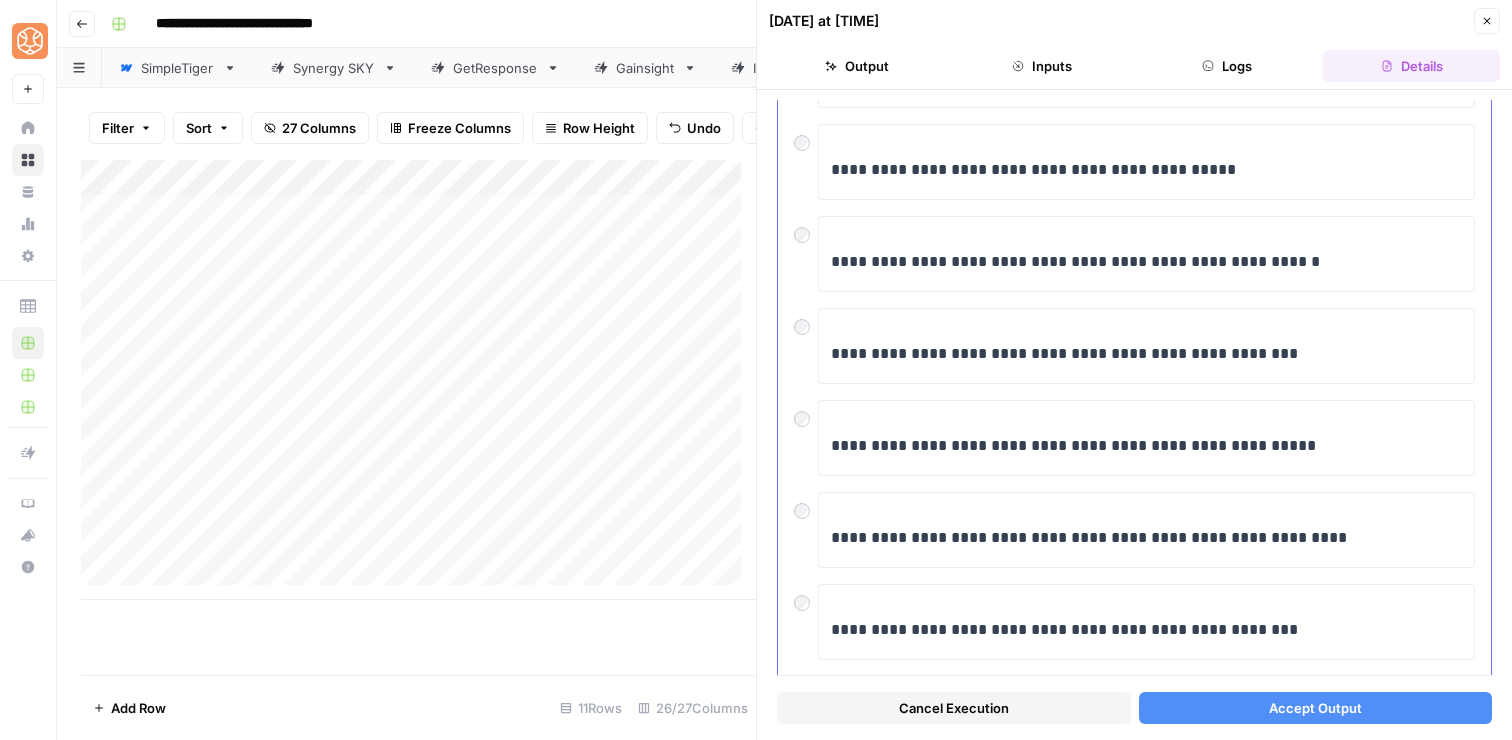 scroll, scrollTop: 212, scrollLeft: 0, axis: vertical 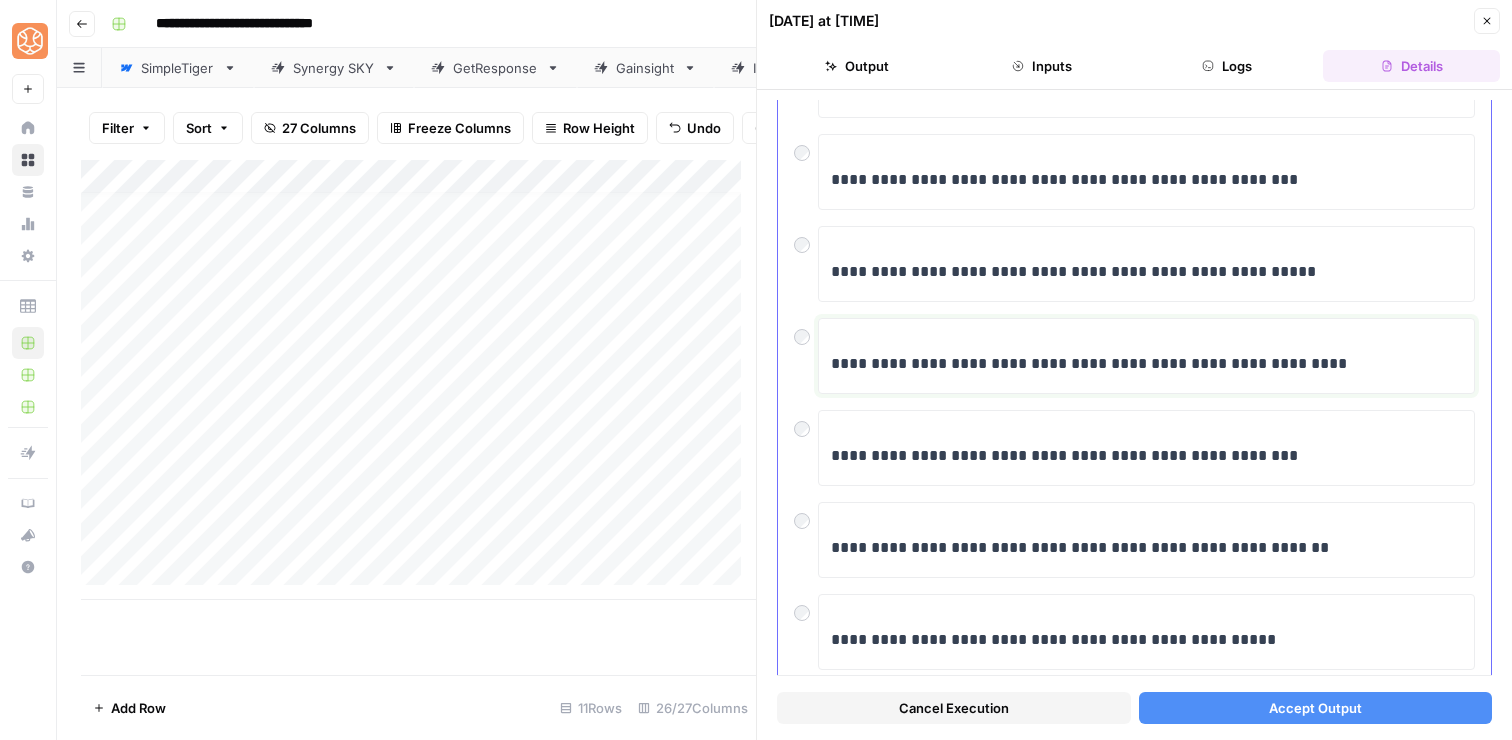 click on "**********" at bounding box center (1139, 364) 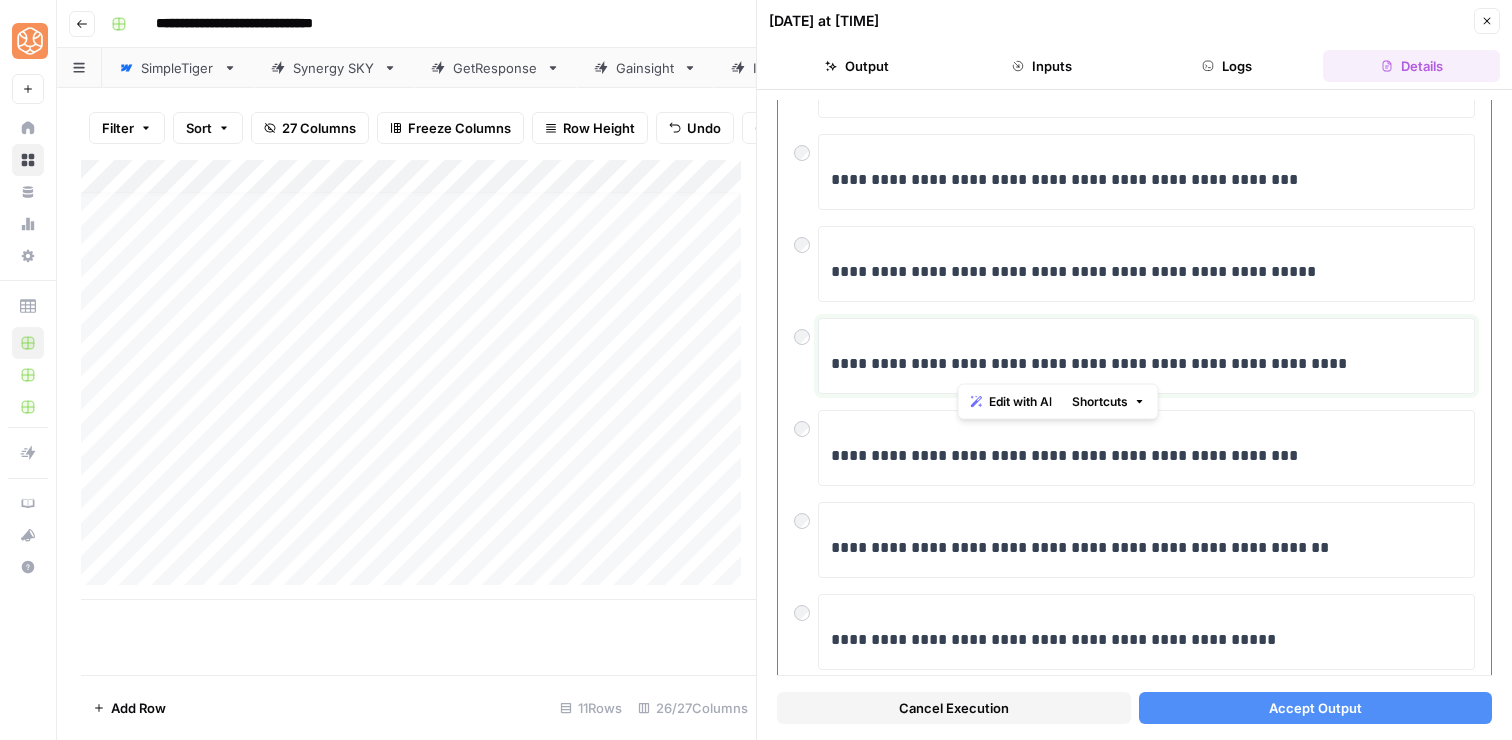 click on "**********" at bounding box center [1139, 364] 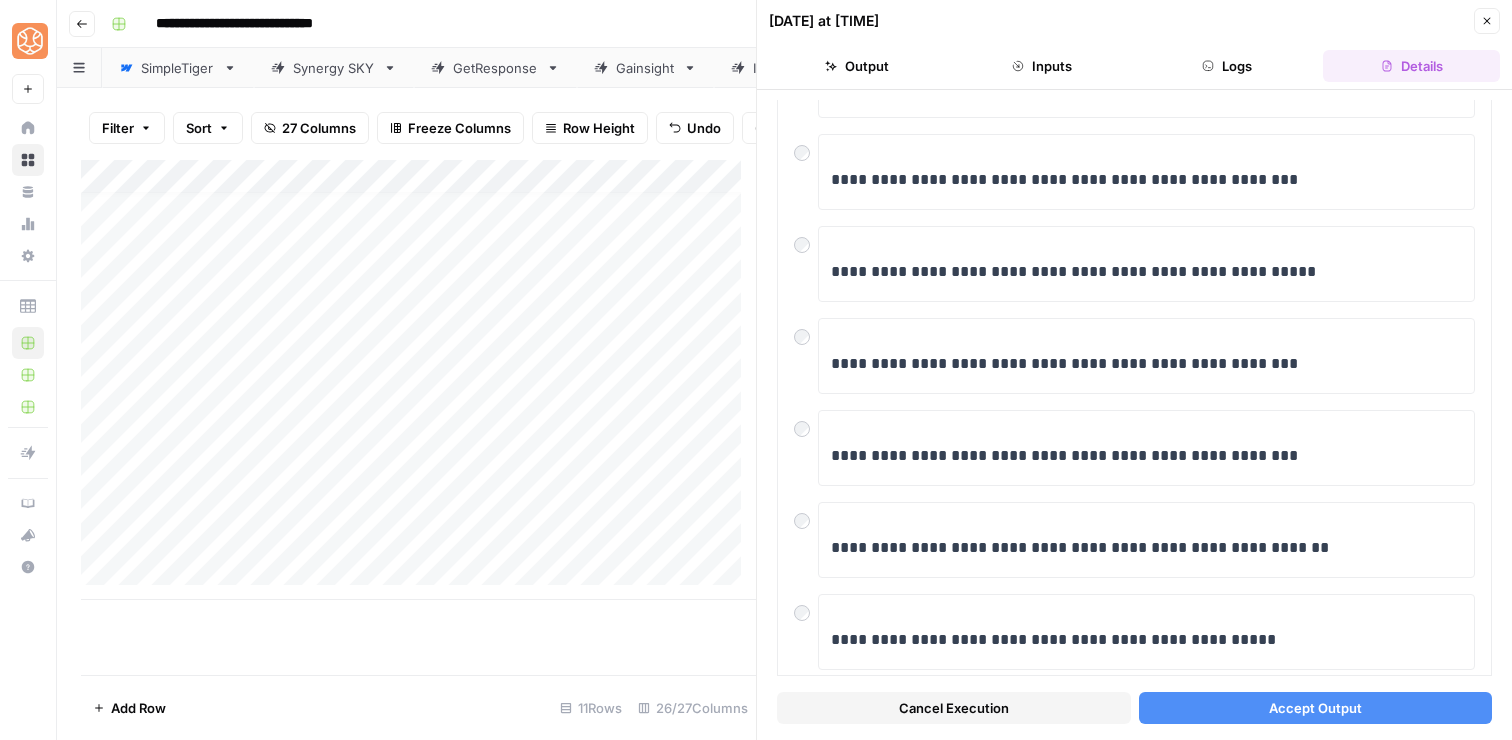 click on "Accept Output" at bounding box center (1315, 708) 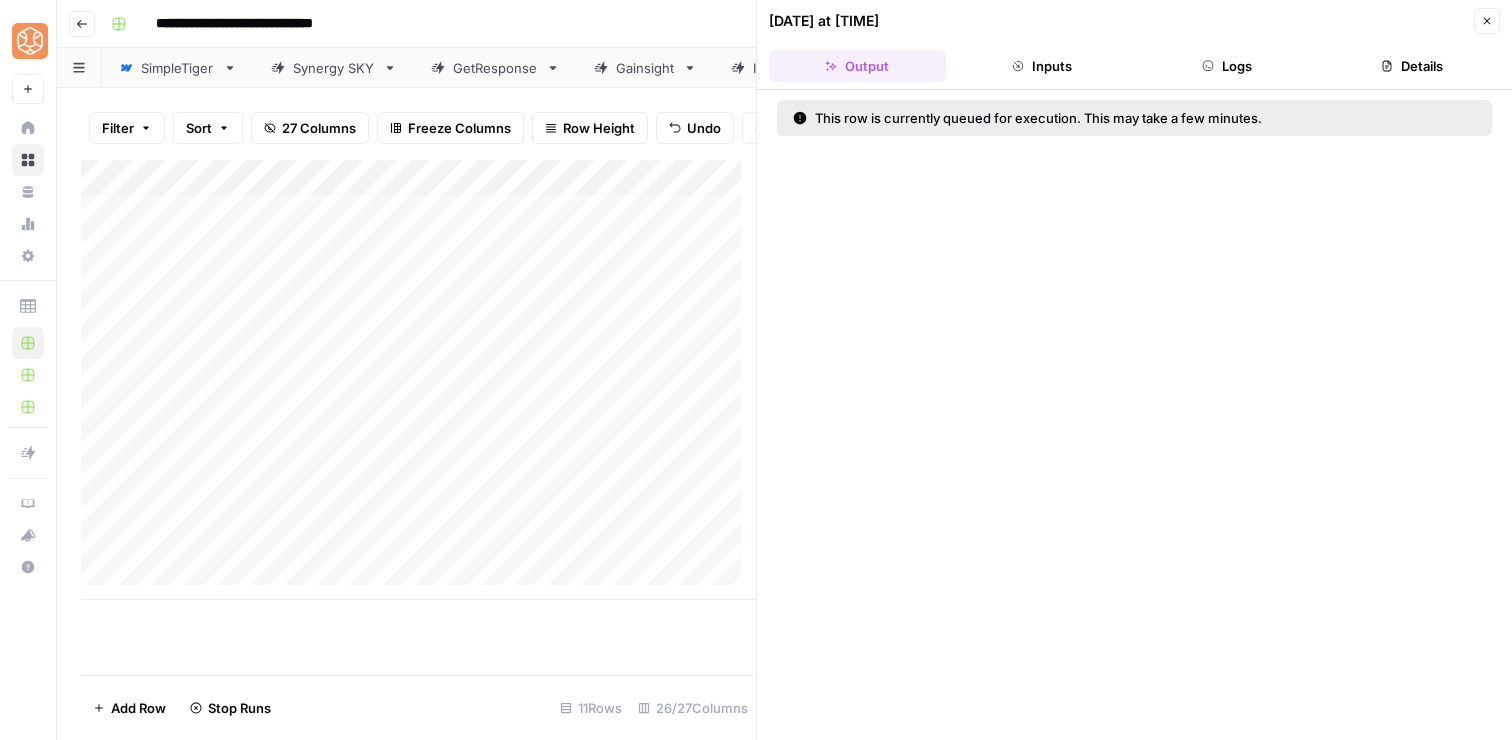 click 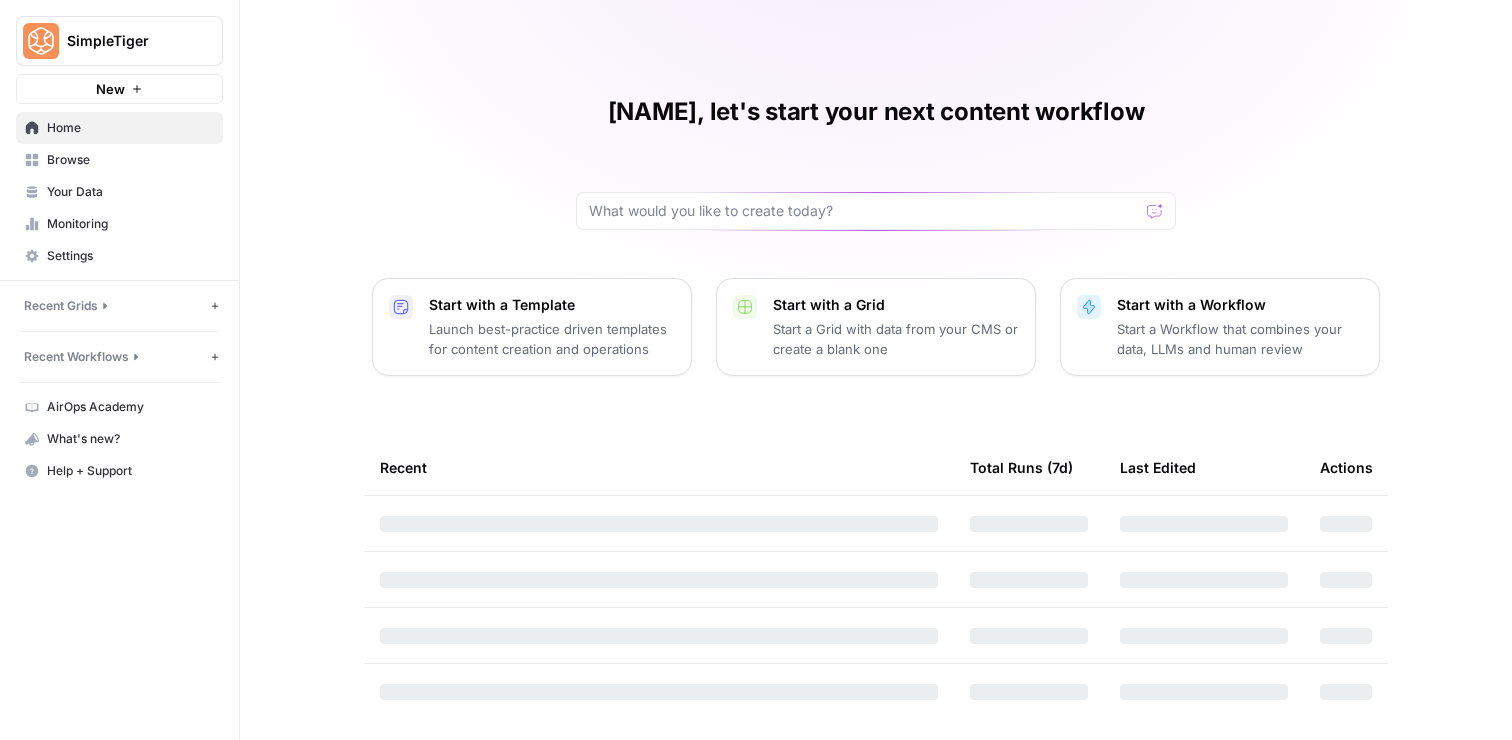 scroll, scrollTop: 0, scrollLeft: 0, axis: both 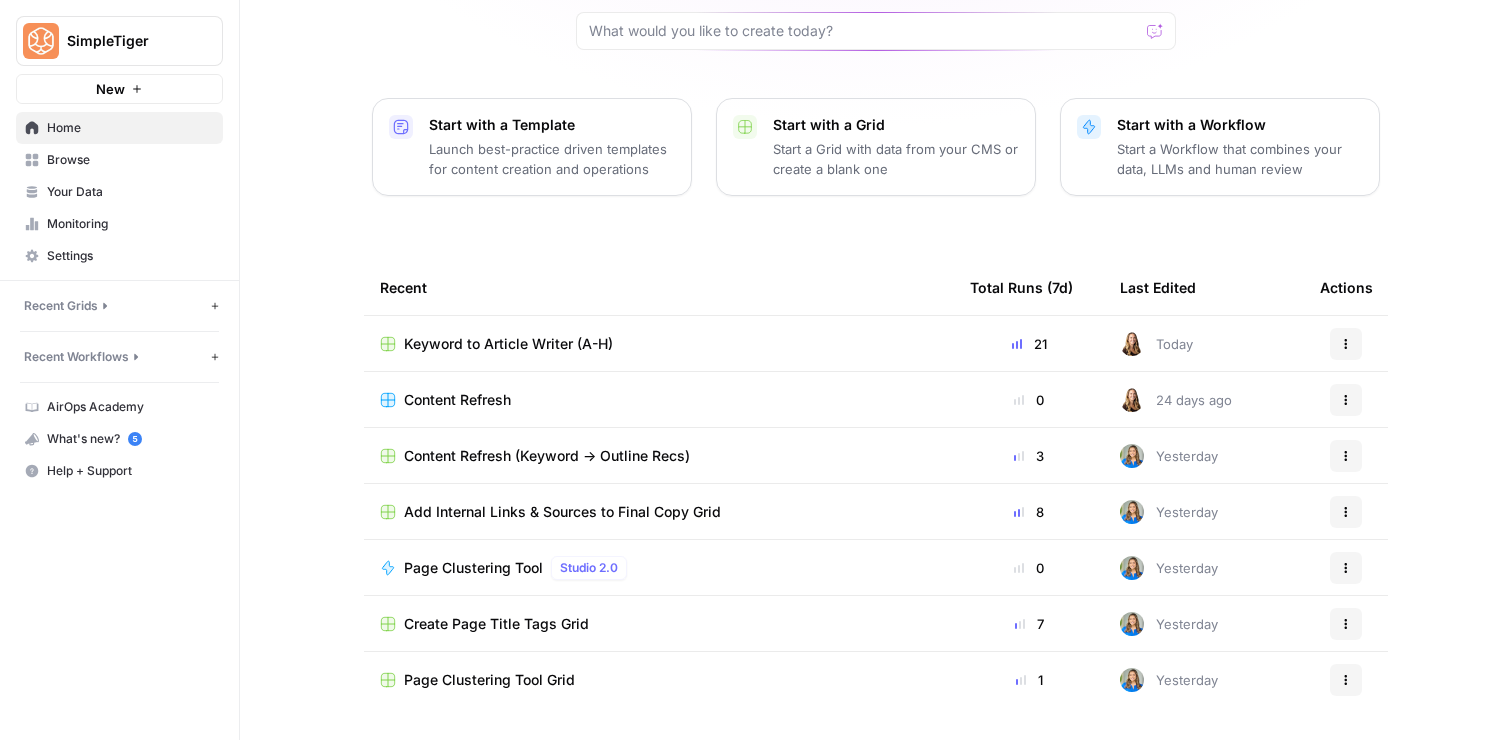 click on "Browse" at bounding box center [130, 160] 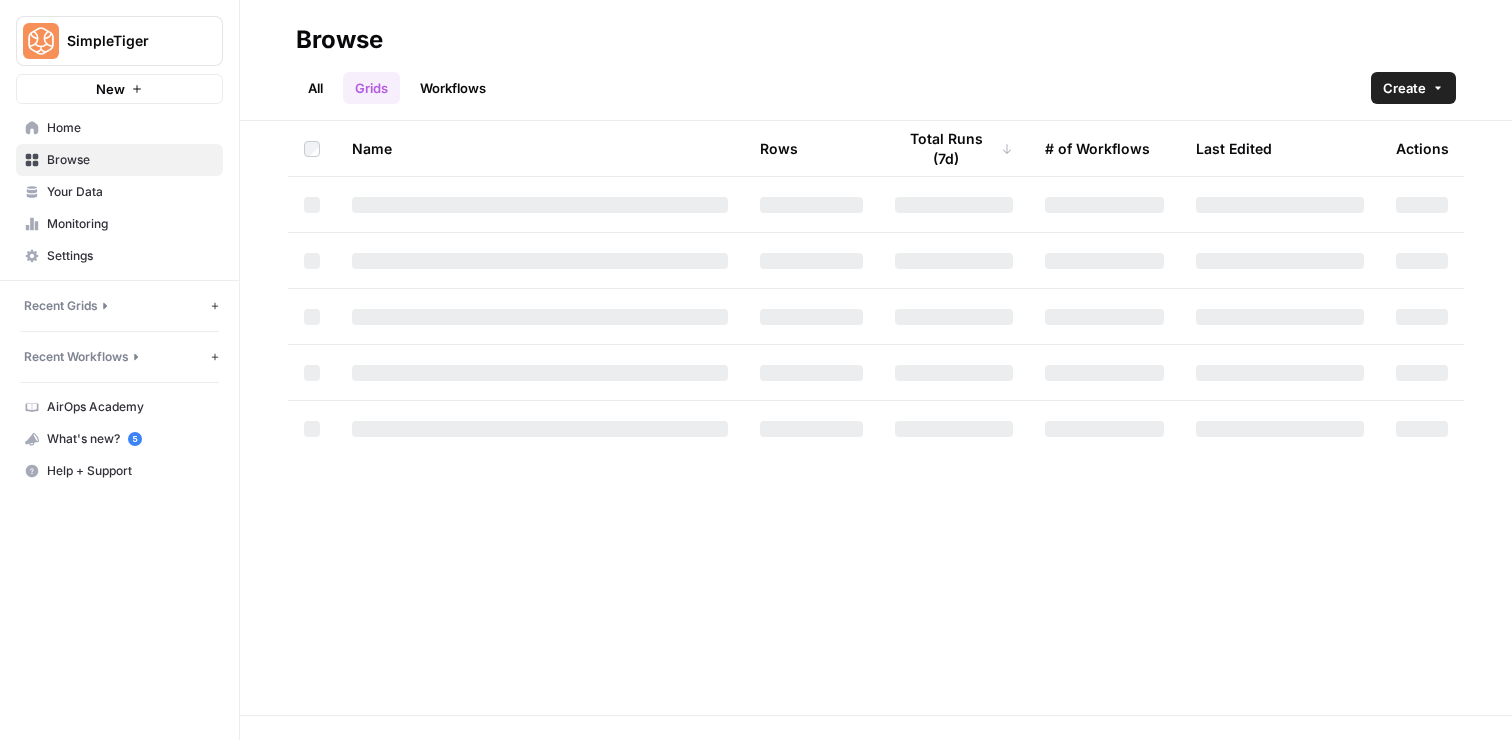 scroll, scrollTop: 0, scrollLeft: 0, axis: both 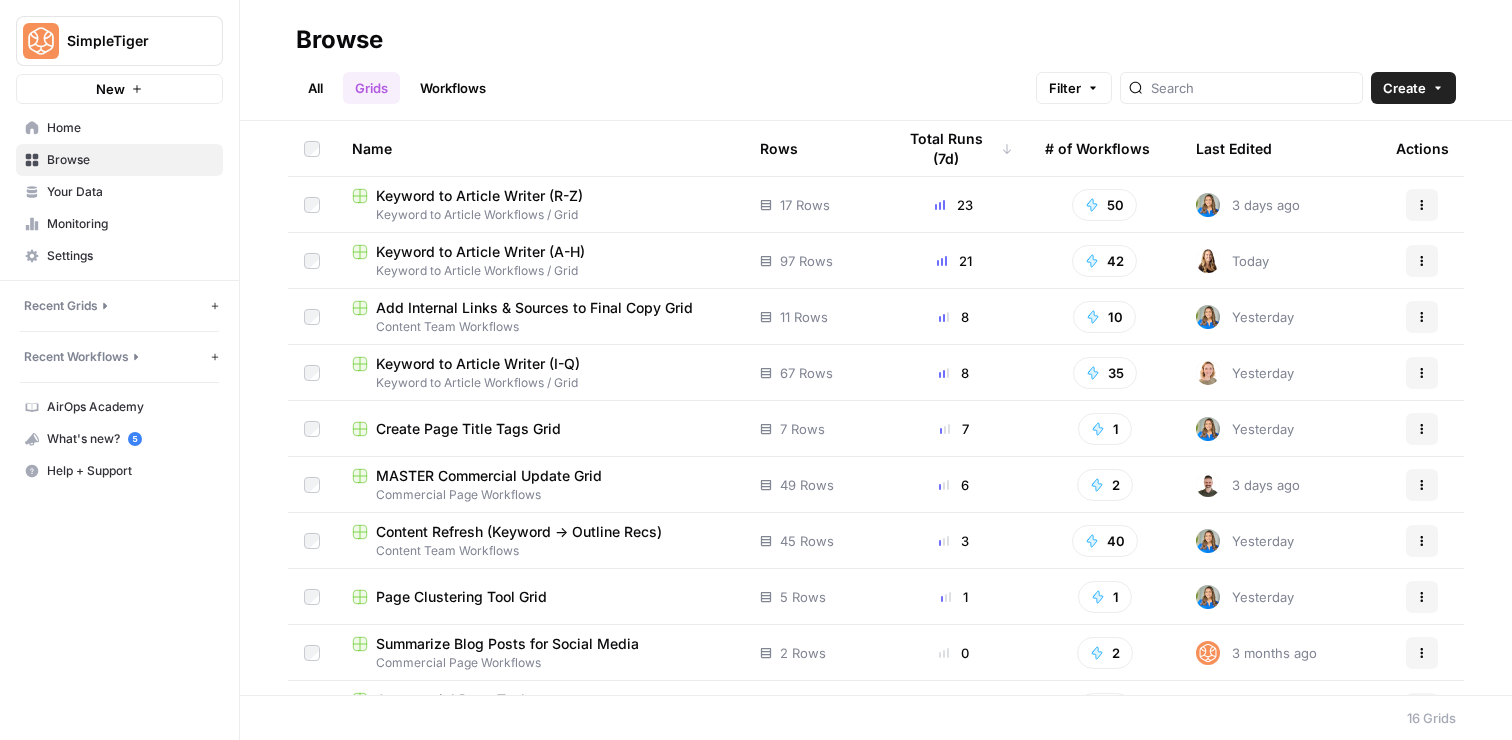 click on "Keyword to Article Writer (R-Z)" at bounding box center [479, 196] 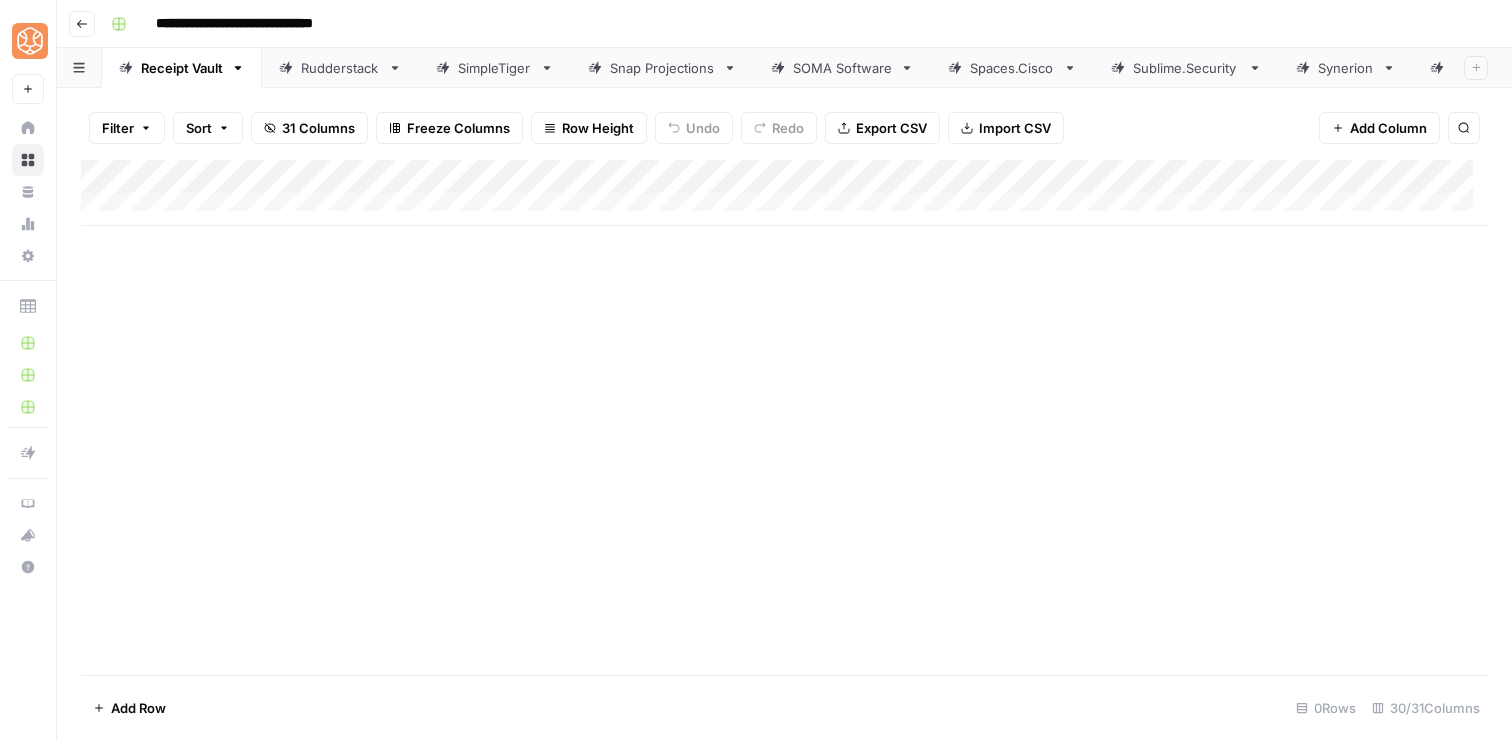 click on "SOMA Software" at bounding box center [842, 68] 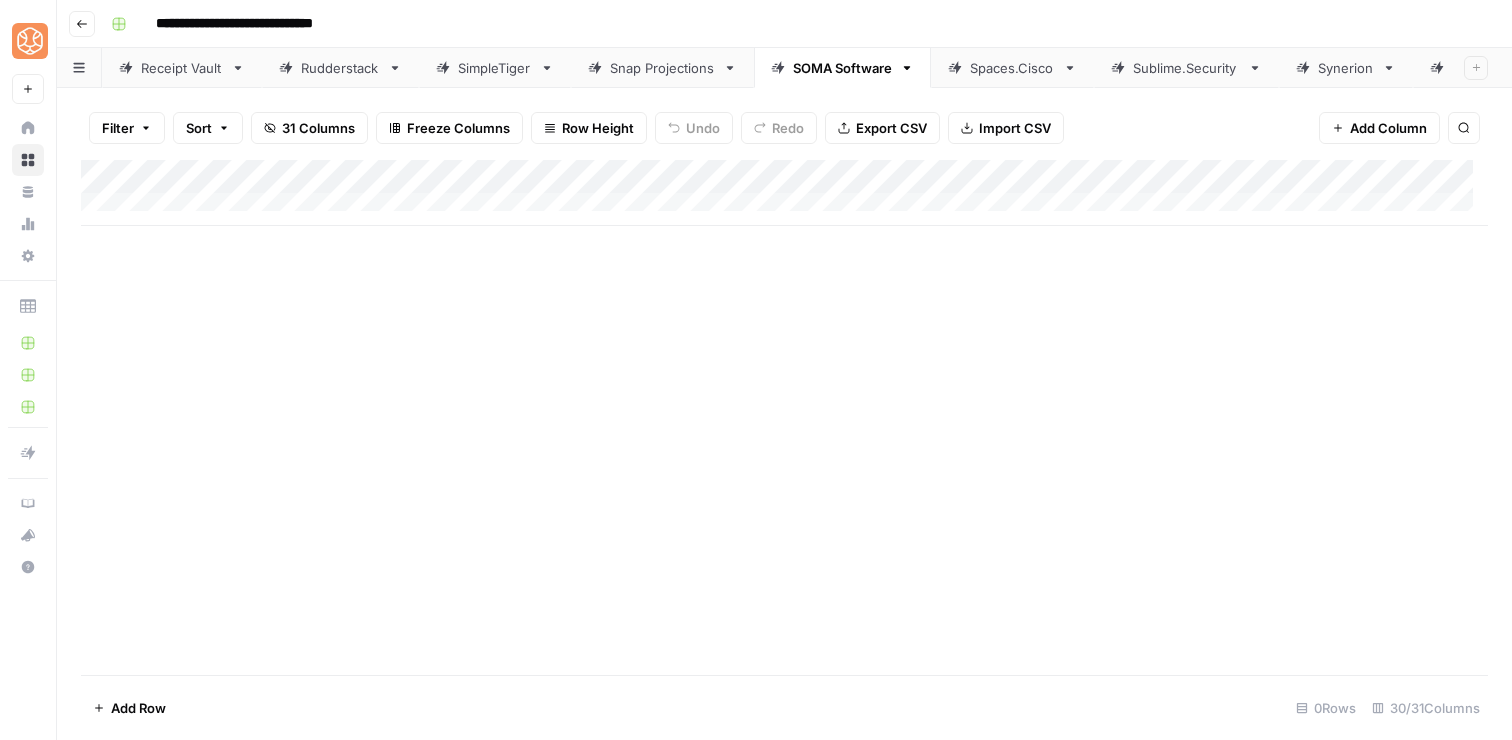 click on "Add Column" at bounding box center [784, 193] 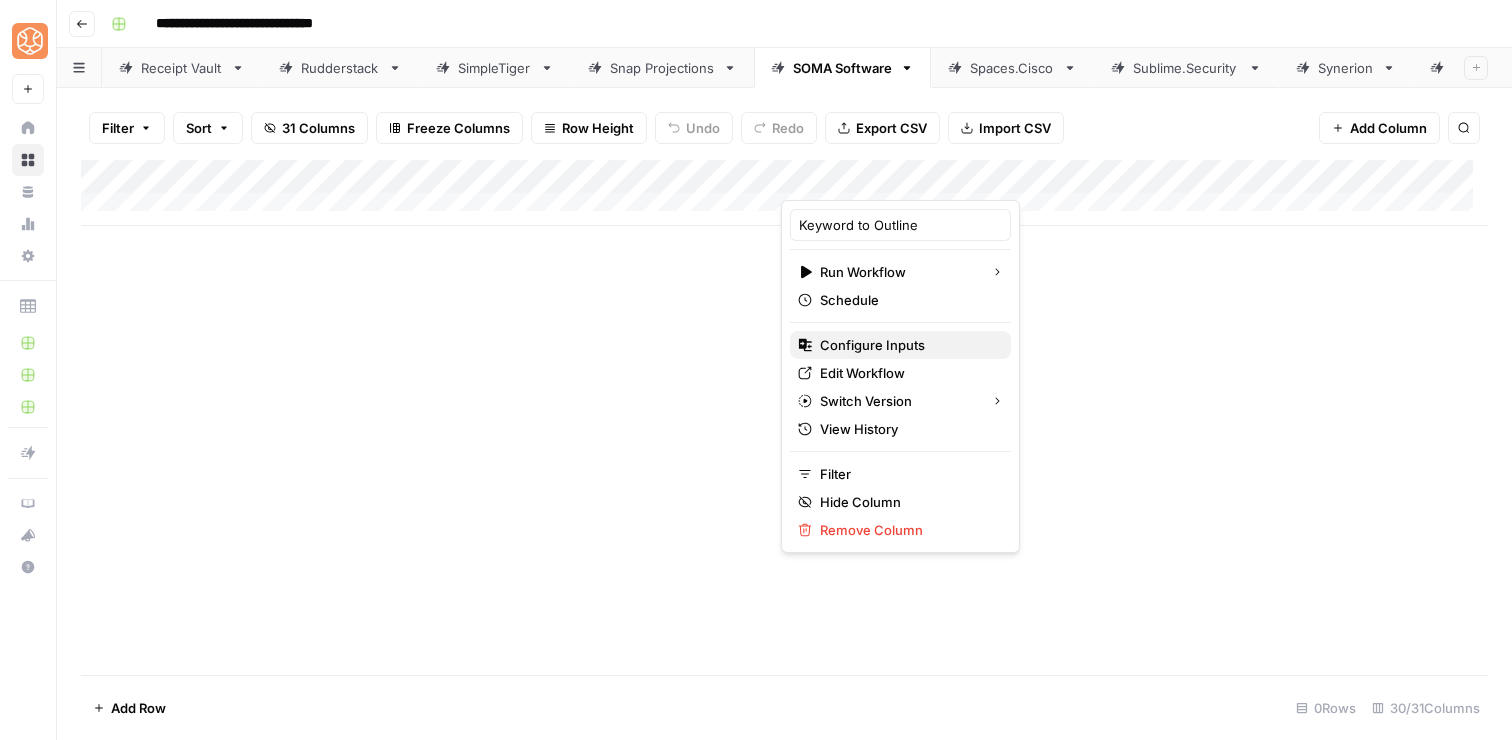click on "Configure Inputs" at bounding box center (907, 345) 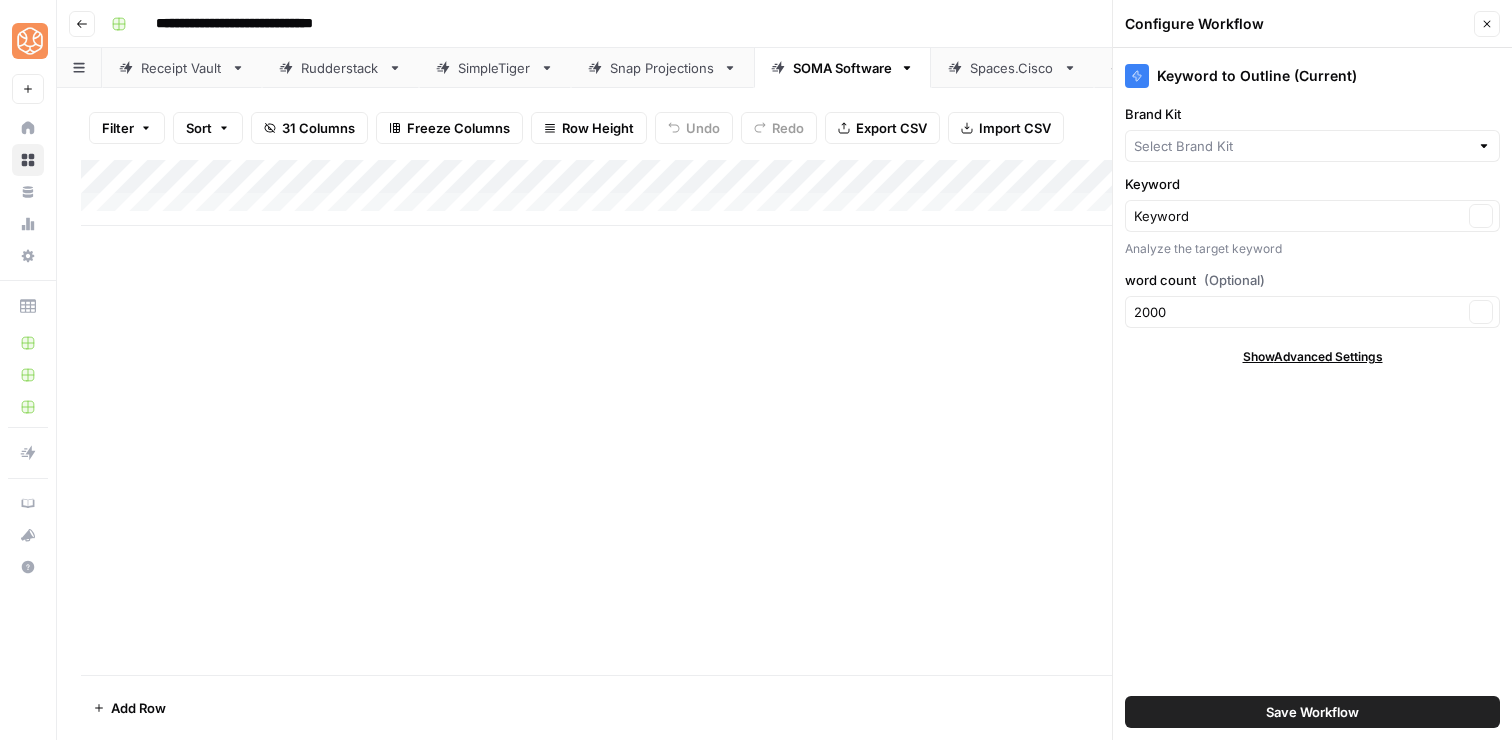 type on "SOMA Software" 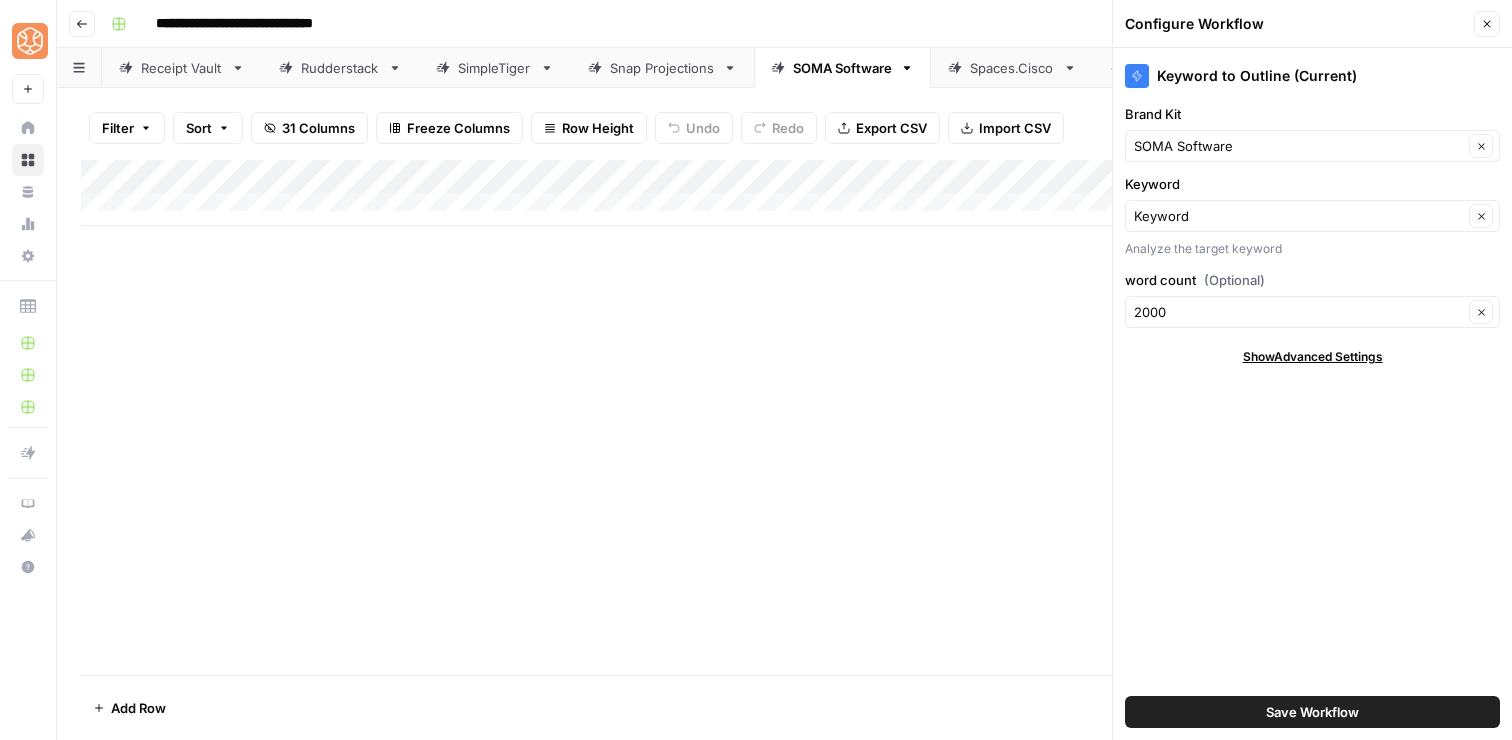 click on "Save Workflow" at bounding box center [1312, 712] 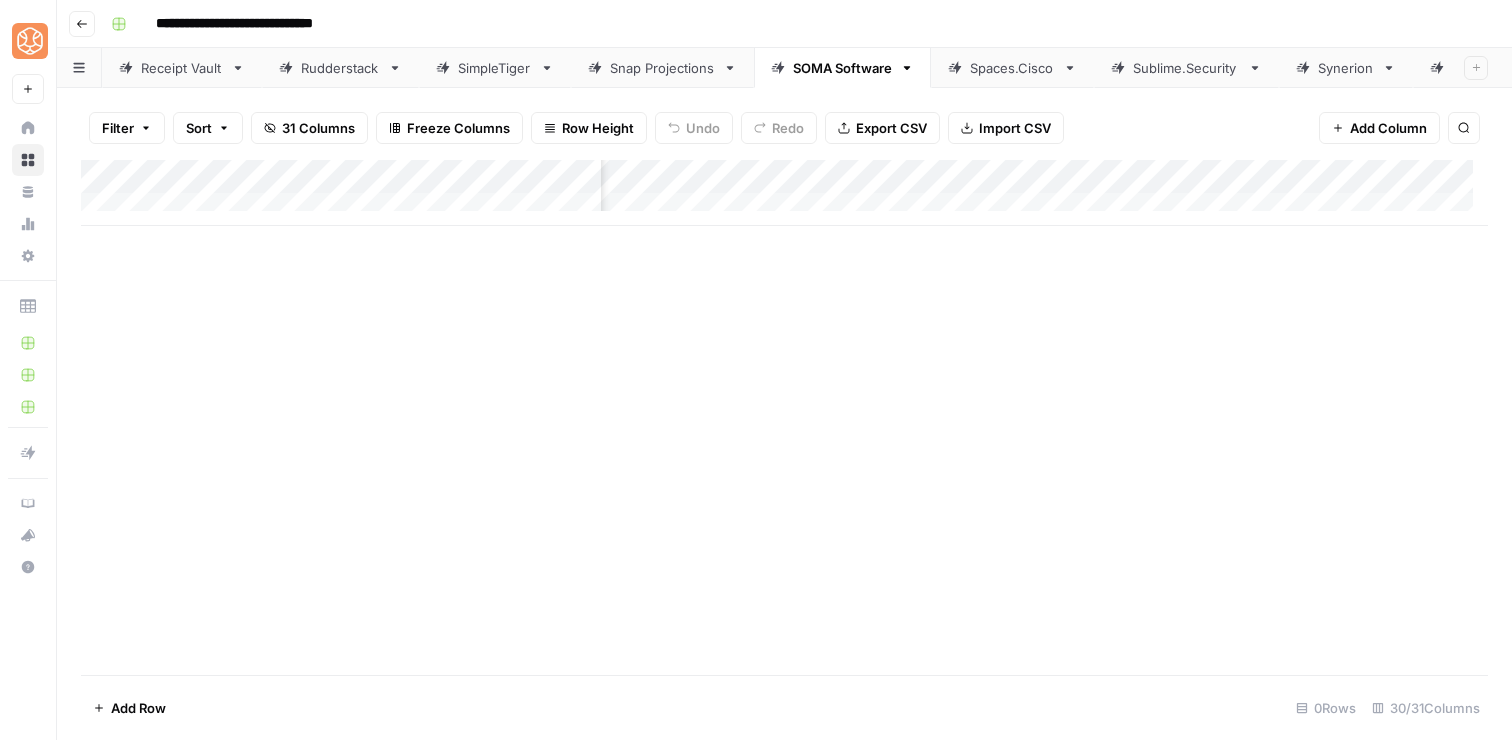 scroll, scrollTop: 0, scrollLeft: 1655, axis: horizontal 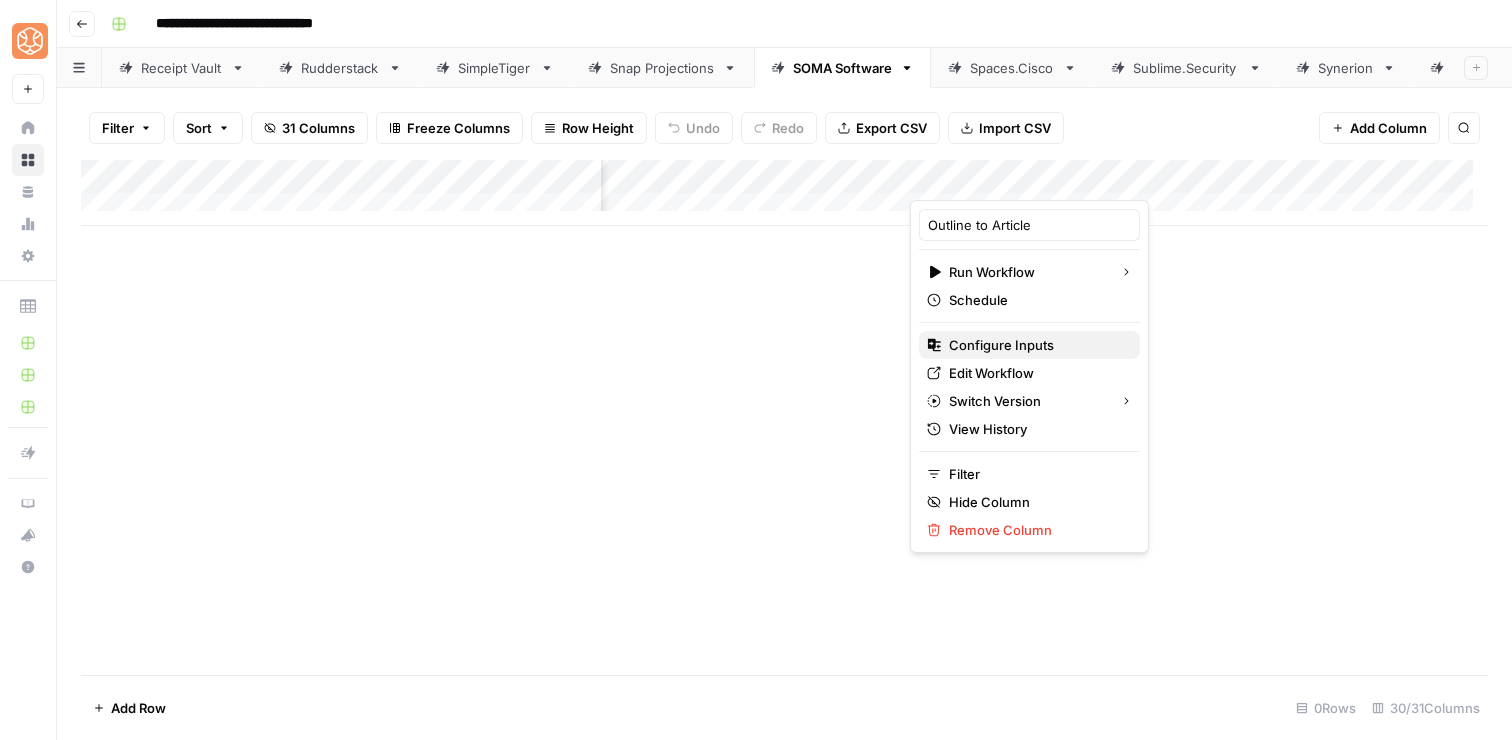 click on "Configure Inputs" at bounding box center (1036, 345) 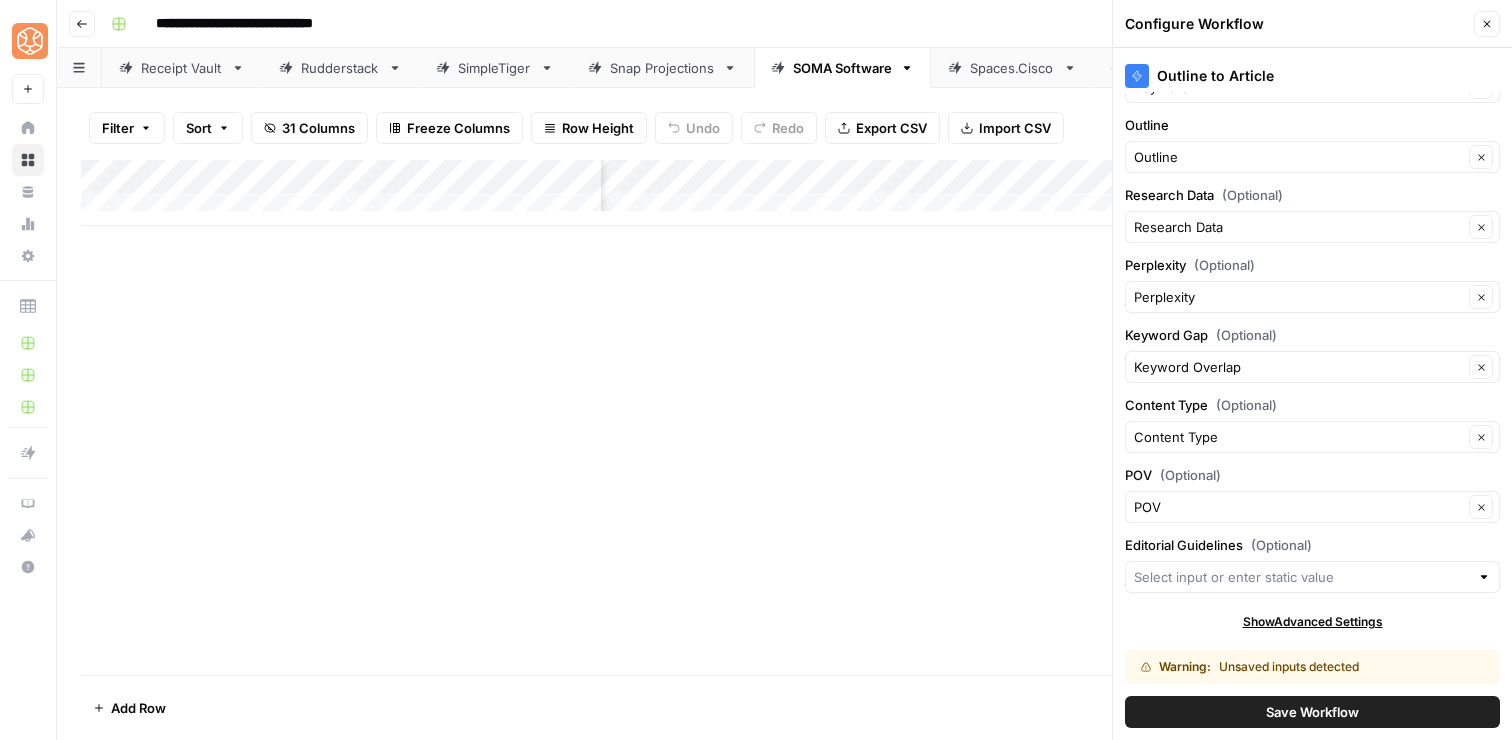 scroll, scrollTop: 130, scrollLeft: 0, axis: vertical 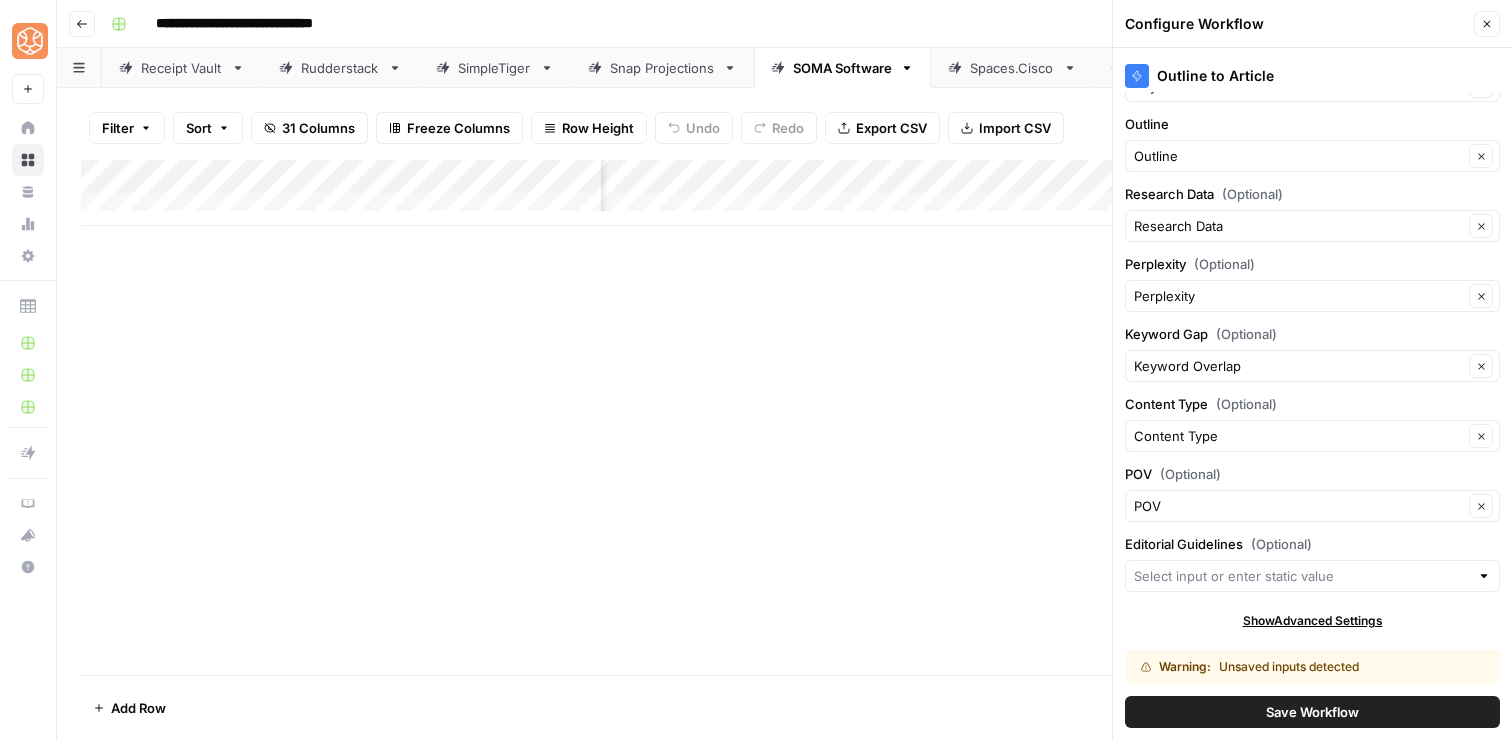 click on "Save Workflow" at bounding box center (1312, 712) 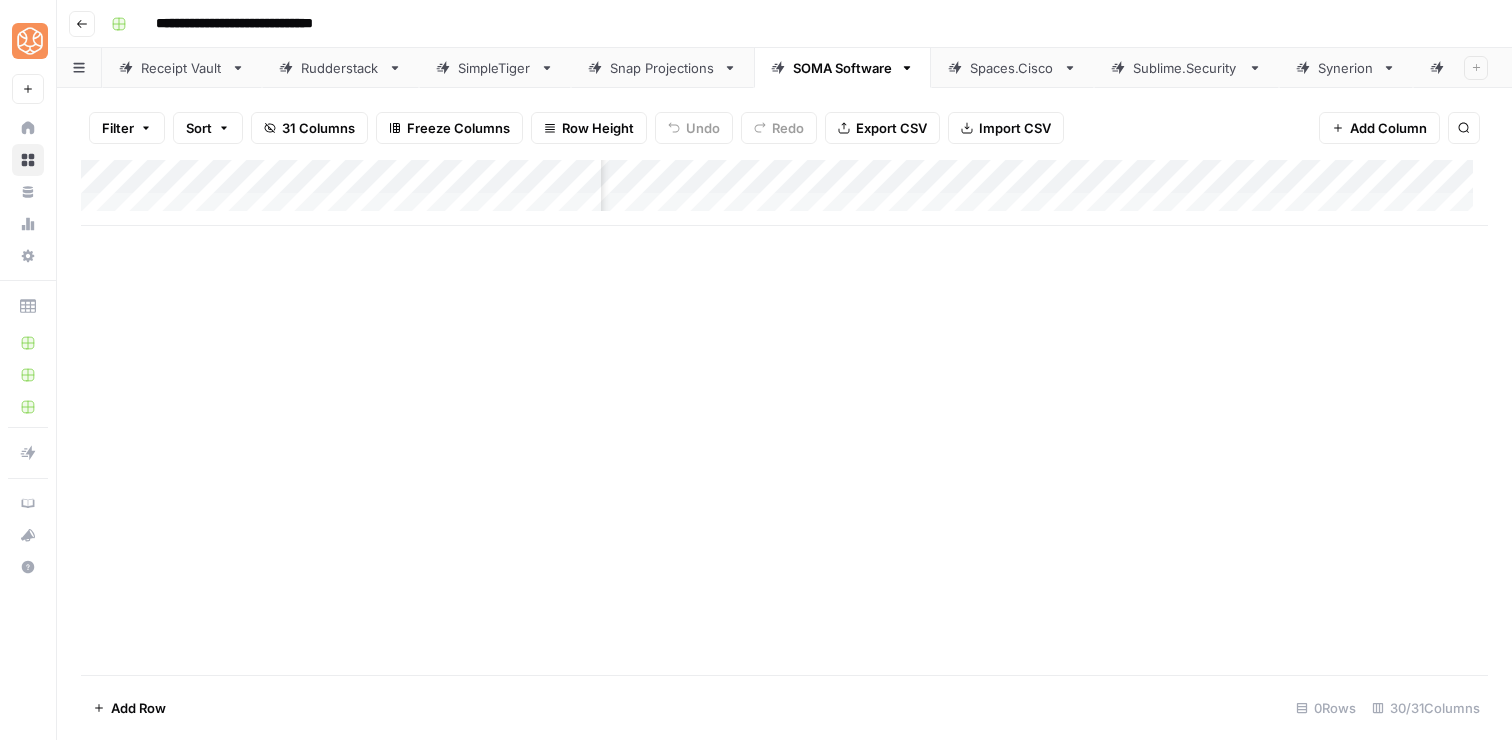 click on "Add Column" at bounding box center (784, 193) 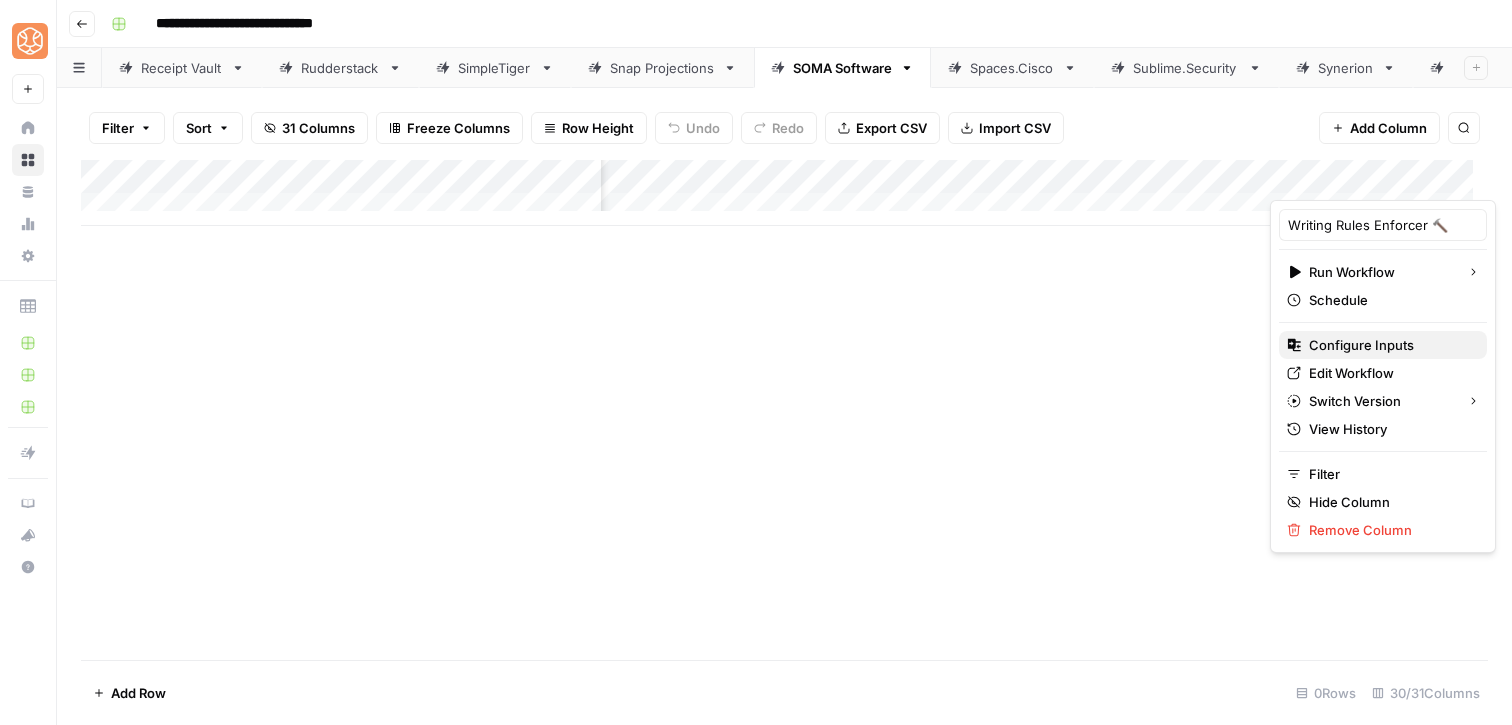 click on "Configure Inputs" at bounding box center [1390, 345] 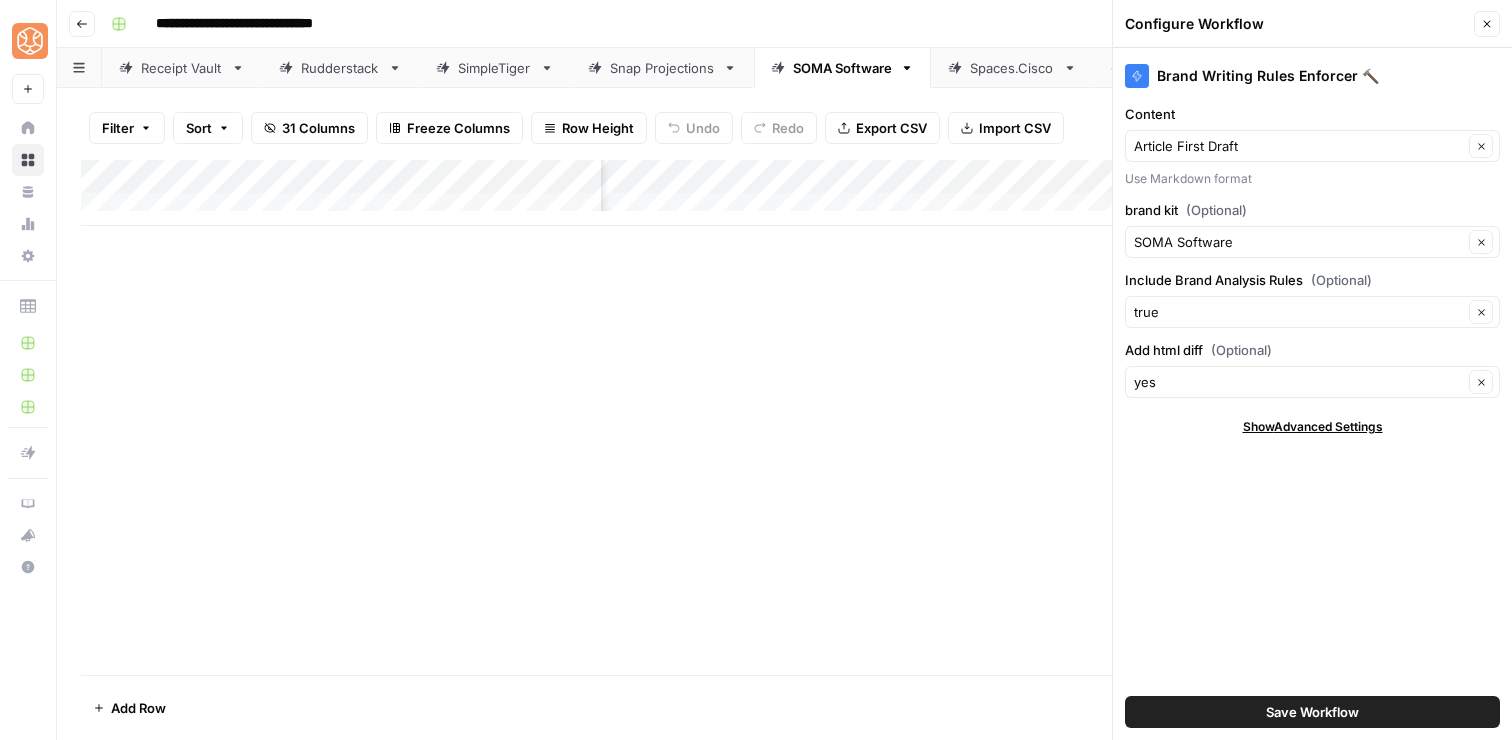 click on "Save Workflow" at bounding box center (1312, 712) 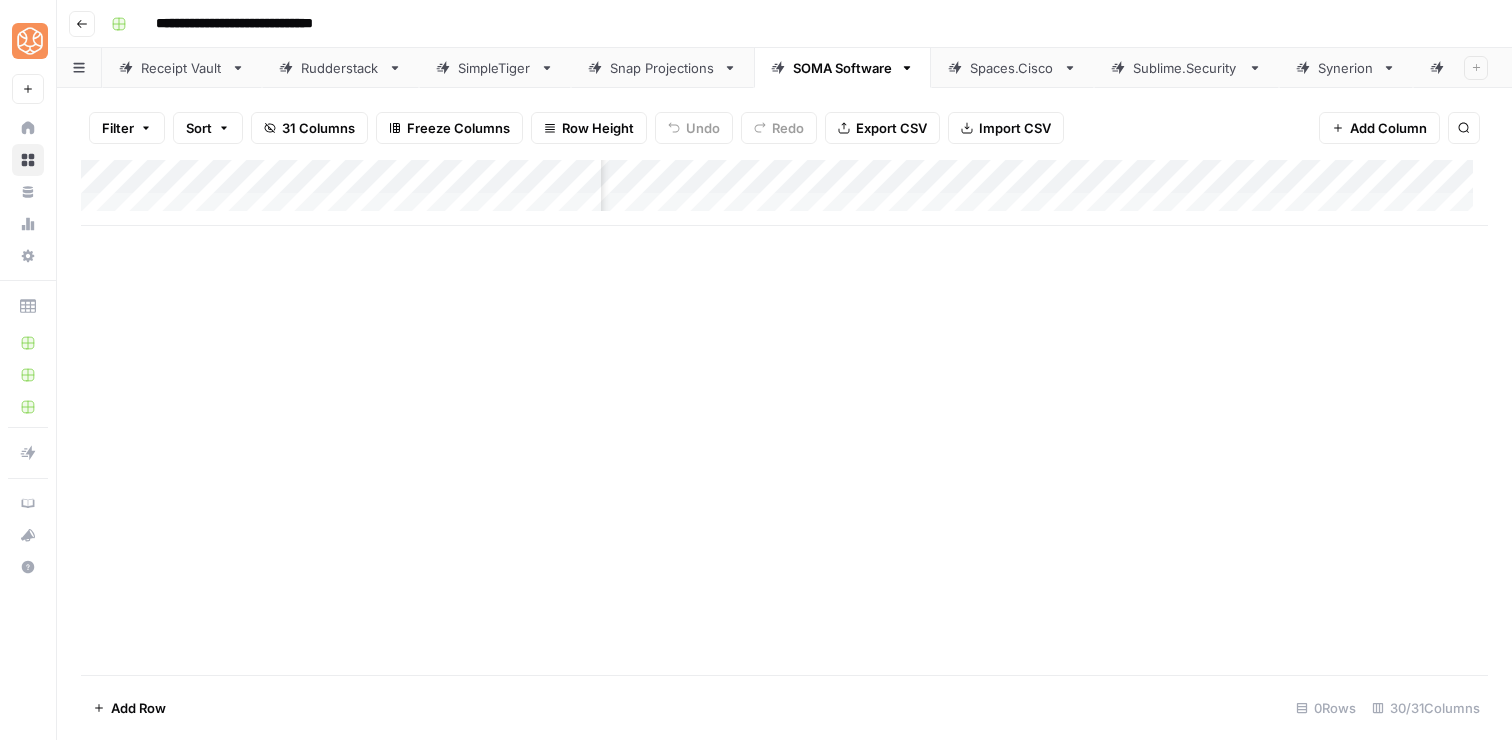 scroll, scrollTop: 0, scrollLeft: 0, axis: both 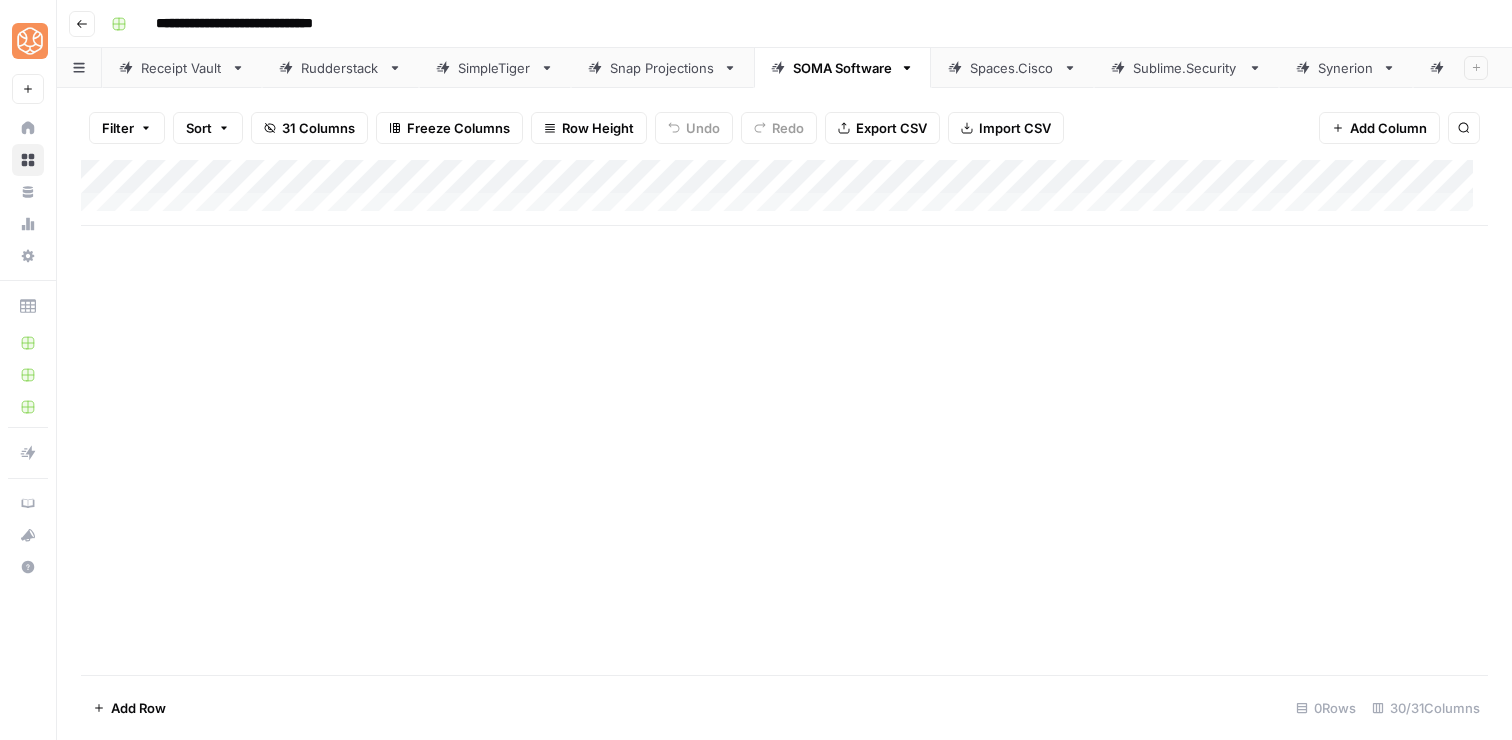 click on "Add Column" at bounding box center [784, 193] 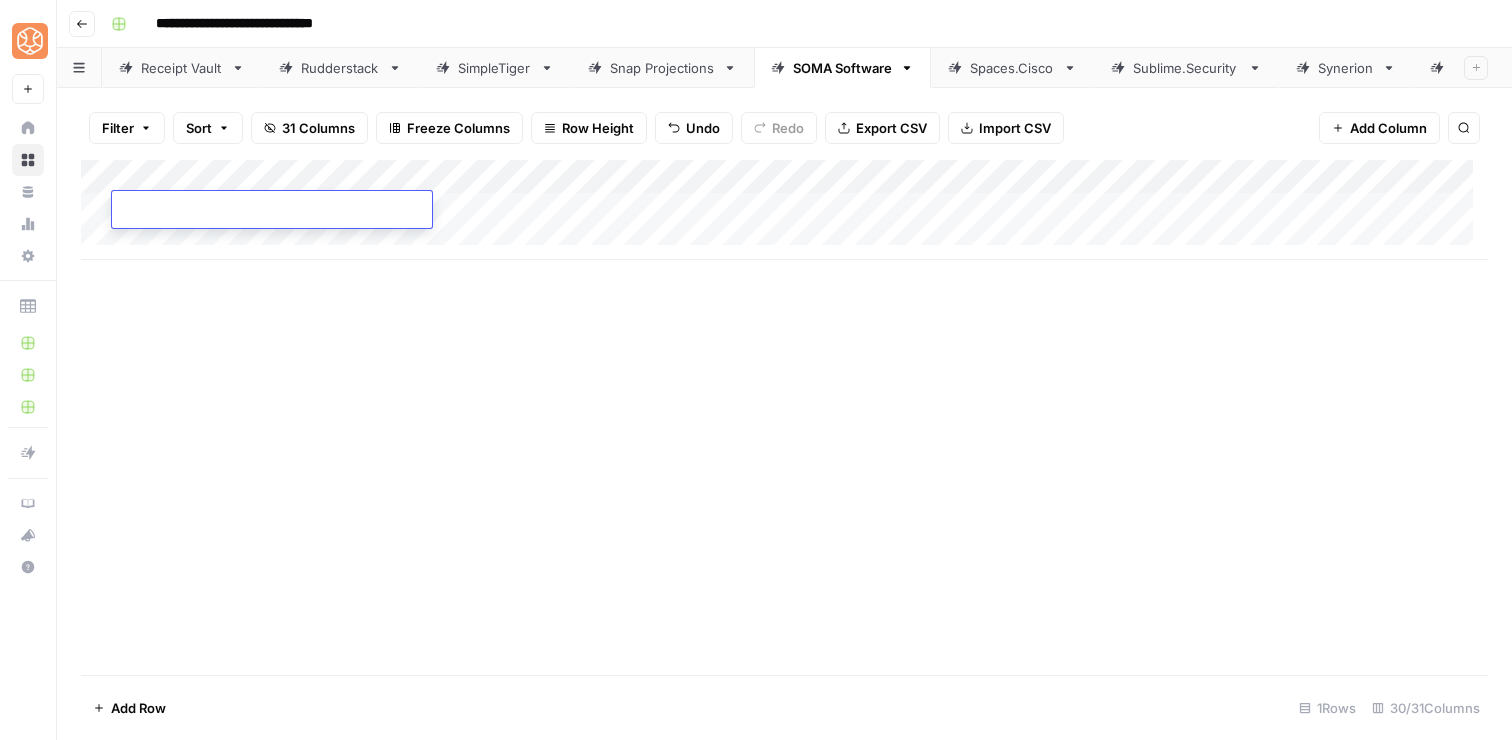 paste on "**********" 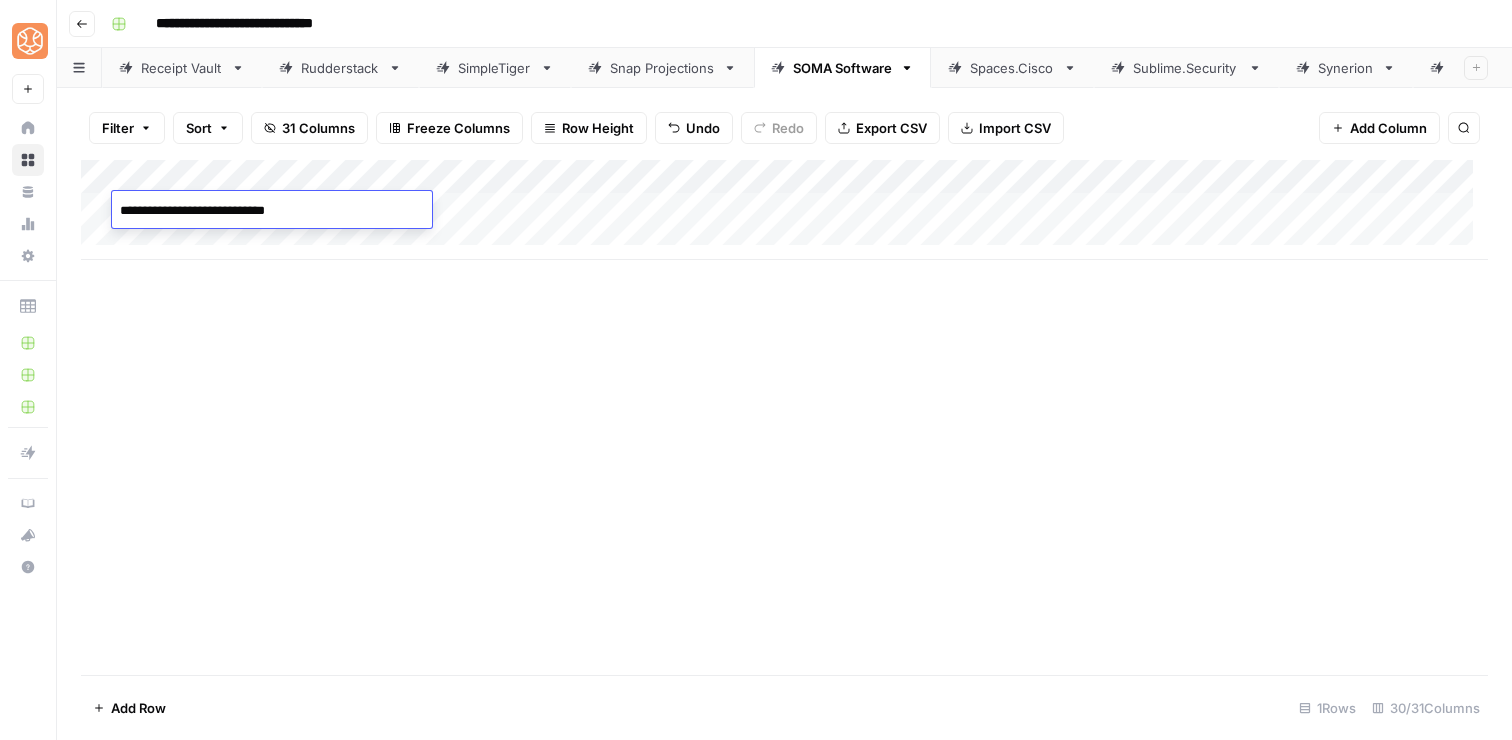type on "**********" 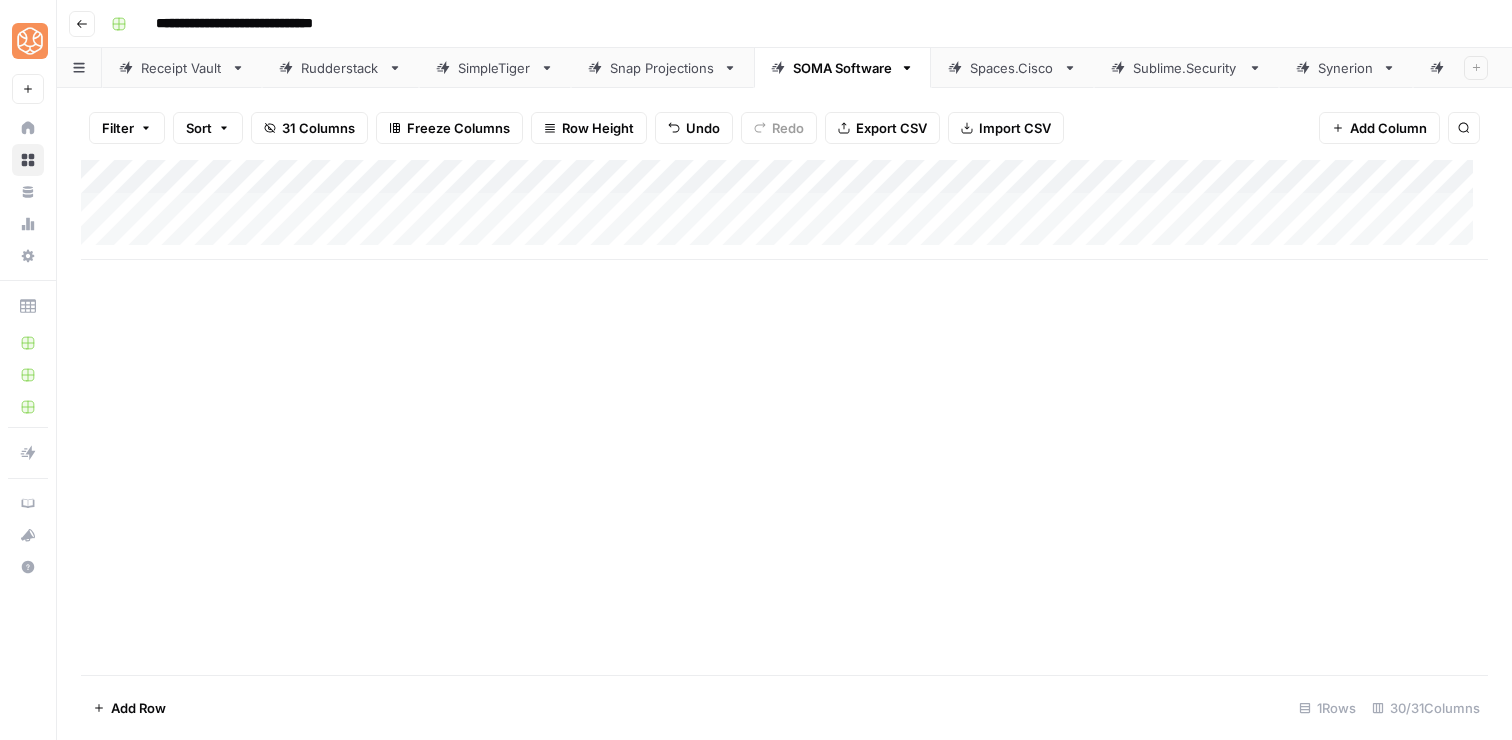 click on "Add Column" at bounding box center [784, 210] 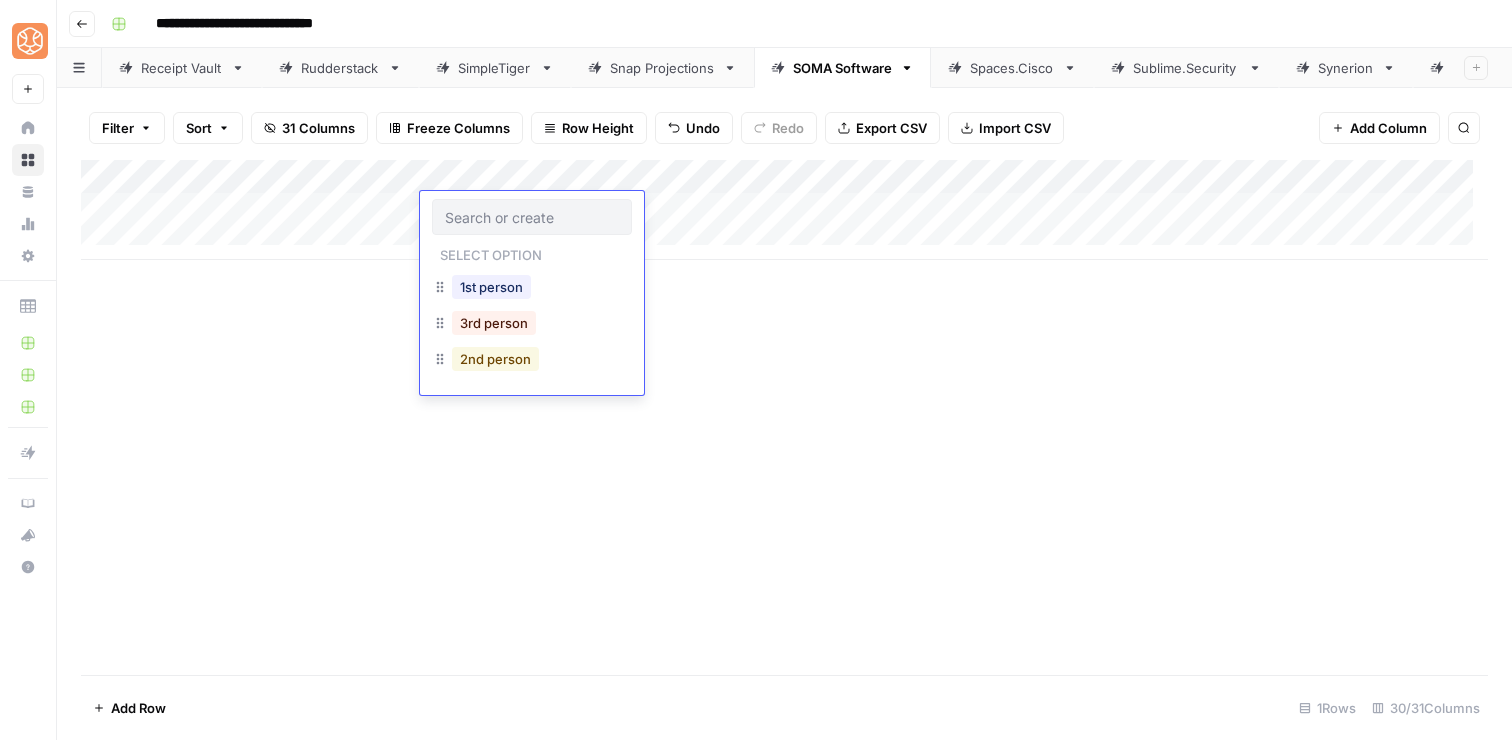 click on "2nd person" at bounding box center (495, 359) 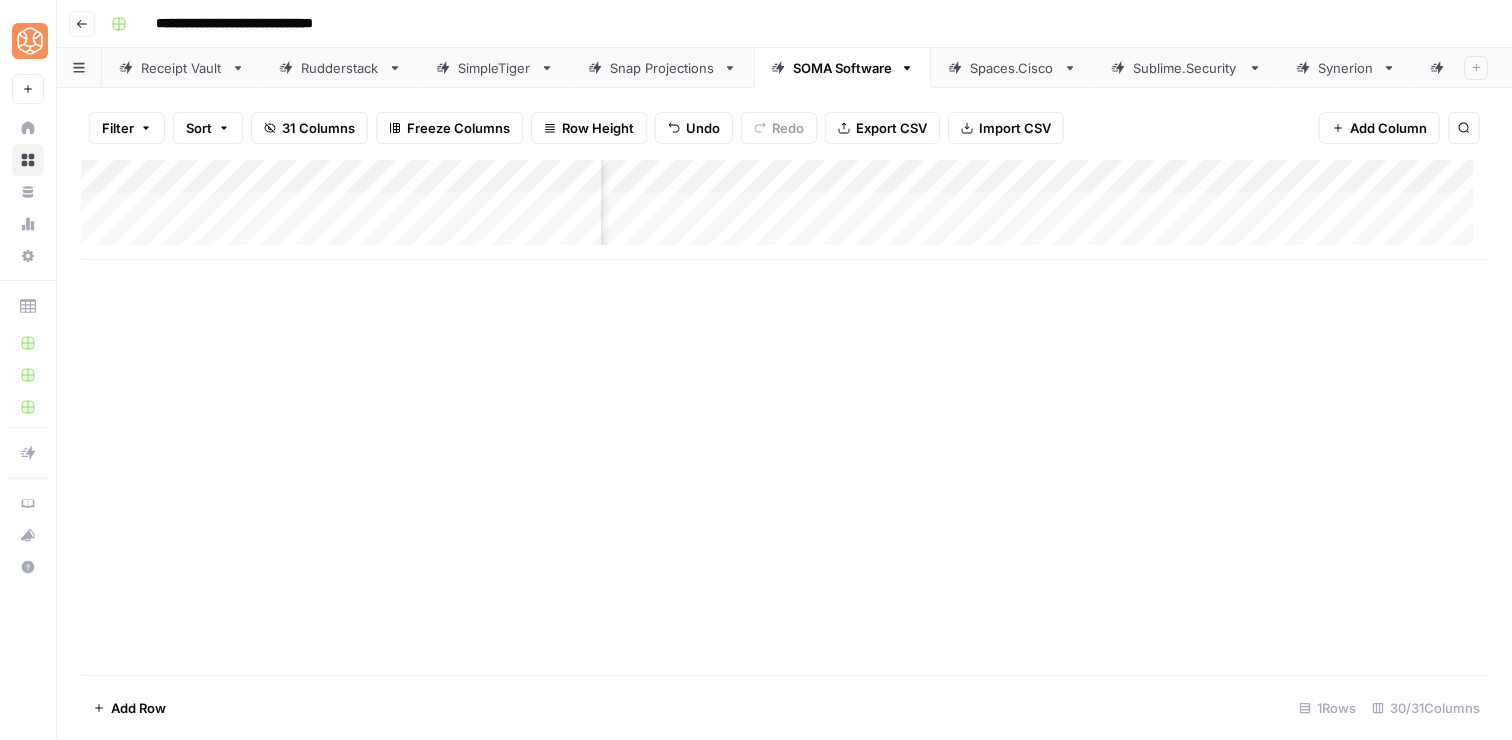 scroll, scrollTop: 0, scrollLeft: 1252, axis: horizontal 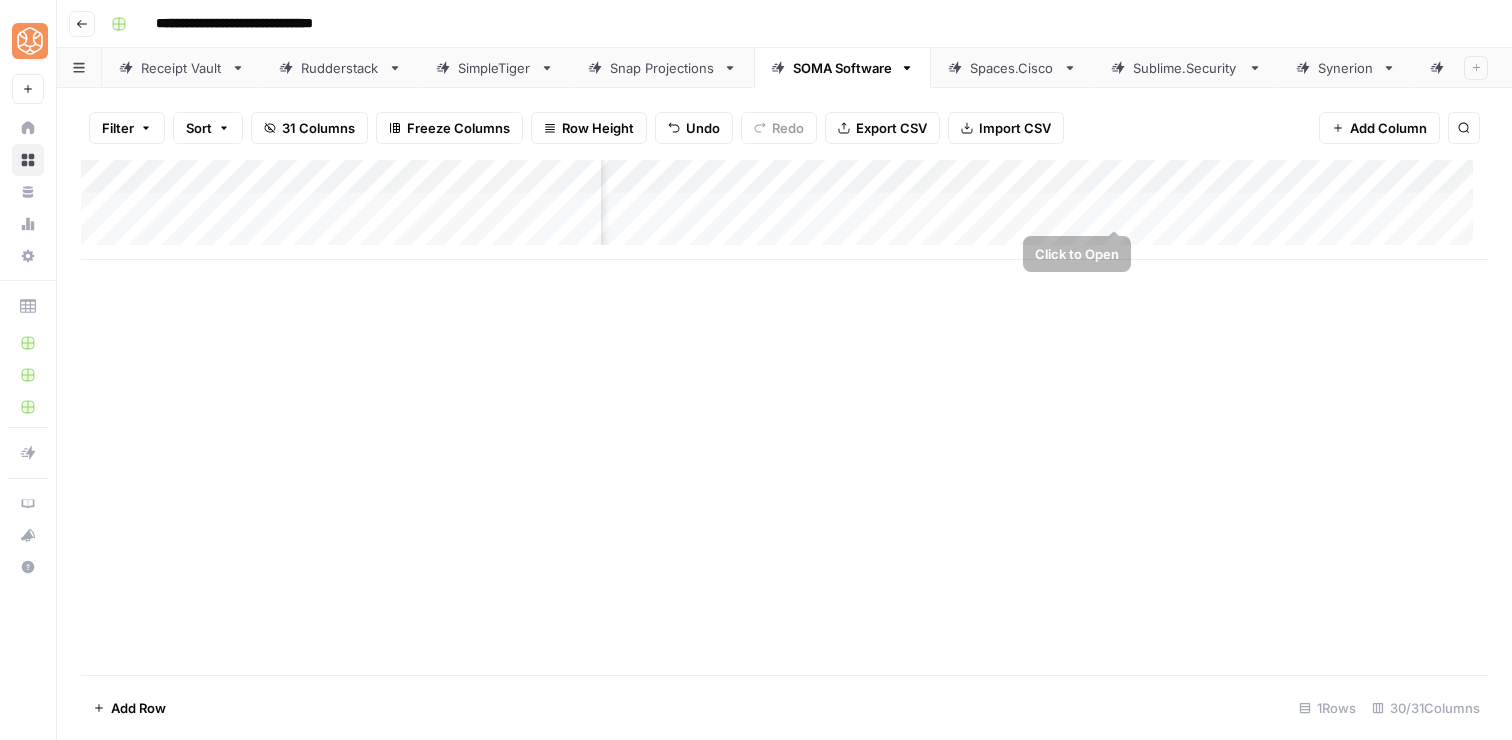 click on "Add Column" at bounding box center (784, 210) 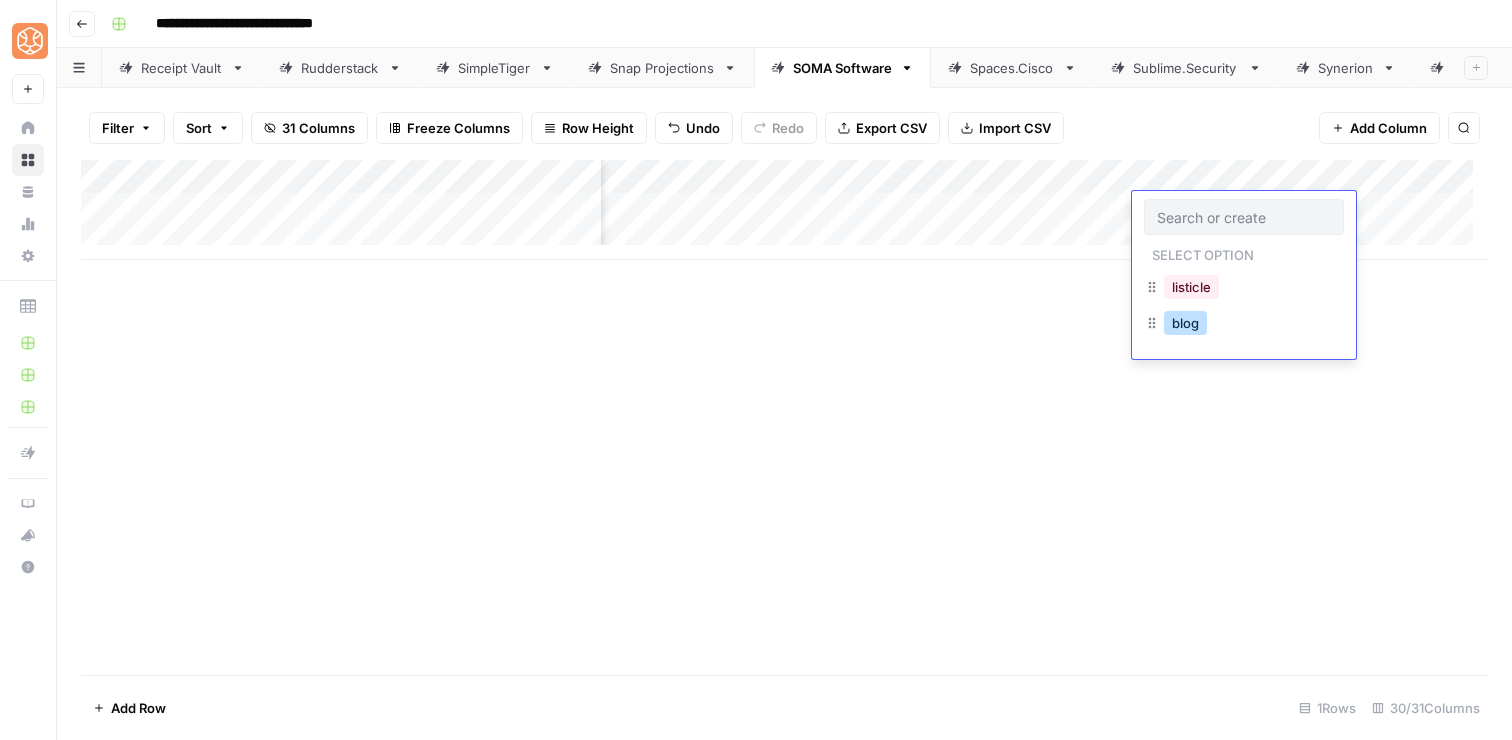 click on "blog" at bounding box center [1185, 323] 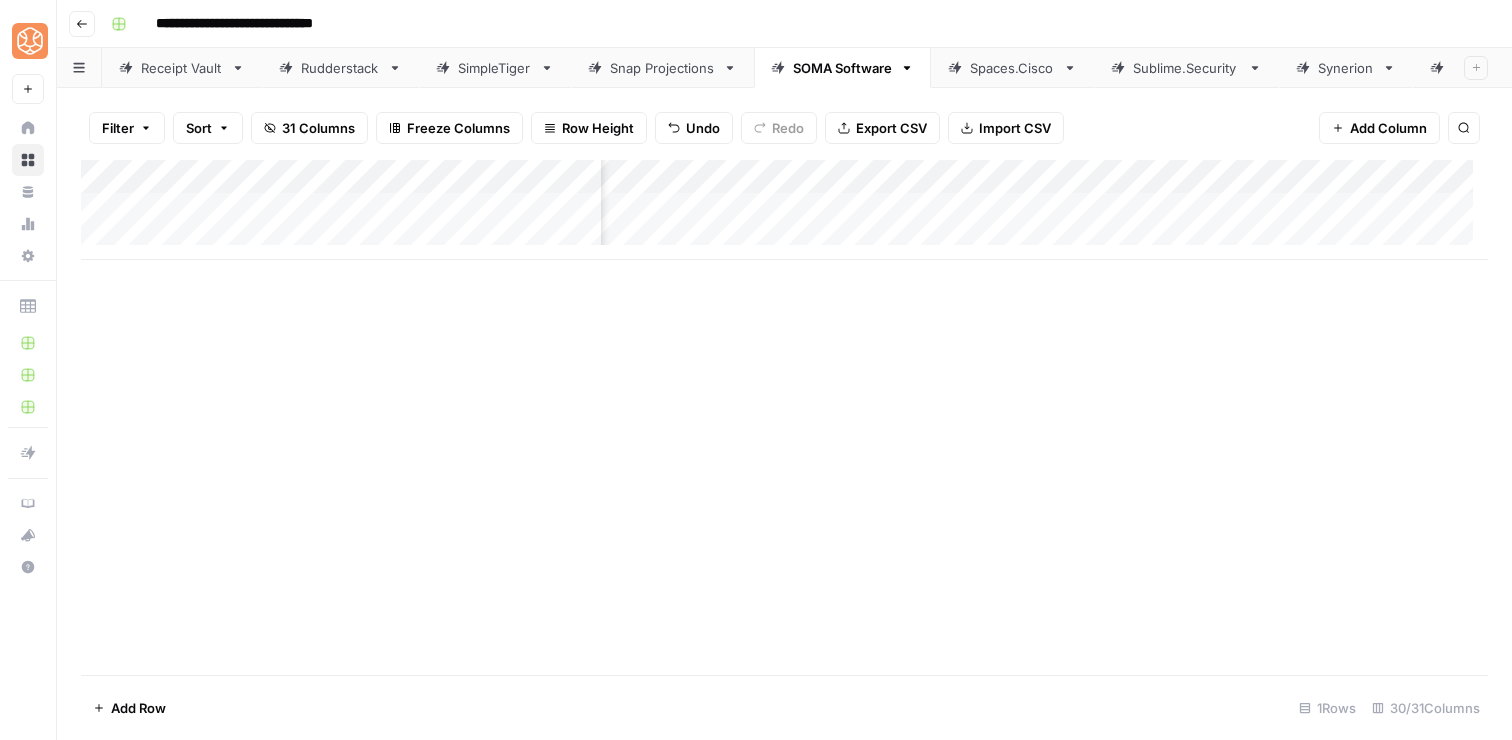 scroll, scrollTop: 0, scrollLeft: 0, axis: both 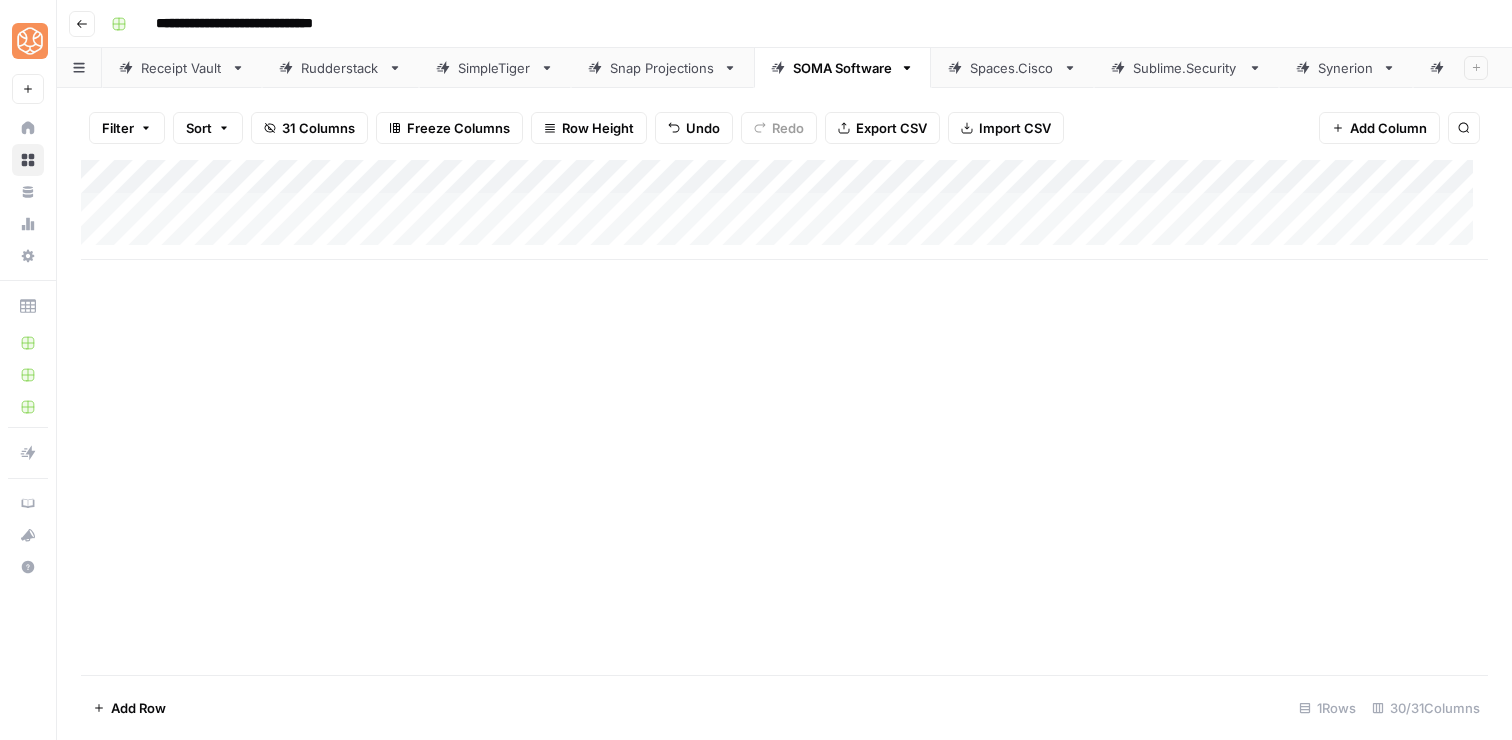click on "Add Column" at bounding box center (784, 210) 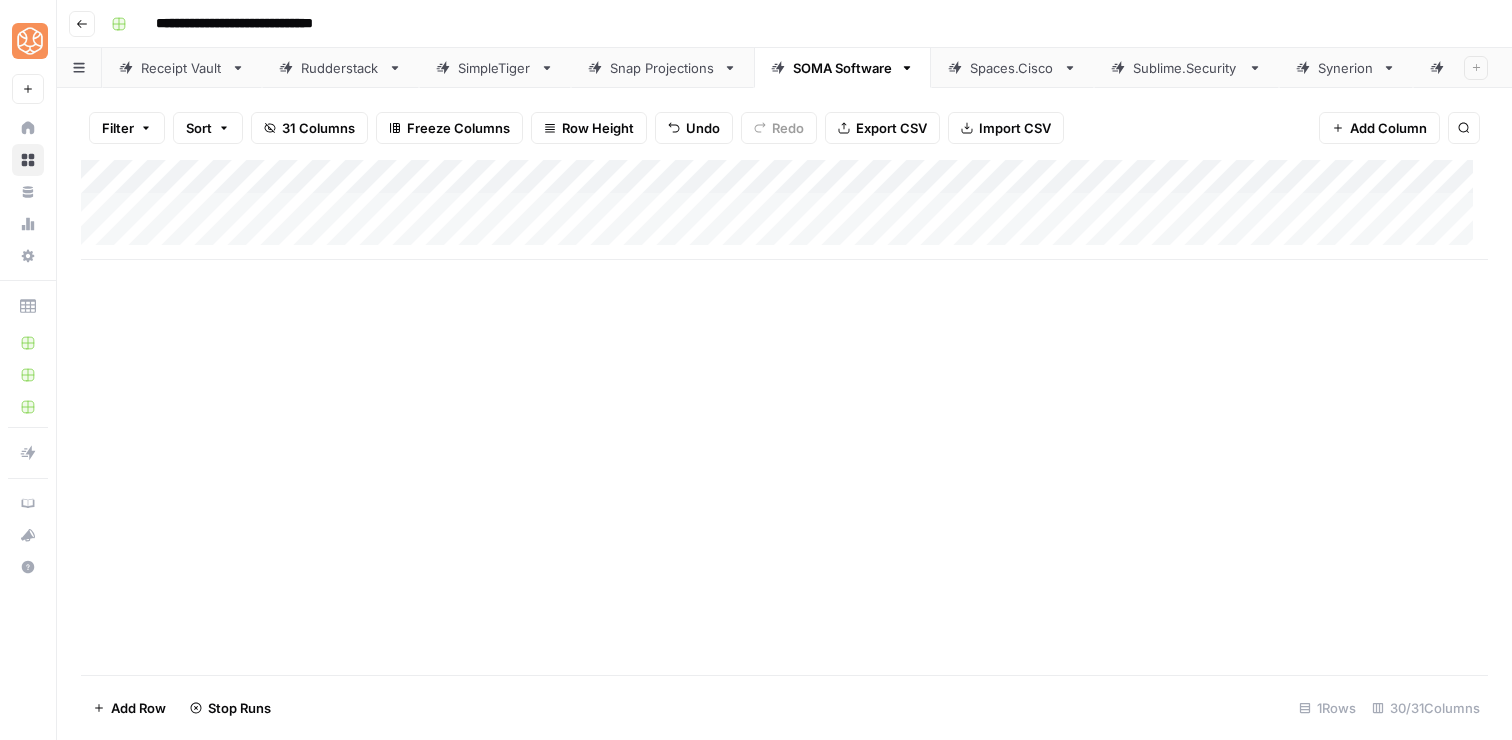 click on "Add Column" at bounding box center (784, 210) 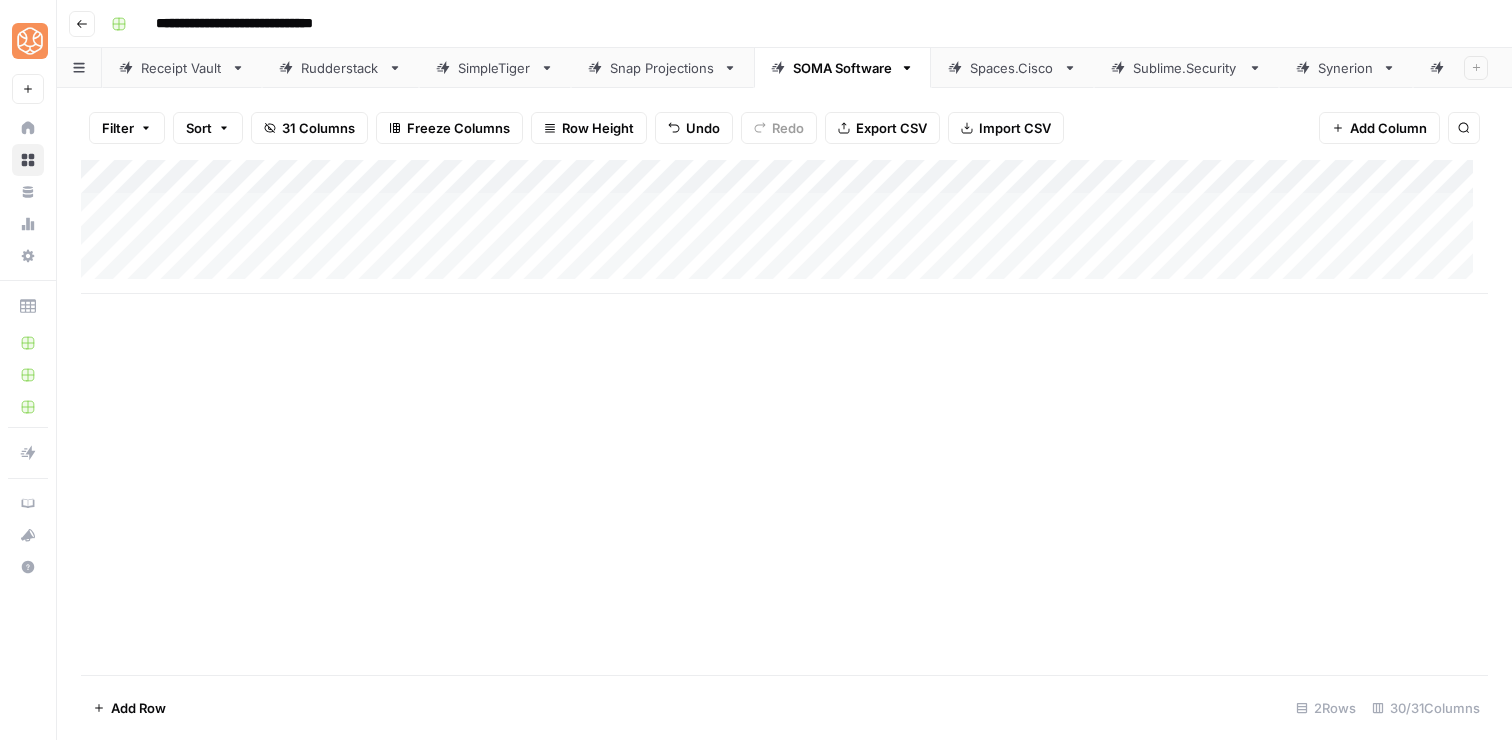 click on "Add Column" at bounding box center [784, 417] 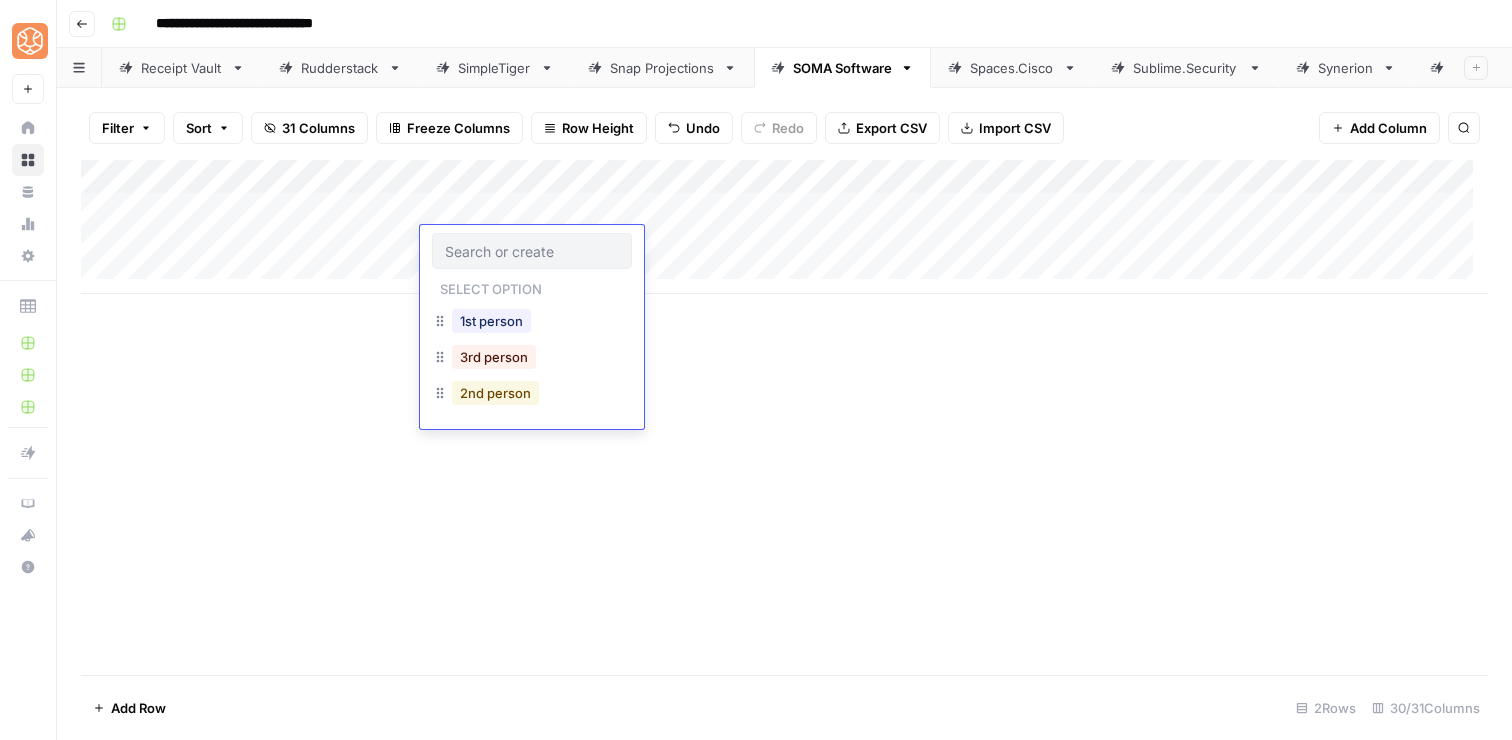 click on "2nd person" at bounding box center [495, 393] 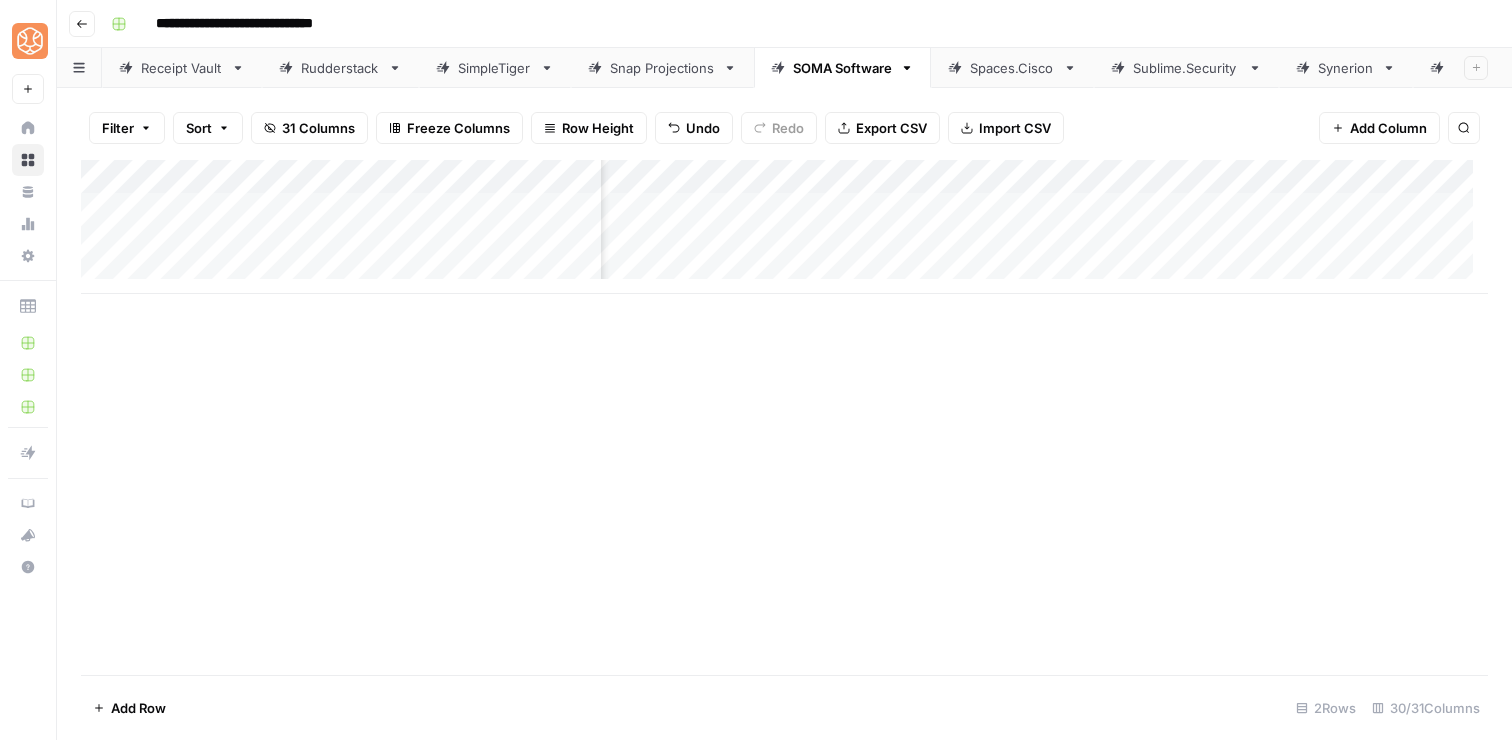 scroll, scrollTop: 0, scrollLeft: 1289, axis: horizontal 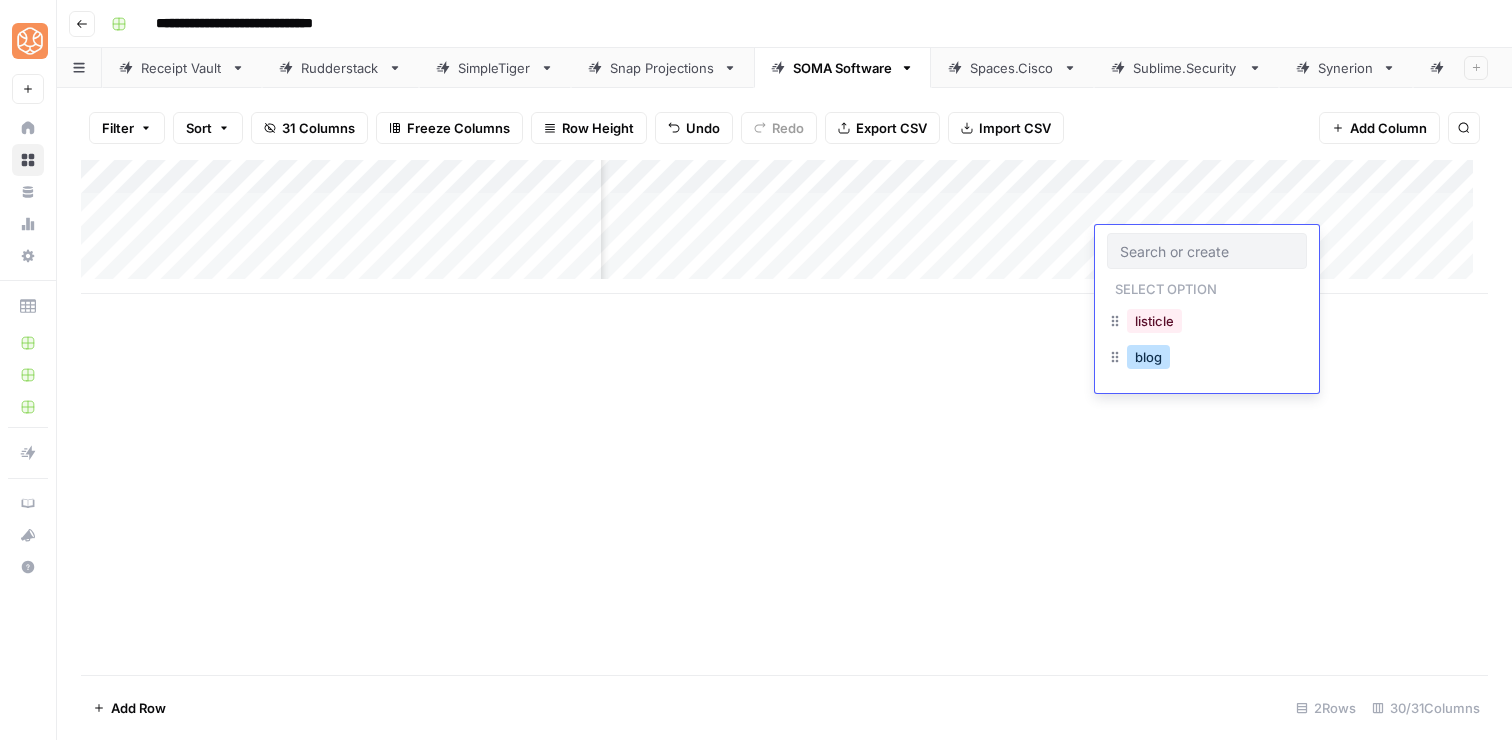 click on "blog" at bounding box center (1148, 357) 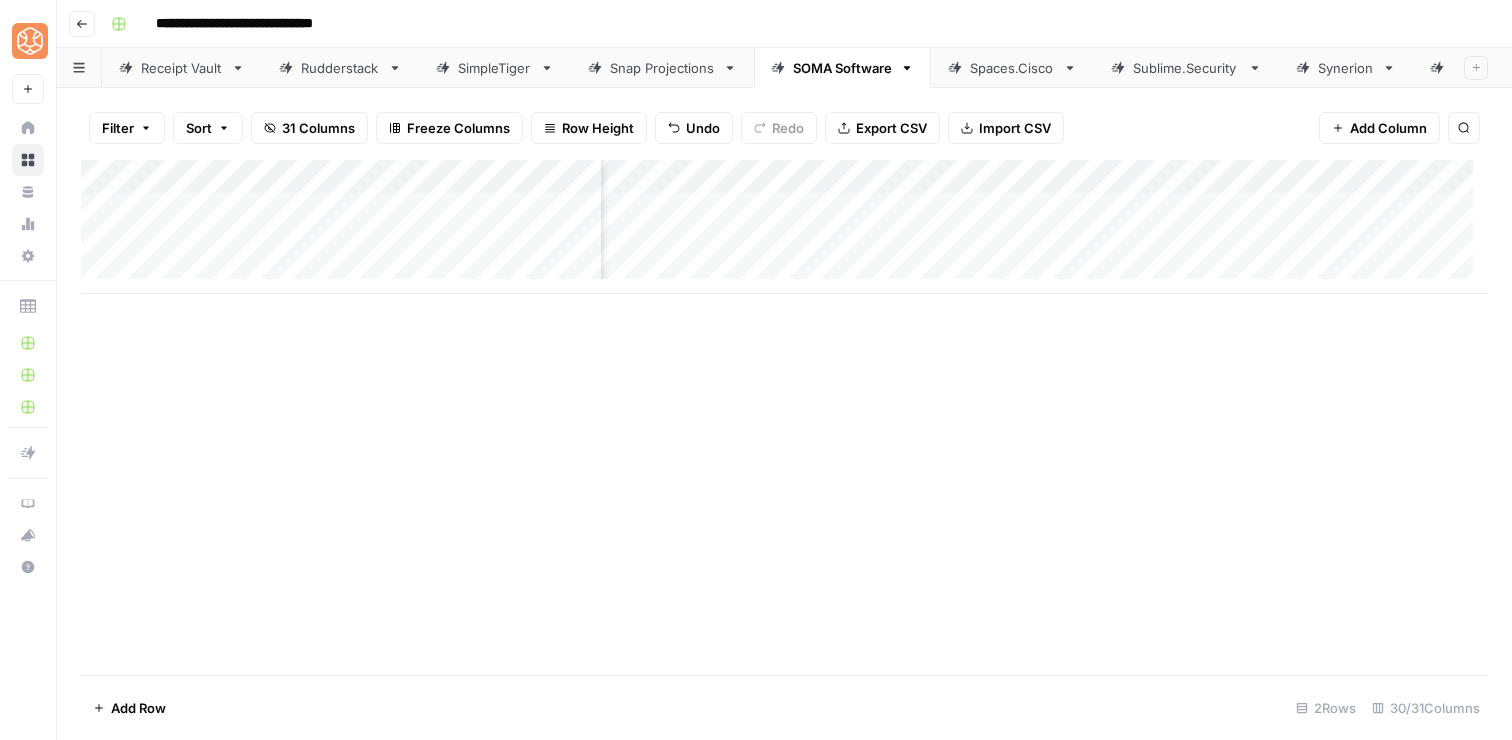 scroll, scrollTop: 0, scrollLeft: 0, axis: both 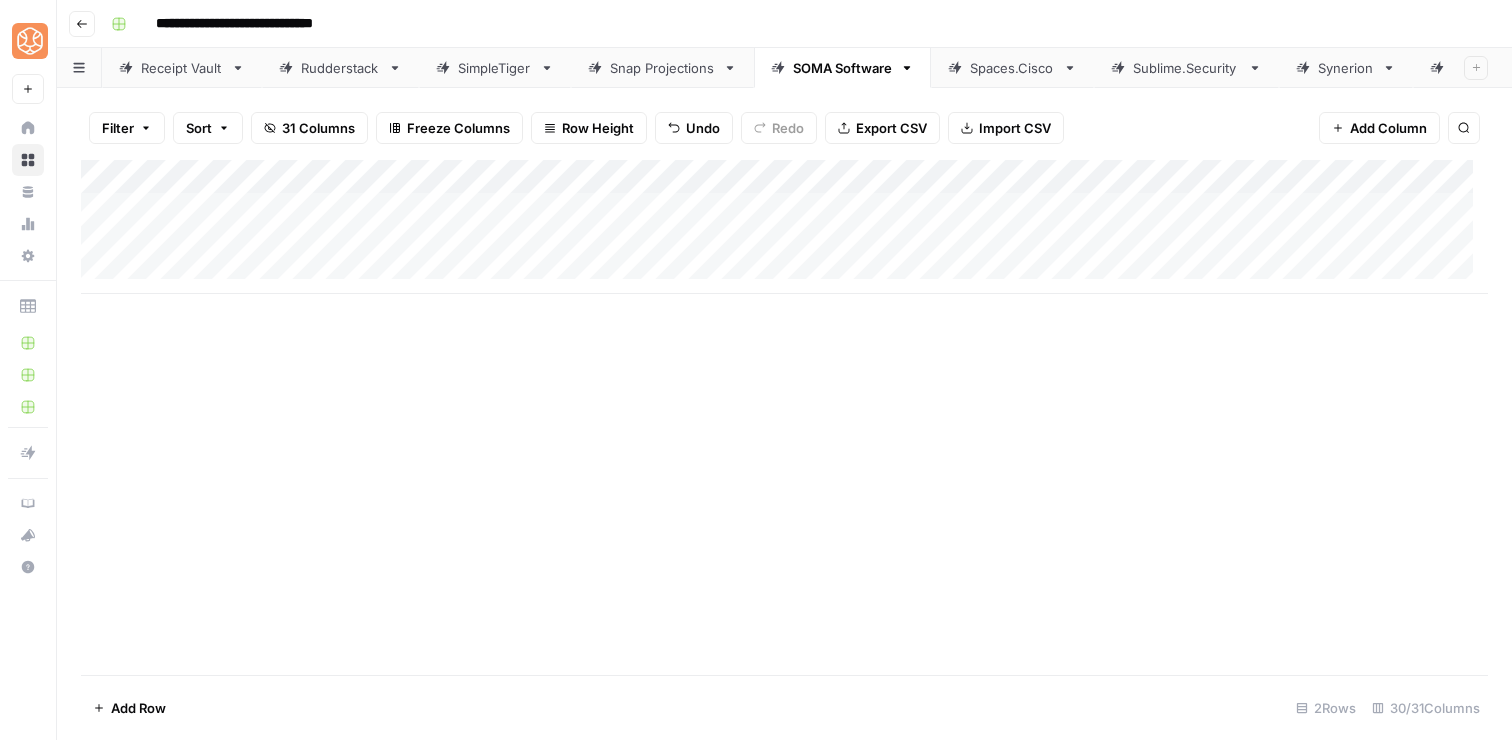 click on "Add Column" at bounding box center (784, 227) 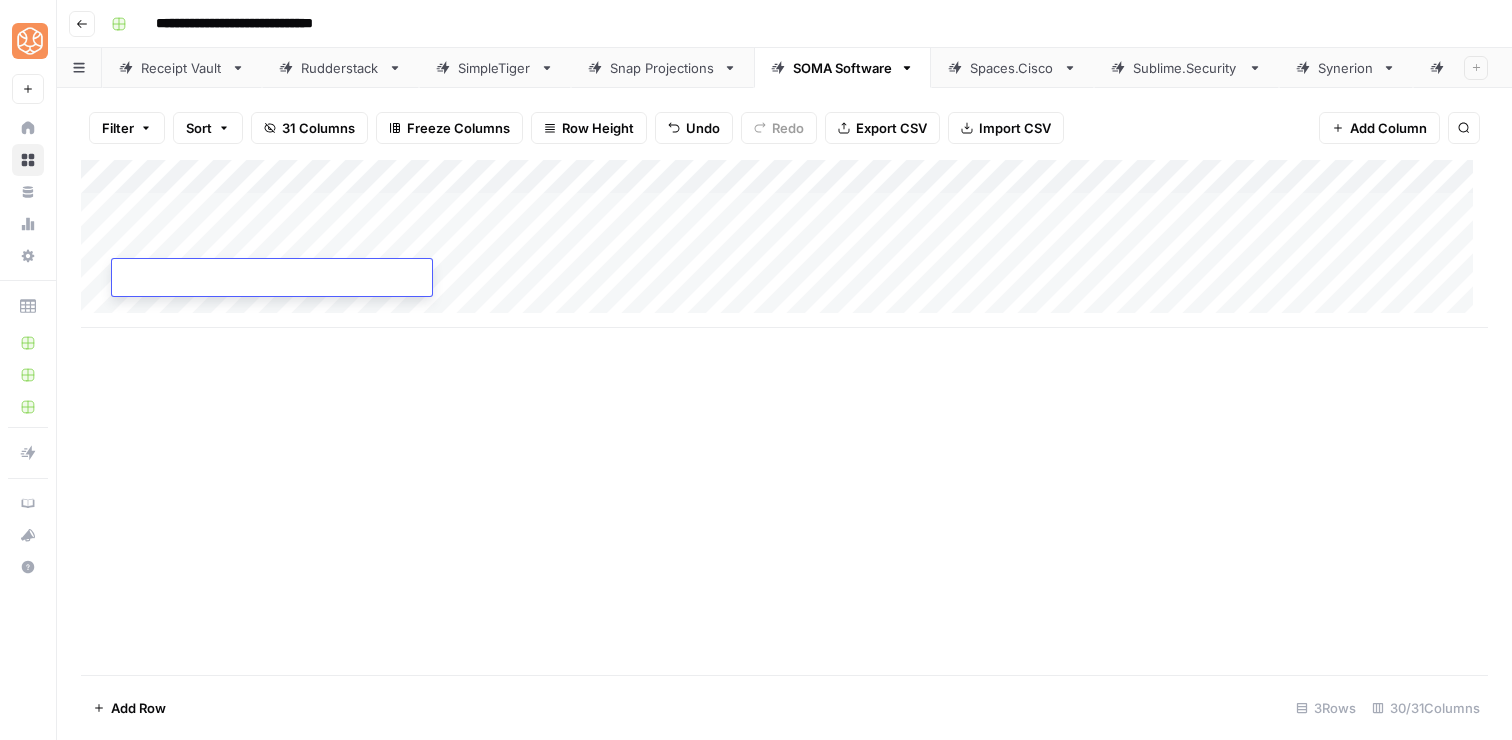type on "**********" 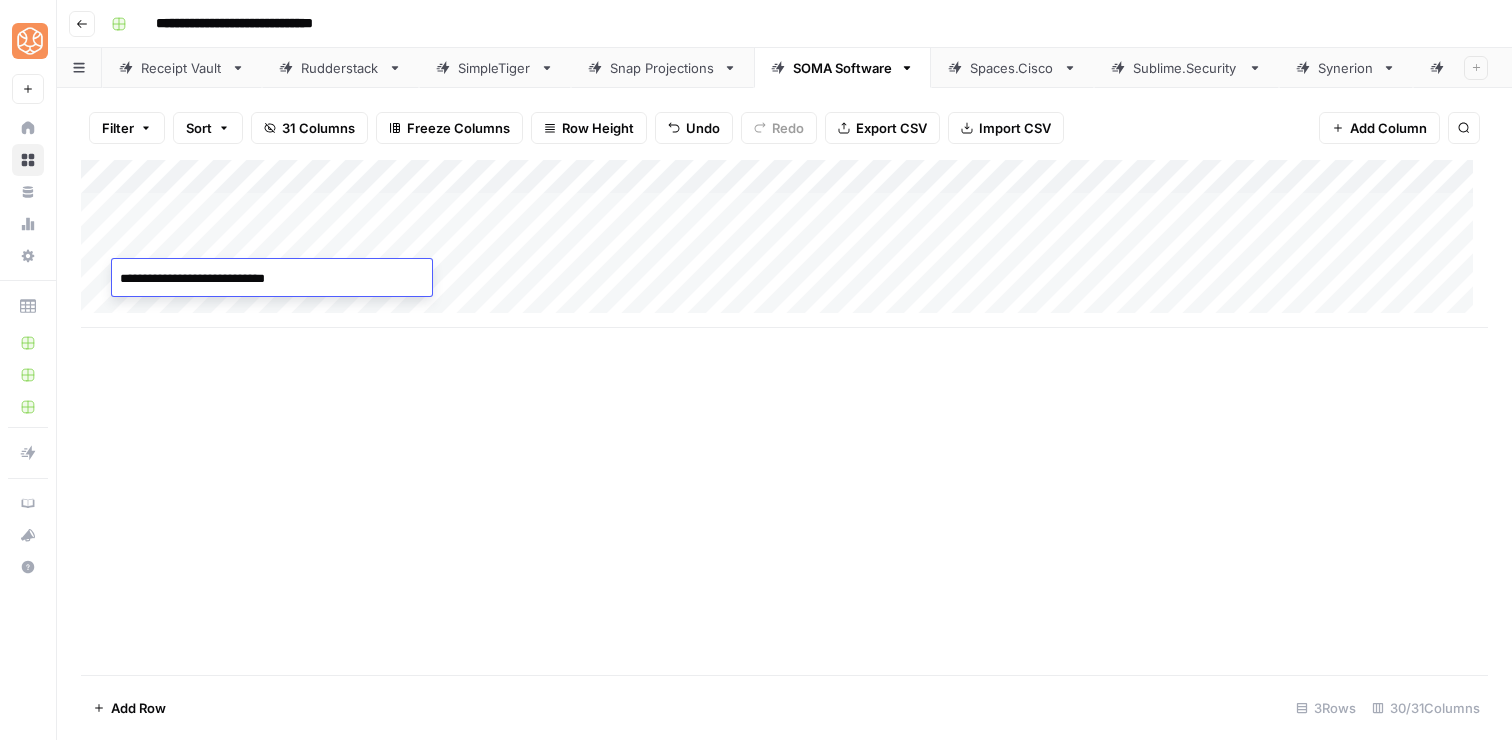 click on "Add Column" at bounding box center (784, 417) 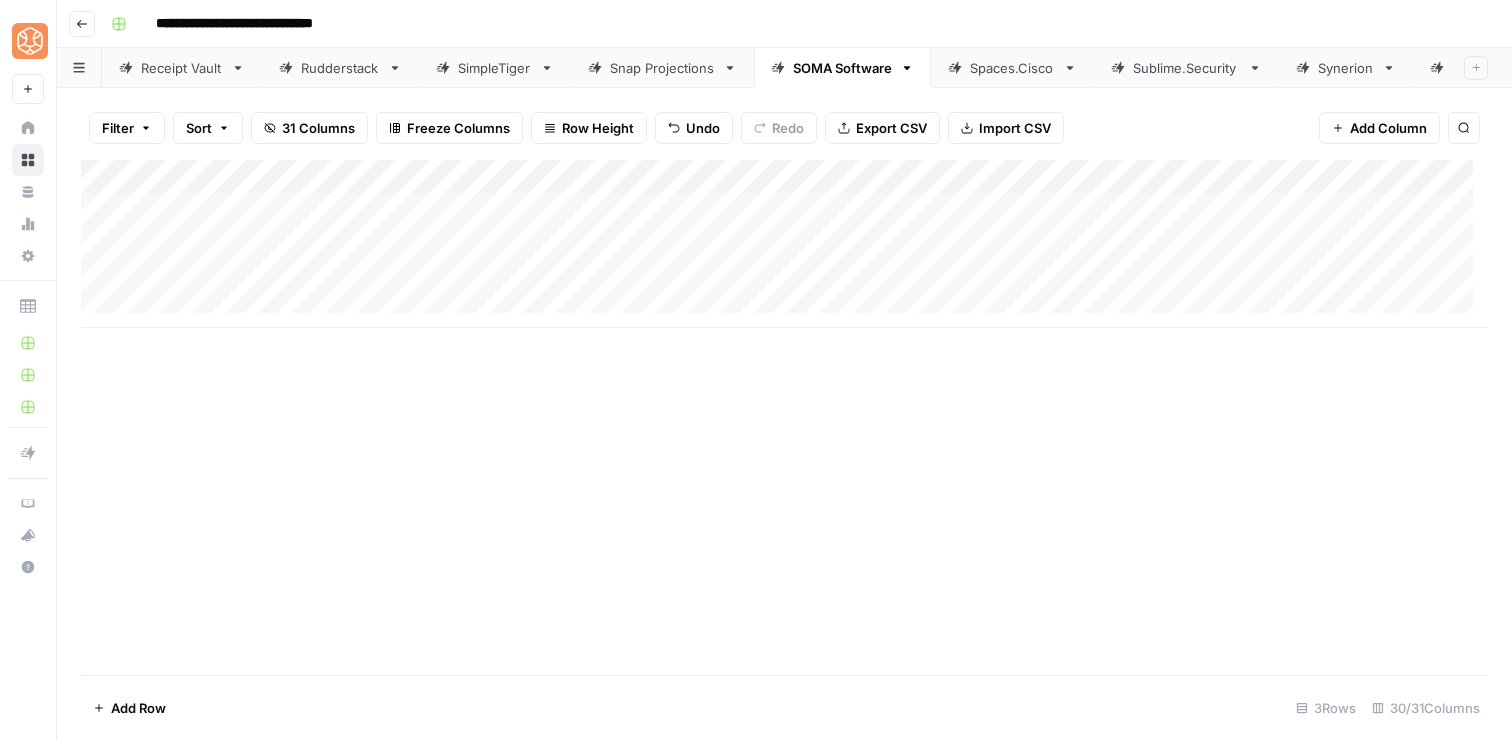 click on "Add Column" at bounding box center [784, 244] 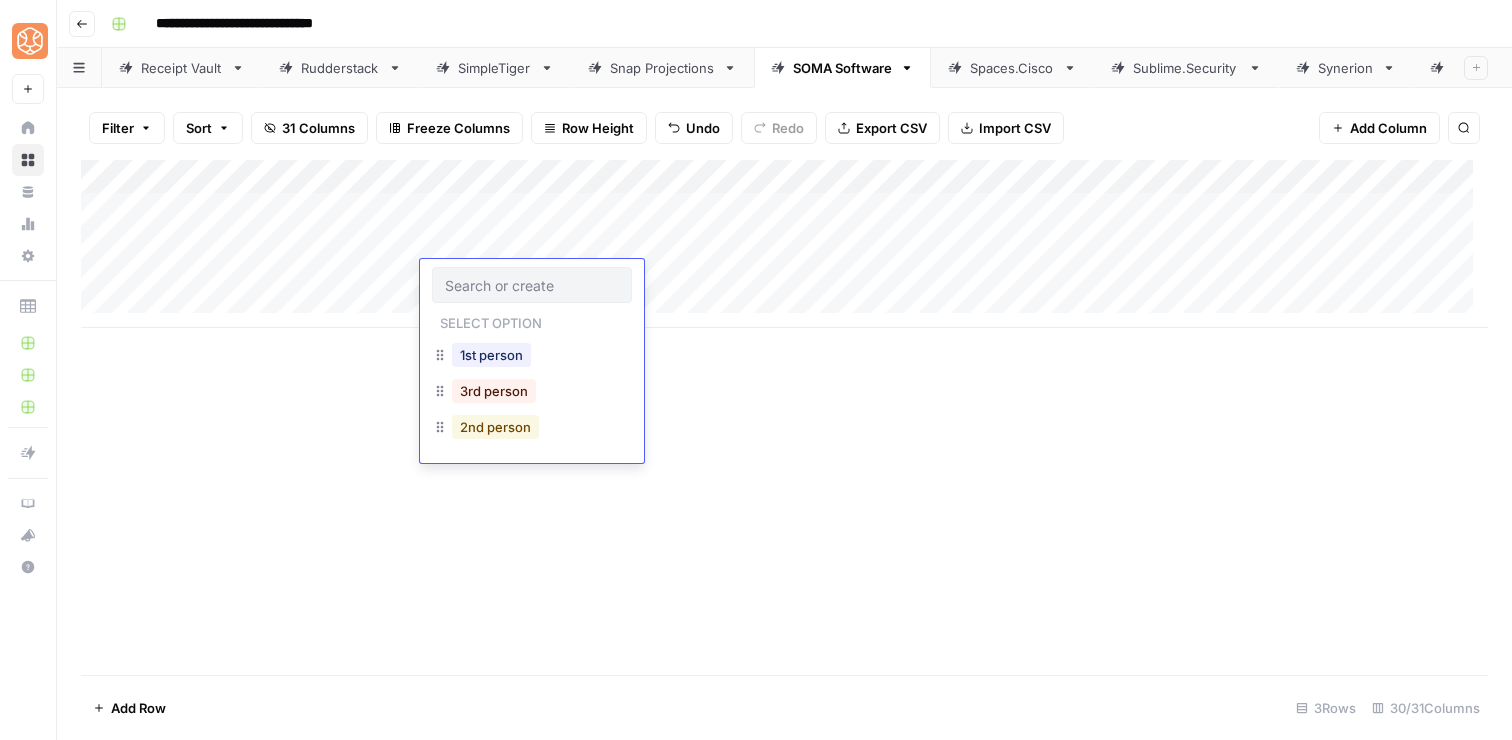 click on "2nd person" at bounding box center (495, 427) 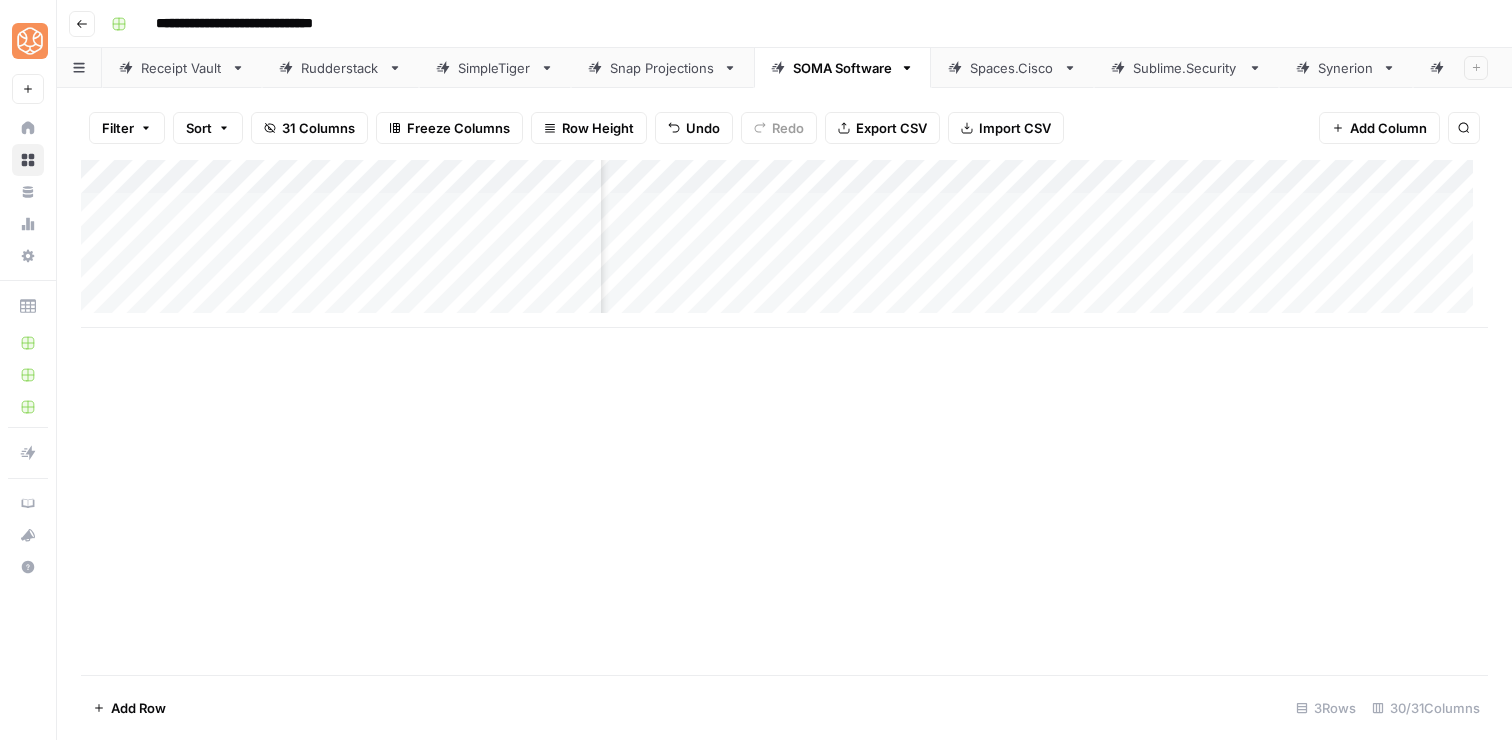 scroll, scrollTop: 0, scrollLeft: 1450, axis: horizontal 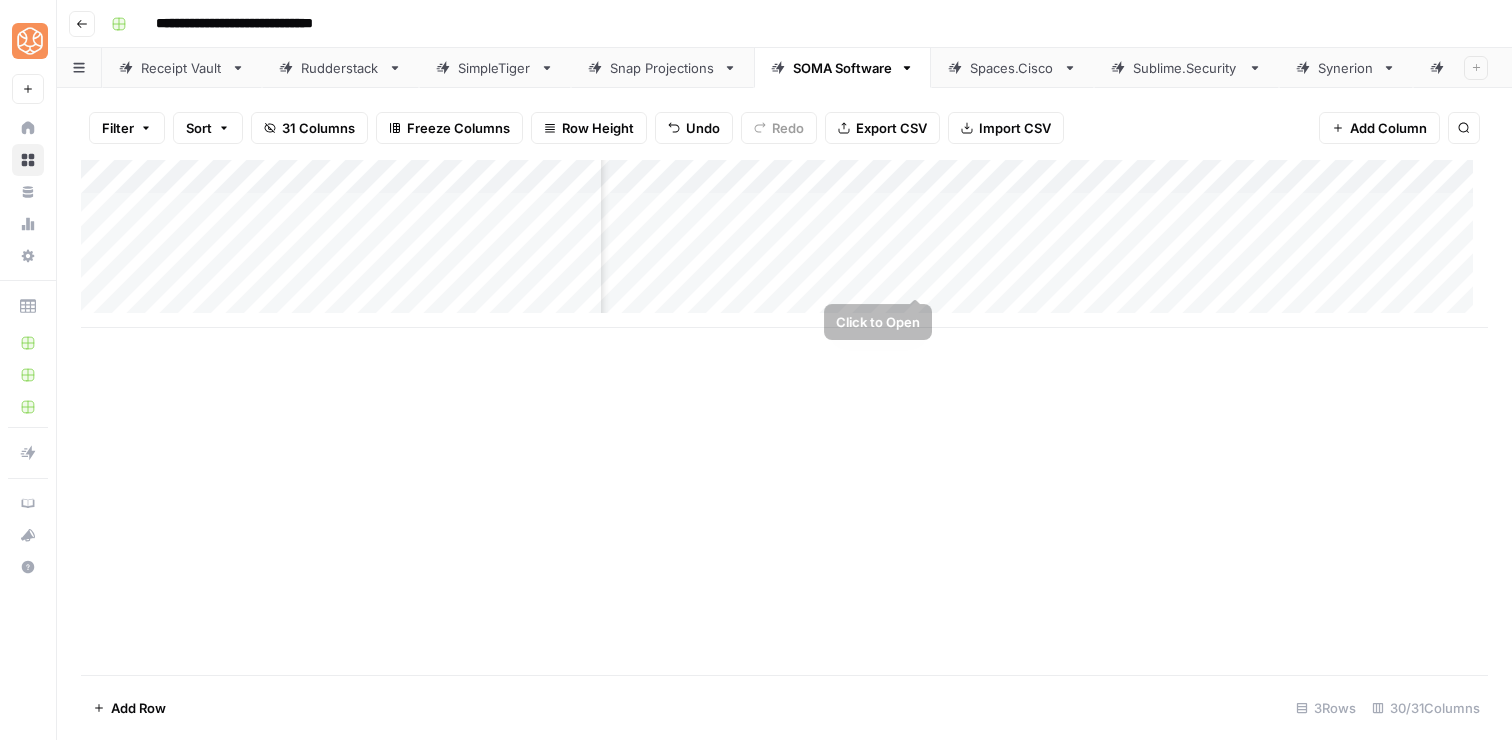 click on "Add Column" at bounding box center [784, 244] 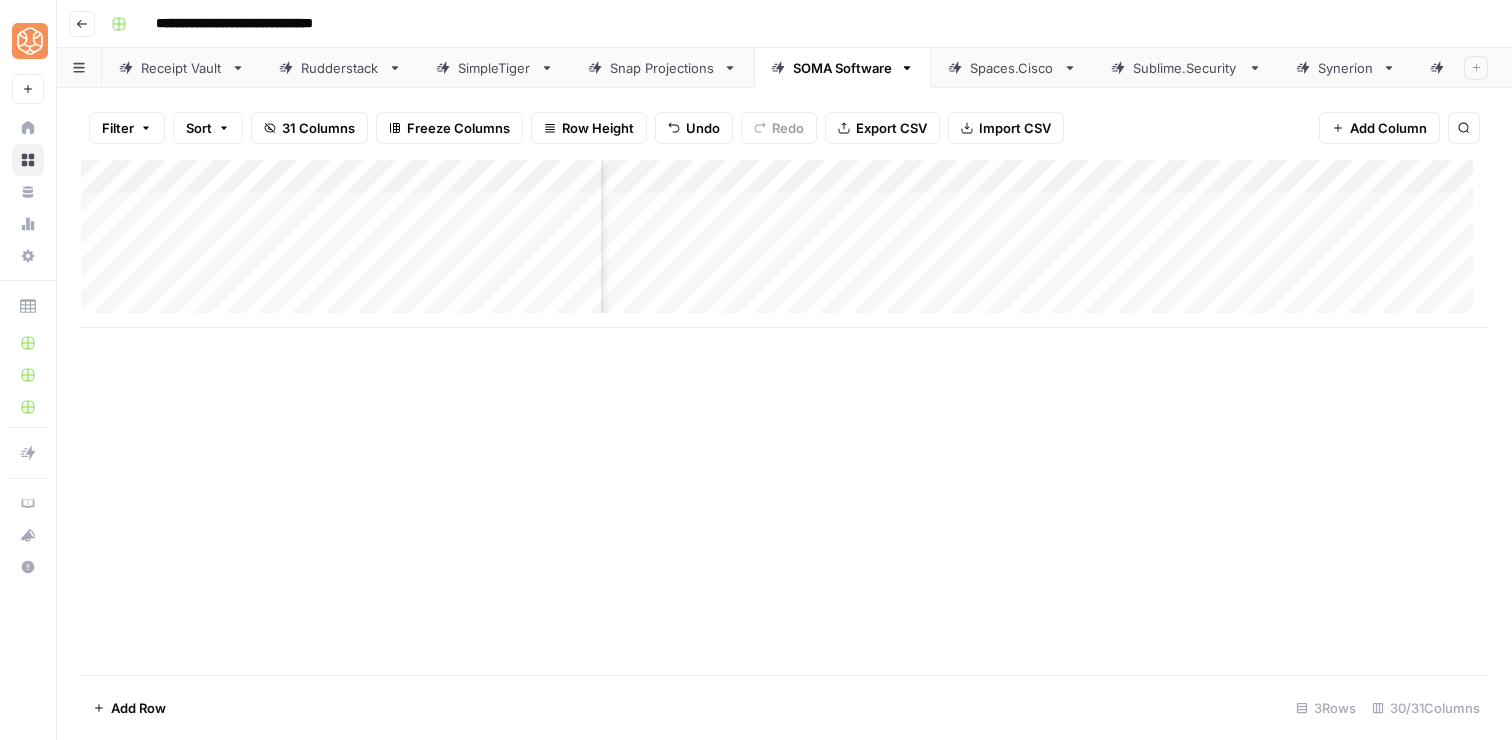click on "Add Column" at bounding box center (784, 244) 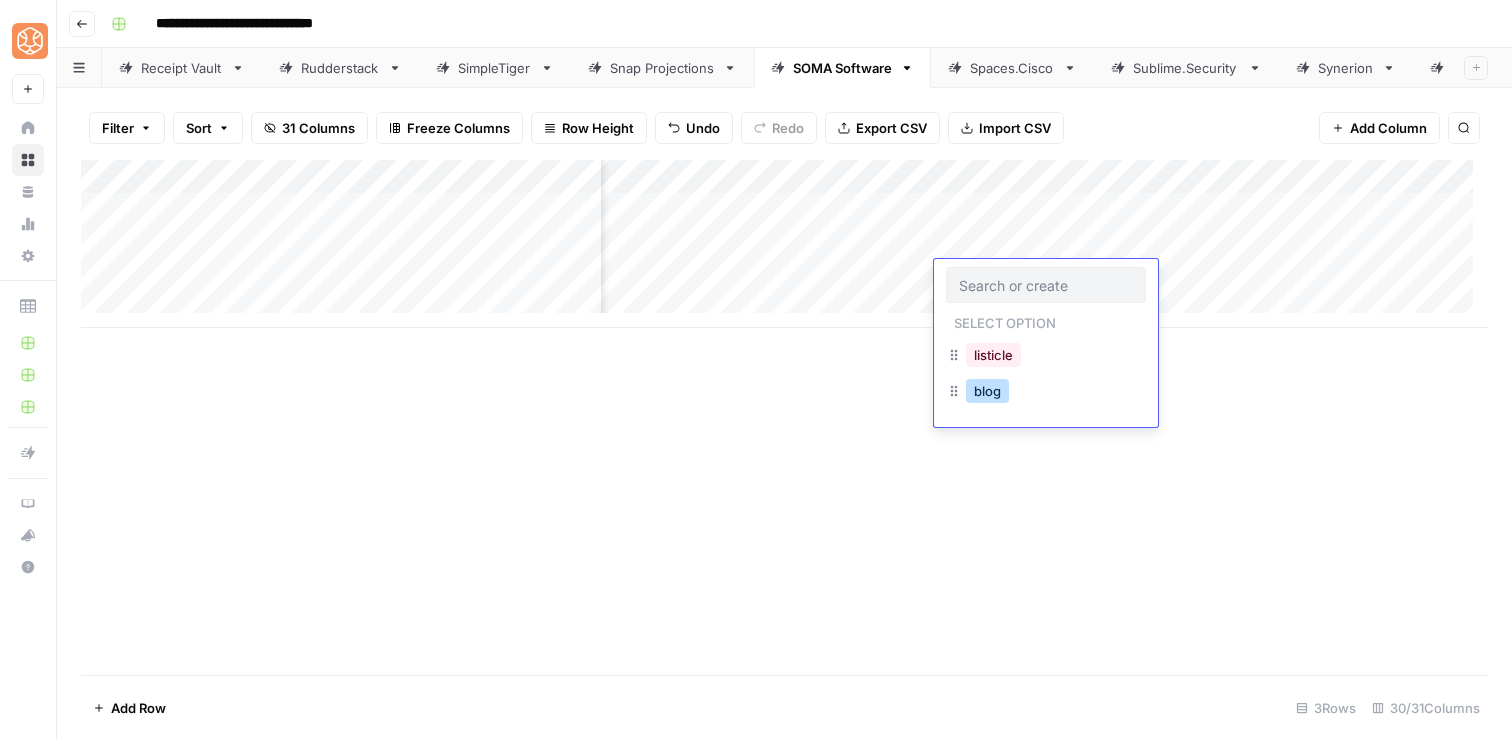 click on "blog" at bounding box center [987, 391] 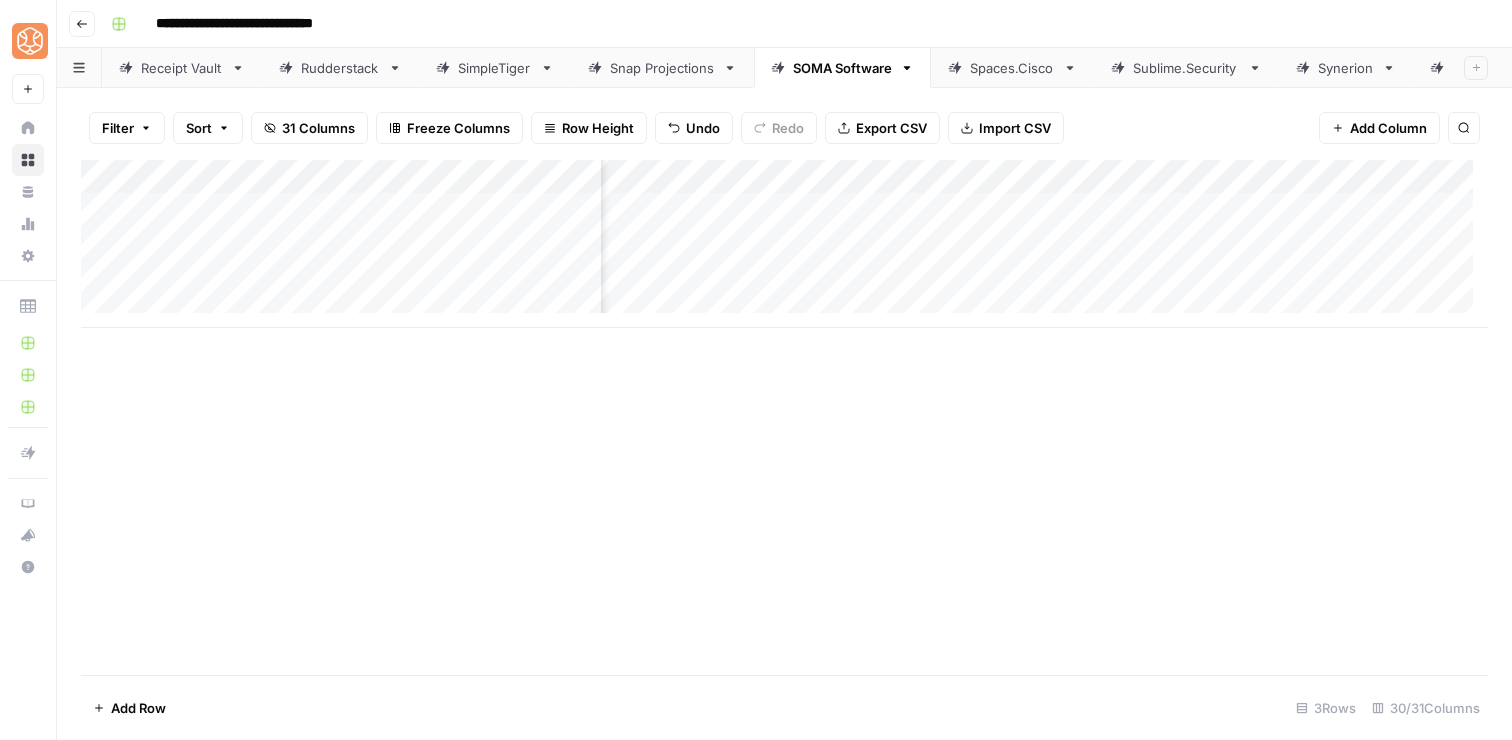 scroll, scrollTop: 0, scrollLeft: 0, axis: both 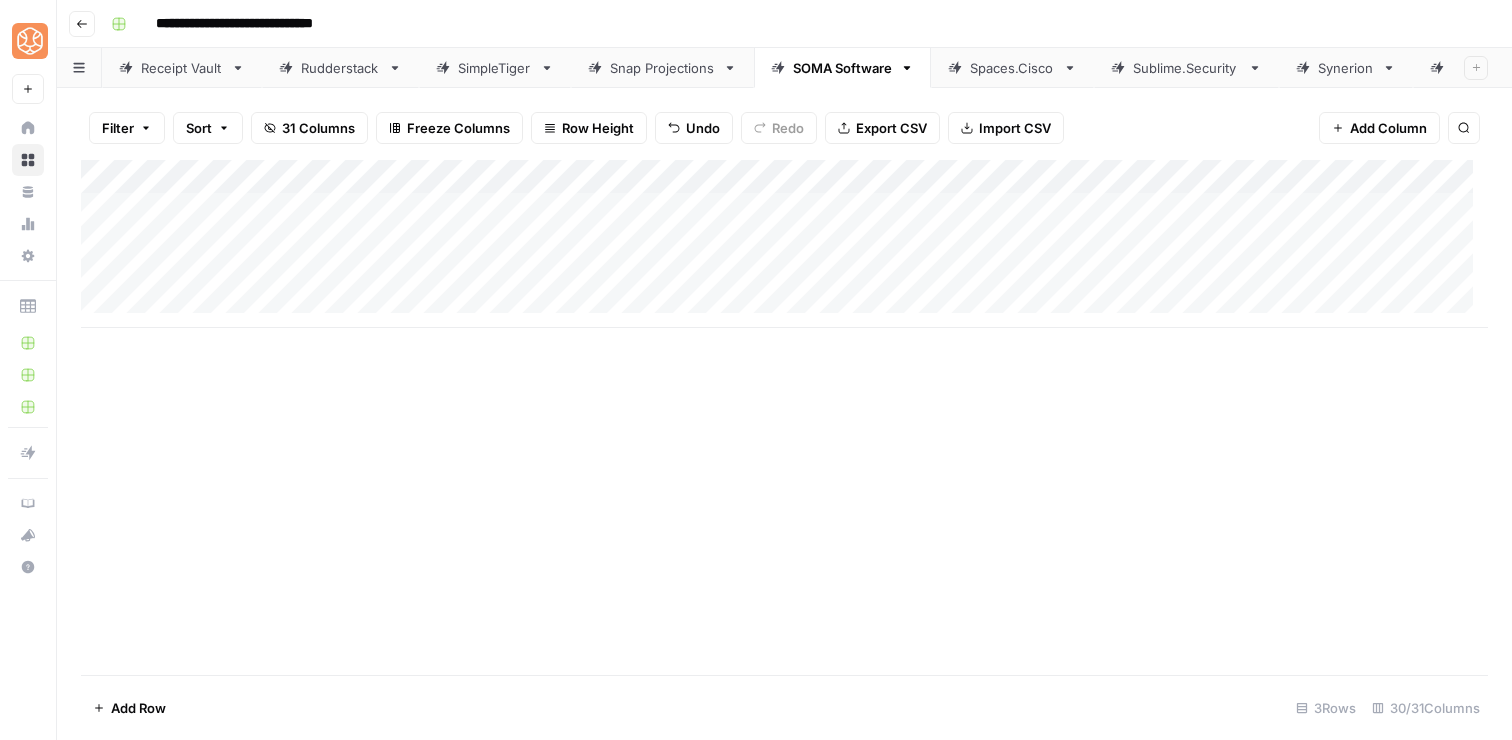 click on "Add Column" at bounding box center (784, 244) 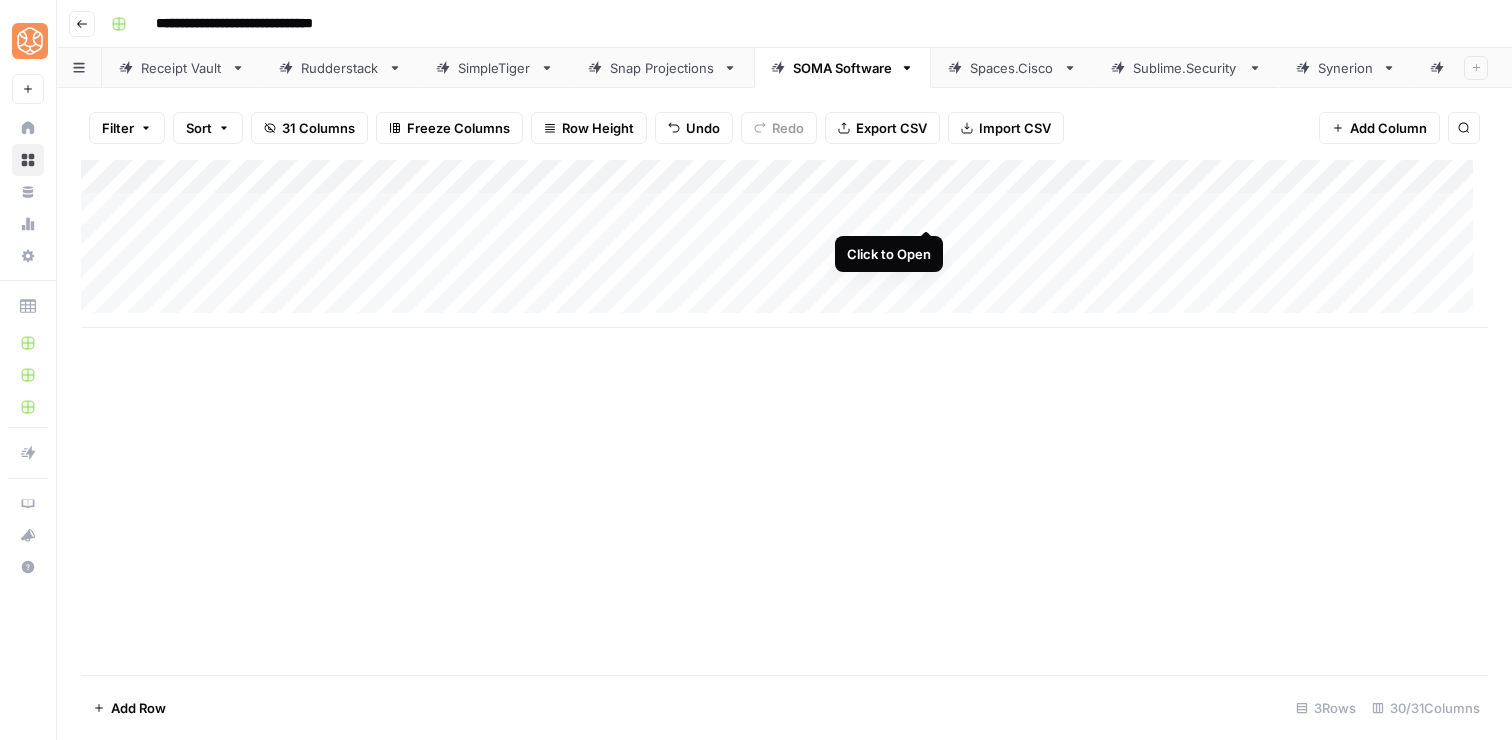 click on "Add Column" at bounding box center [784, 244] 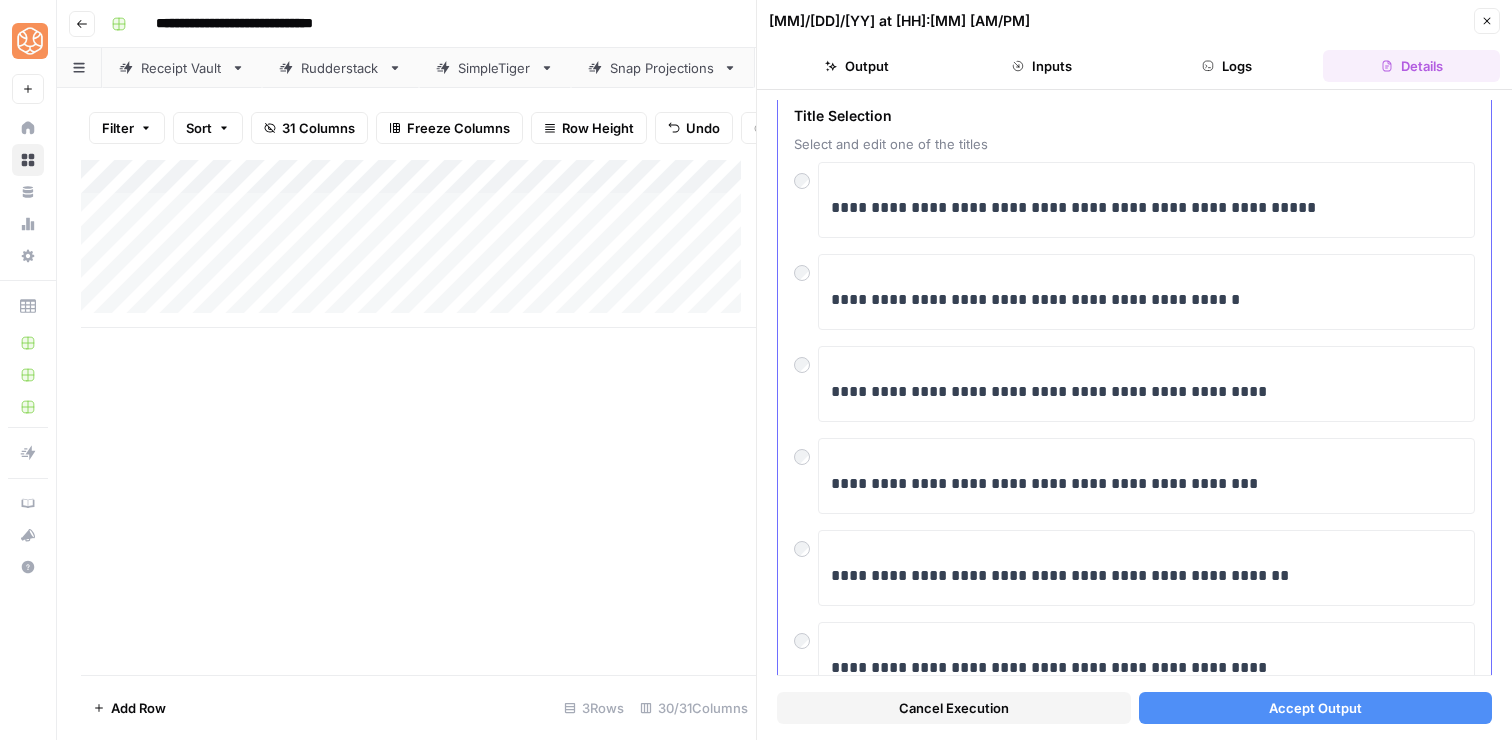 scroll, scrollTop: 236, scrollLeft: 0, axis: vertical 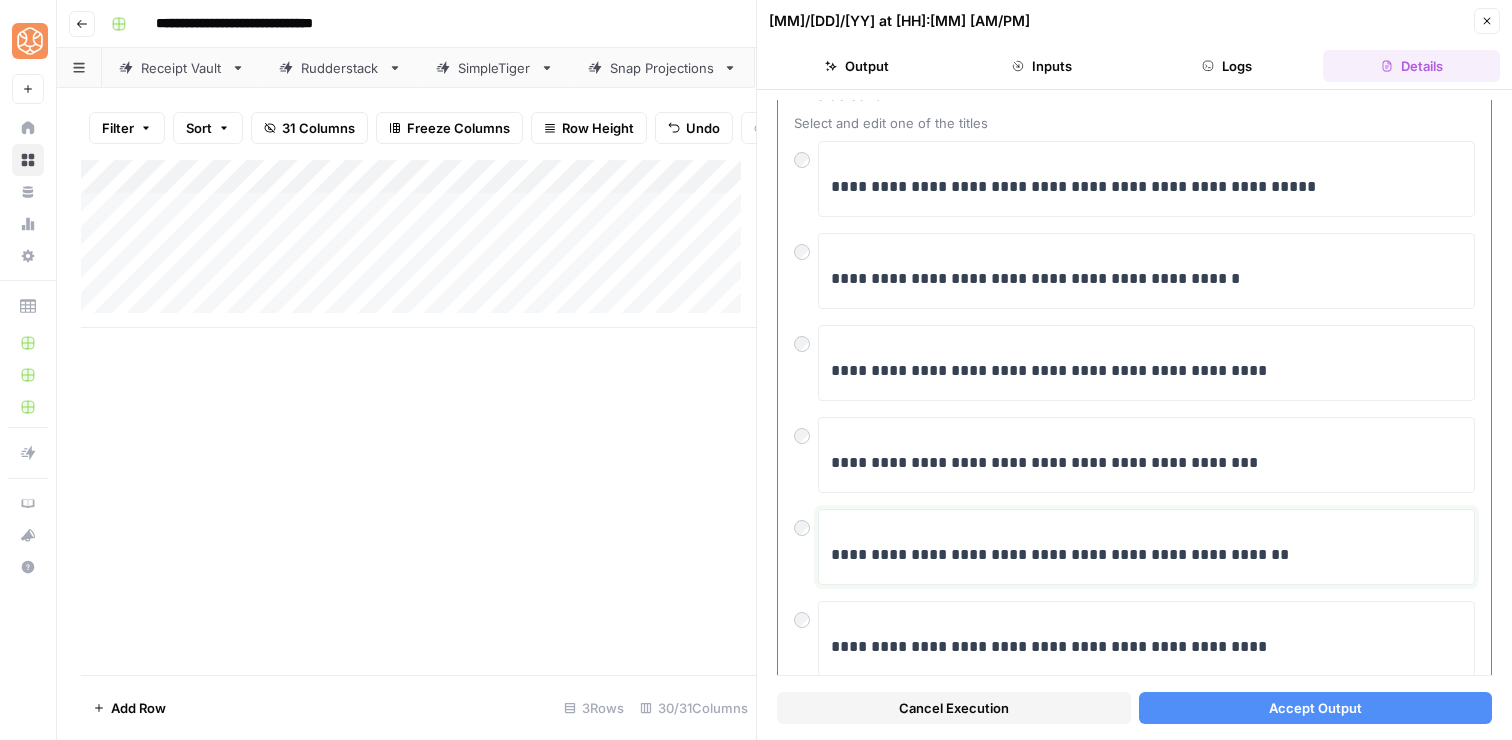 click on "**********" at bounding box center (1139, 555) 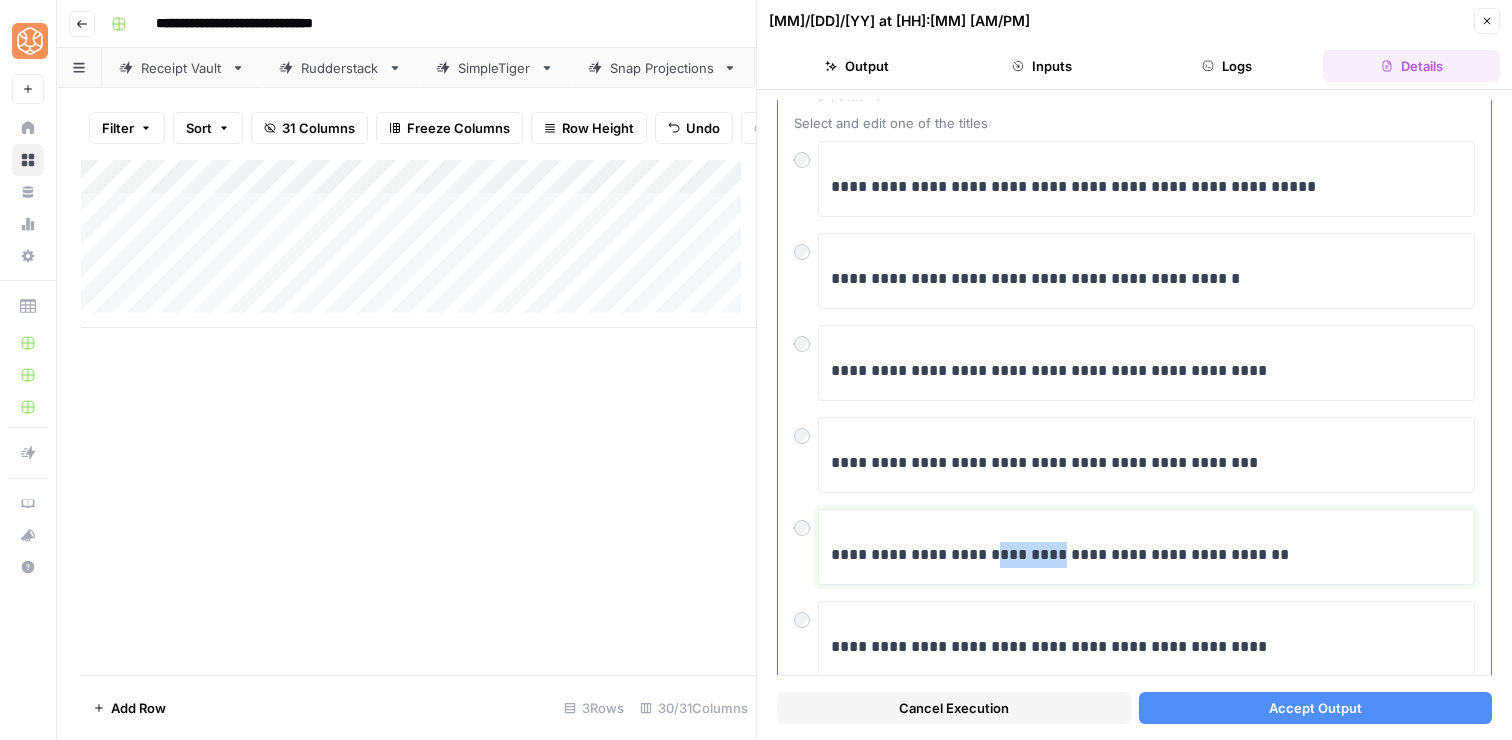 click on "**********" at bounding box center (1139, 555) 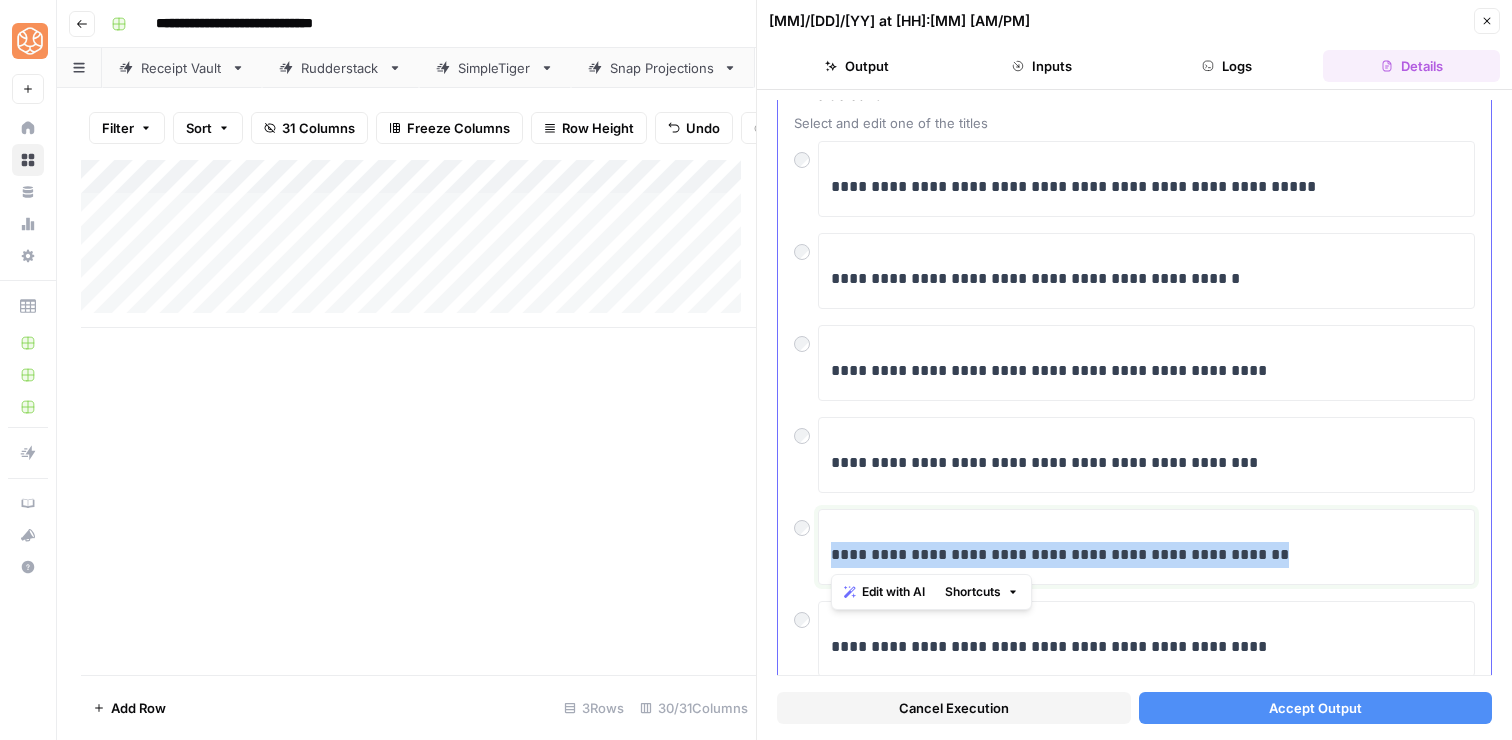 click on "**********" at bounding box center (1139, 555) 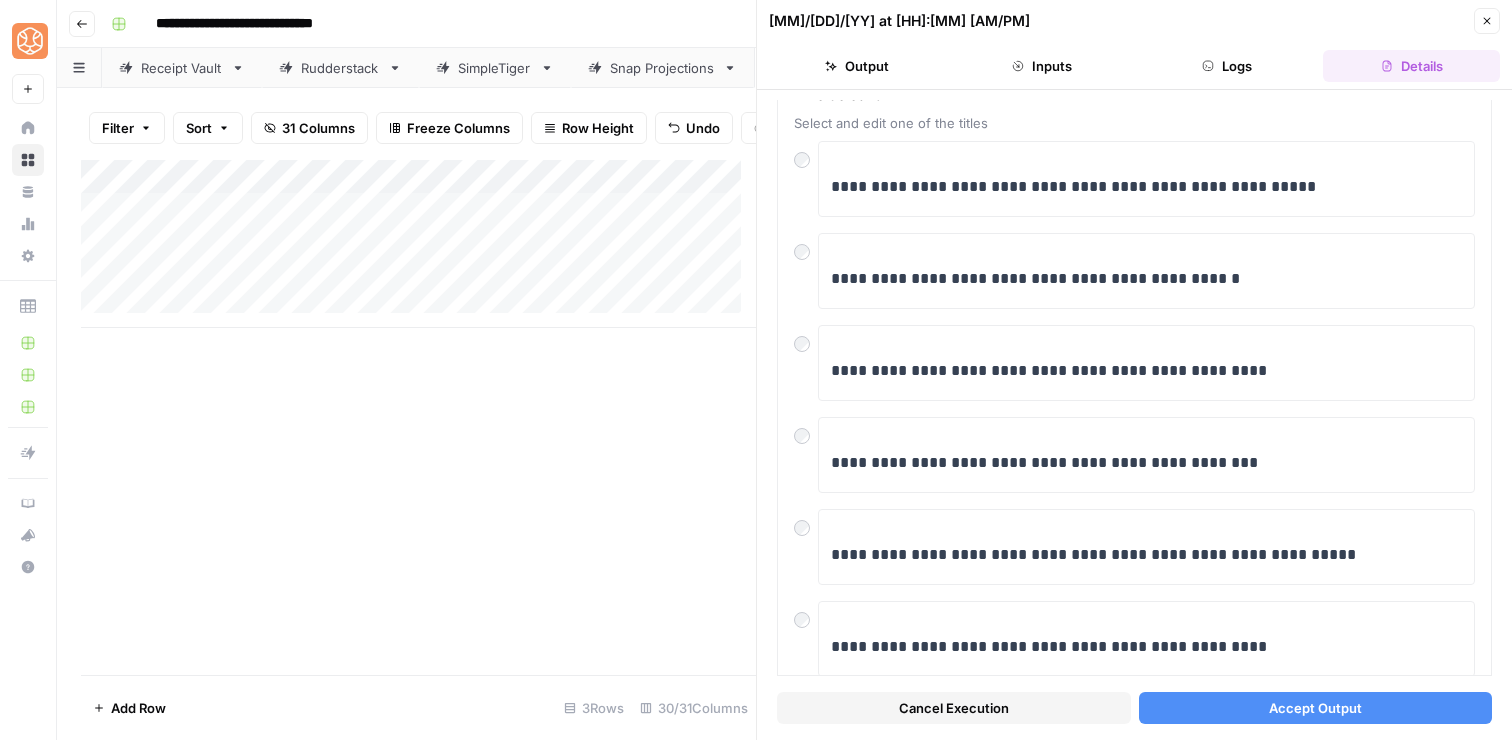 click on "Accept Output" at bounding box center [1315, 708] 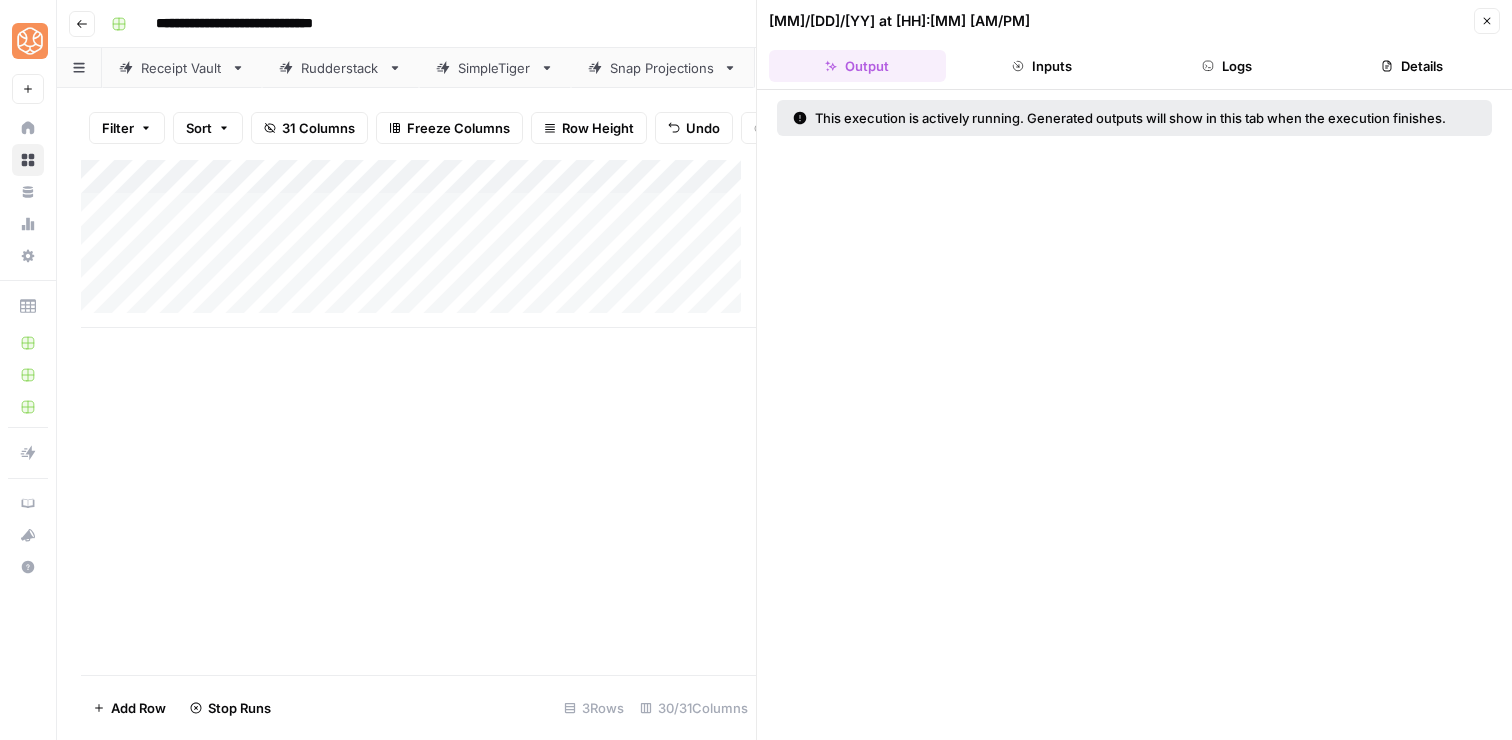 click on "Close" at bounding box center [1487, 21] 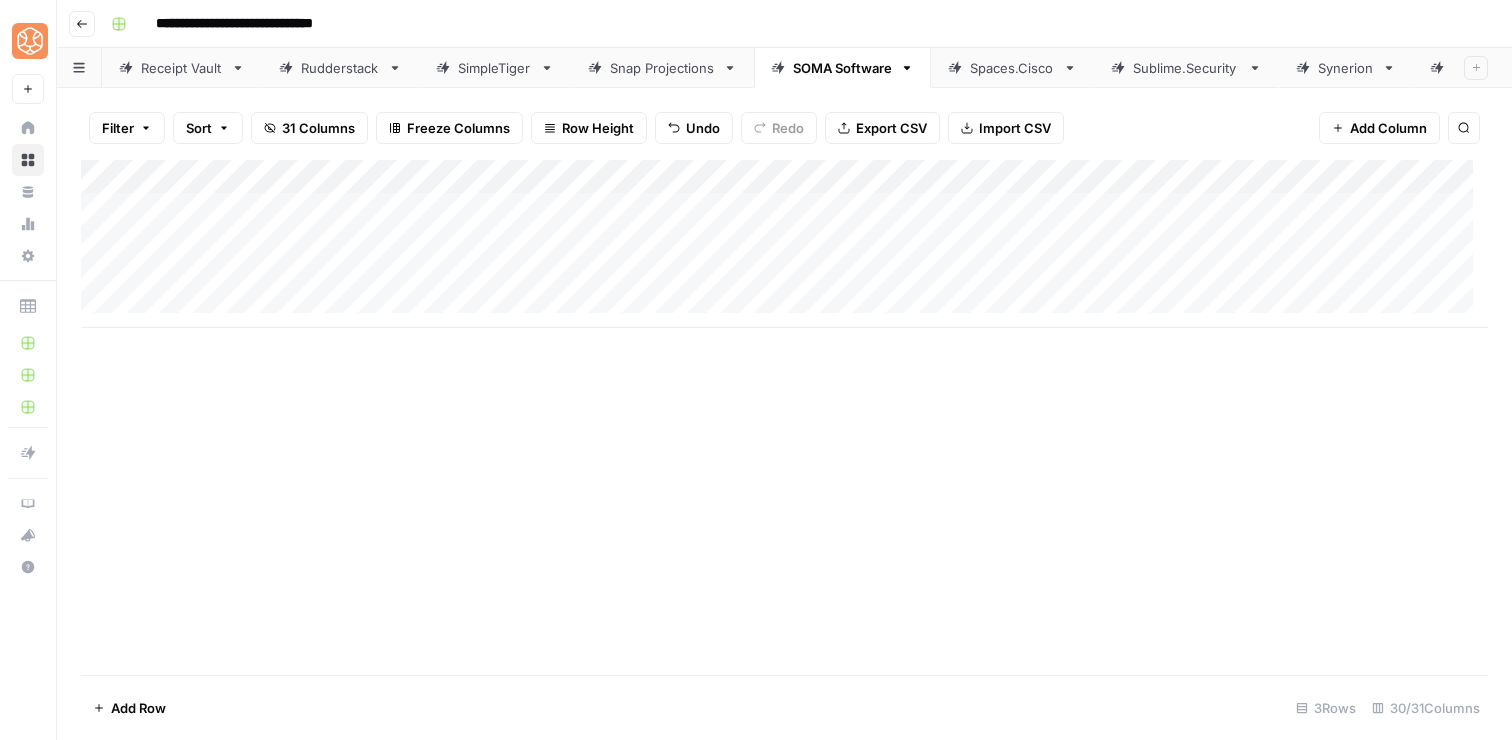 click on "Add Column" at bounding box center [784, 244] 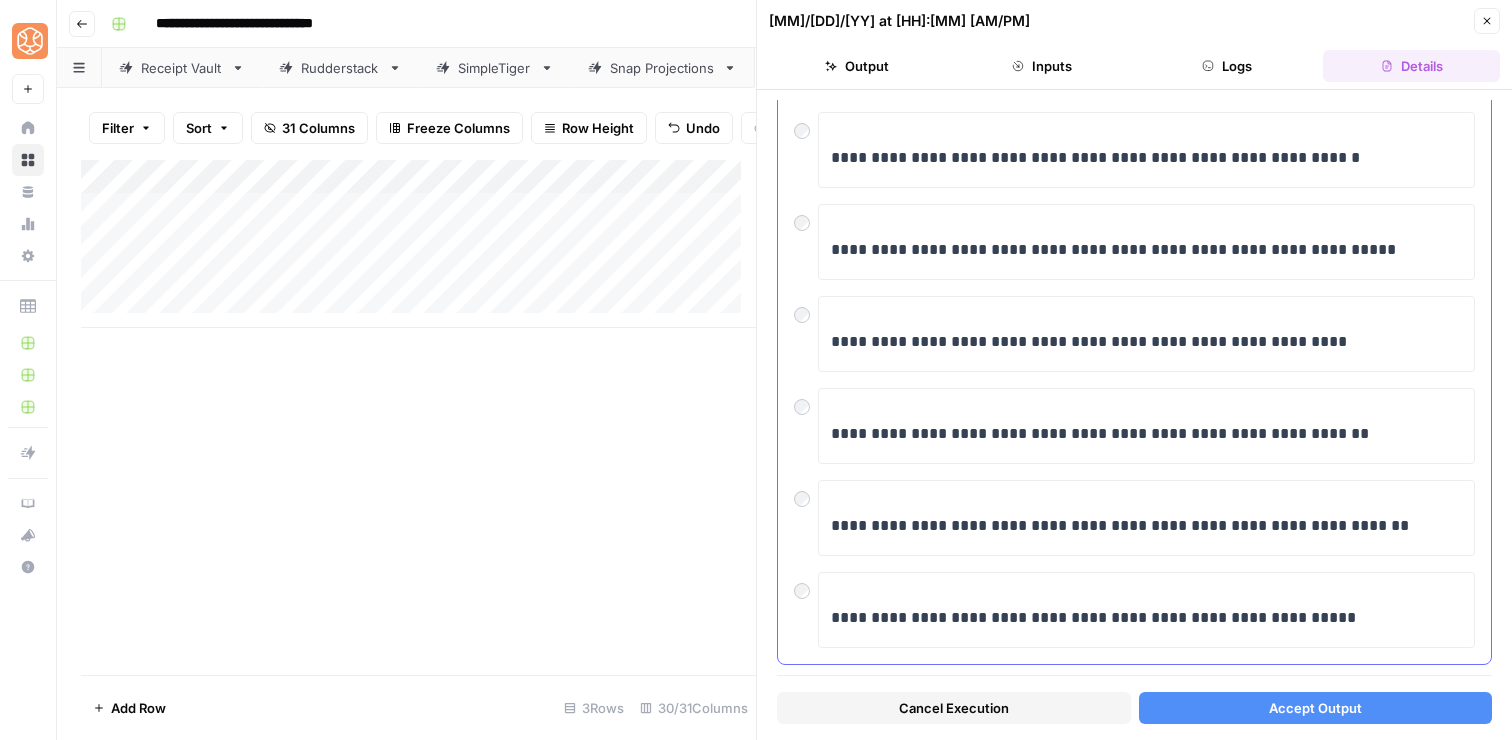 scroll, scrollTop: 538, scrollLeft: 0, axis: vertical 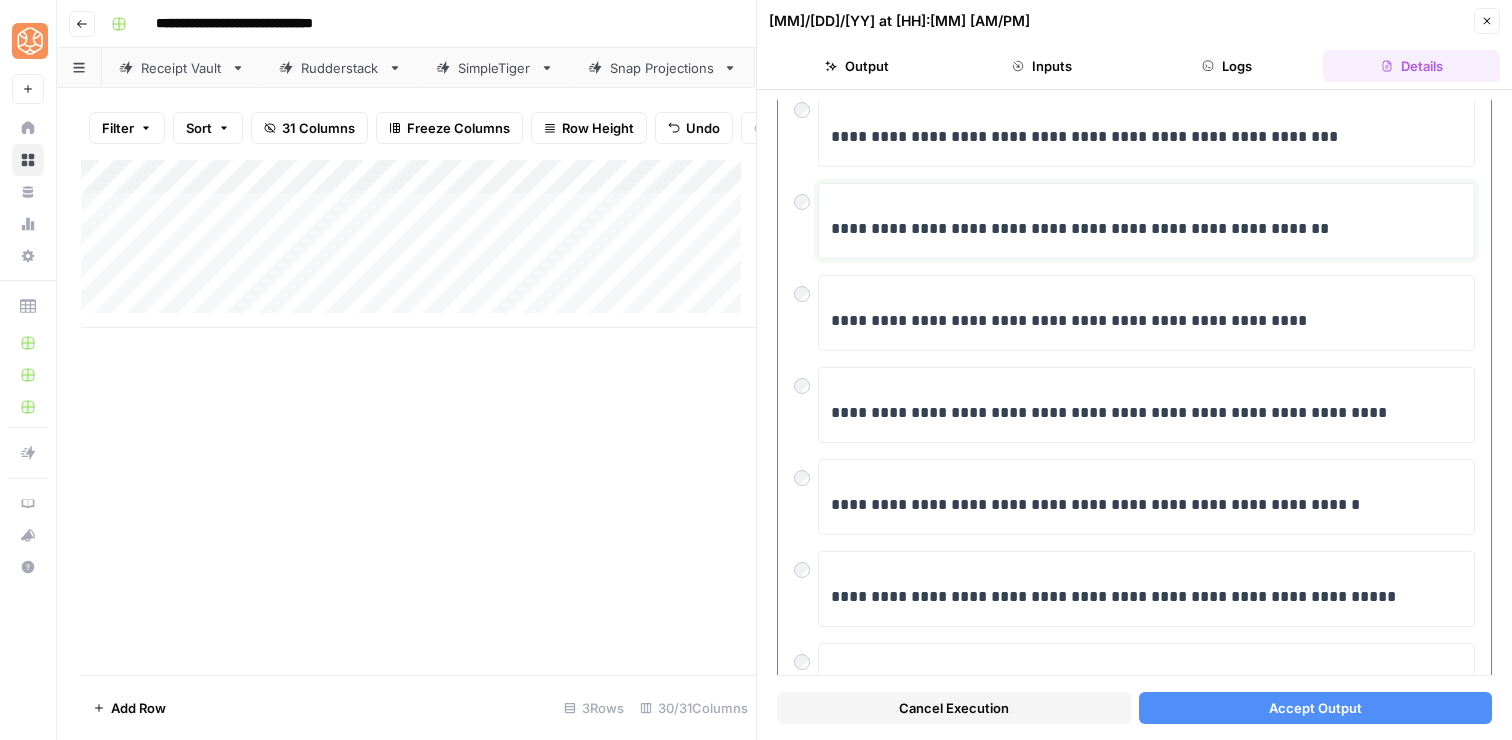 click on "**********" at bounding box center (1139, 229) 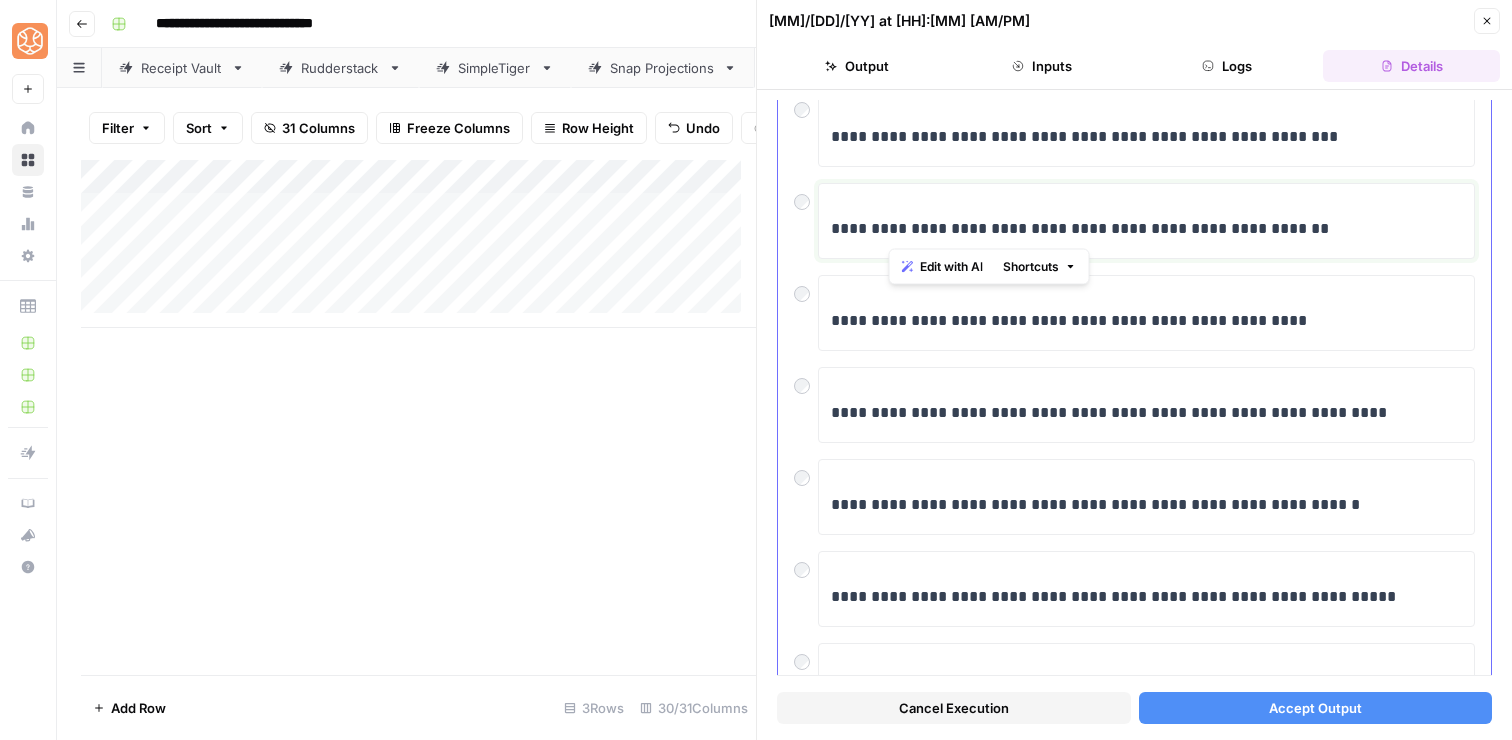 click on "**********" at bounding box center (1139, 229) 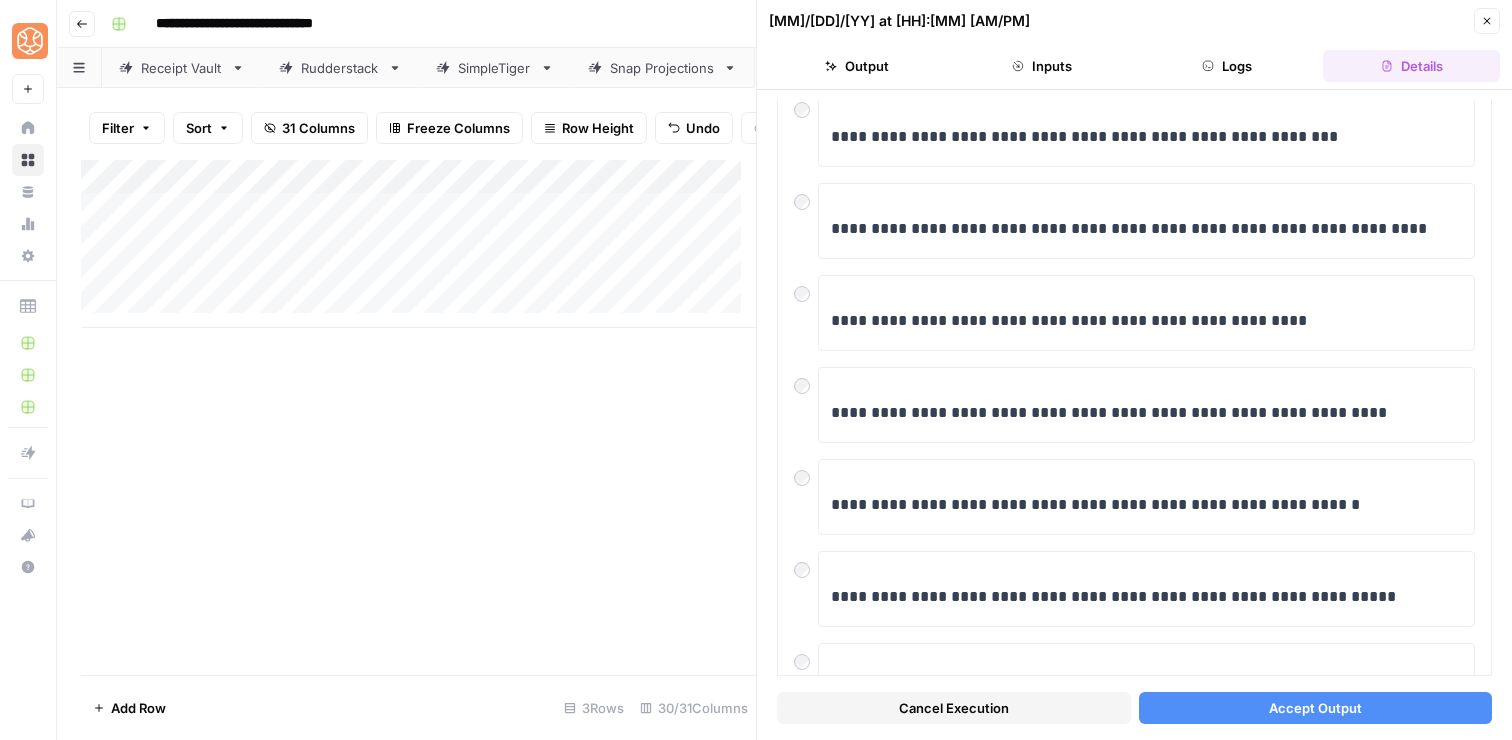 click on "Accept Output" at bounding box center [1315, 708] 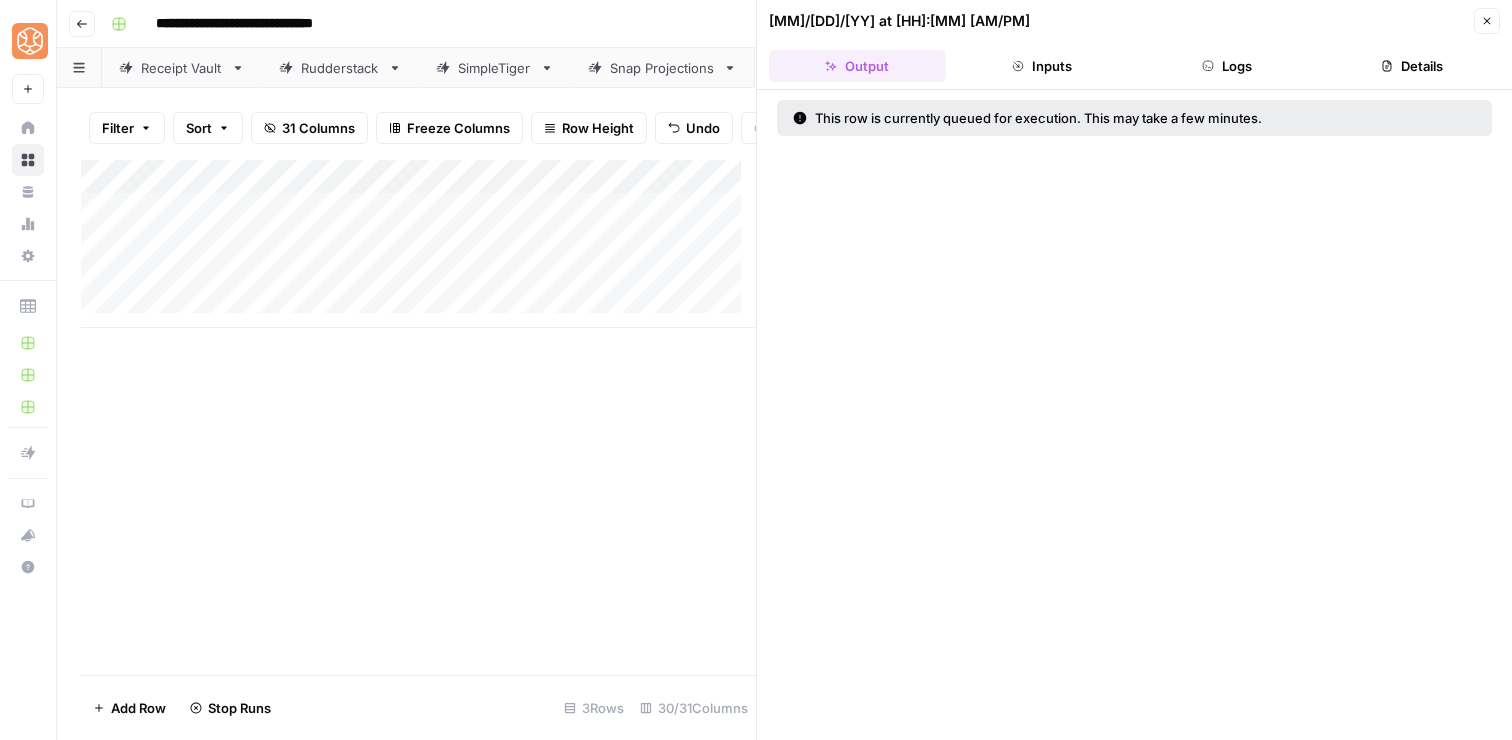 click on "Close" at bounding box center (1487, 21) 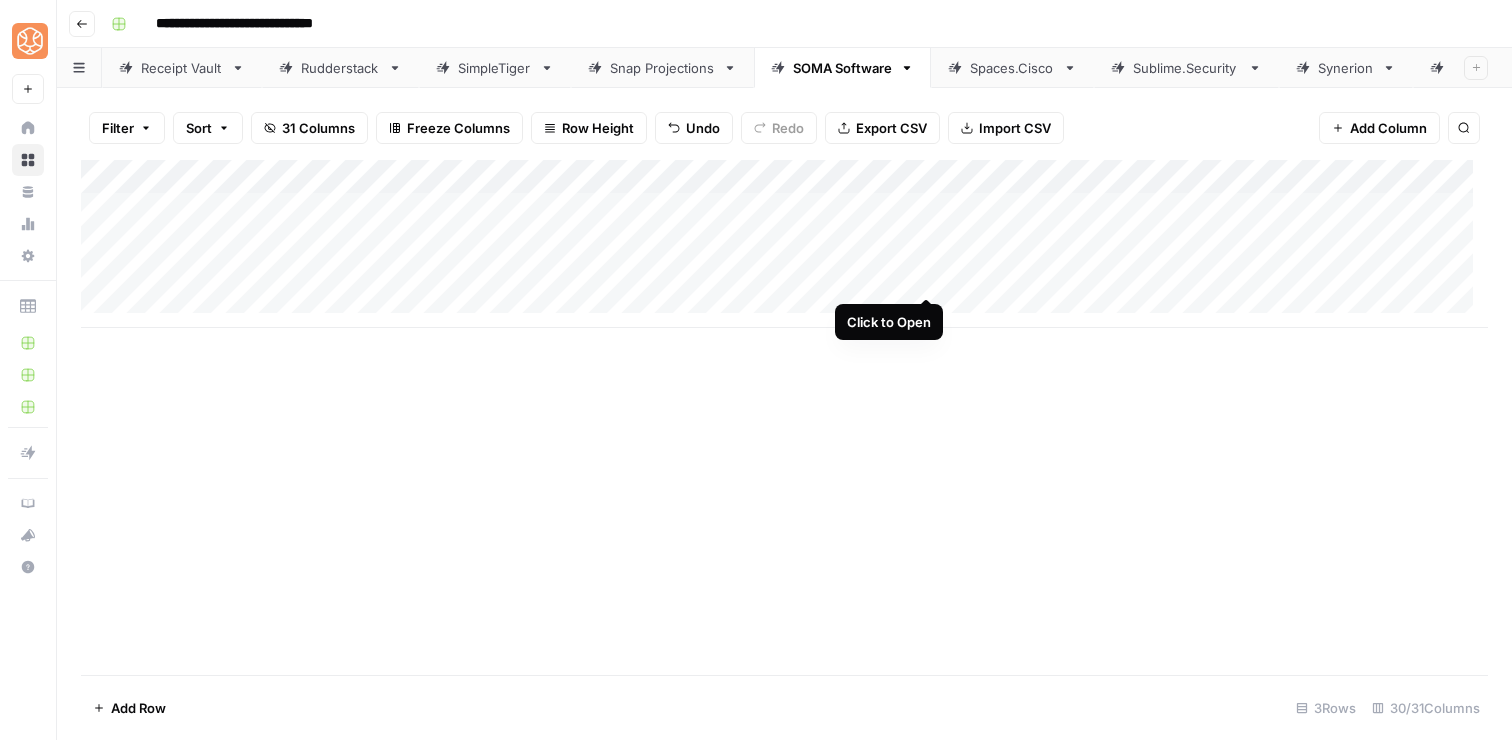 click on "Add Column" at bounding box center (784, 244) 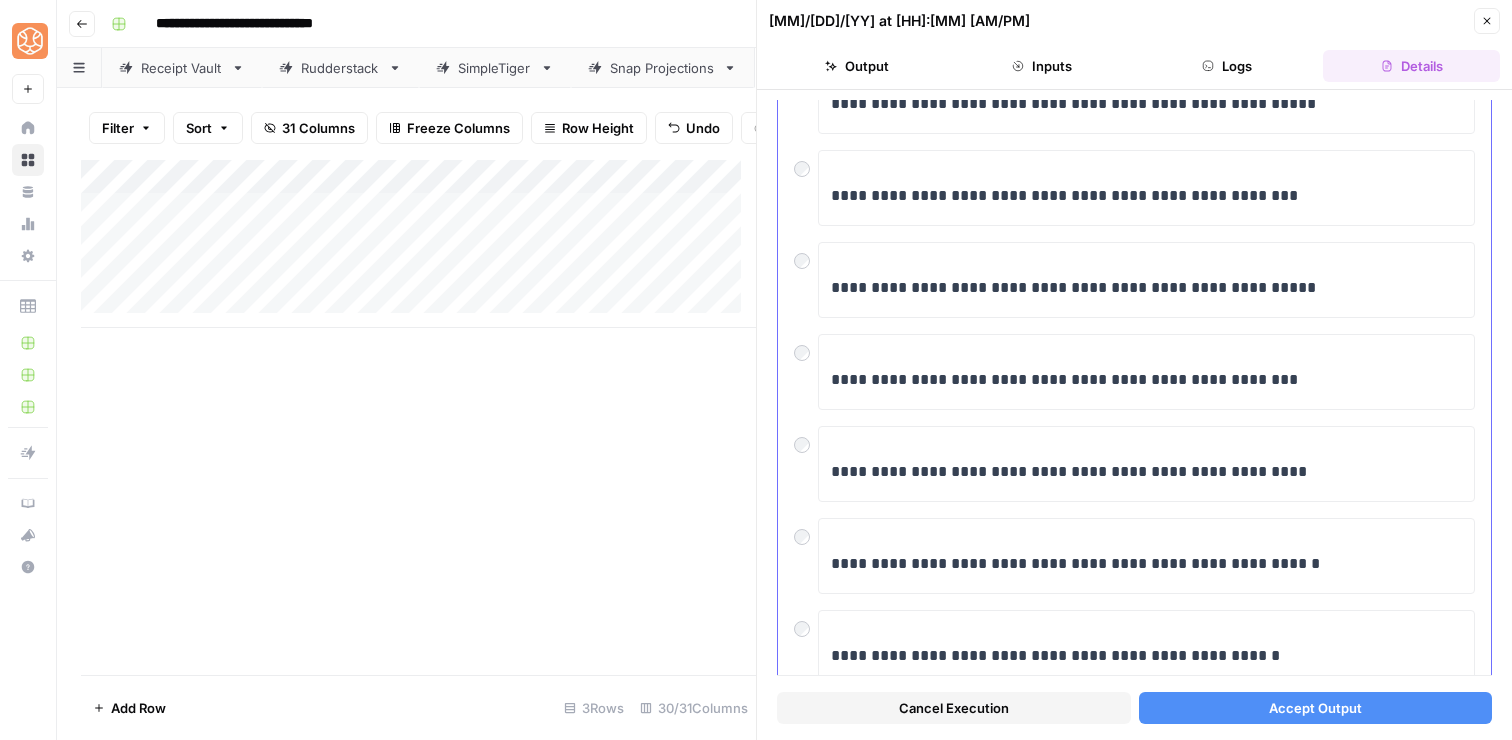 scroll, scrollTop: 190, scrollLeft: 0, axis: vertical 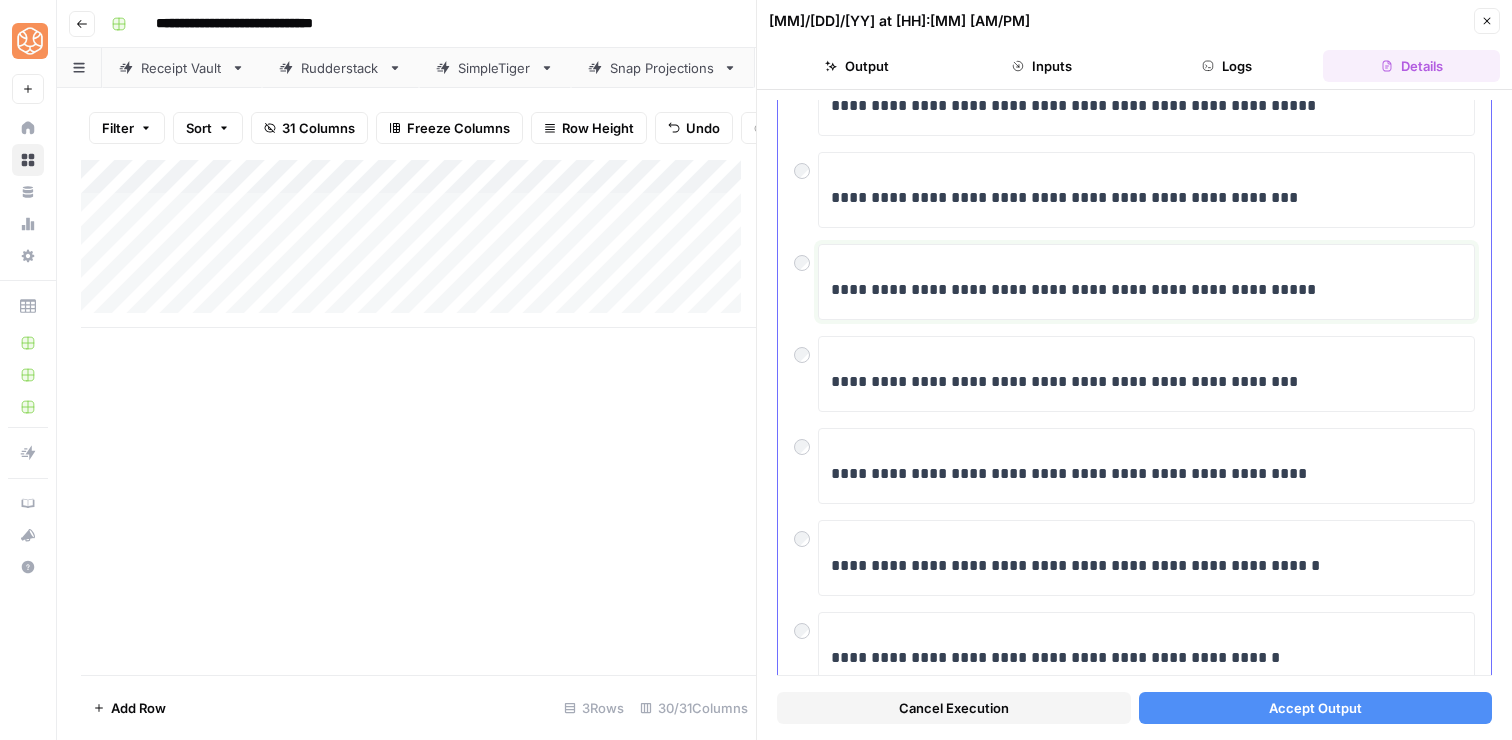 click on "**********" at bounding box center (1139, 290) 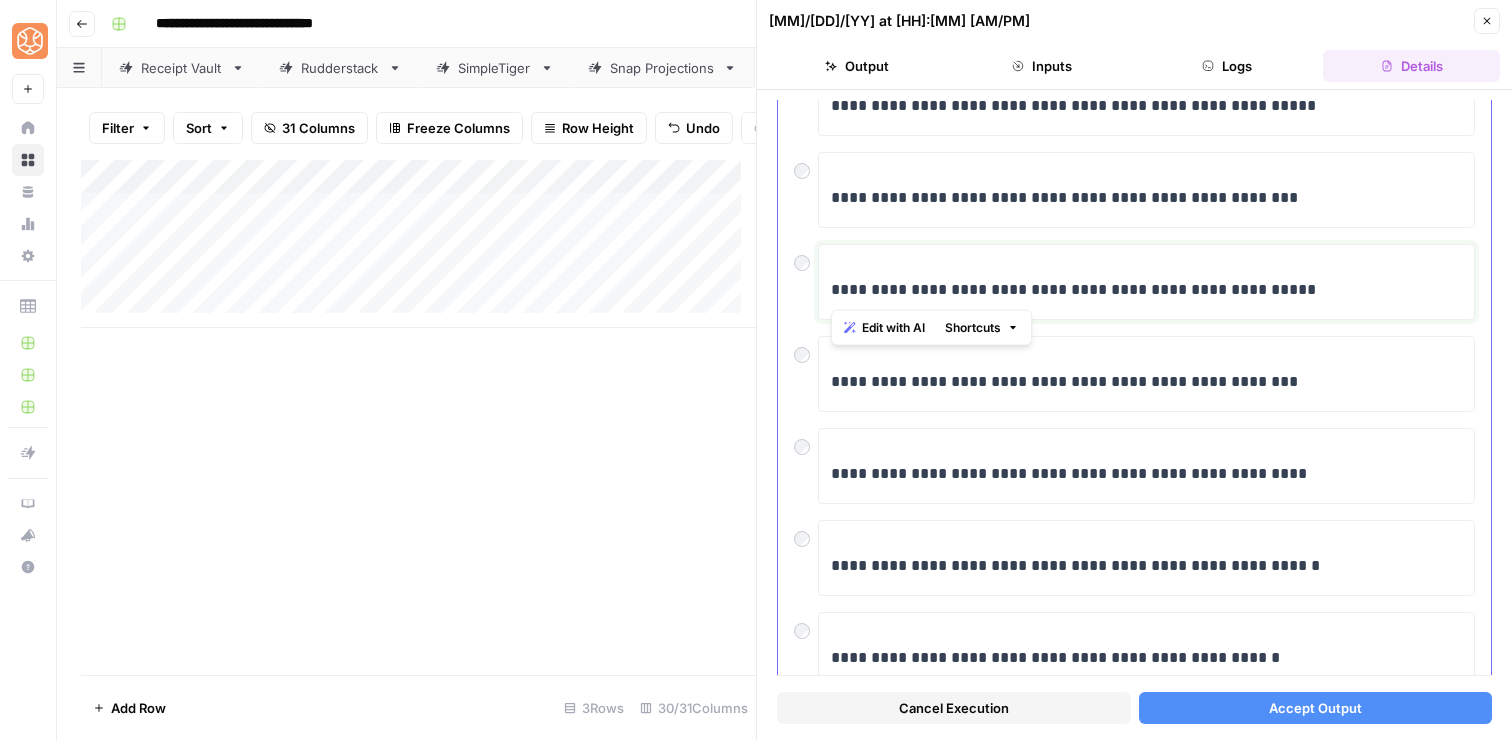 click on "**********" at bounding box center [1139, 290] 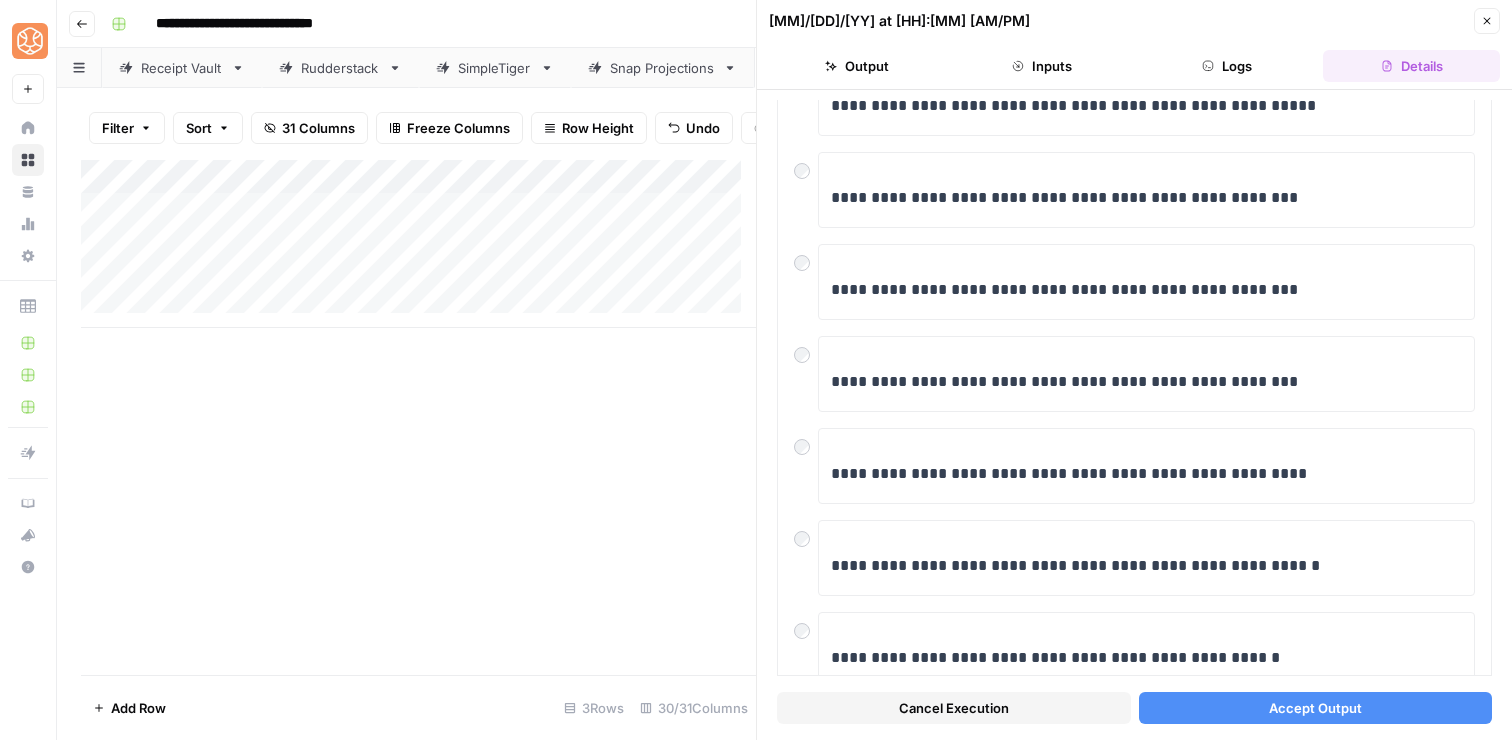 click on "Accept Output" at bounding box center (1315, 708) 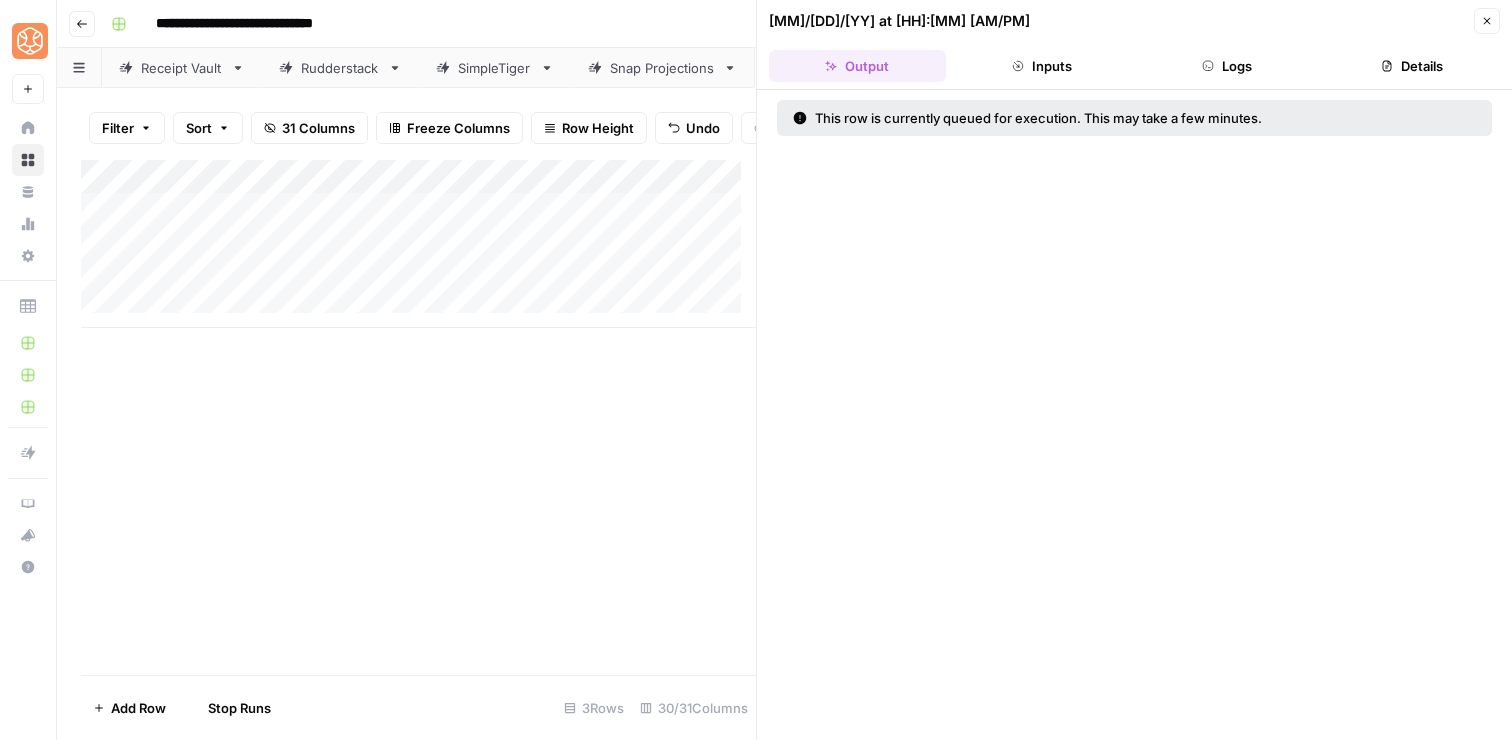 click 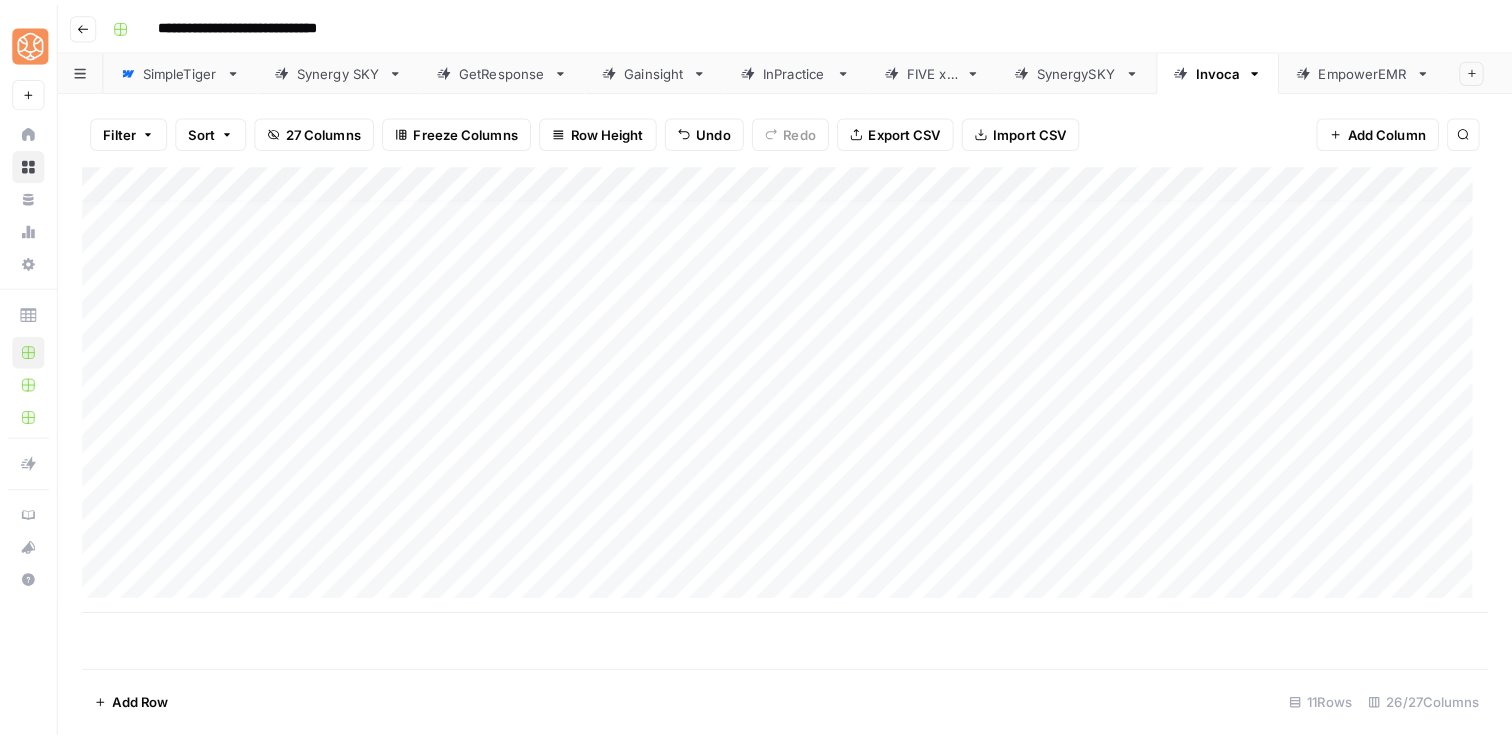 scroll, scrollTop: 0, scrollLeft: 0, axis: both 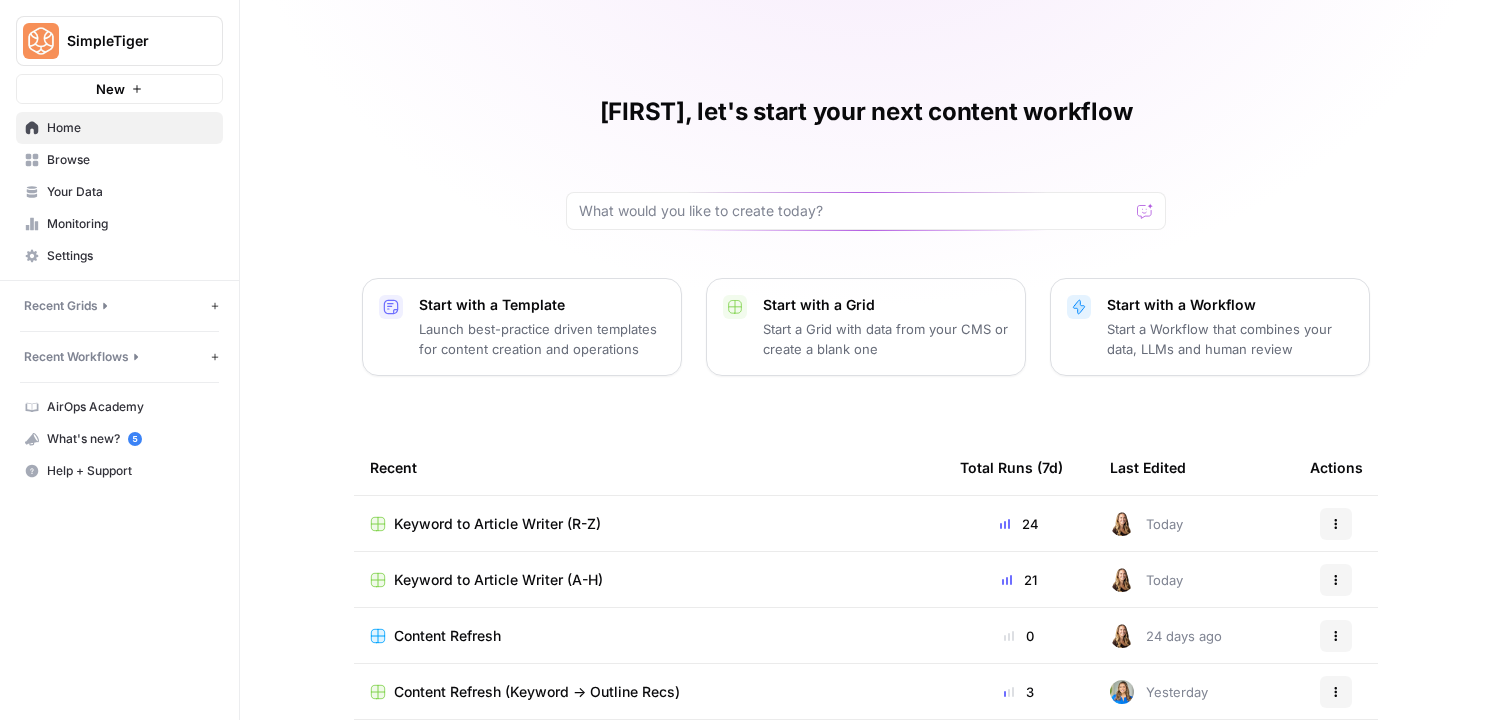 click on "Browse" at bounding box center [130, 160] 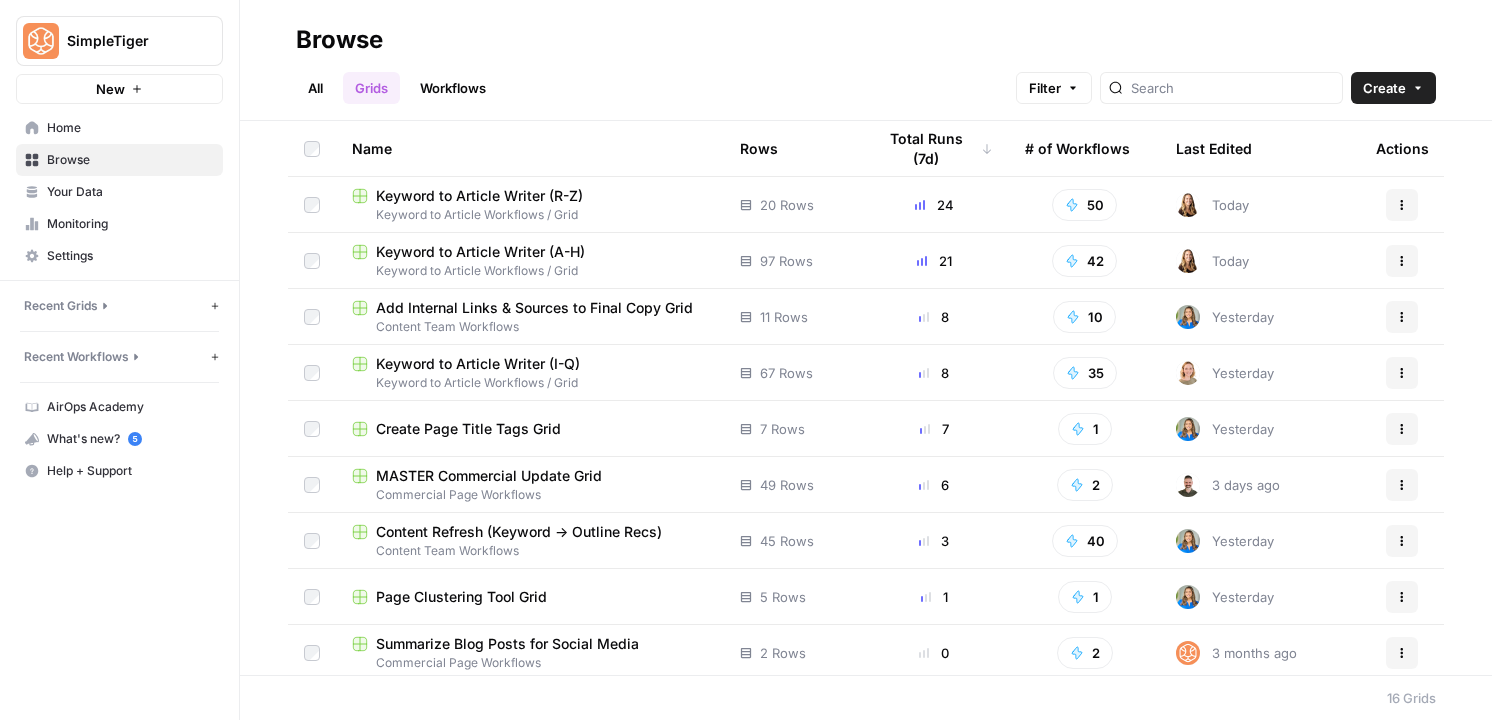 click on "Content Refresh (Keyword -> Outline Recs)" at bounding box center (519, 532) 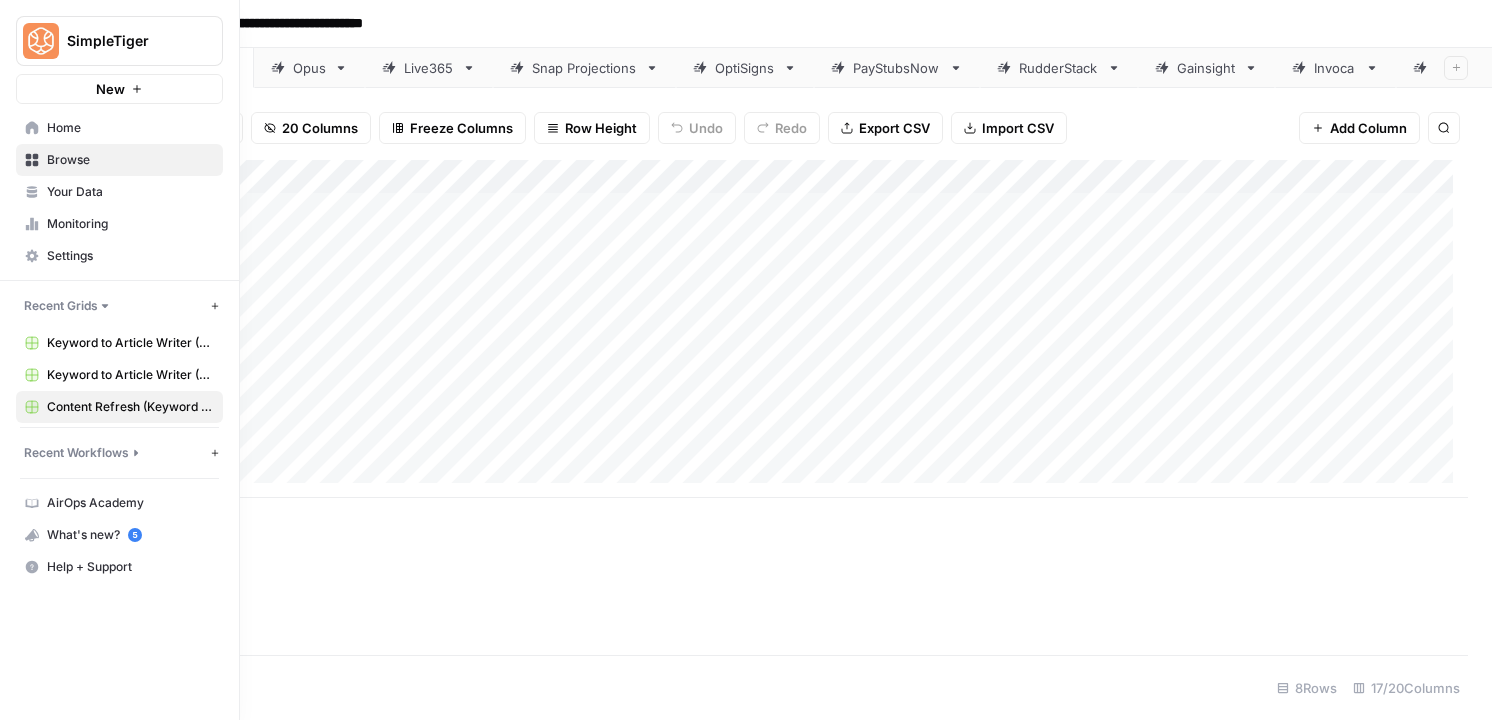 click on "Your Data" at bounding box center [130, 192] 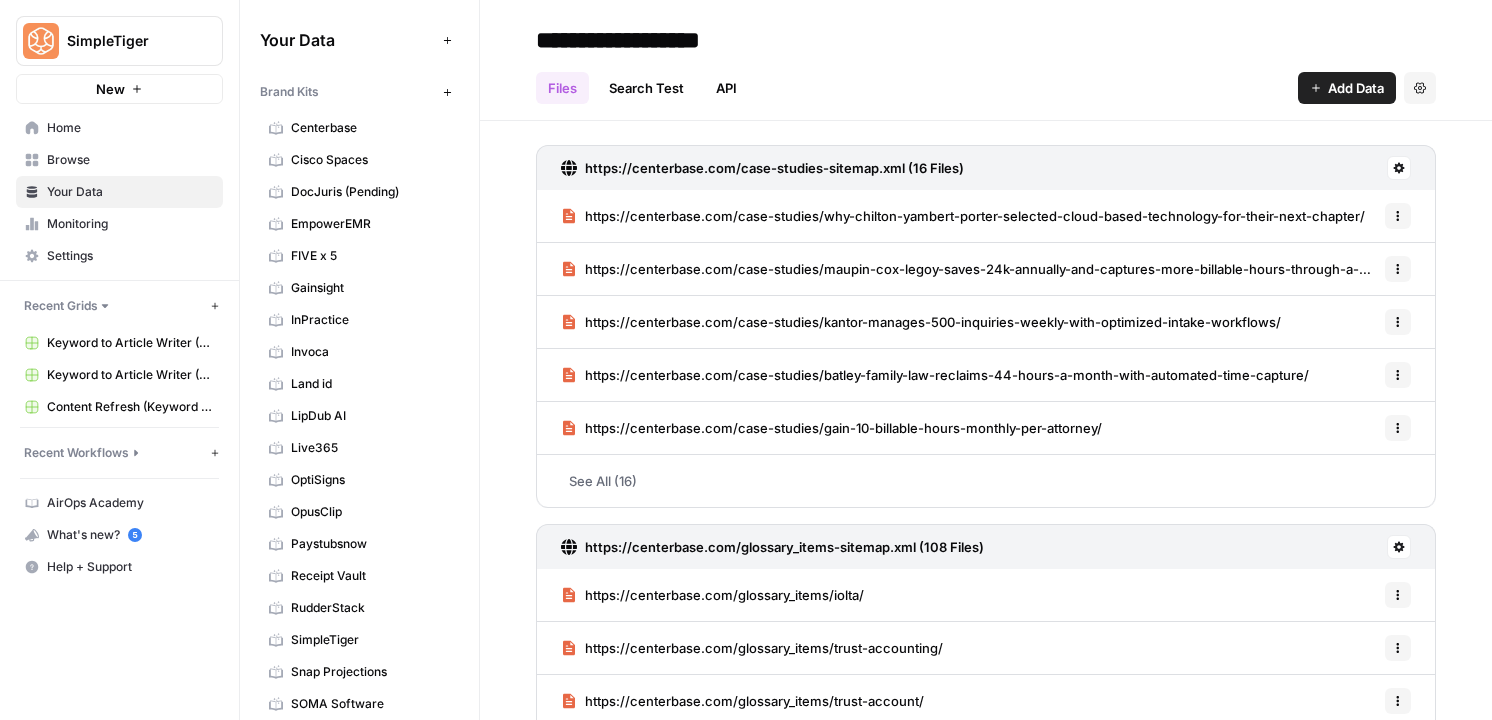click on "Browse" at bounding box center (130, 160) 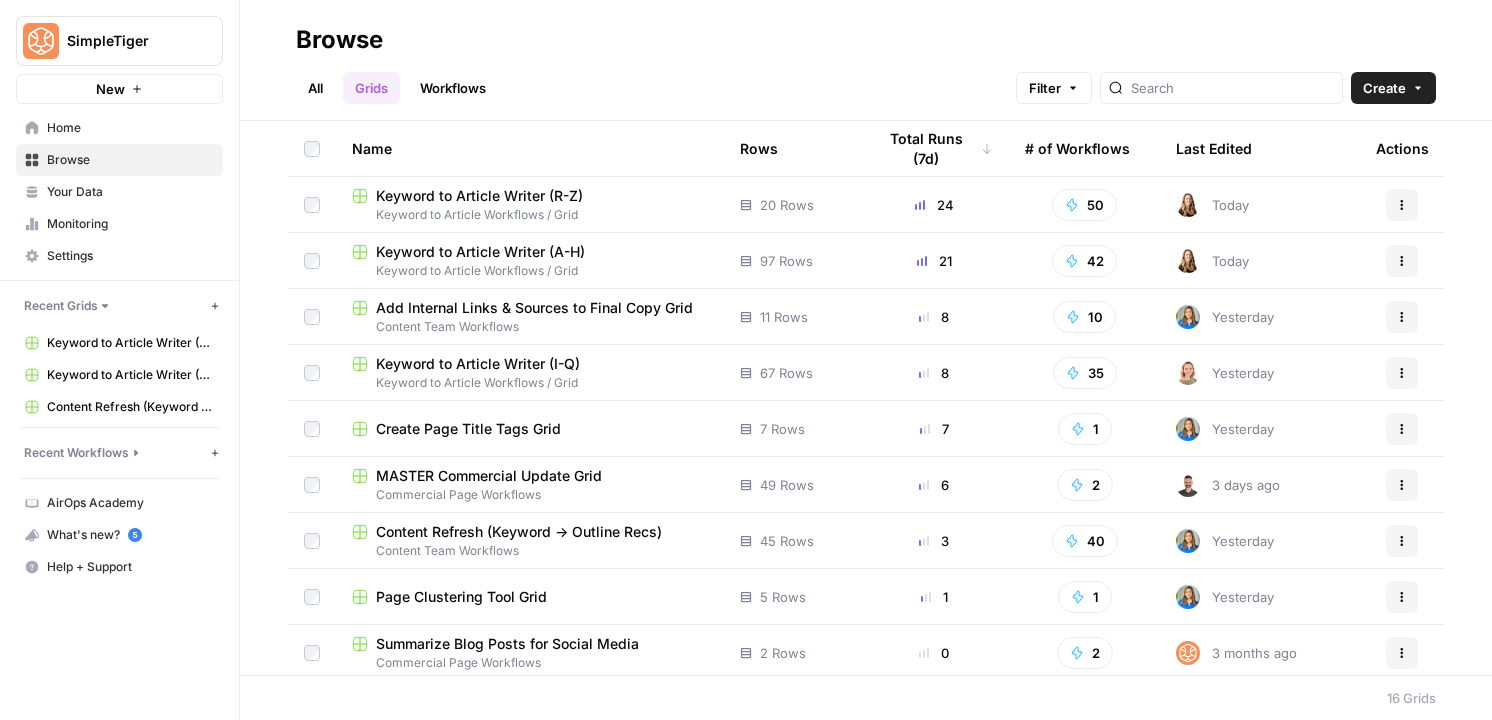 click 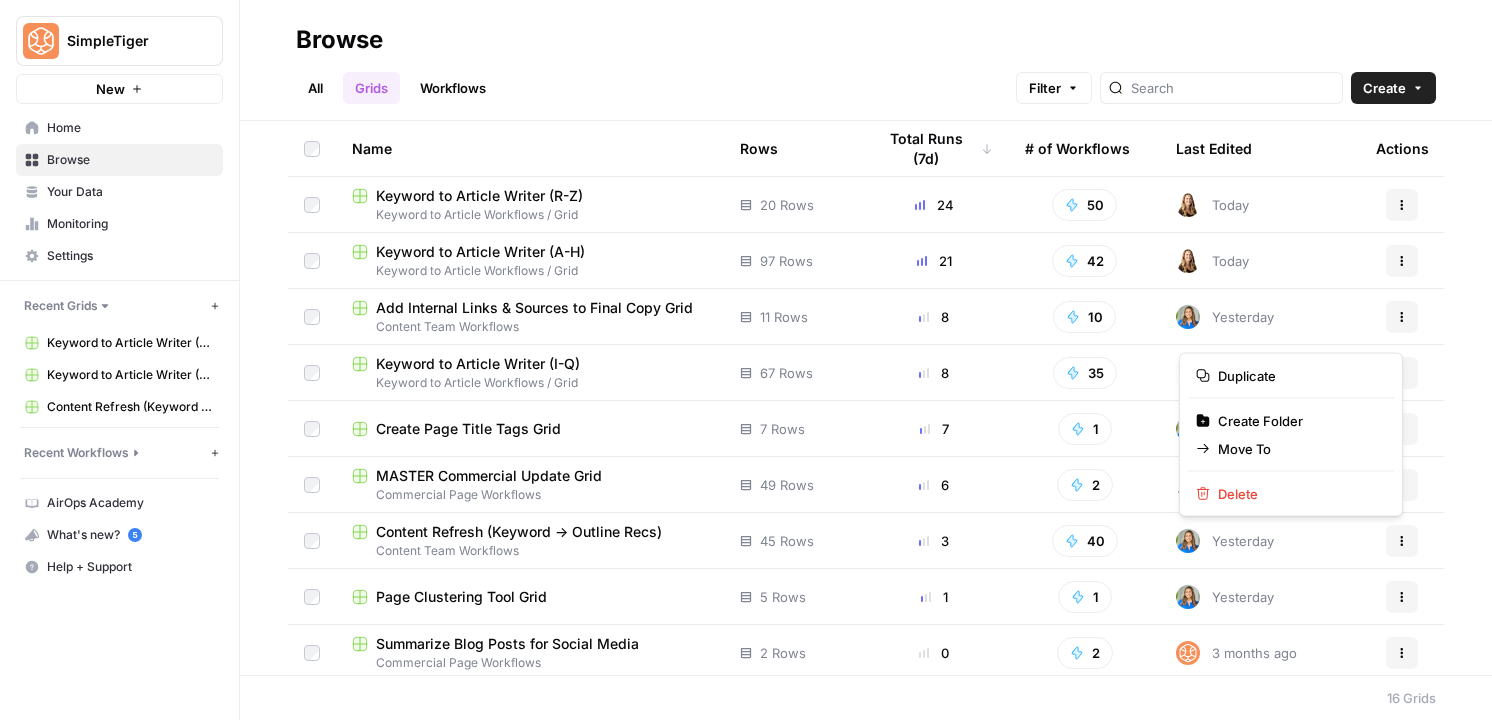 click on "Content Refresh (Keyword -> Outline Recs) Content Team Workflows" at bounding box center [530, 540] 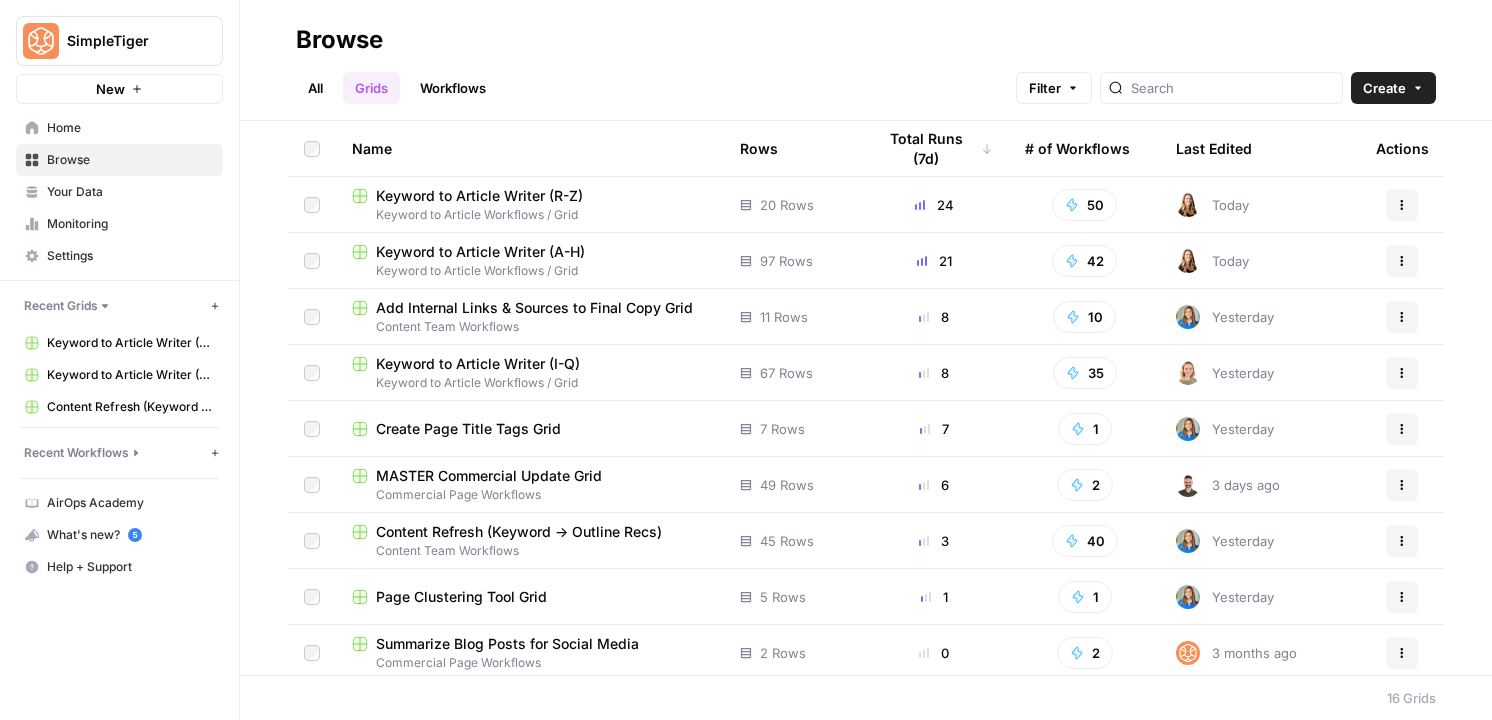 click on "Content Team Workflows" at bounding box center (530, 551) 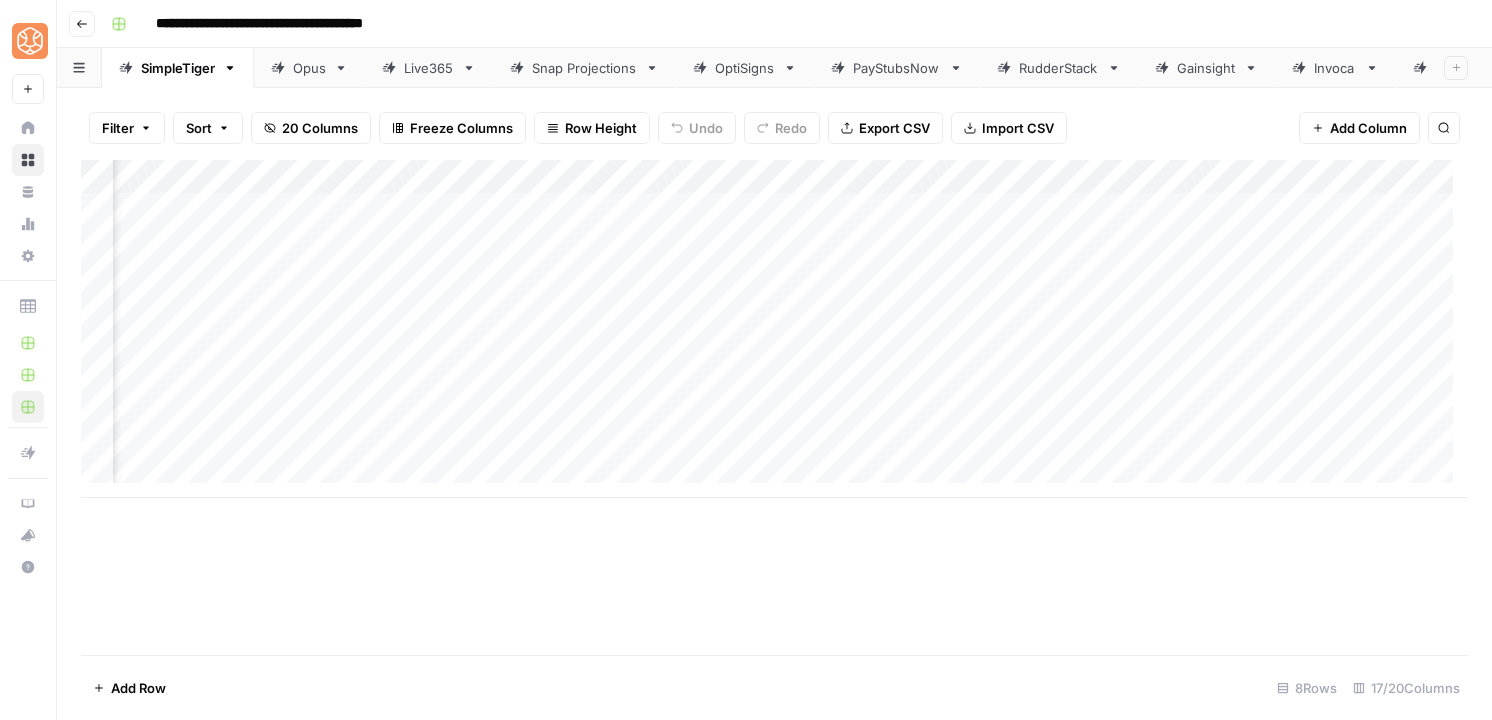 scroll, scrollTop: 0, scrollLeft: 0, axis: both 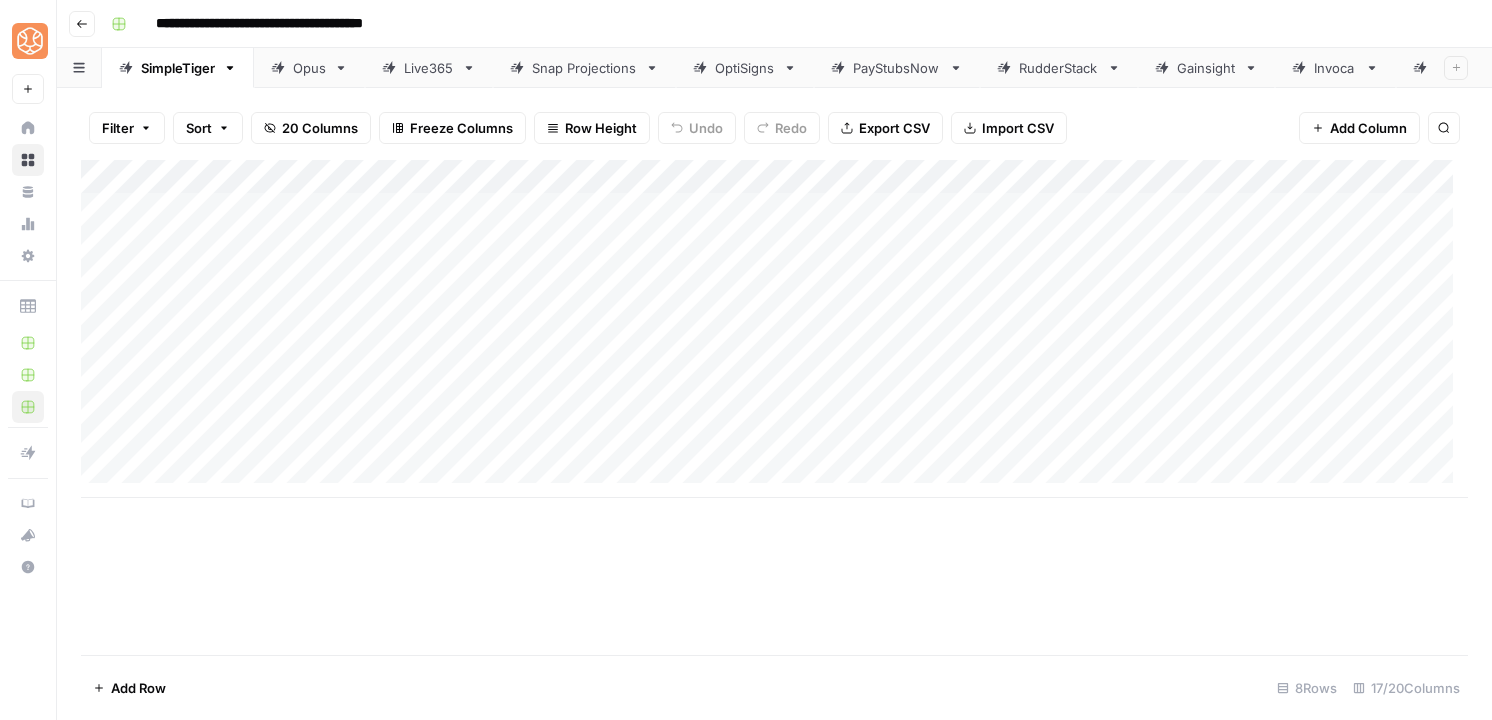 click on "Go back" at bounding box center [82, 24] 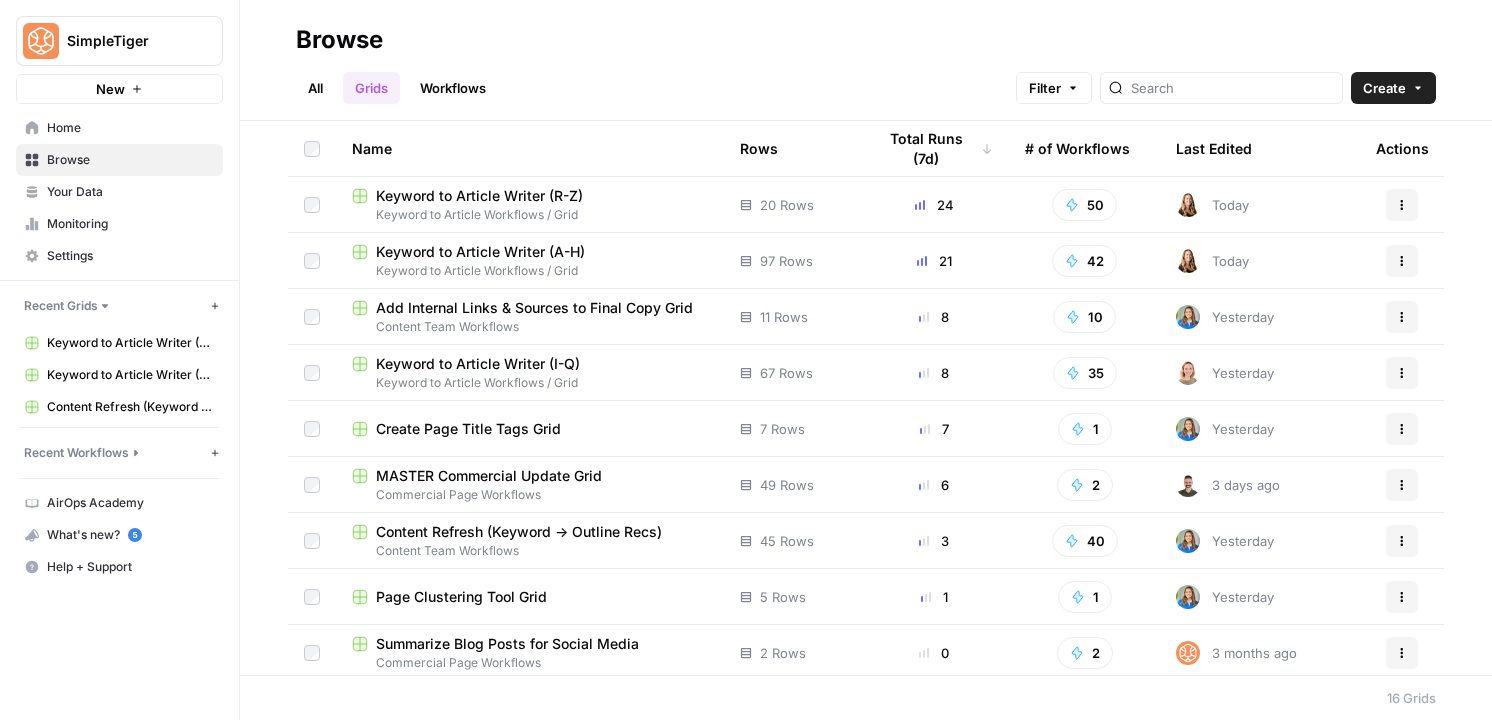 click 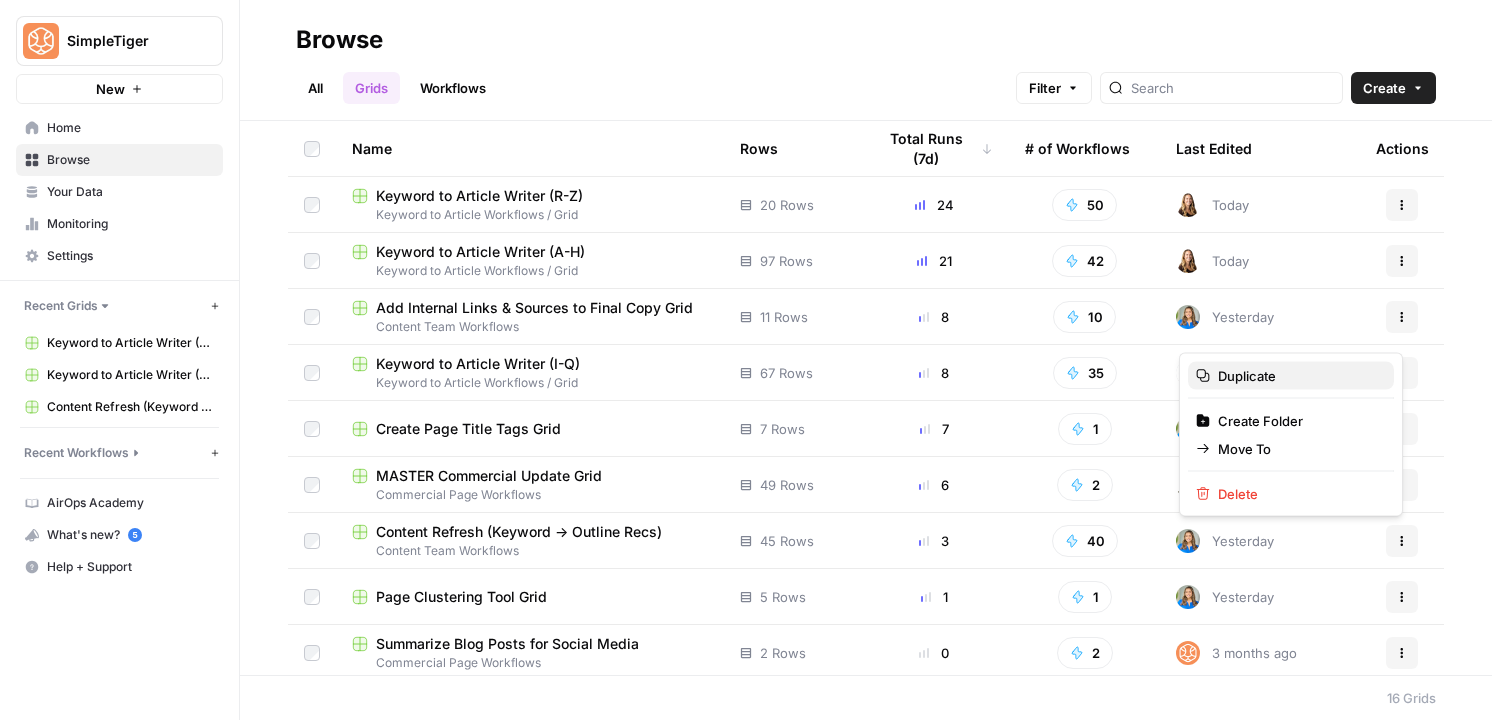 click on "Duplicate" at bounding box center (1298, 376) 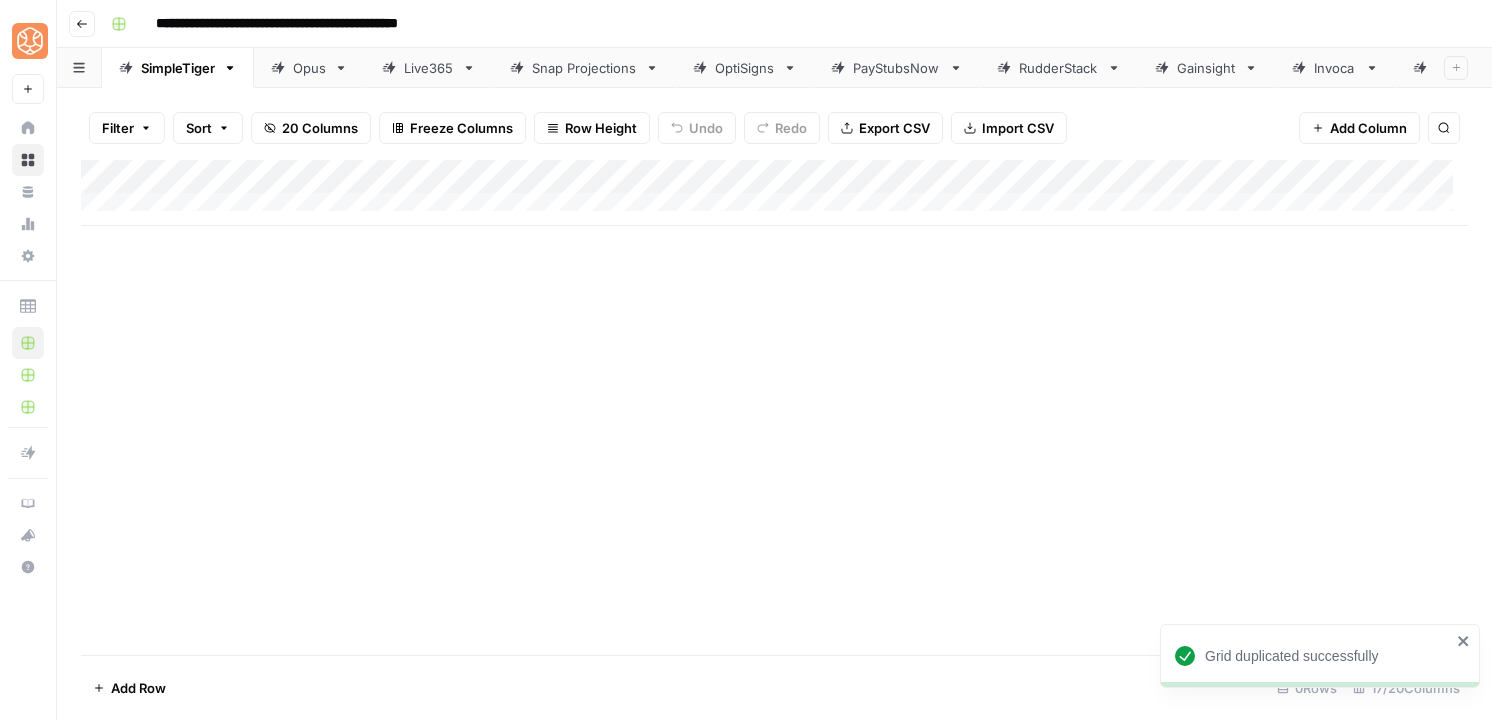 click on "**********" at bounding box center (325, 24) 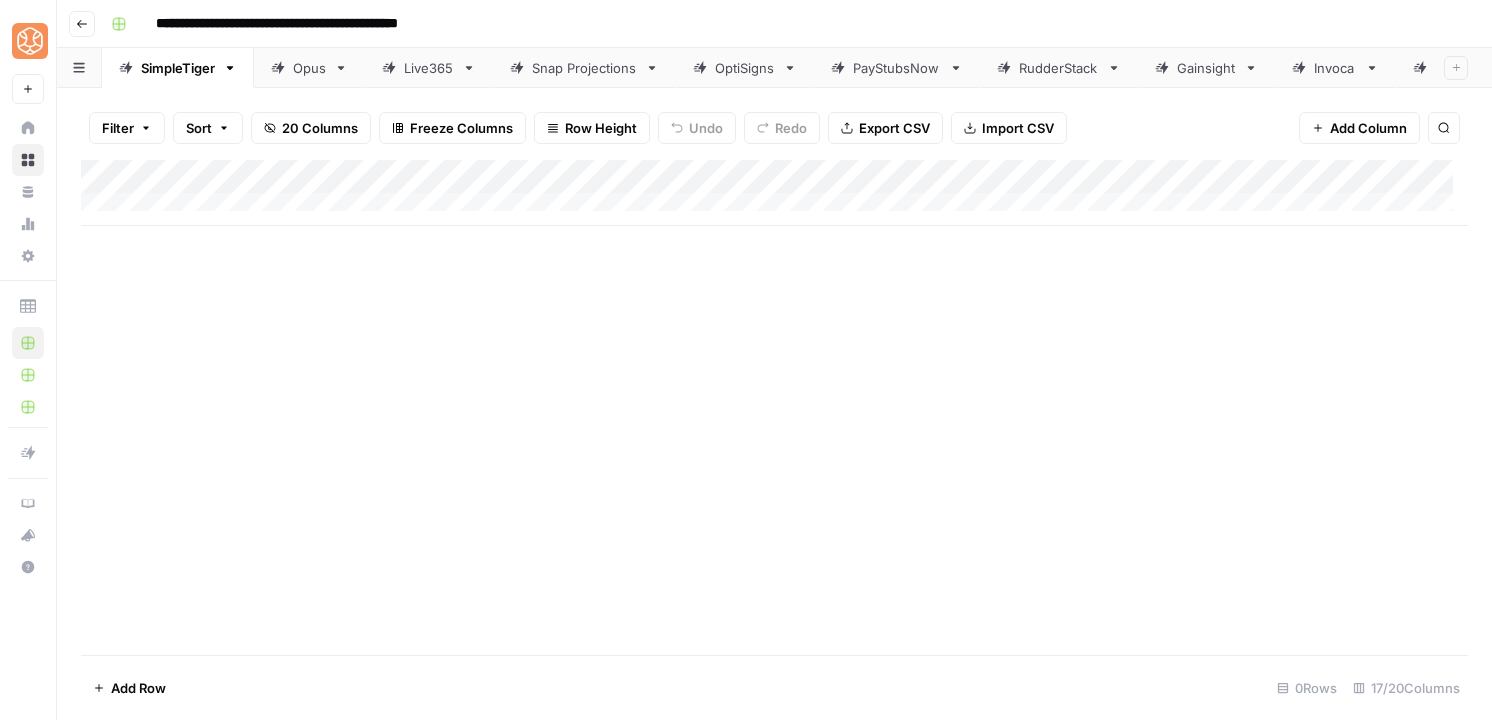 click on "SimpleTiger" at bounding box center (178, 68) 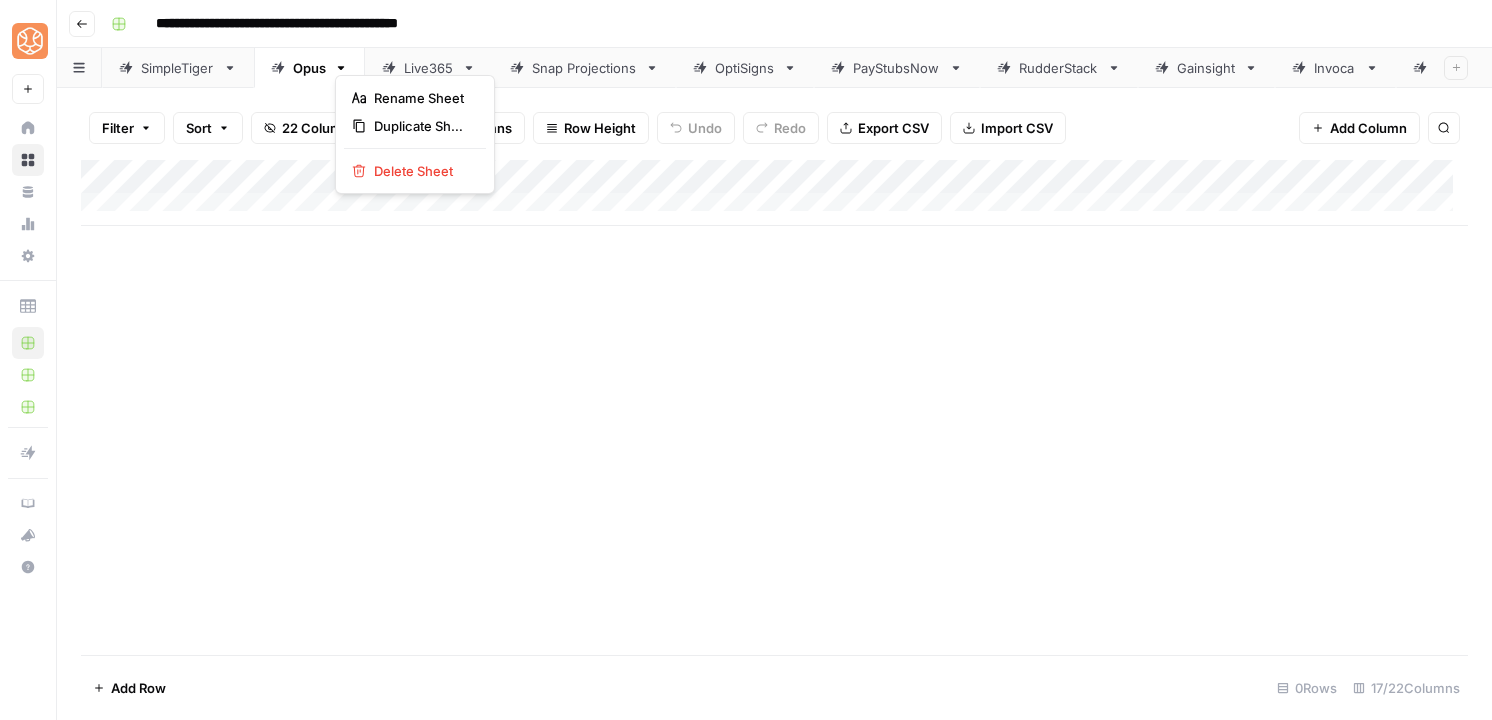 click 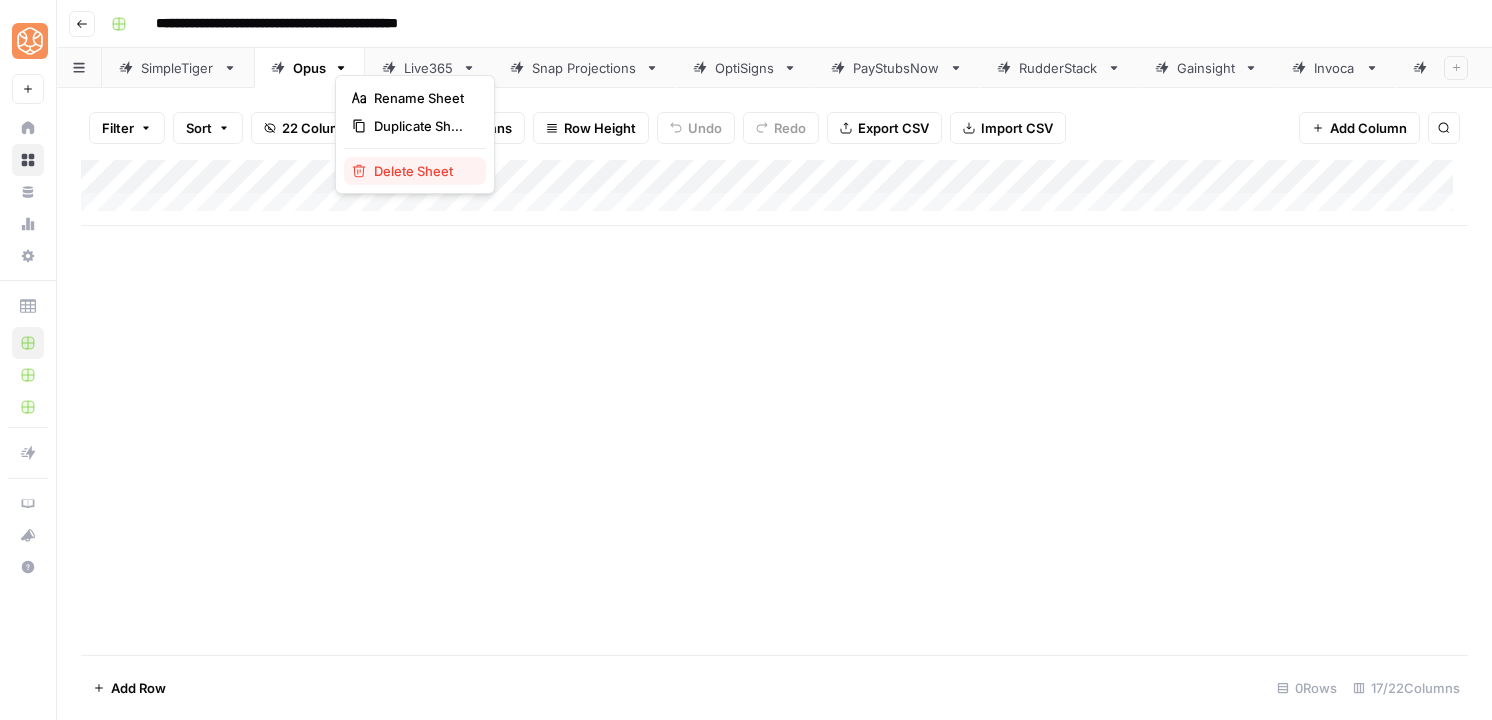 click 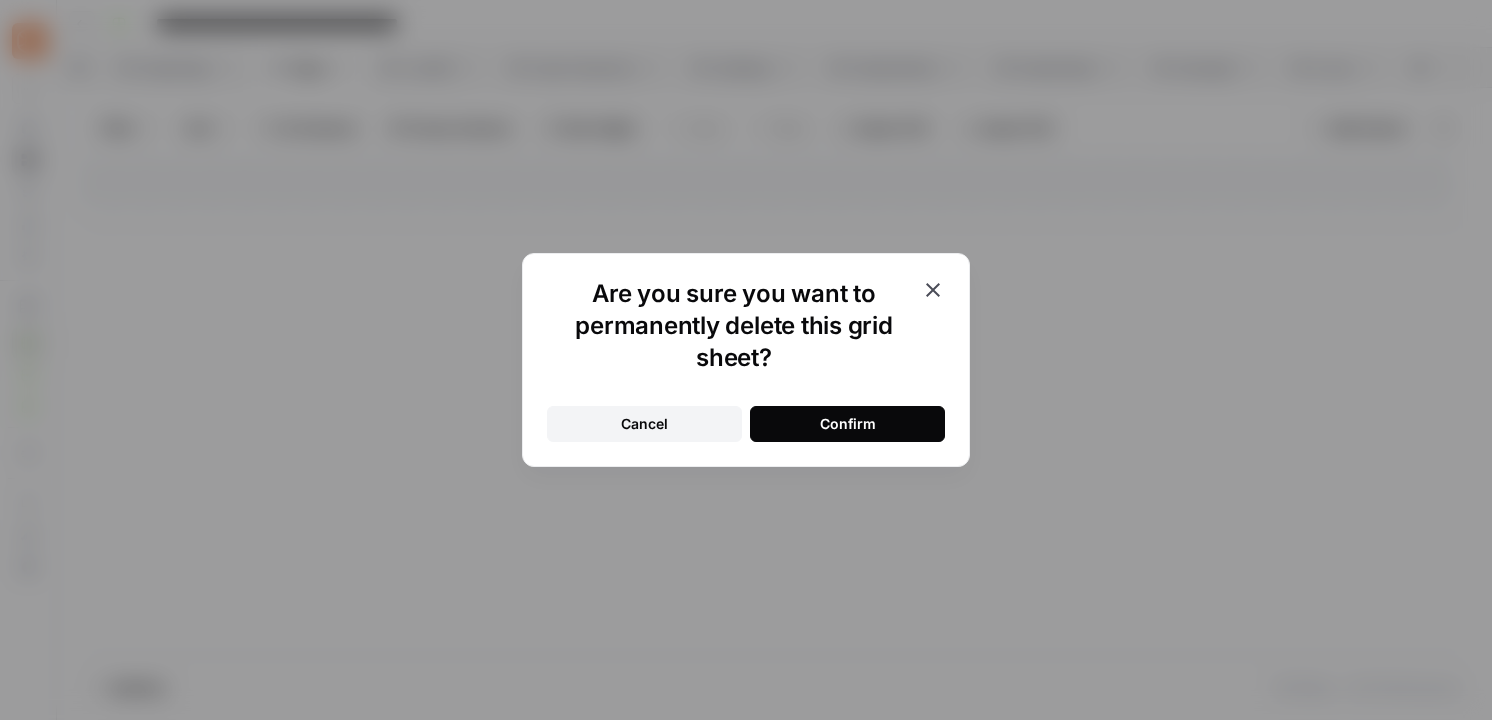 click on "Confirm" at bounding box center (848, 424) 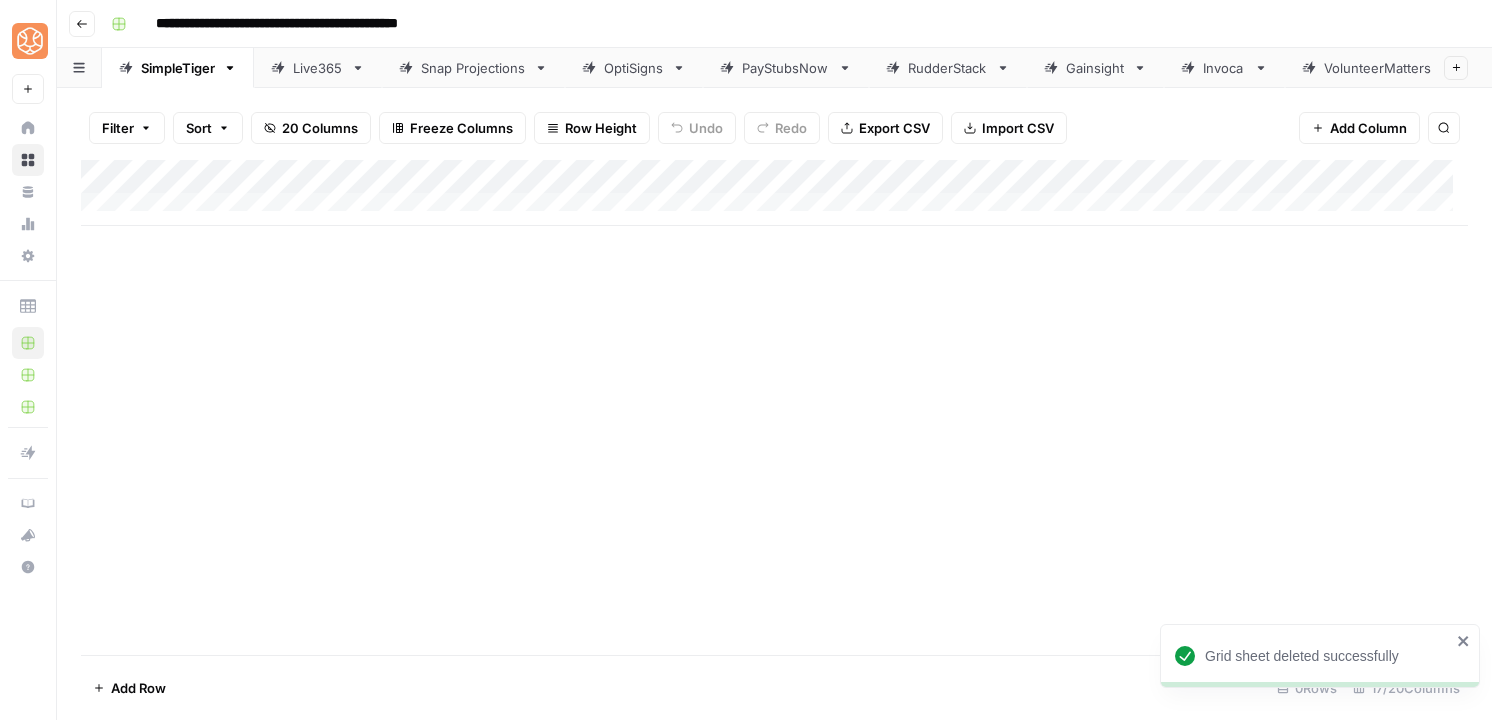 click 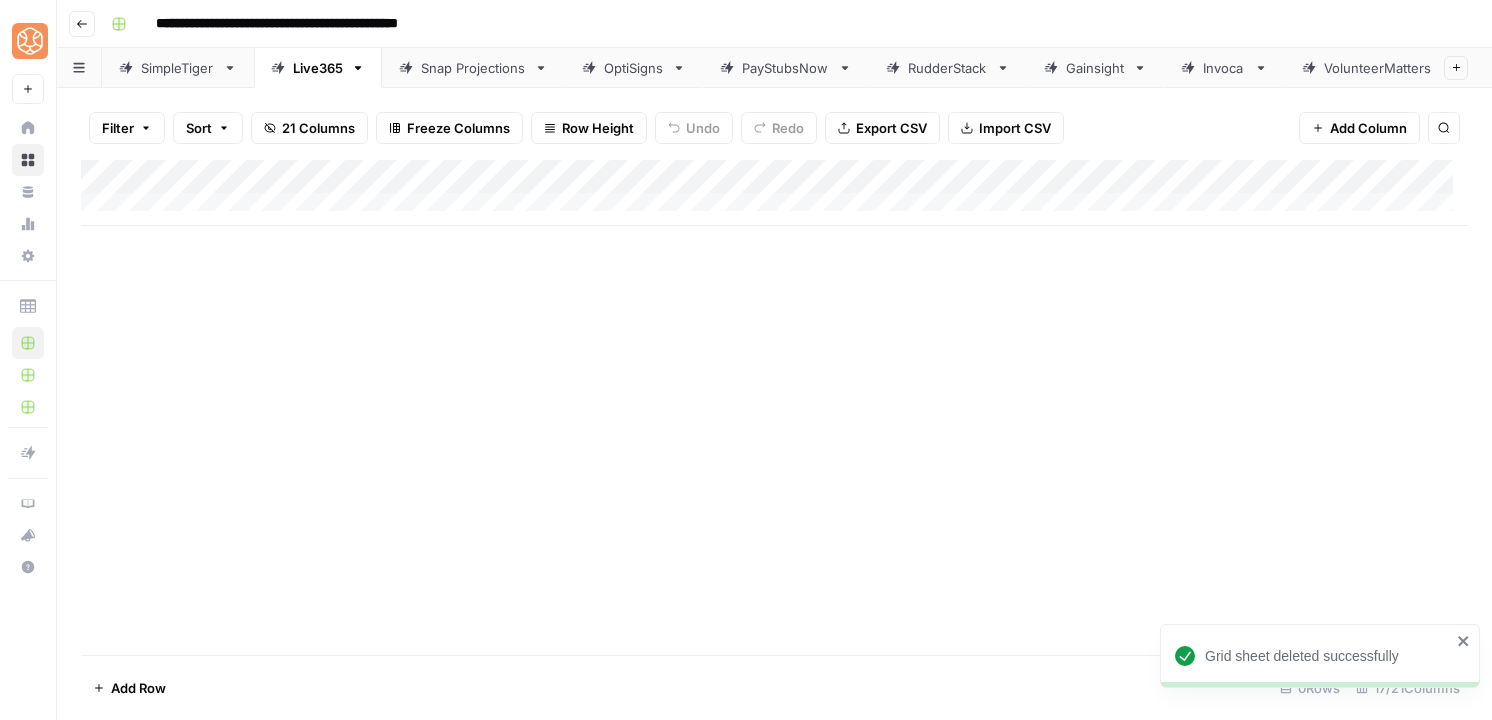 click 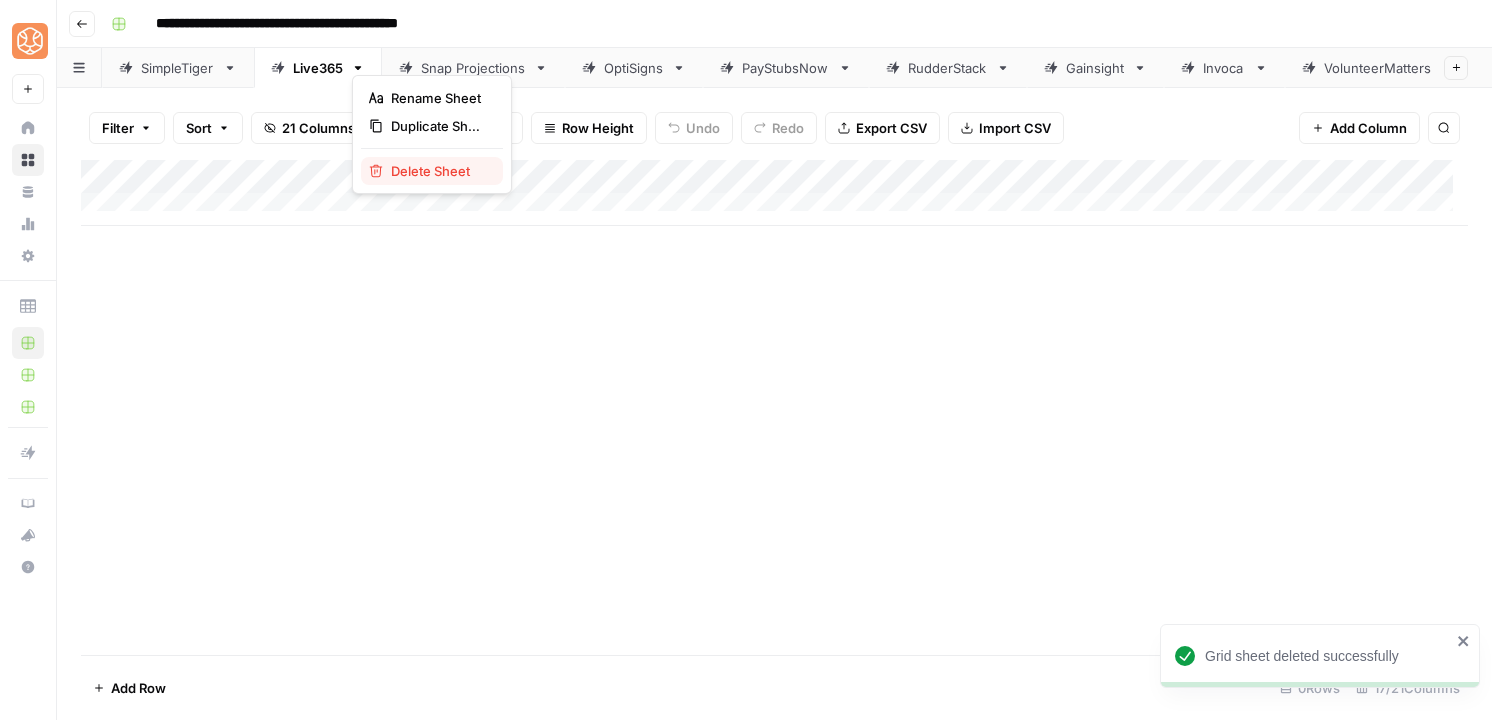 click on "Delete Sheet" at bounding box center (439, 171) 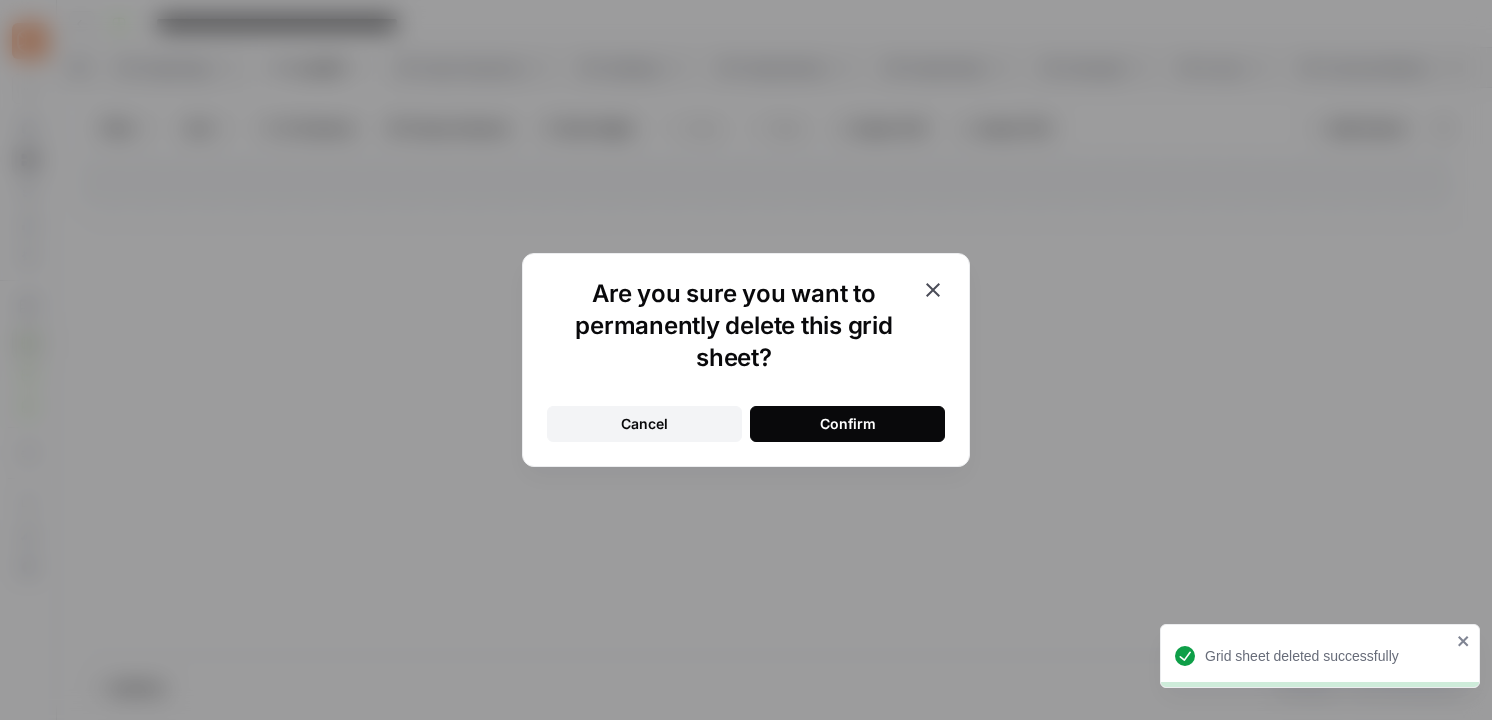 click on "Confirm" at bounding box center [848, 424] 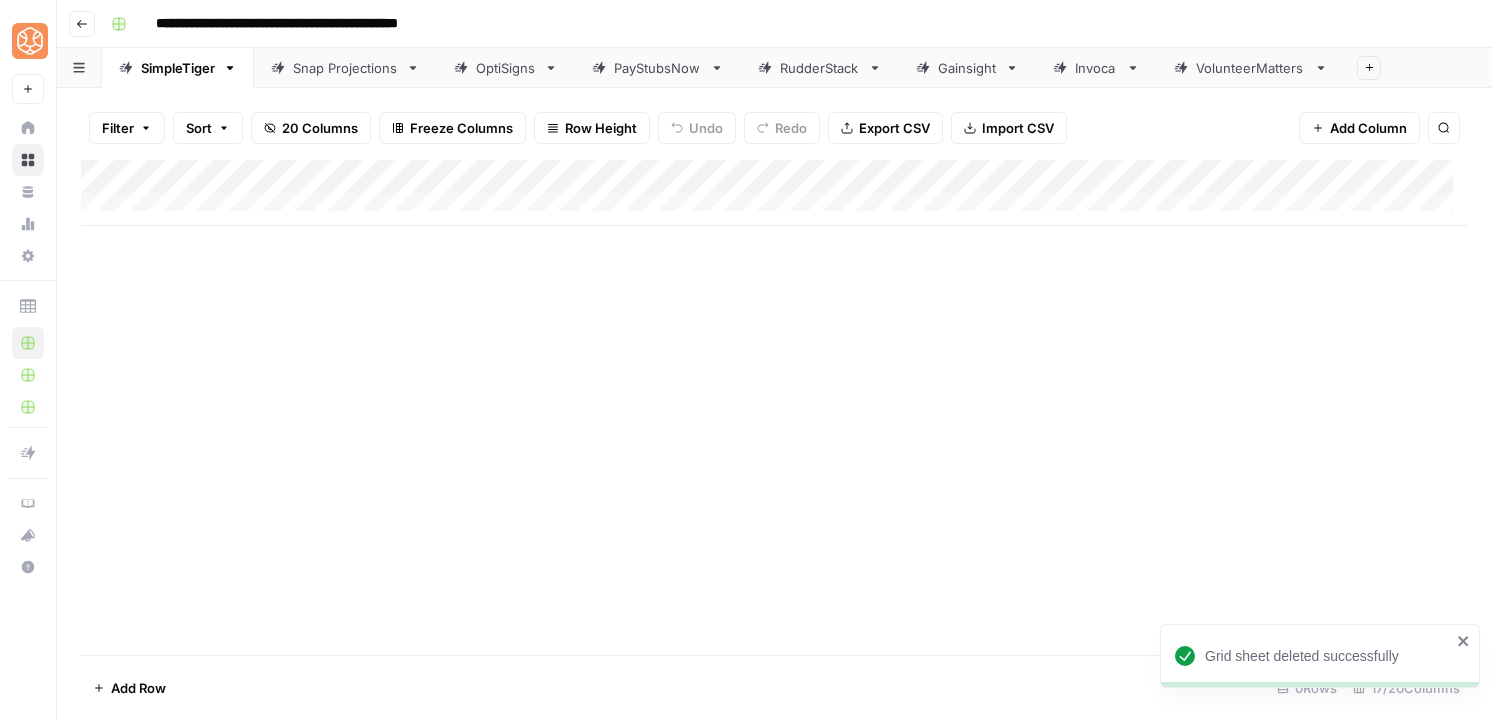 click on "Gainsight" at bounding box center (967, 68) 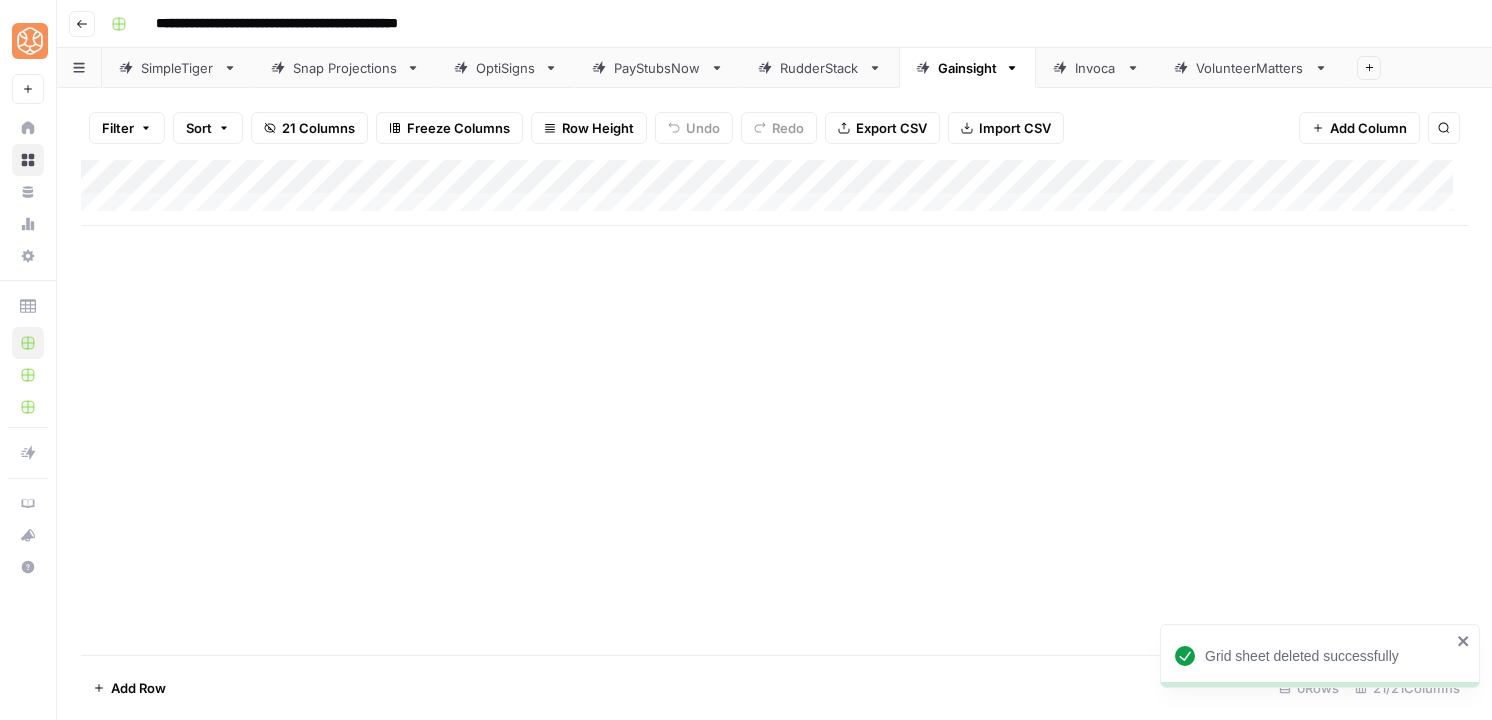 click 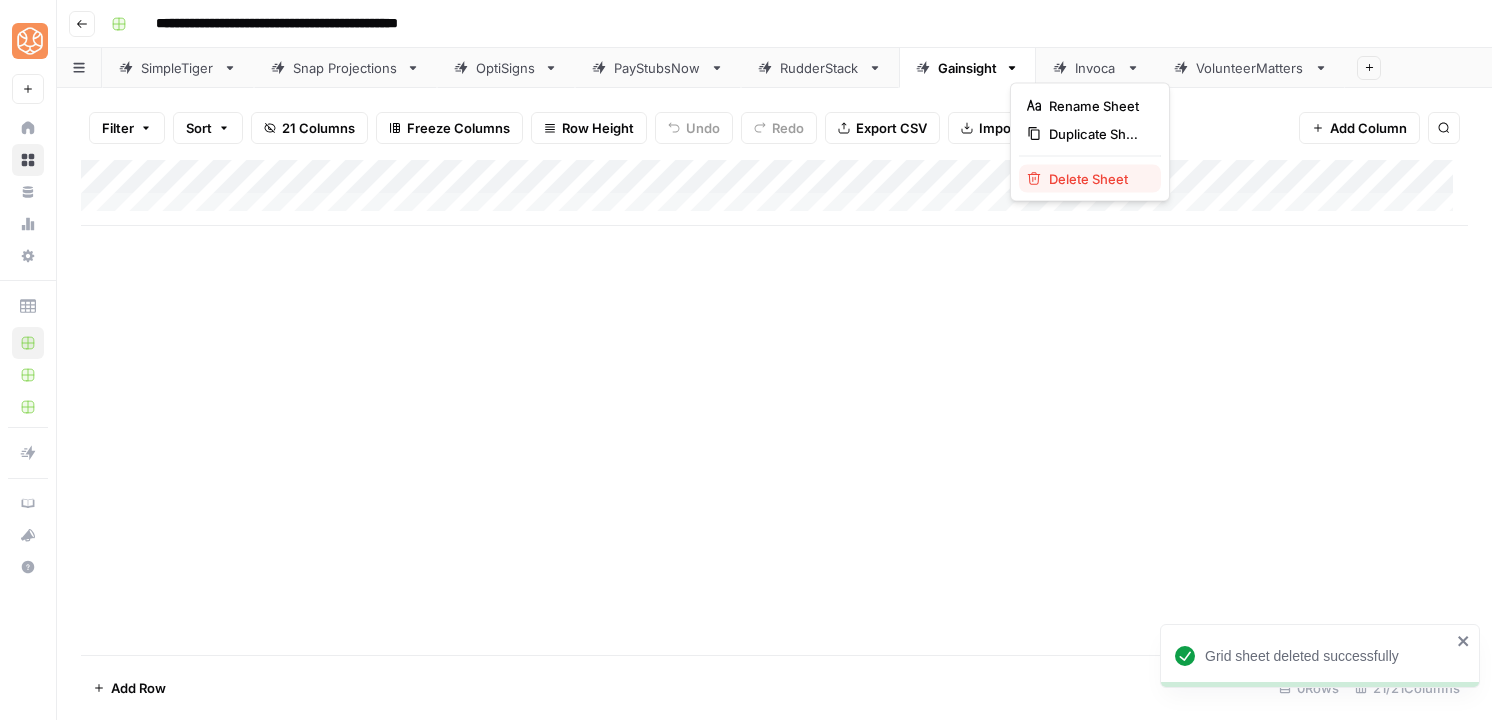 click on "Delete Sheet" at bounding box center (1097, 179) 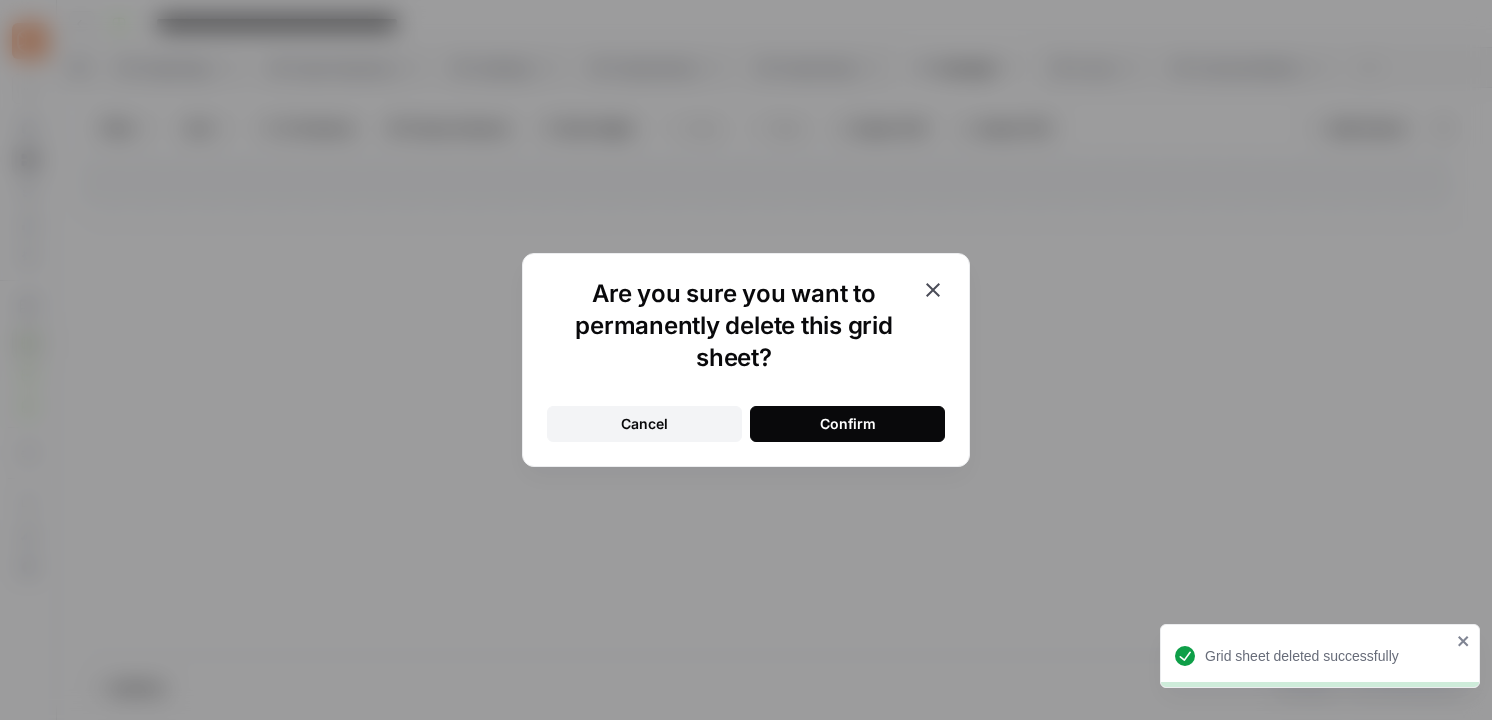 click on "Confirm" at bounding box center [848, 424] 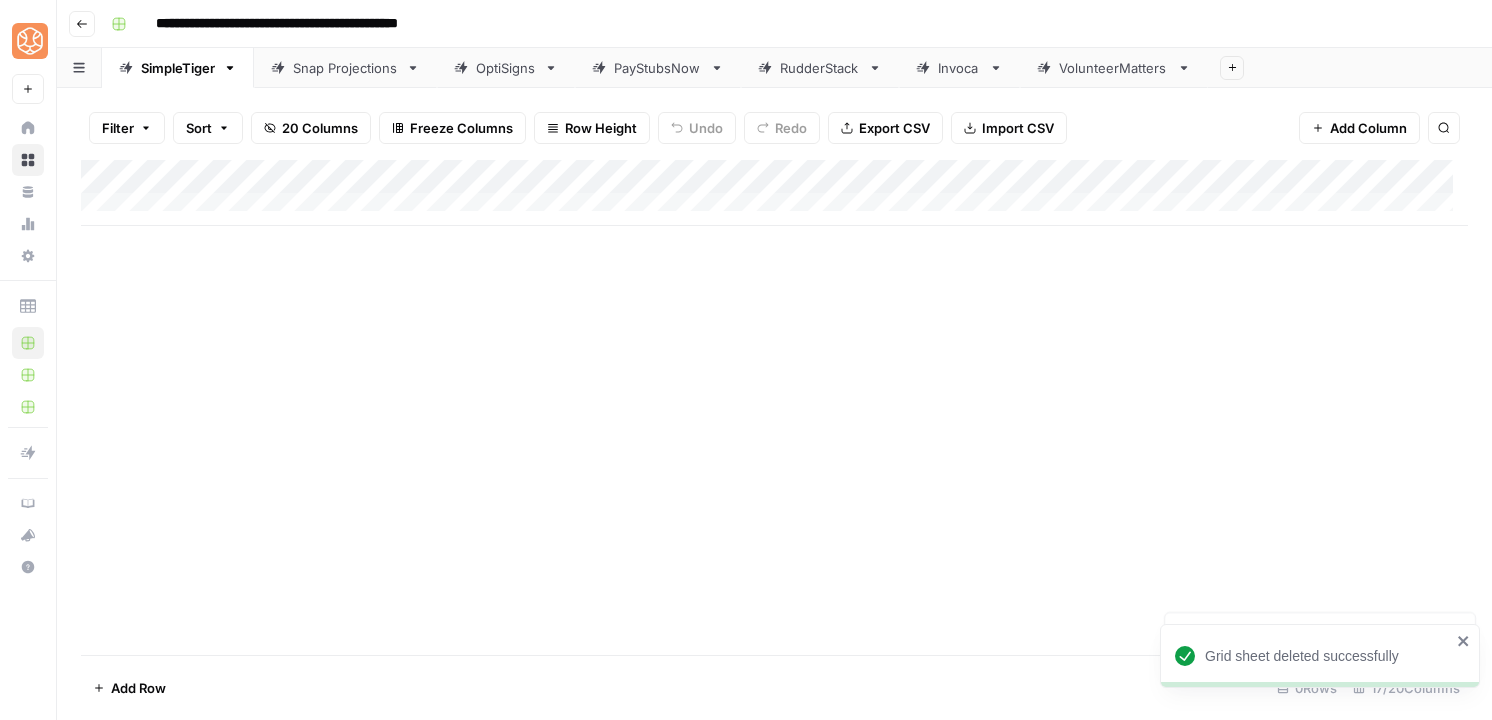 click on "Invoca" at bounding box center [959, 68] 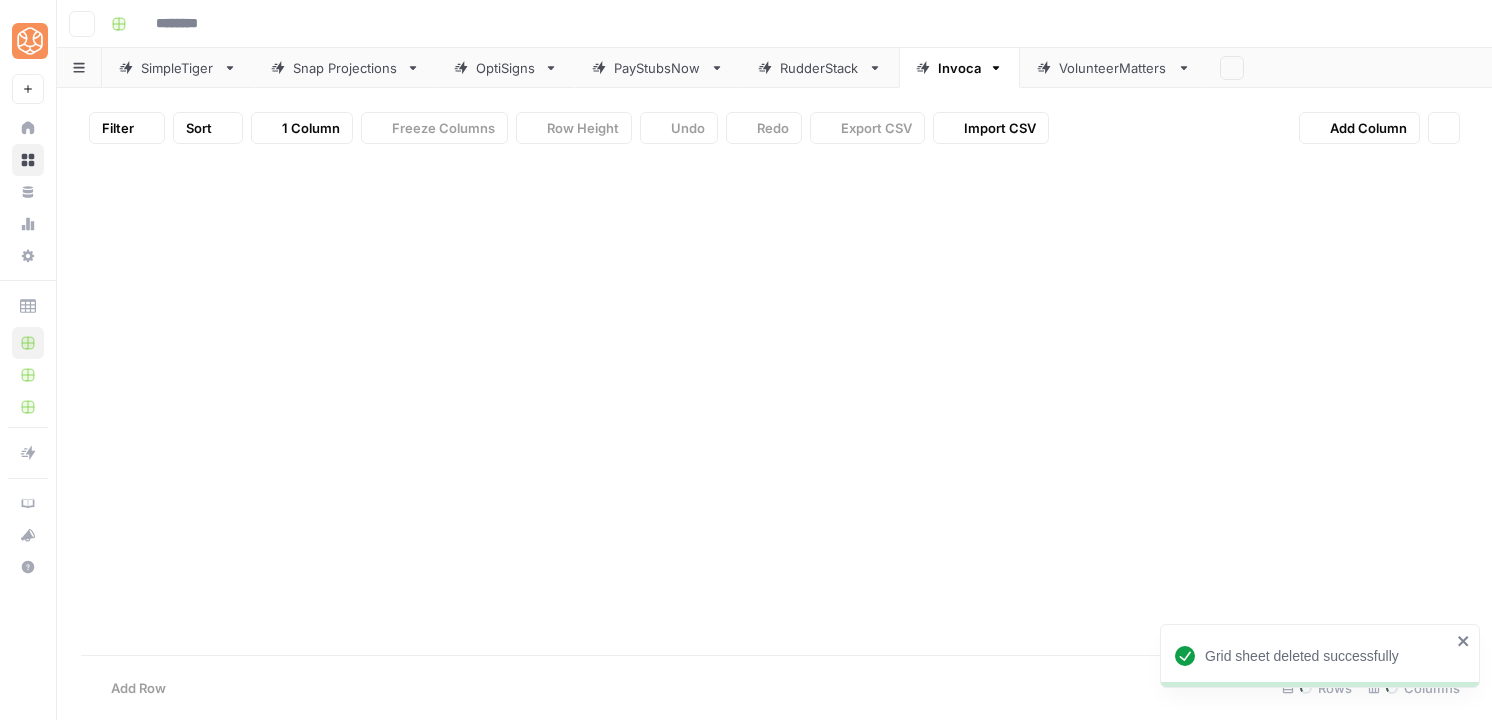 type on "**********" 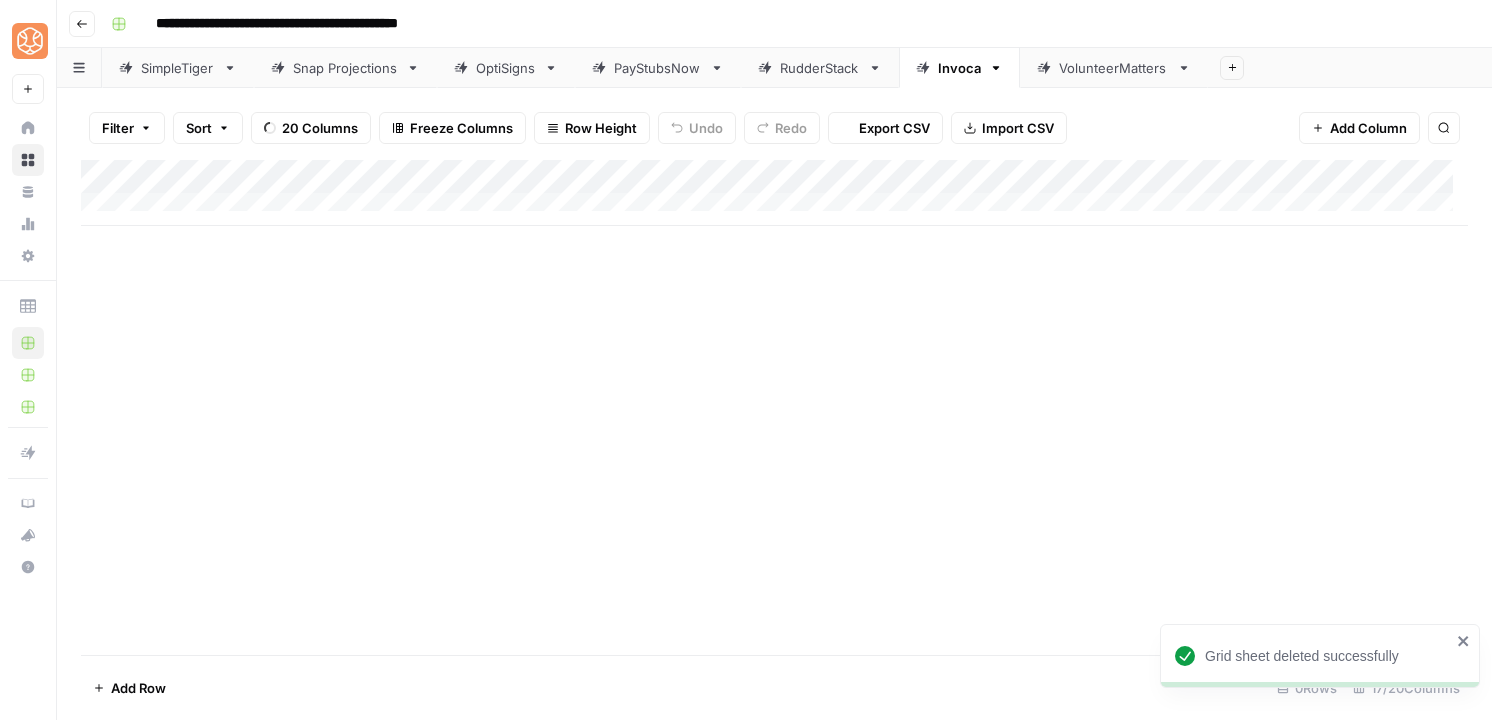 click 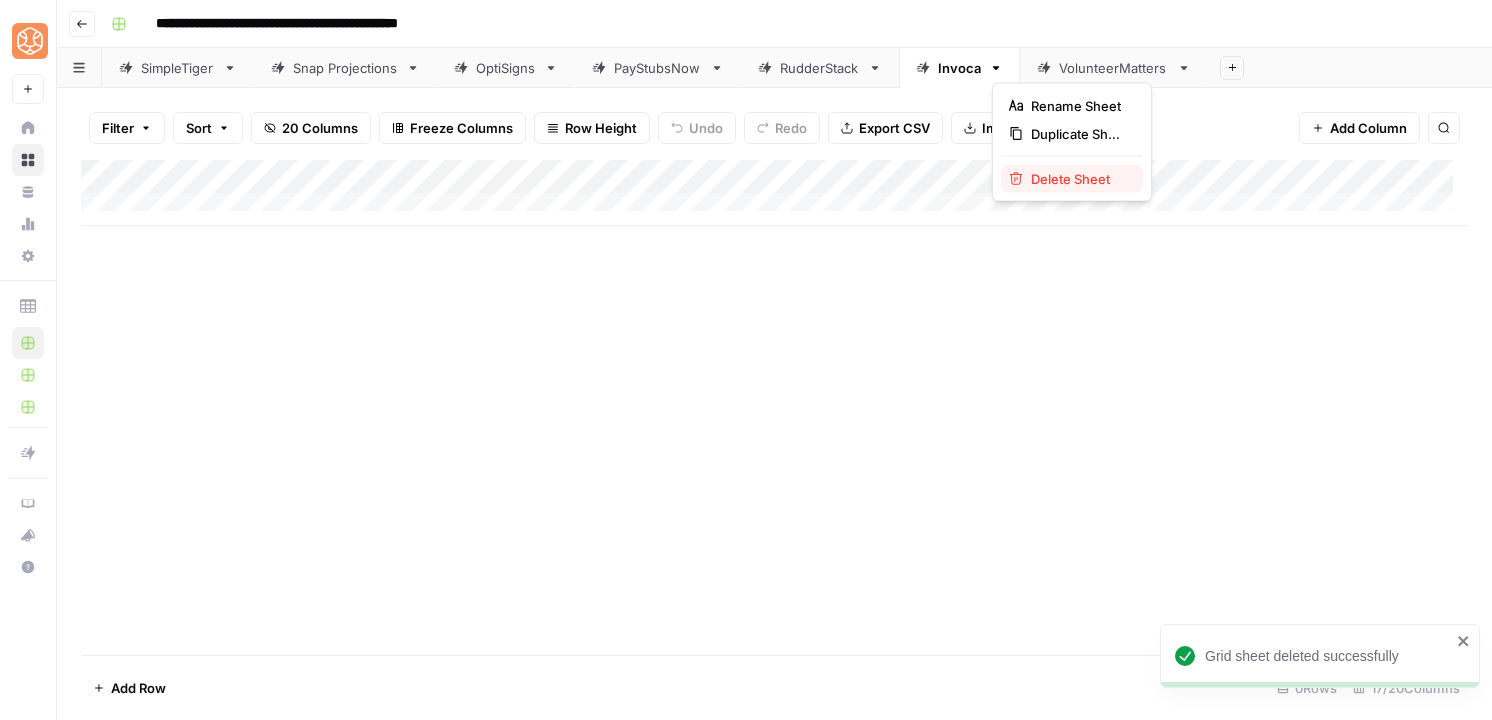 click on "Delete Sheet" at bounding box center [1079, 179] 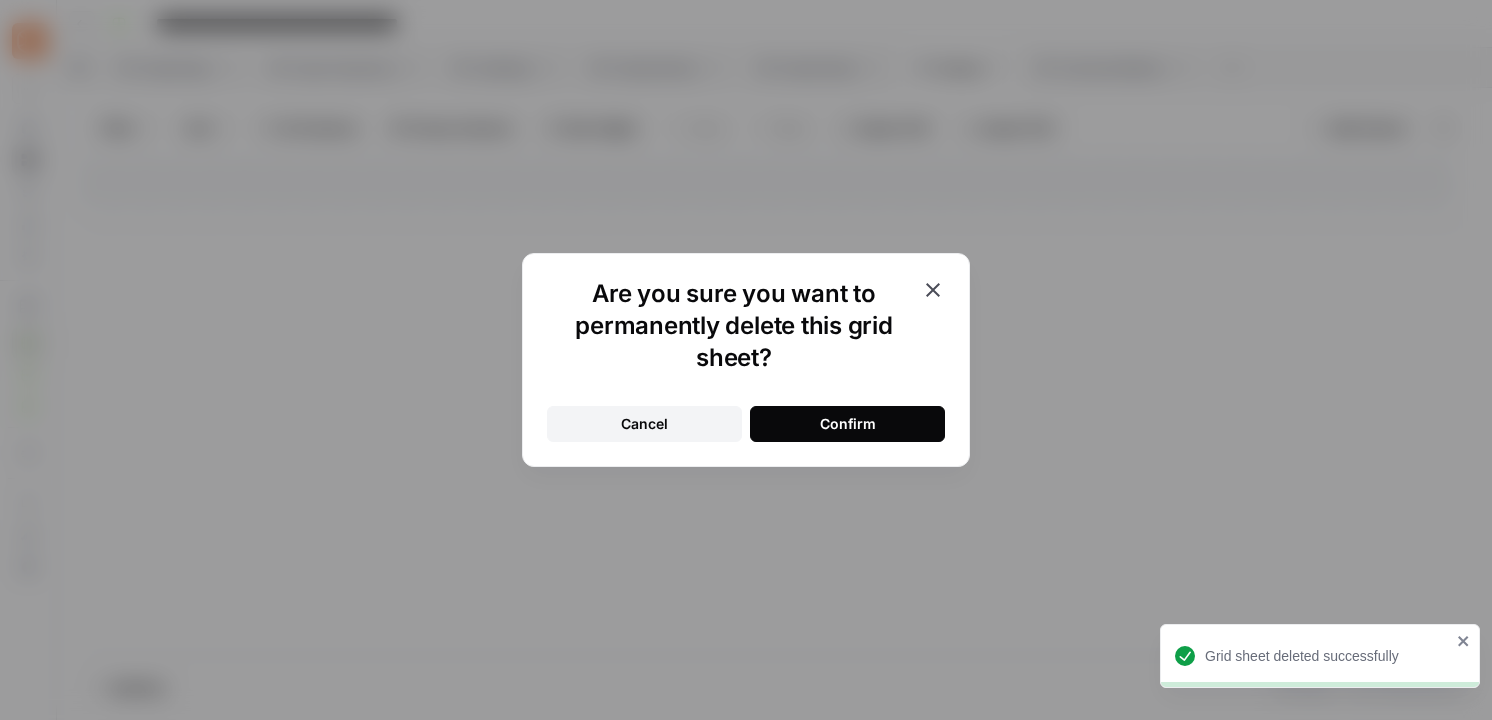 click on "Confirm" at bounding box center [847, 424] 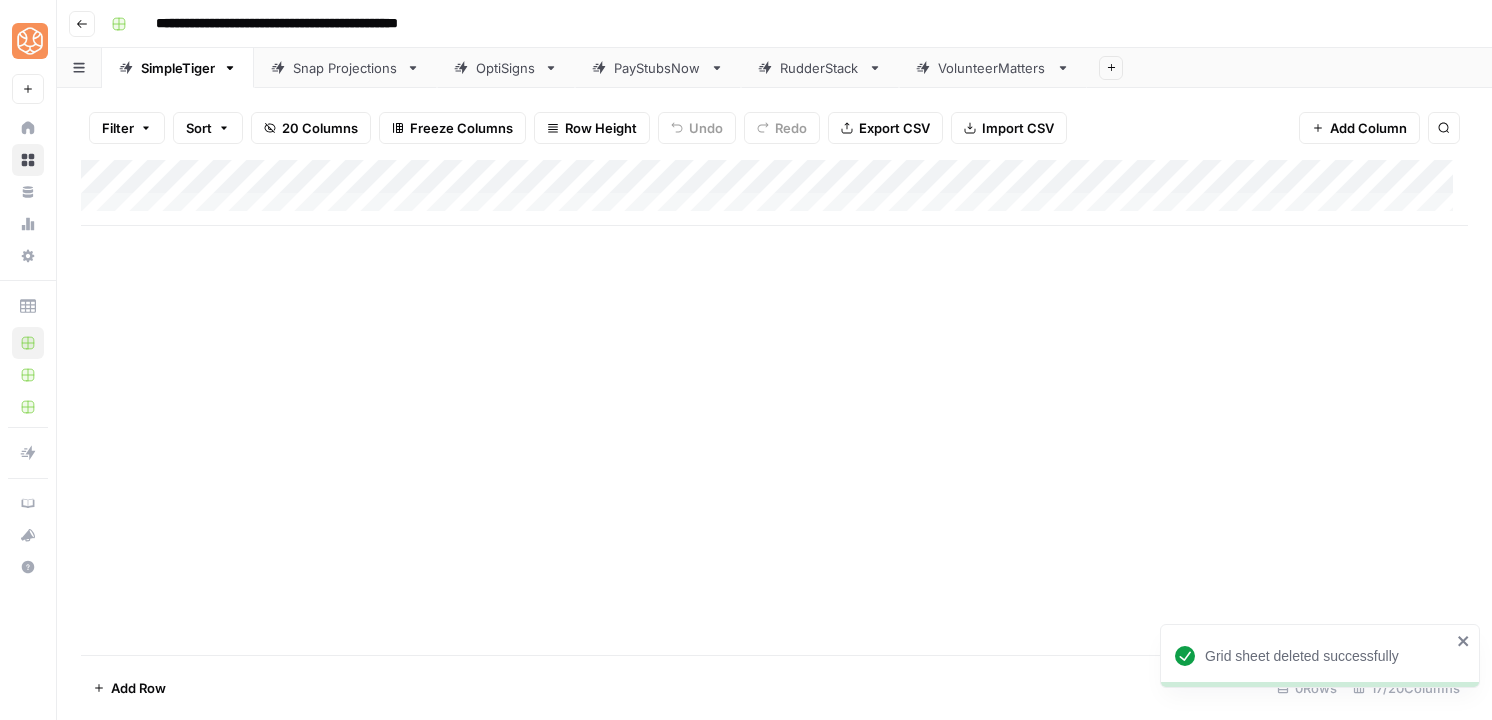click on "VolunteerMatters" at bounding box center (993, 68) 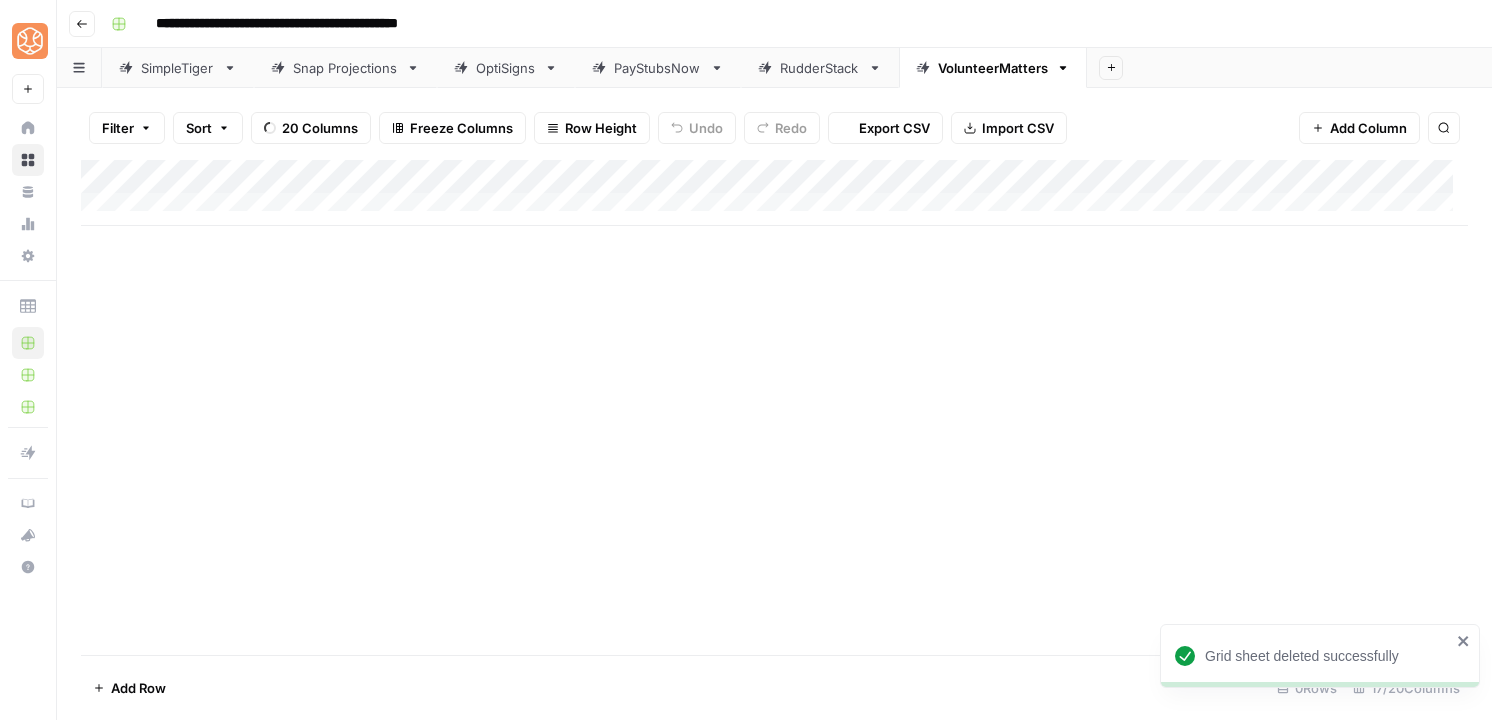 click 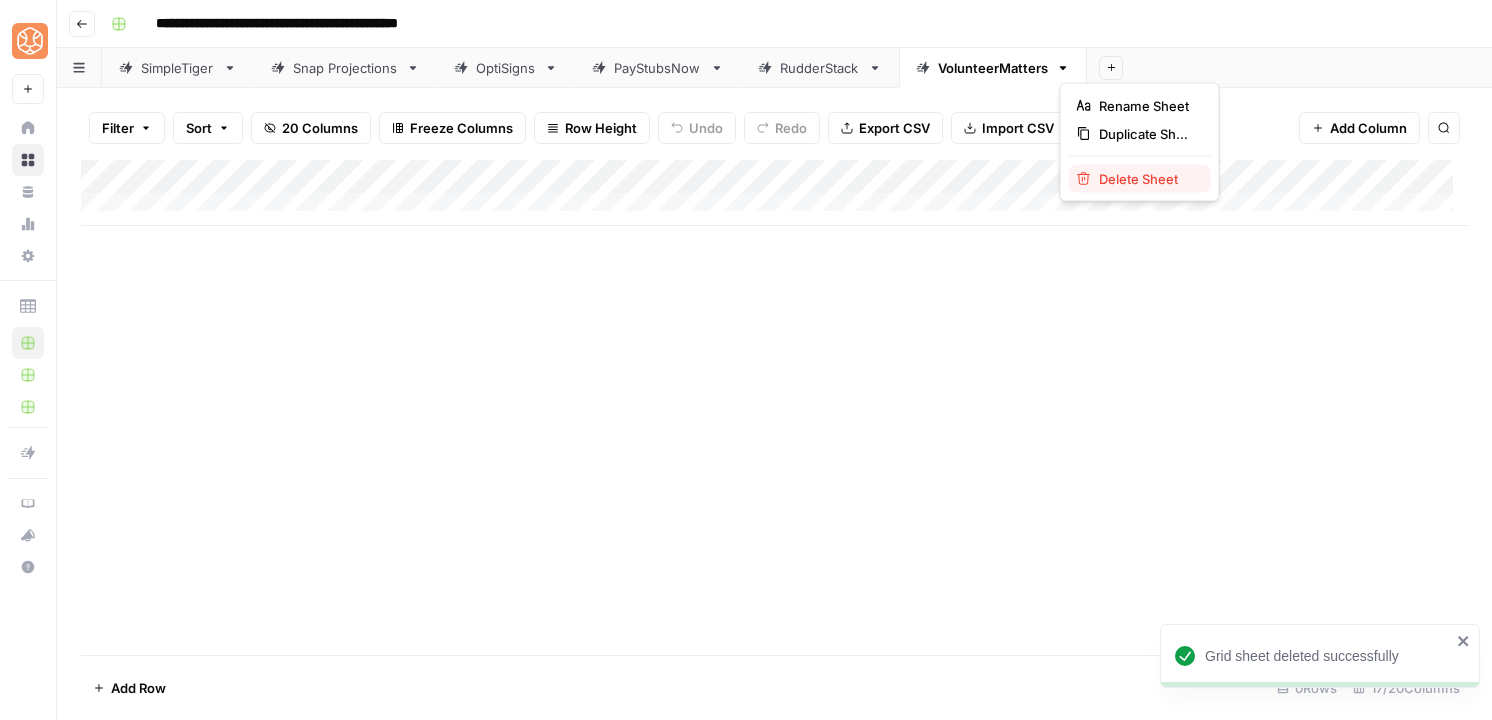 click on "Delete Sheet" at bounding box center [1140, 179] 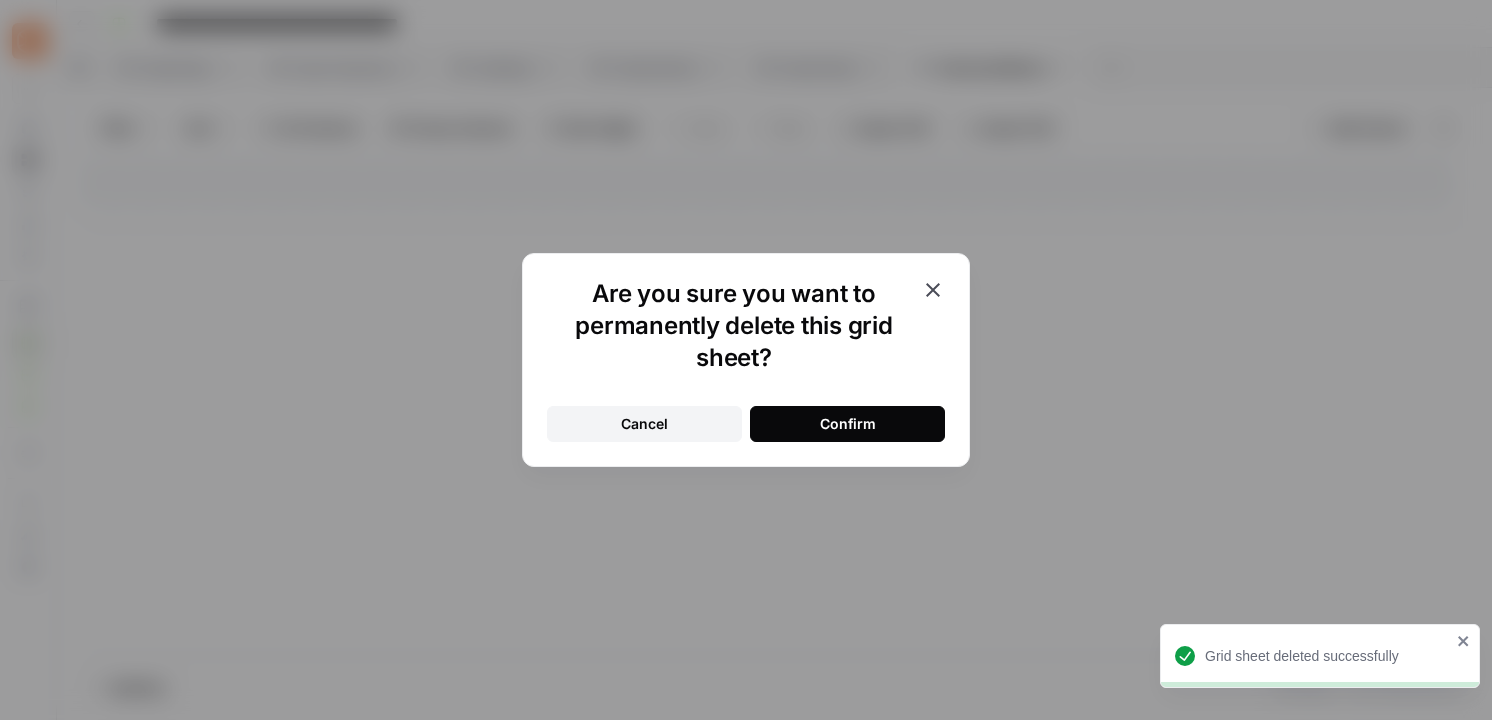 click on "Confirm" at bounding box center (848, 424) 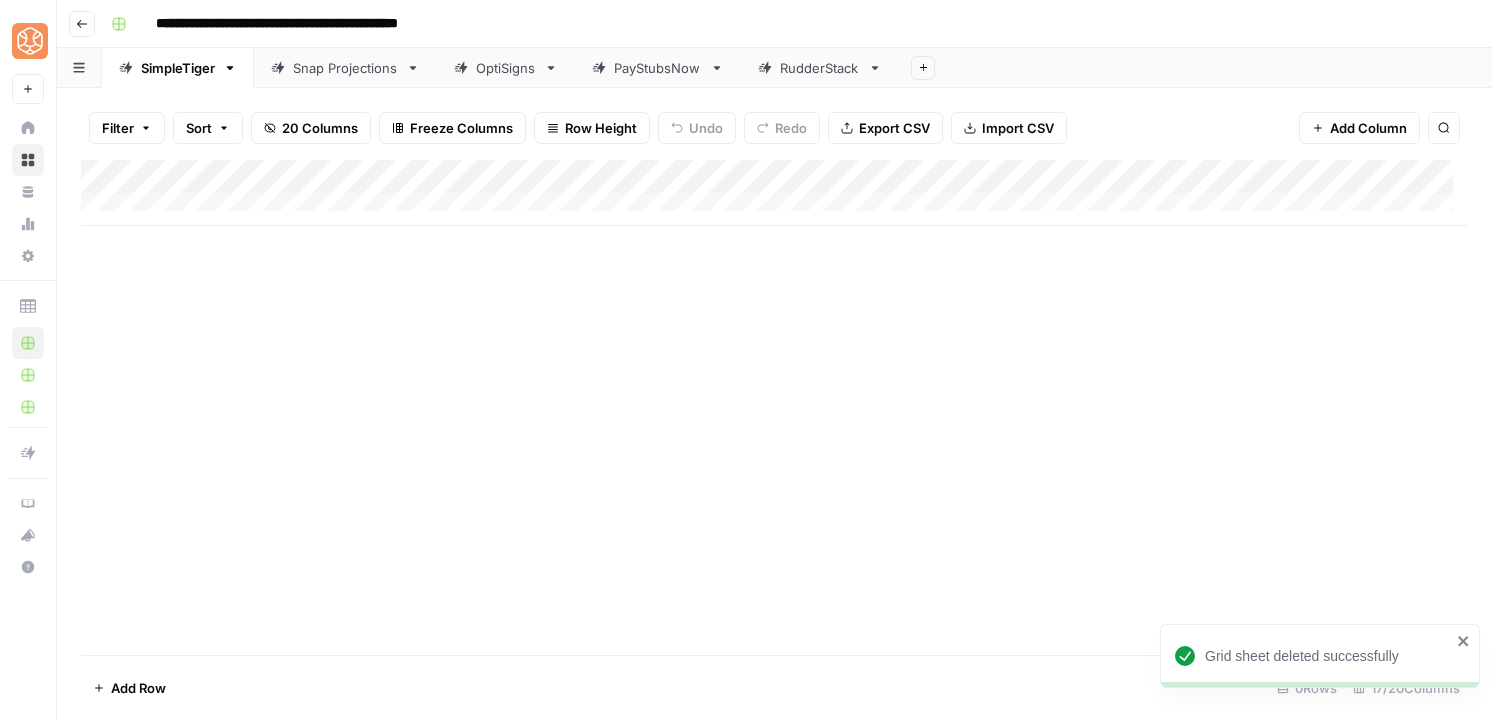 click 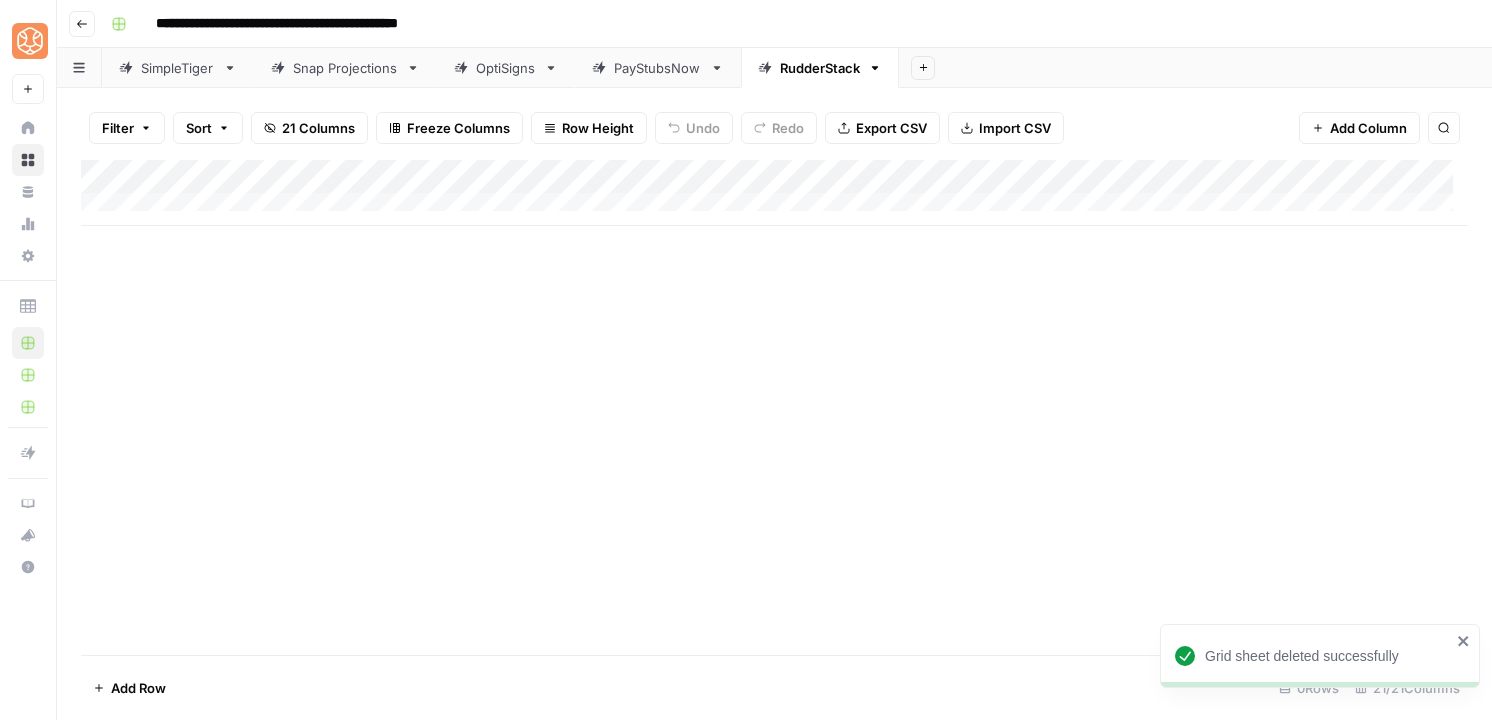 click 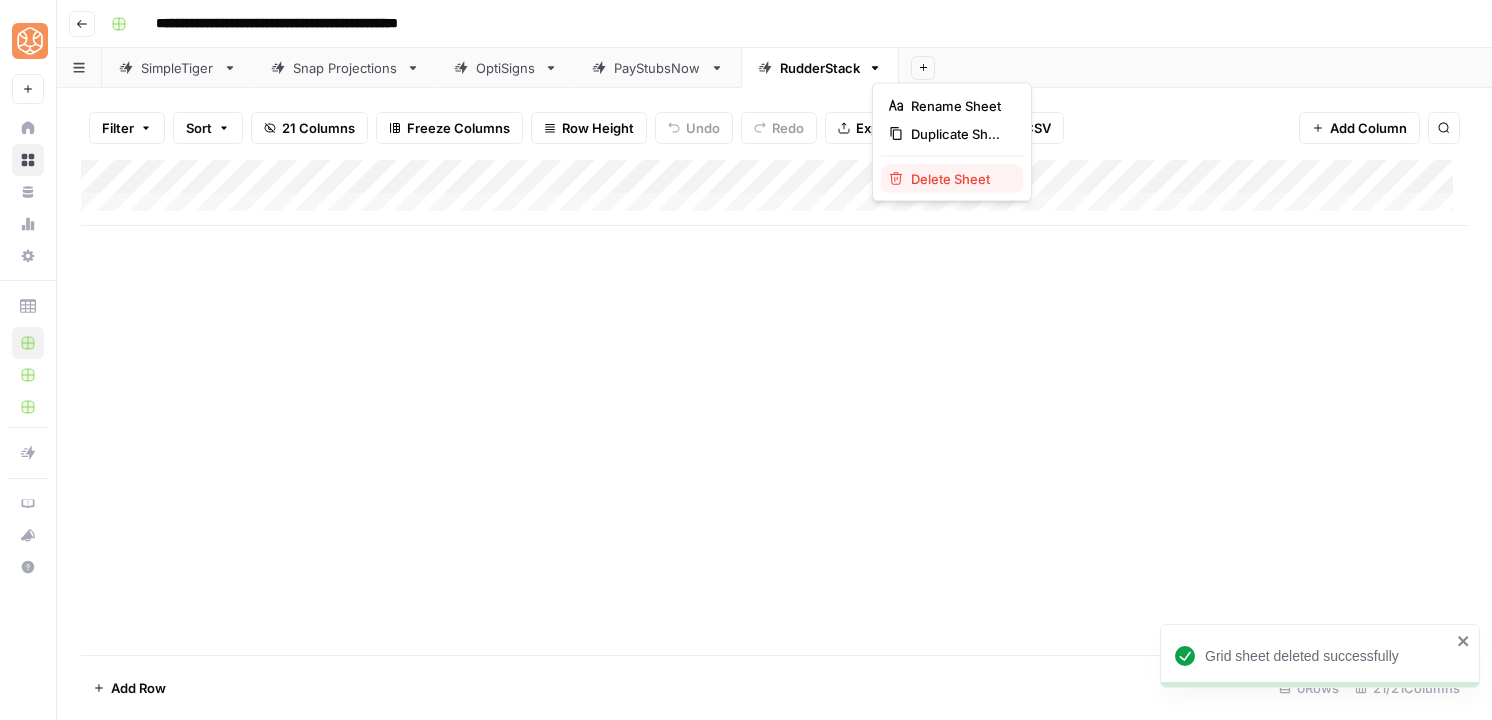 click 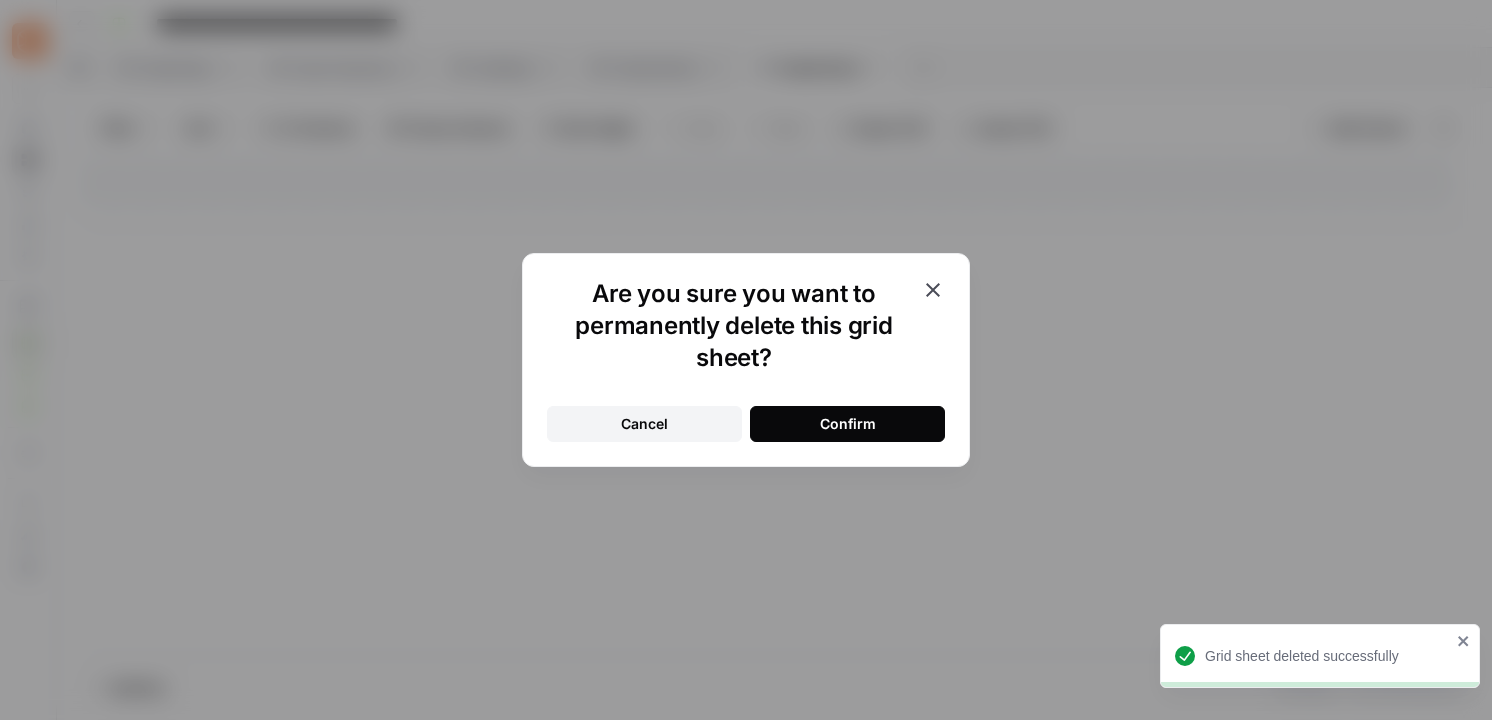 click on "Confirm" at bounding box center [848, 424] 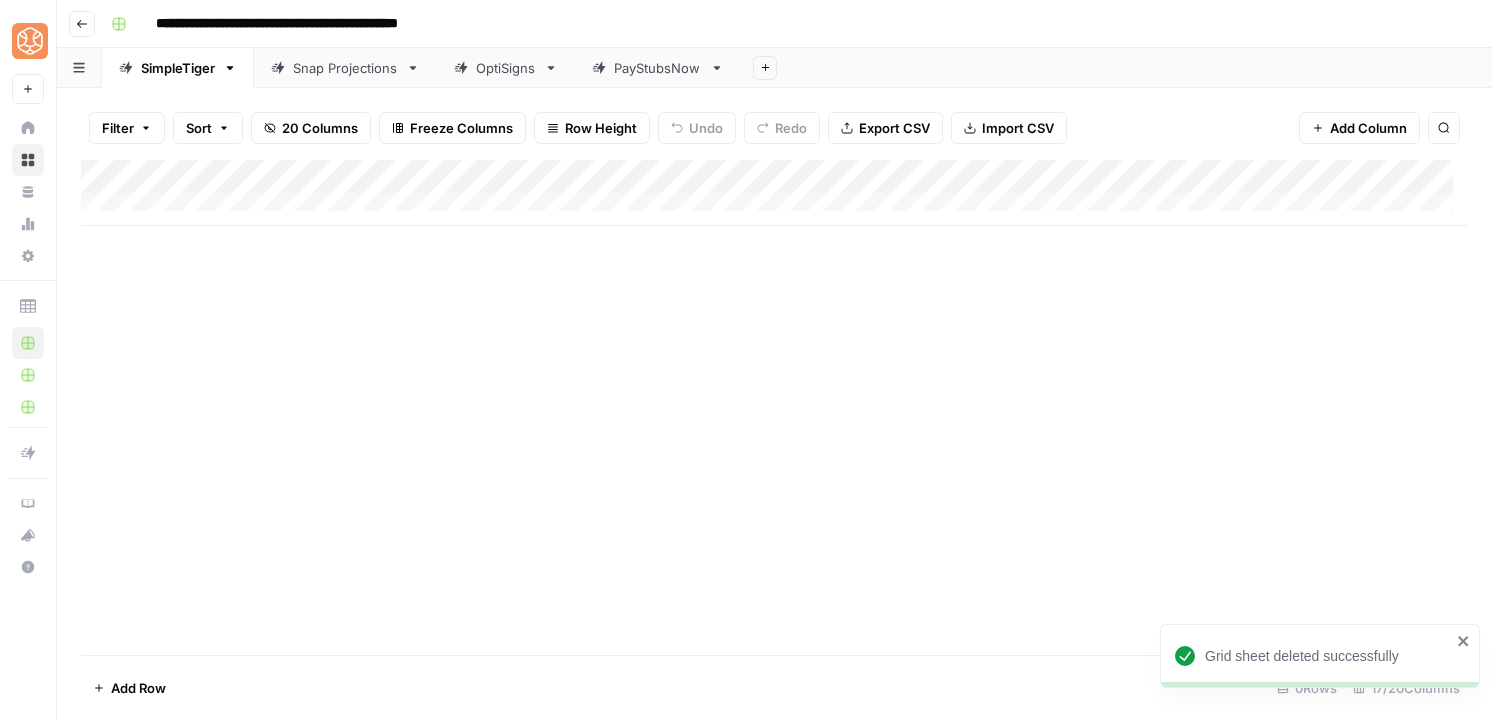 click on "PayStubsNow" at bounding box center (658, 68) 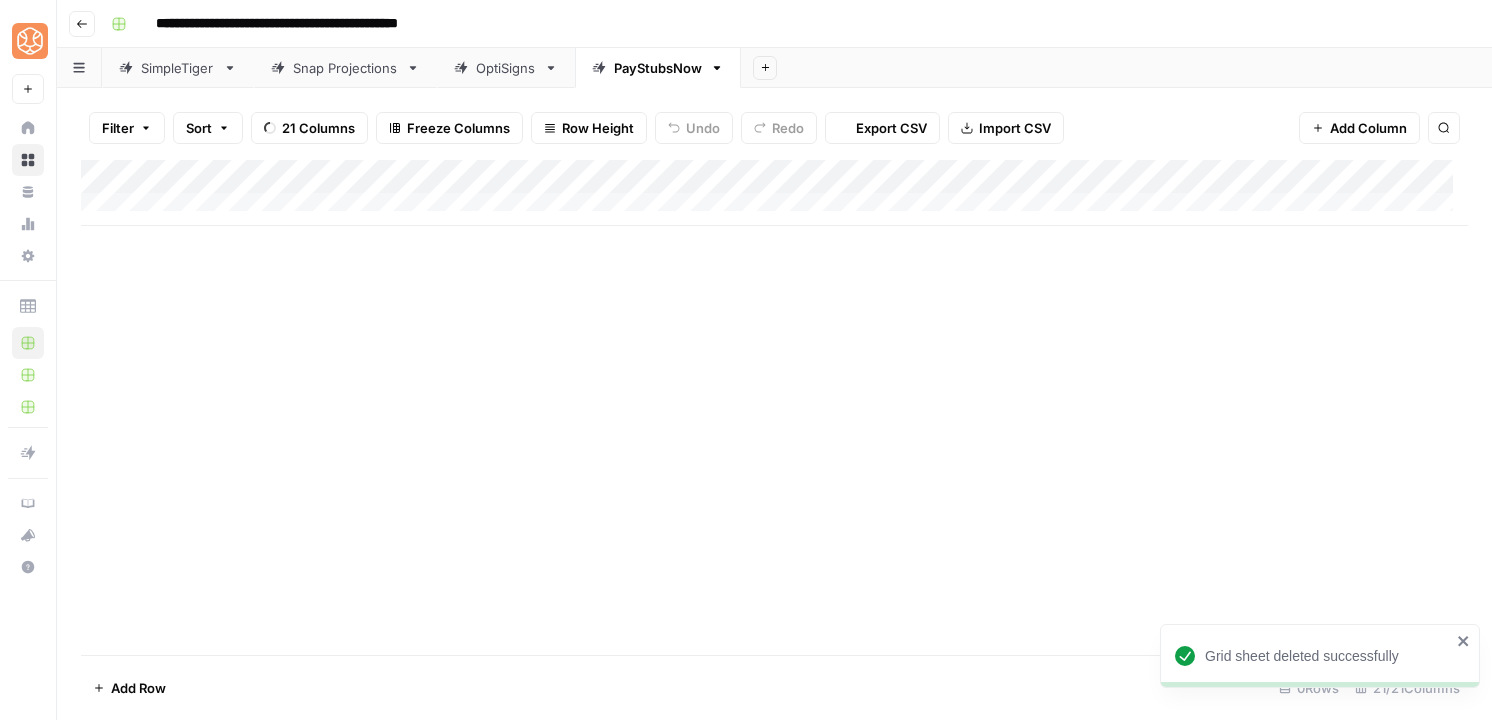 click 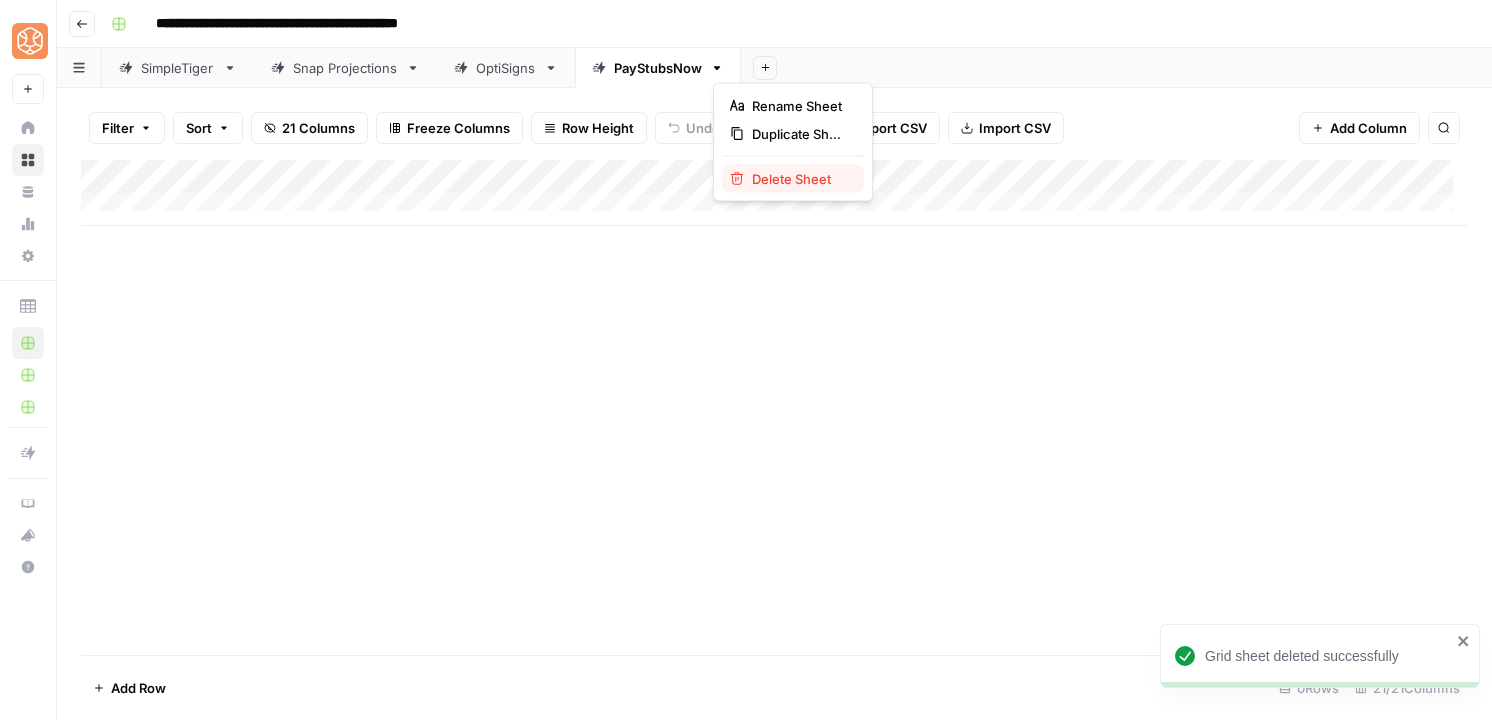 click on "Delete Sheet" at bounding box center (800, 179) 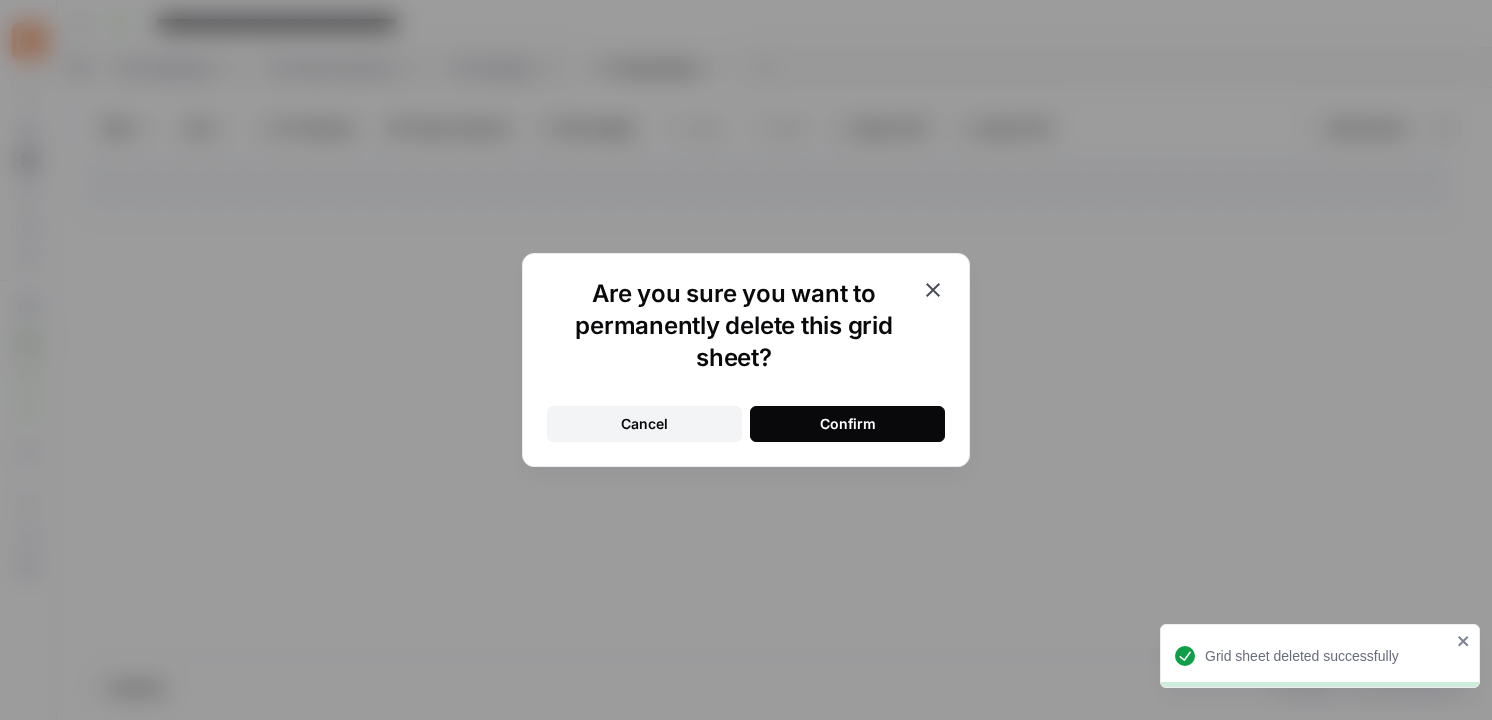 click on "Confirm" at bounding box center [847, 424] 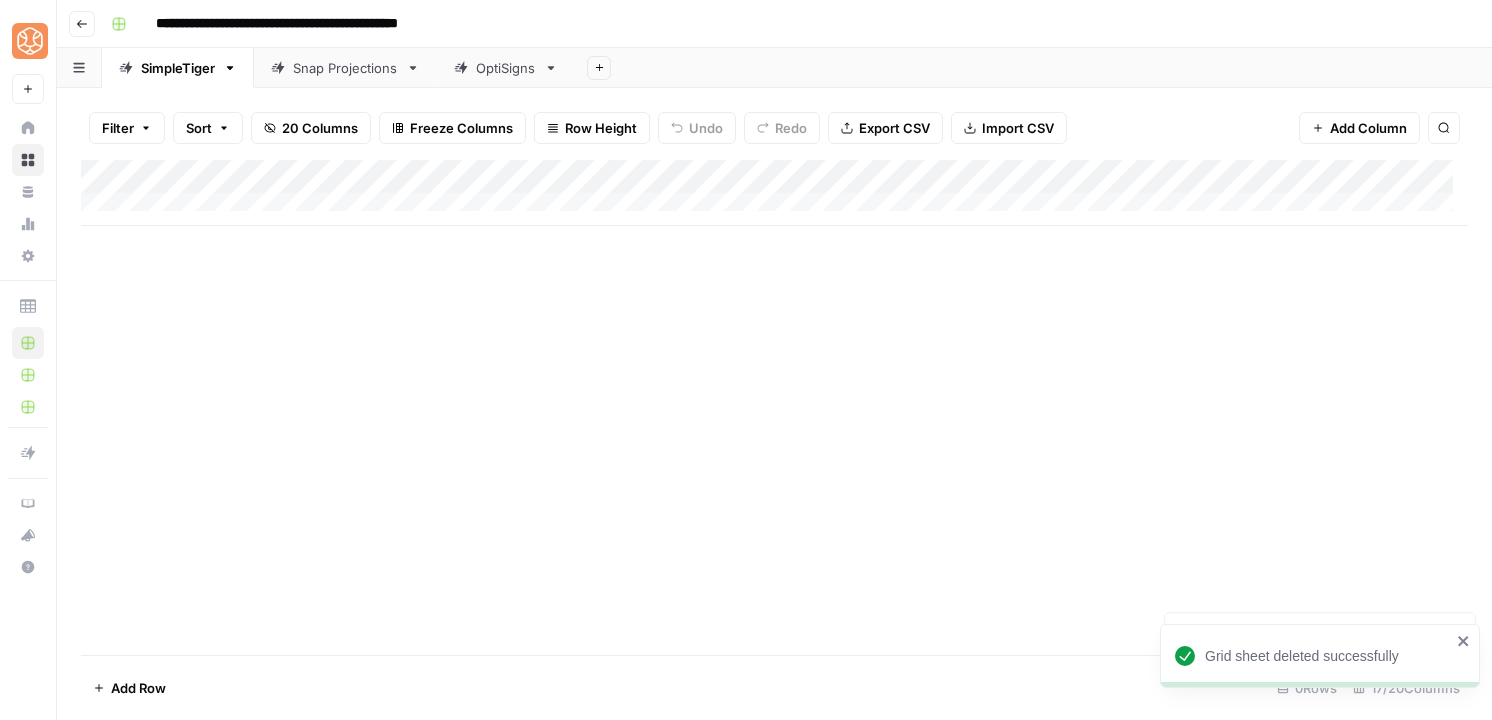 click on "Snap Projections" at bounding box center [345, 68] 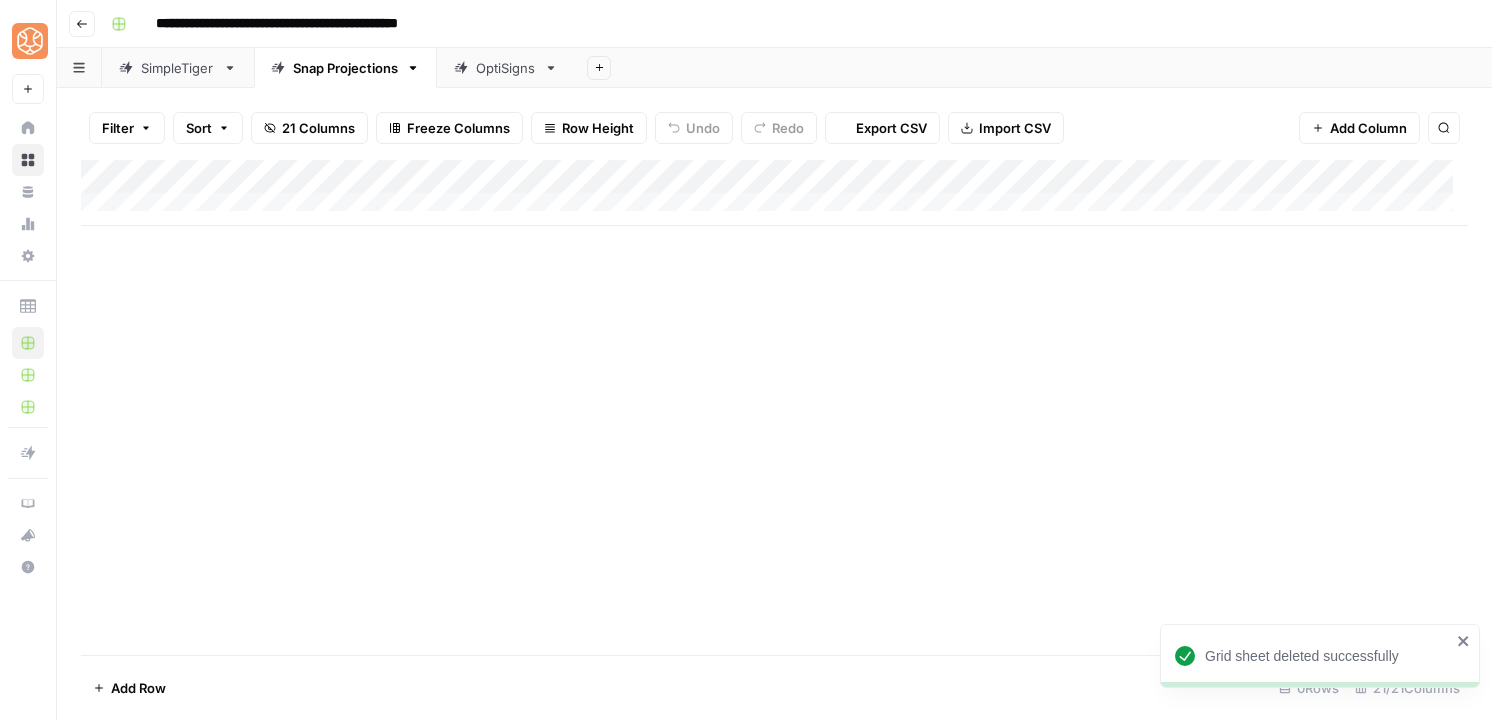 click 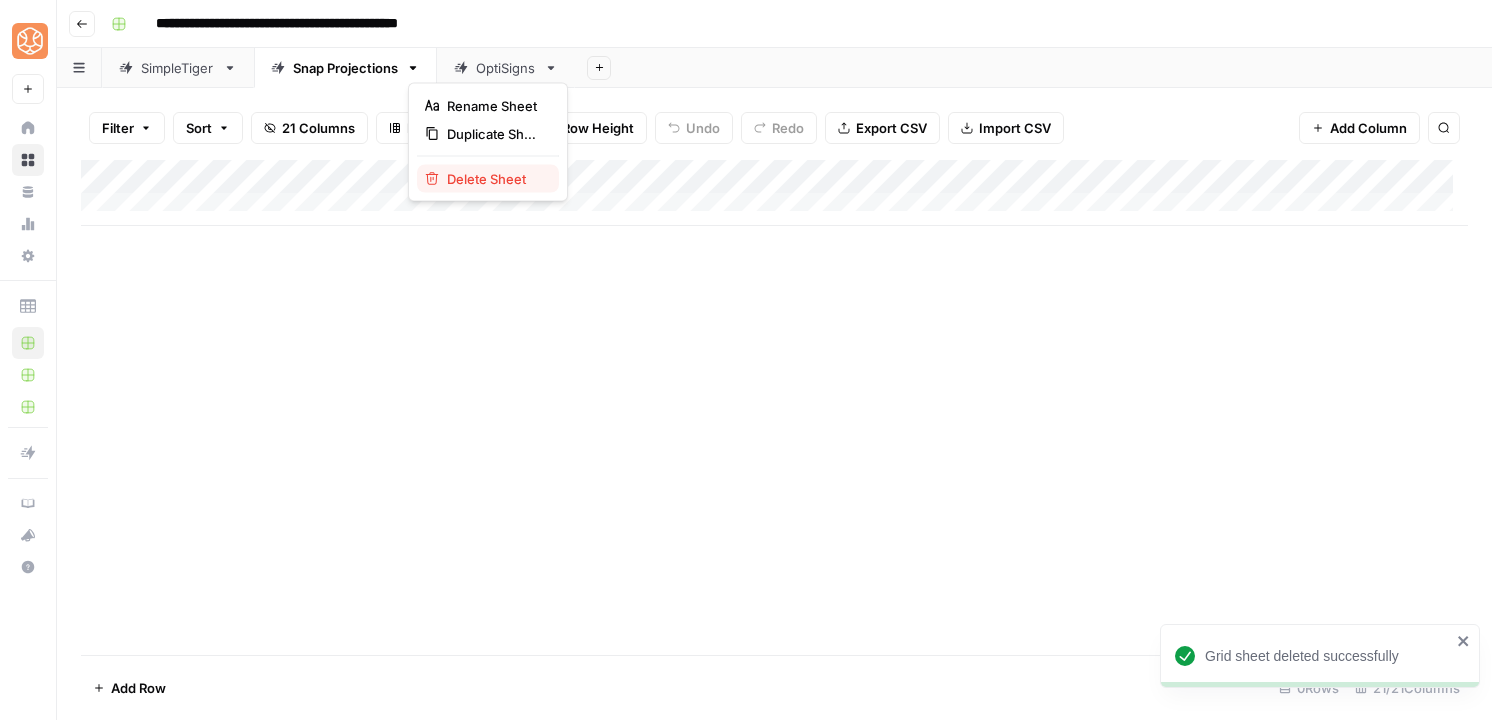 click on "Delete Sheet" at bounding box center [495, 179] 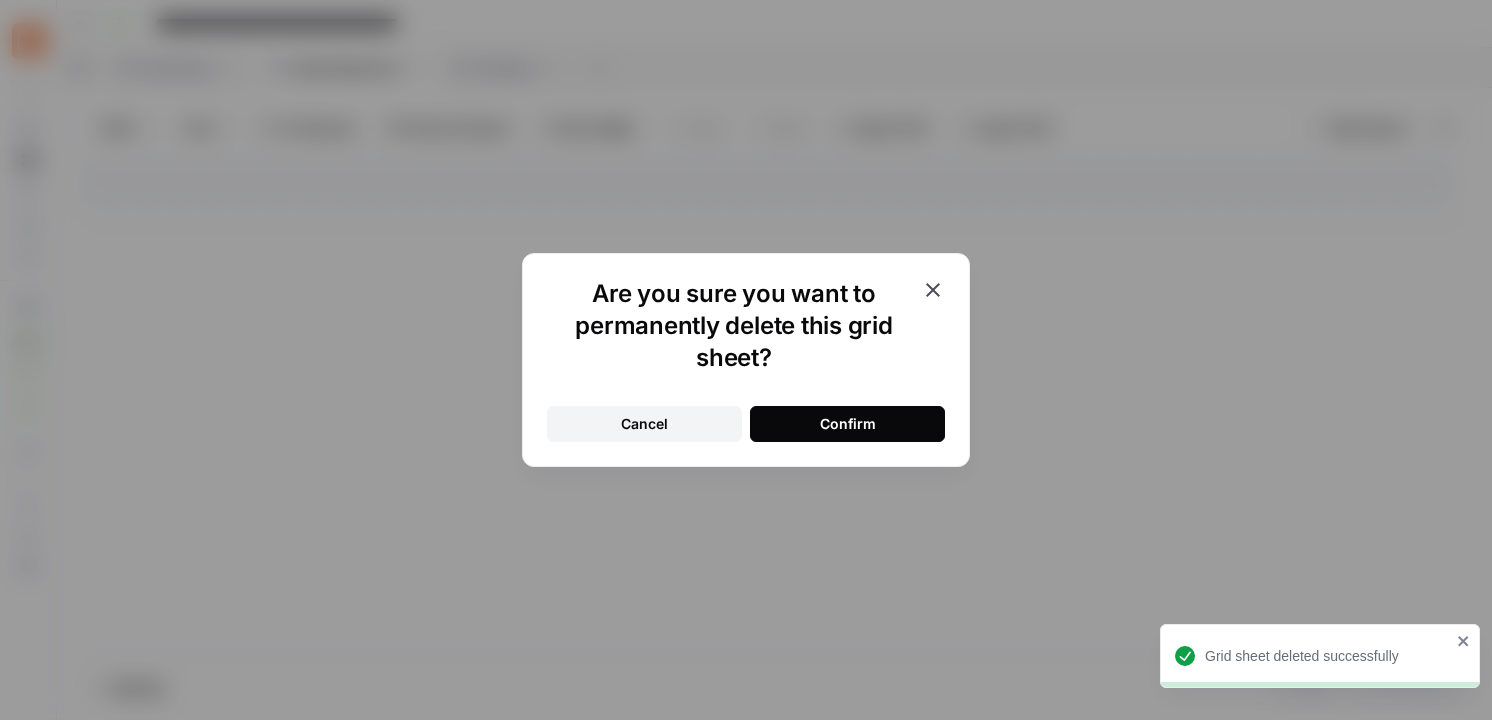 click on "Confirm" at bounding box center (848, 424) 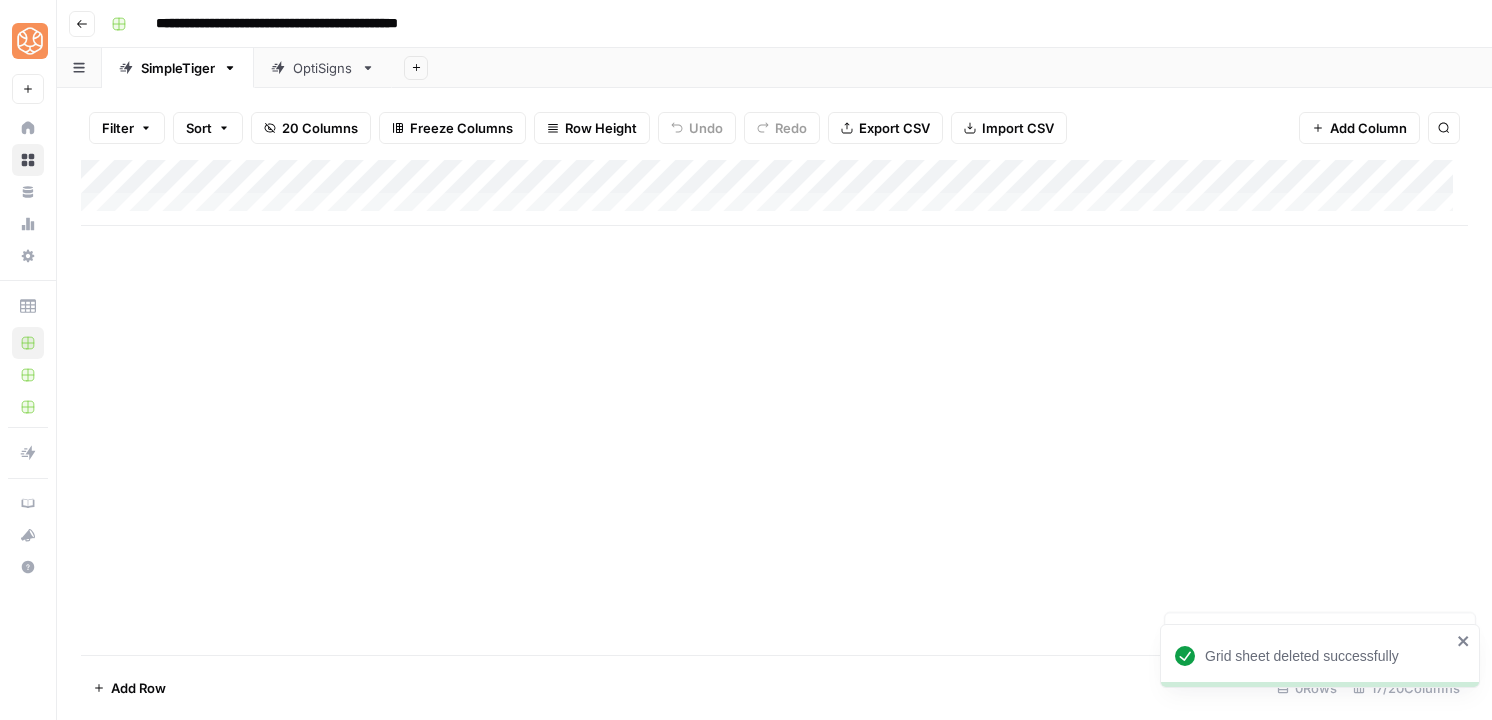 click 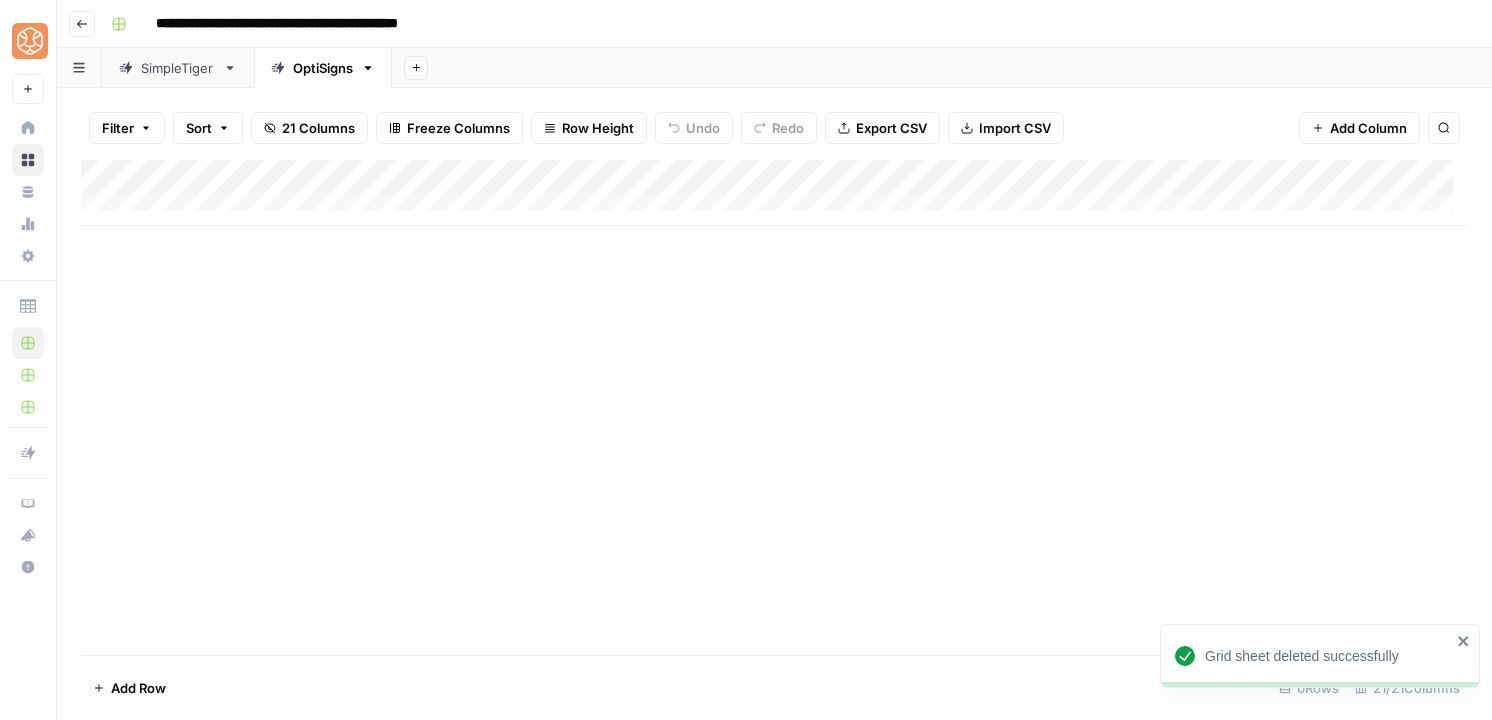 click 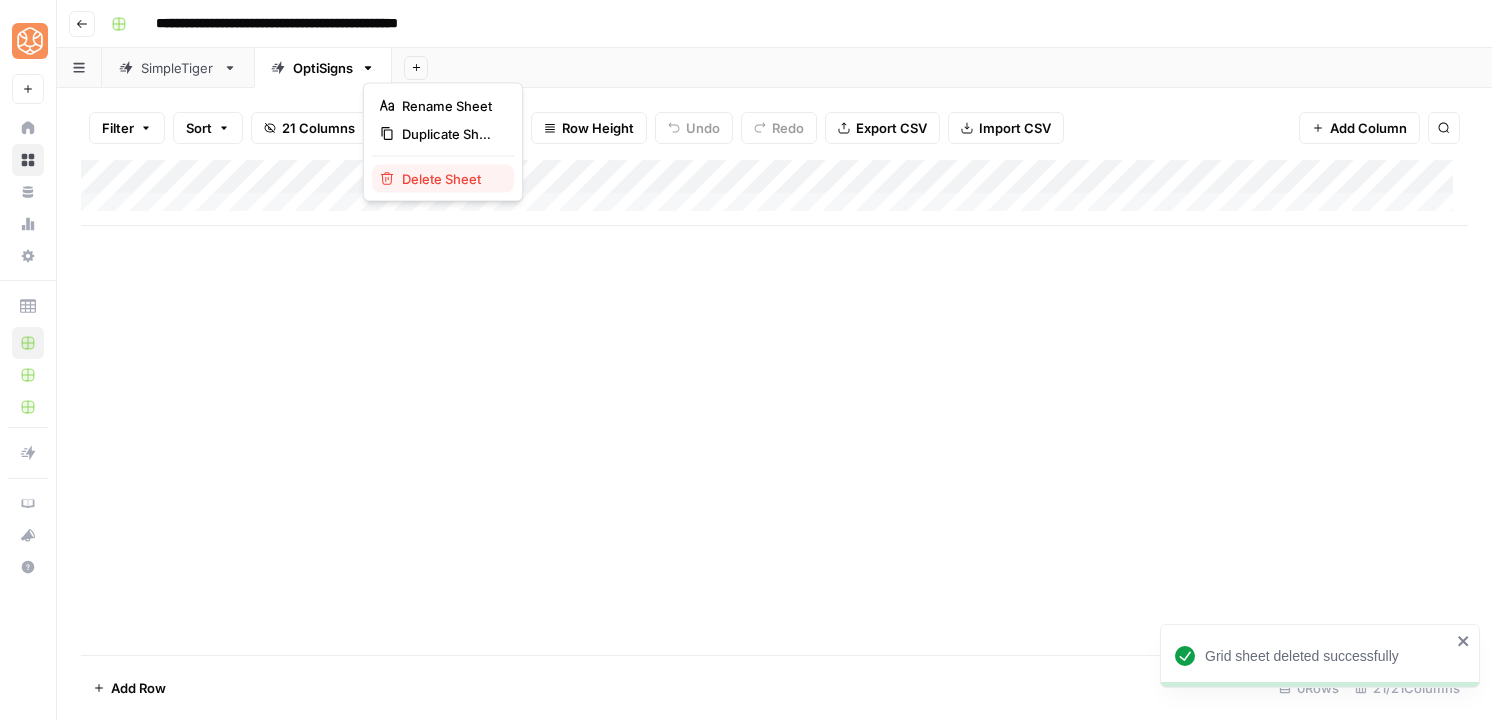 click on "Delete Sheet" at bounding box center [450, 179] 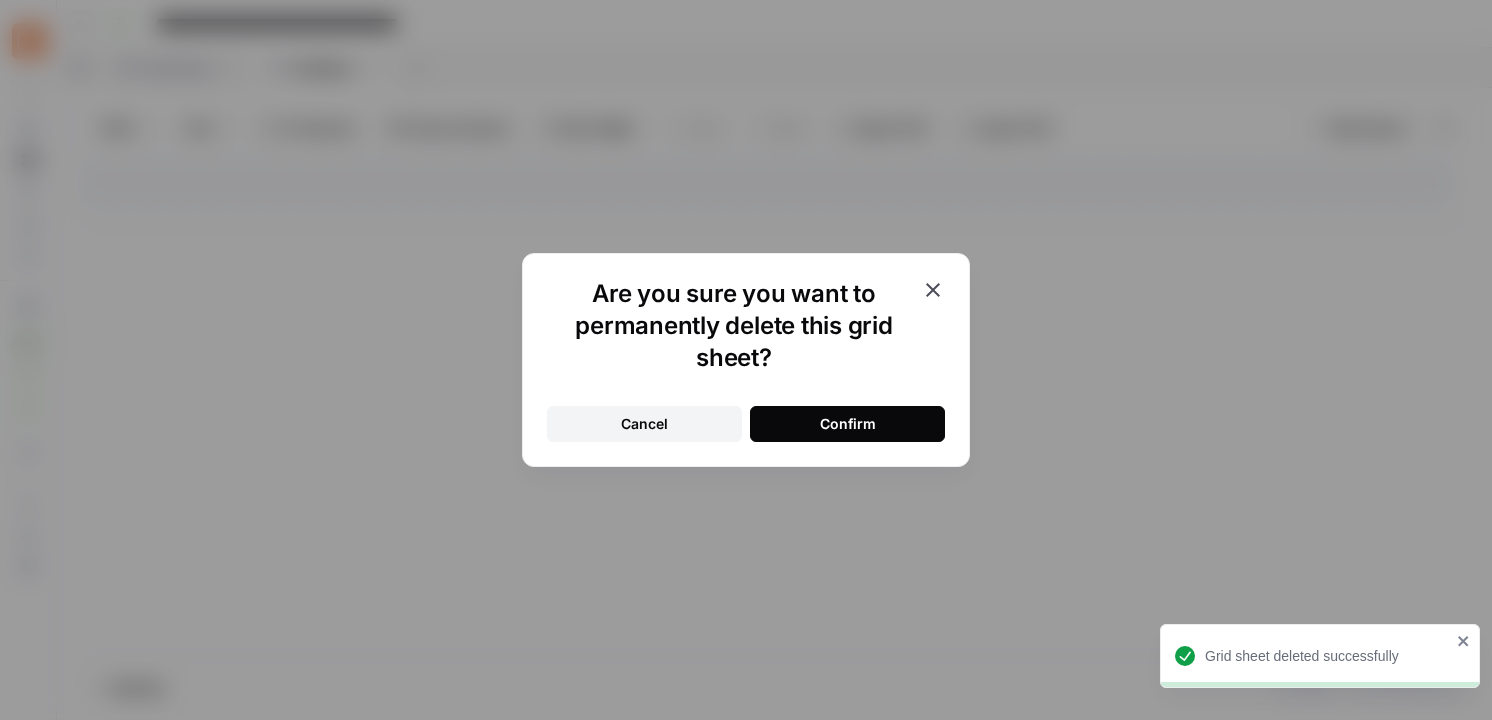 click on "Confirm" at bounding box center (847, 424) 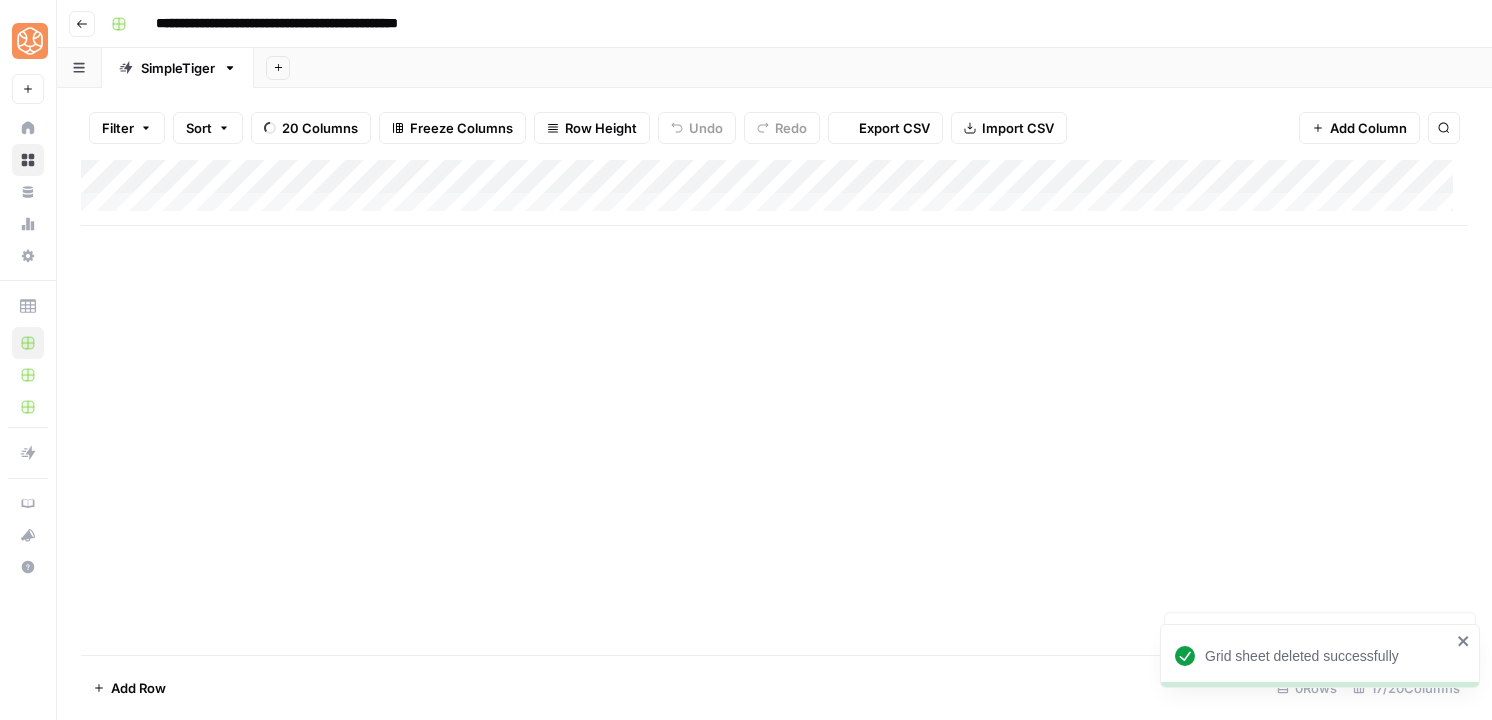 click on "SimpleTiger" at bounding box center [178, 68] 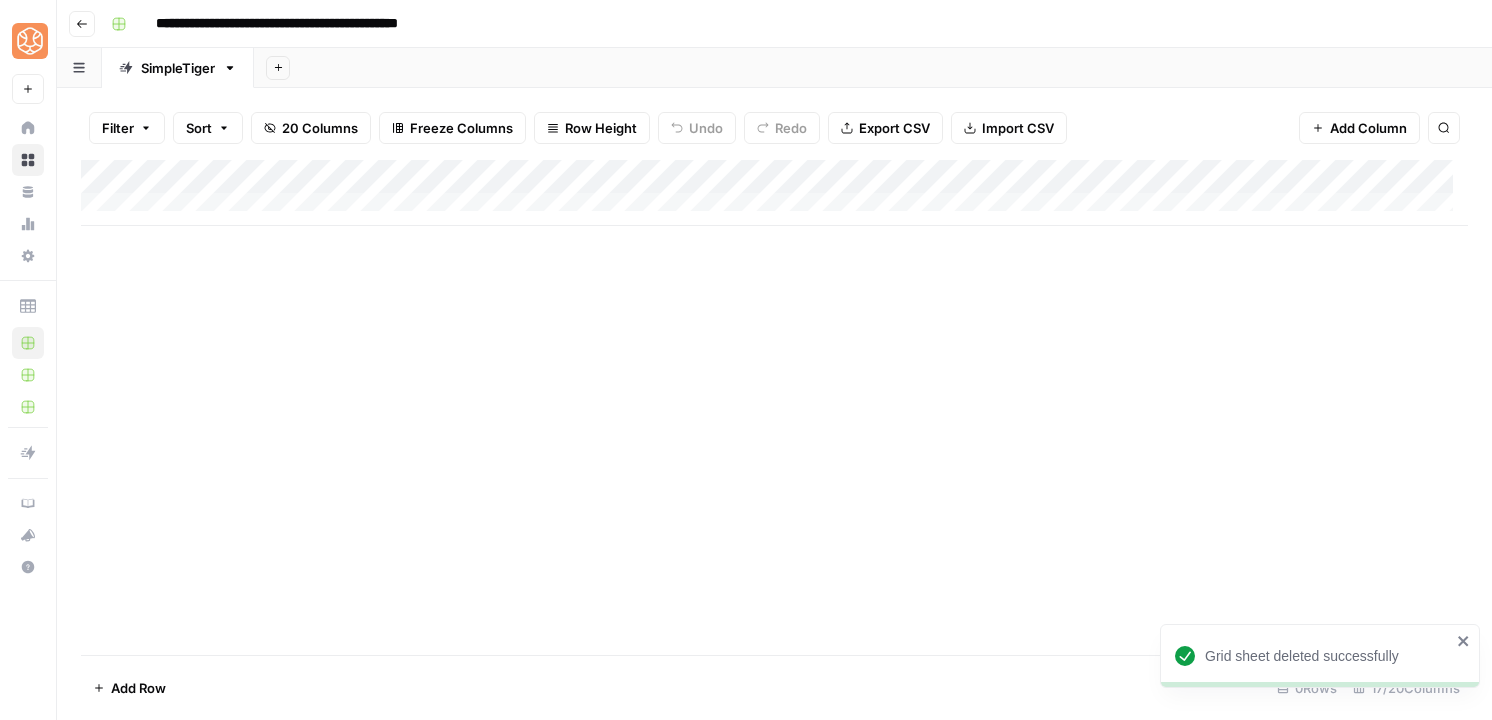 click 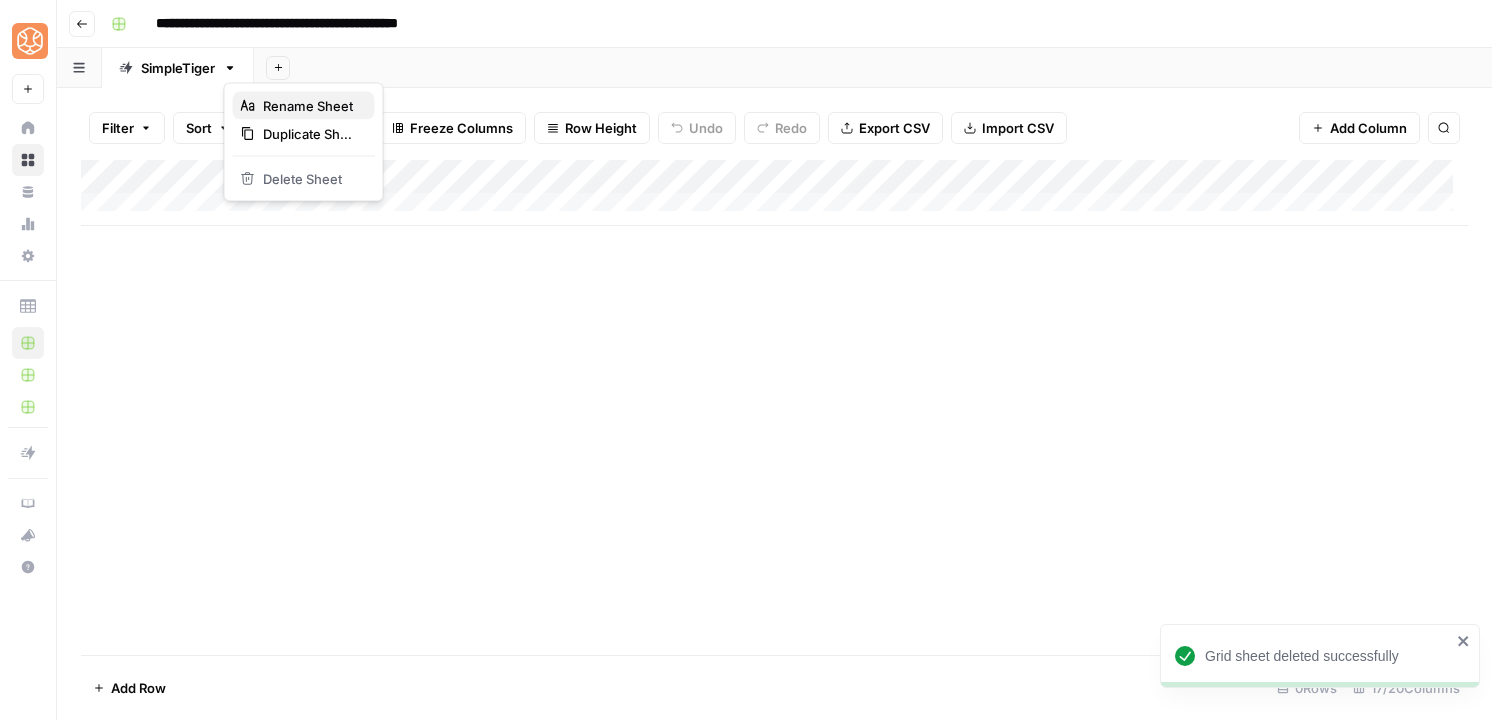 click on "Rename Sheet" at bounding box center (311, 106) 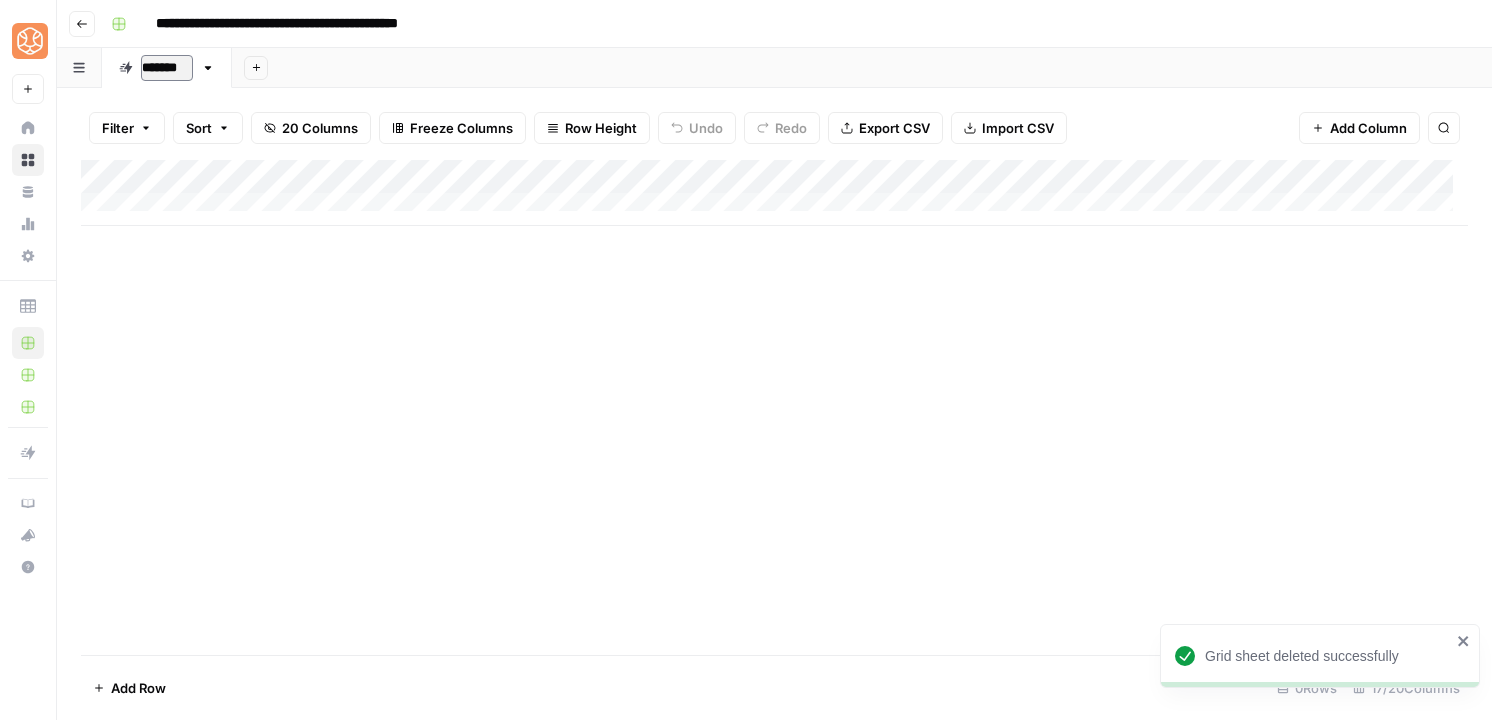 type on "********" 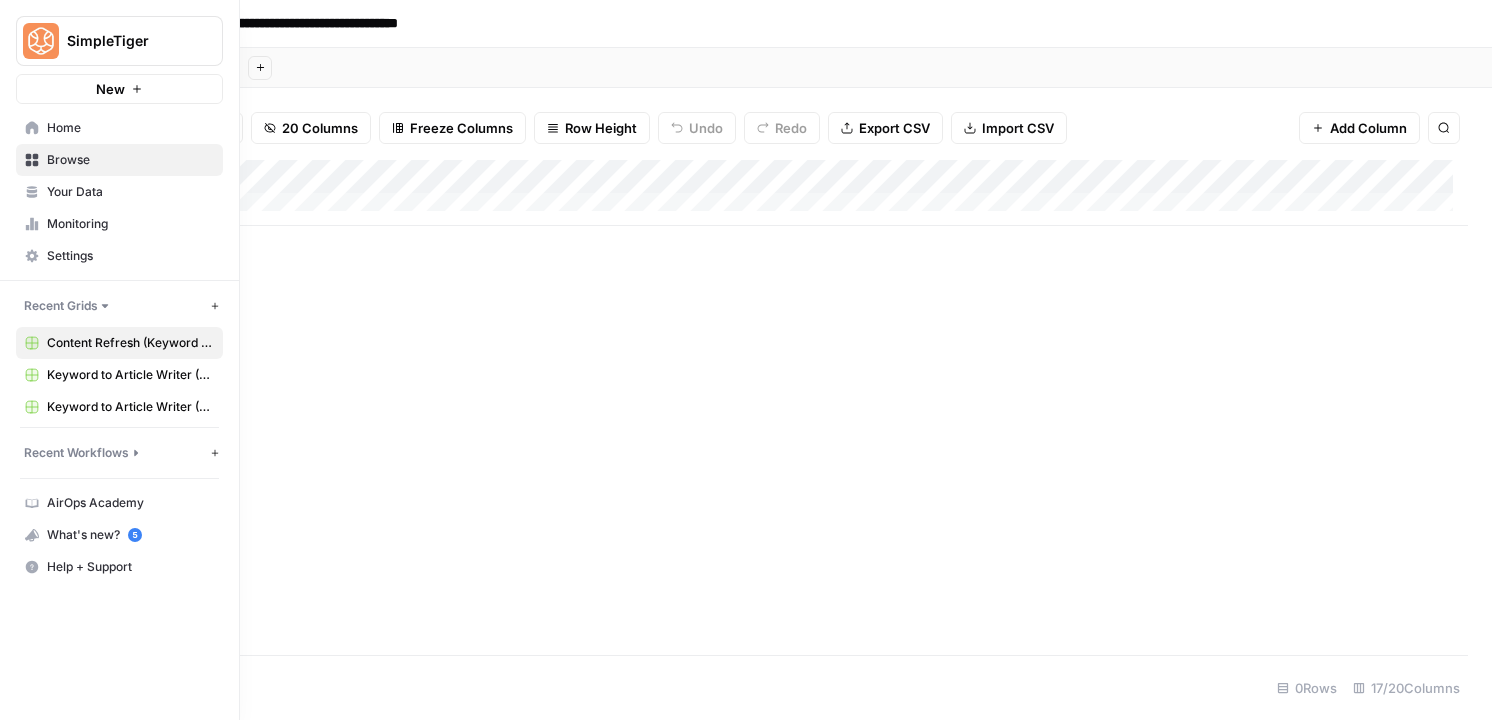 click on "Your Data" at bounding box center [130, 192] 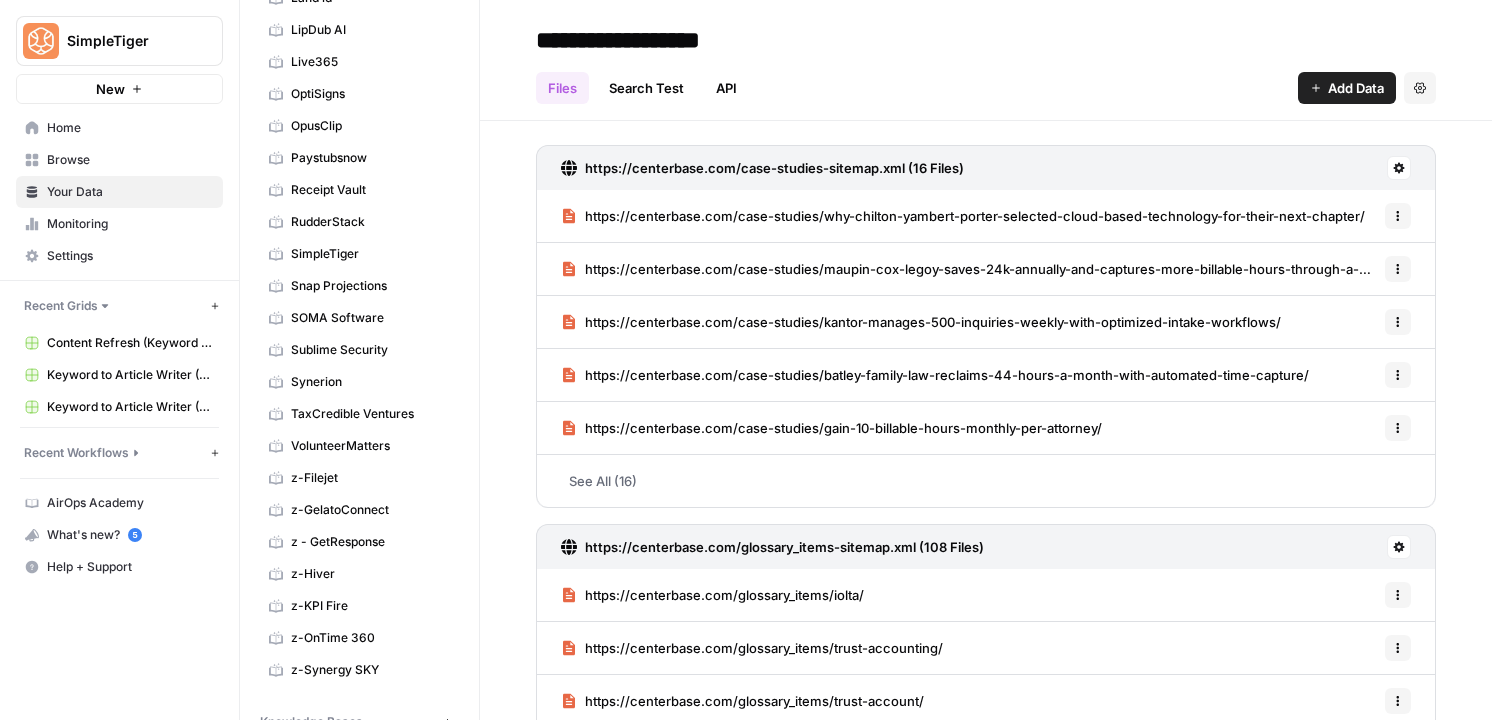 scroll, scrollTop: 713, scrollLeft: 0, axis: vertical 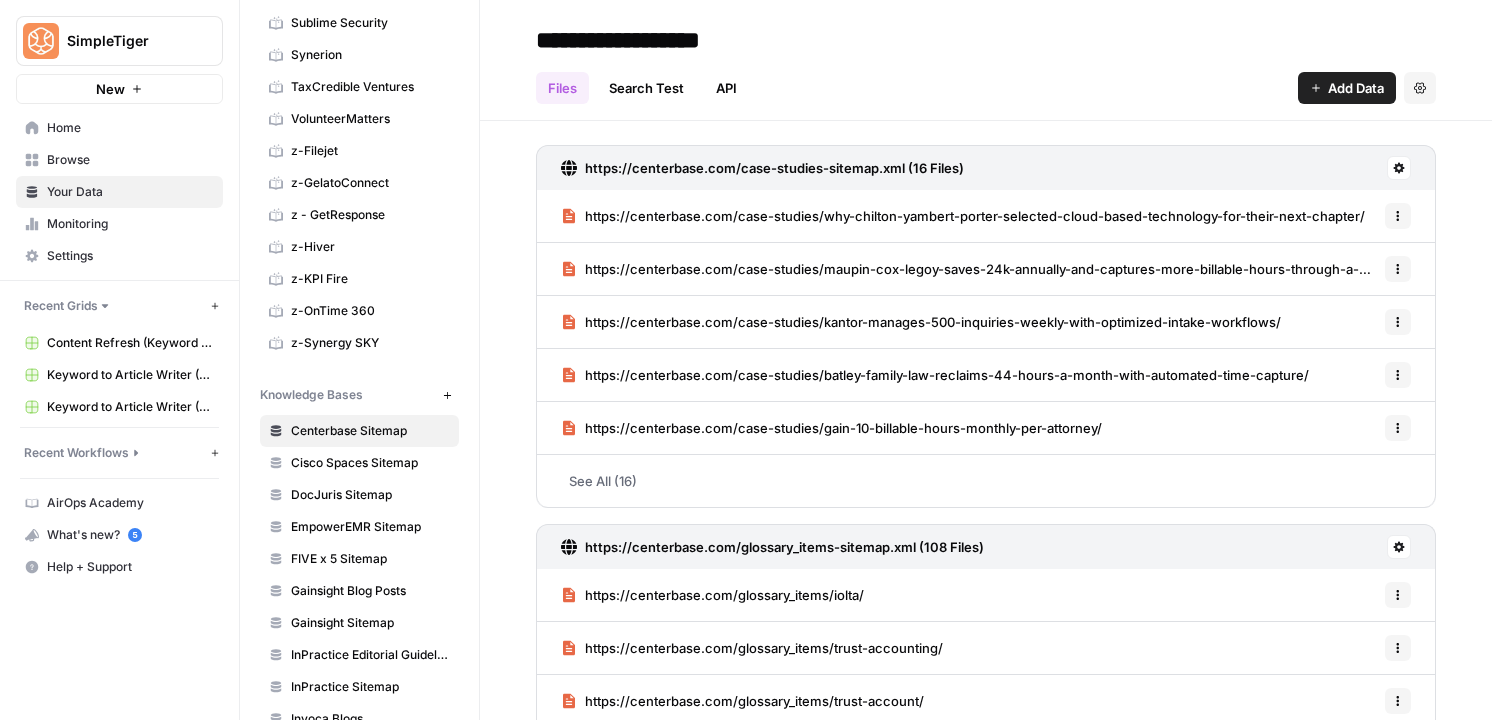 click on "DocJuris Sitemap" at bounding box center [359, 495] 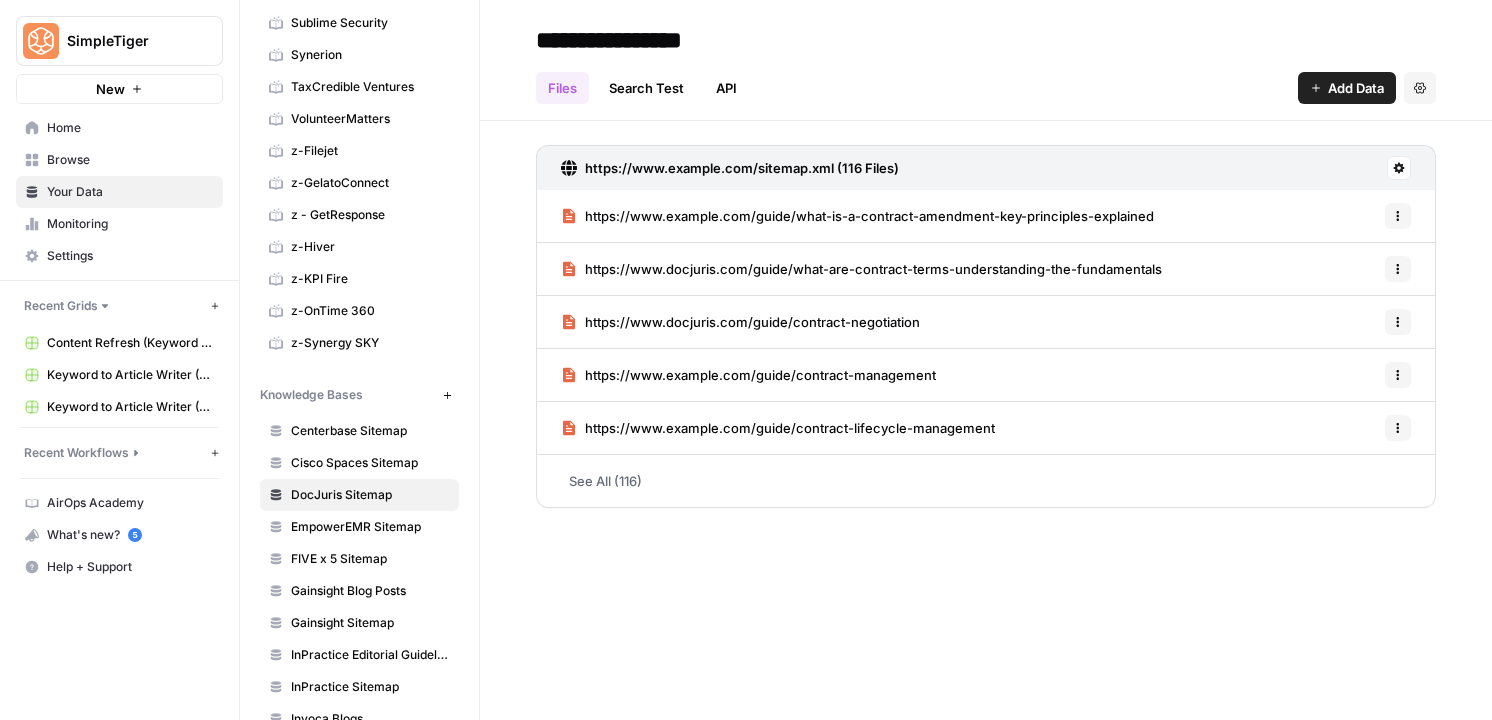 click on "Home" at bounding box center (119, 128) 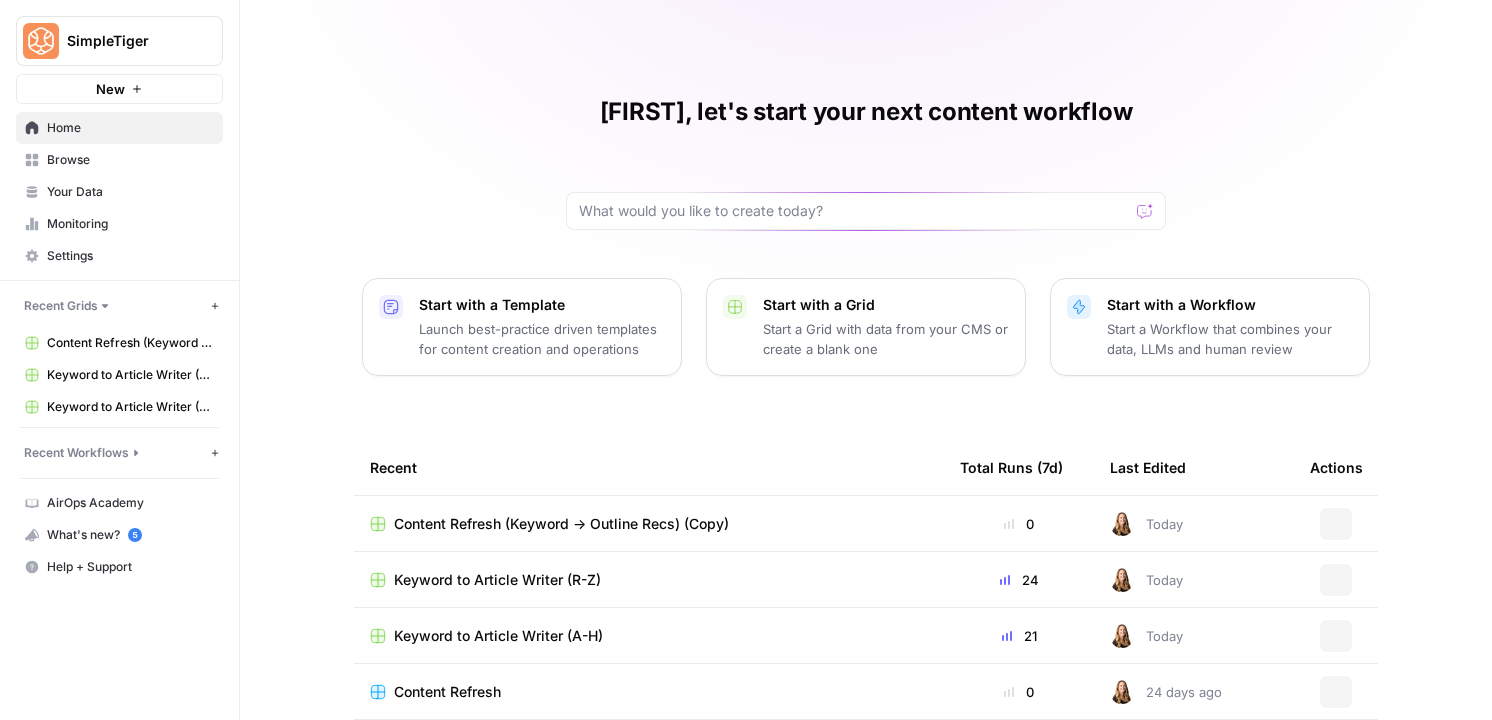 click on "Browse" at bounding box center [130, 160] 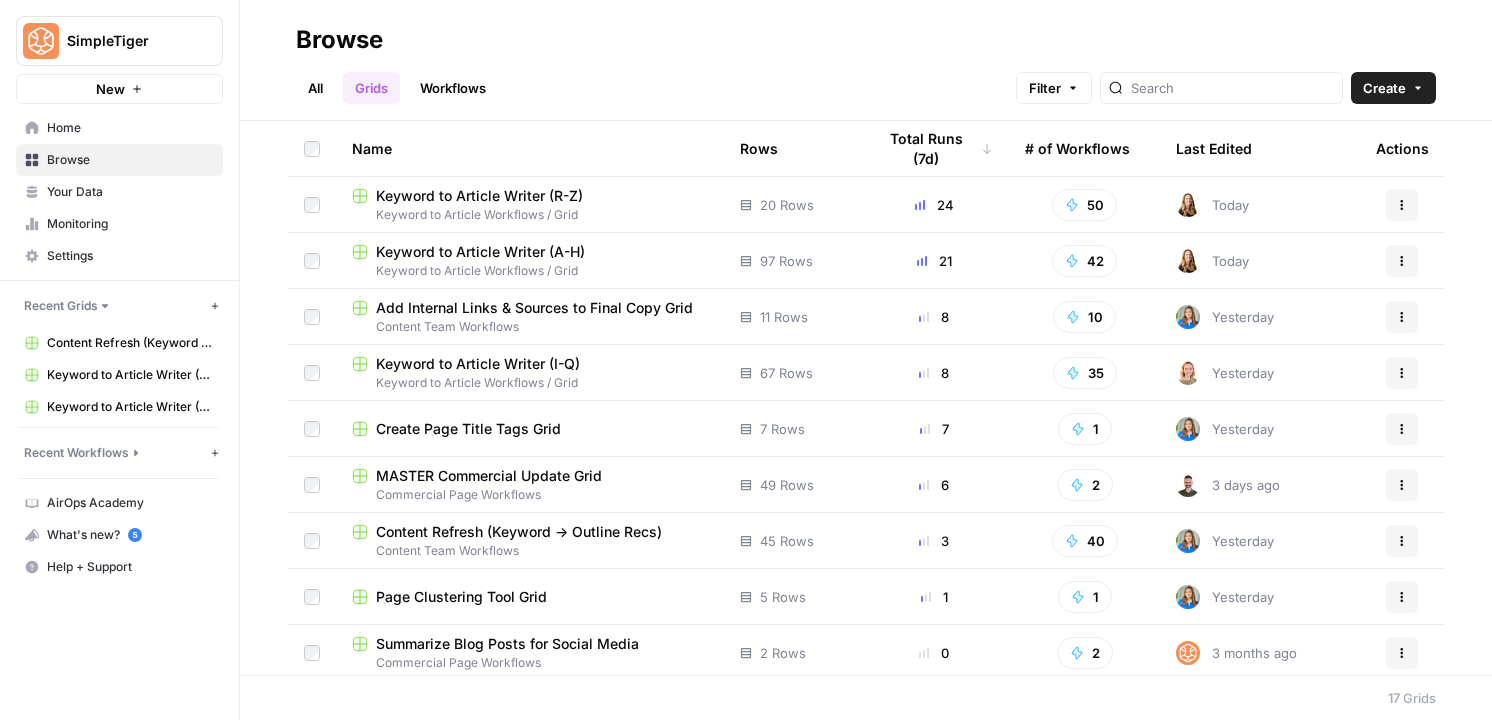 click on "Content Refresh (Keyword -> Outline Recs) (Copy)" at bounding box center (130, 343) 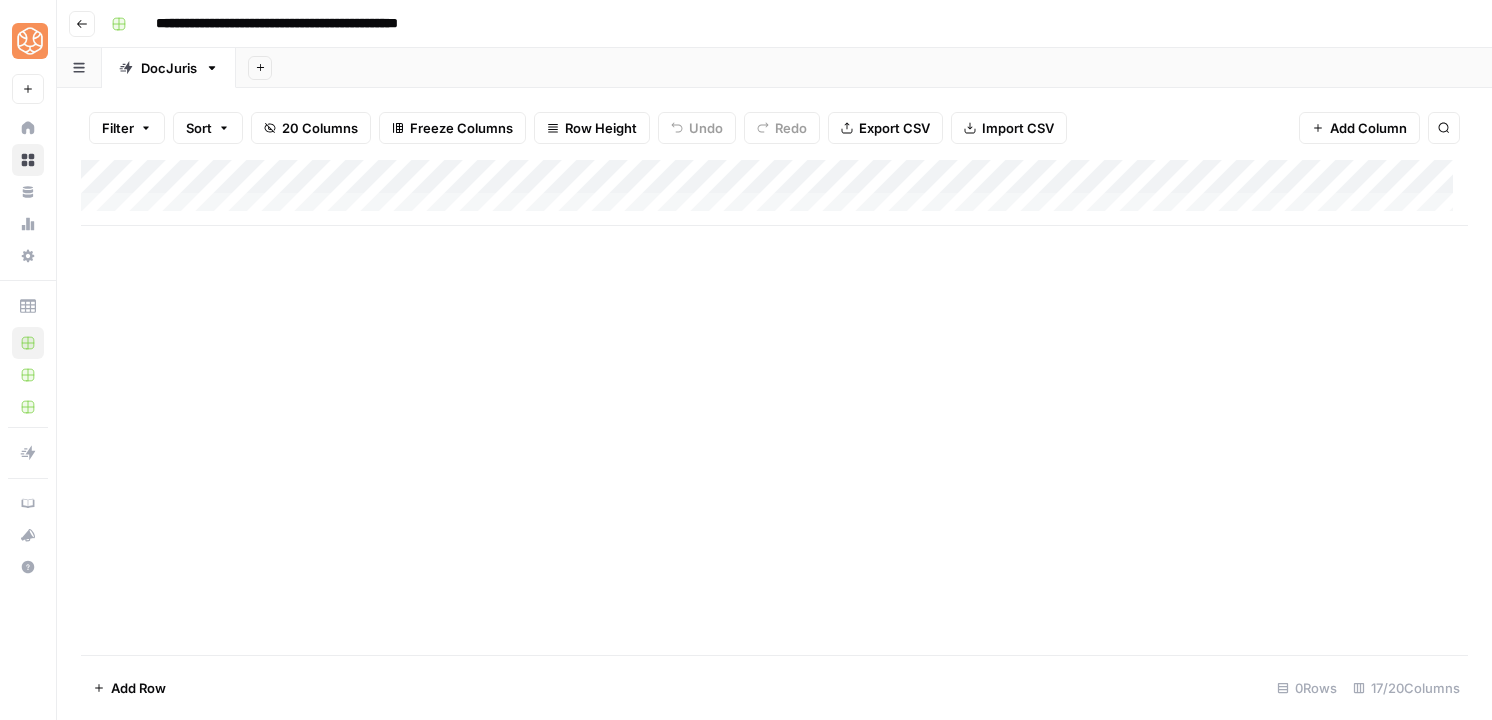click on "Add Column" at bounding box center (774, 193) 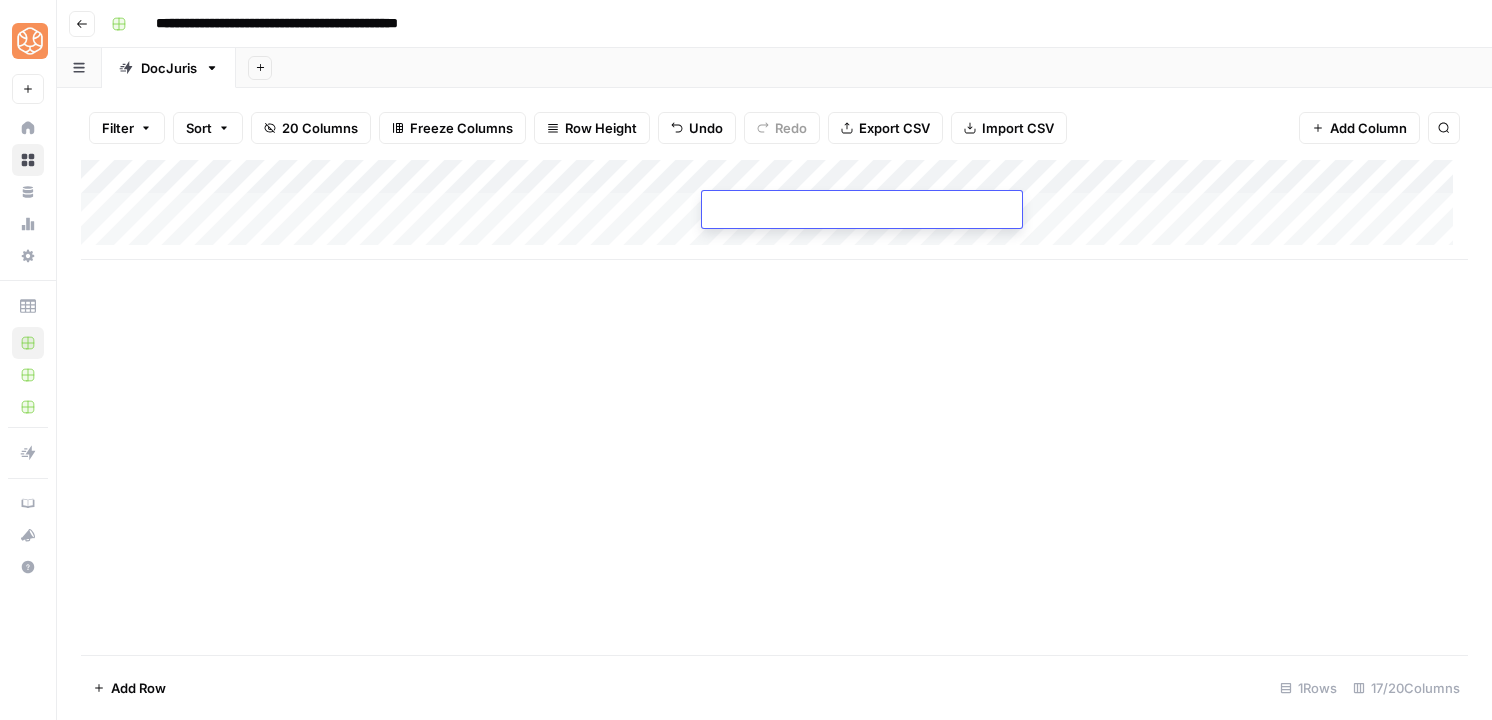 type on "****" 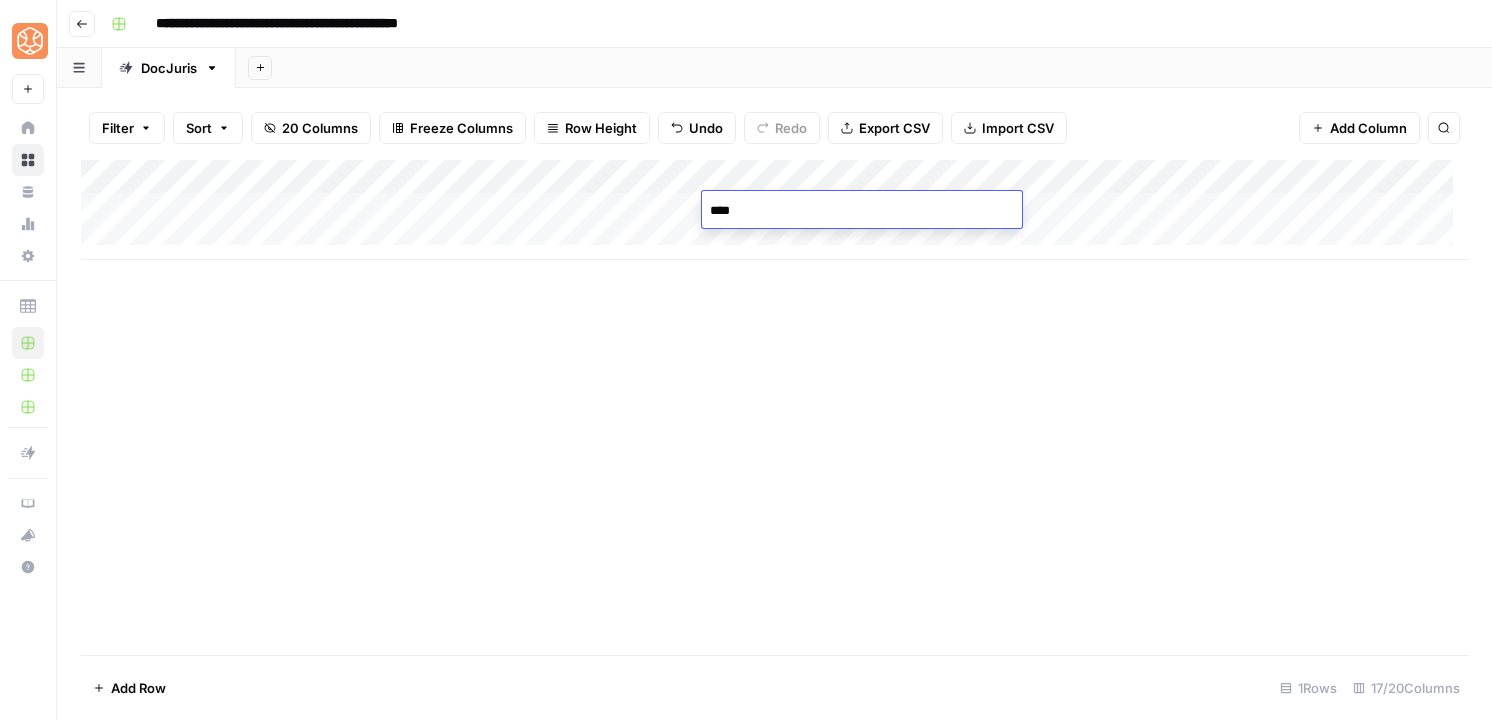 click on "Add Column" at bounding box center [774, 407] 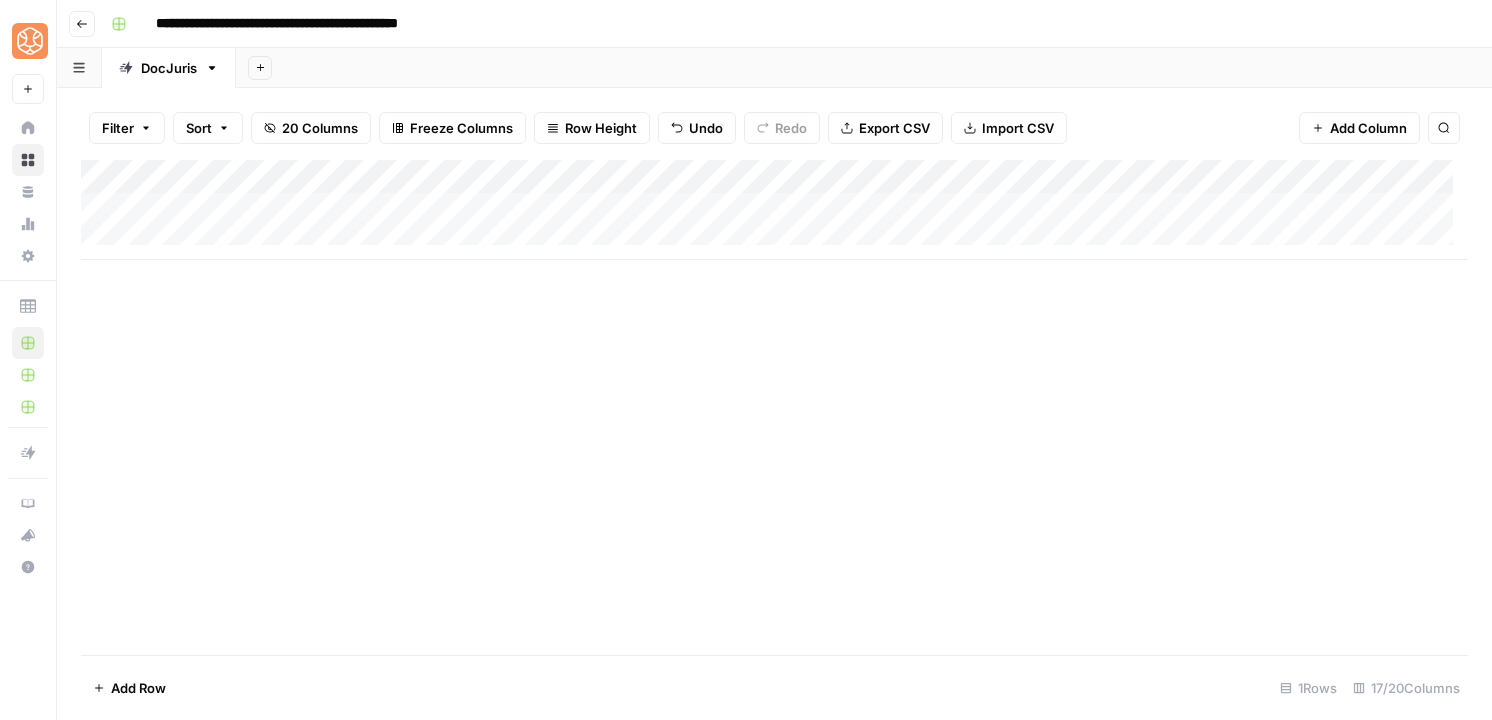 click on "Add Column" at bounding box center [774, 210] 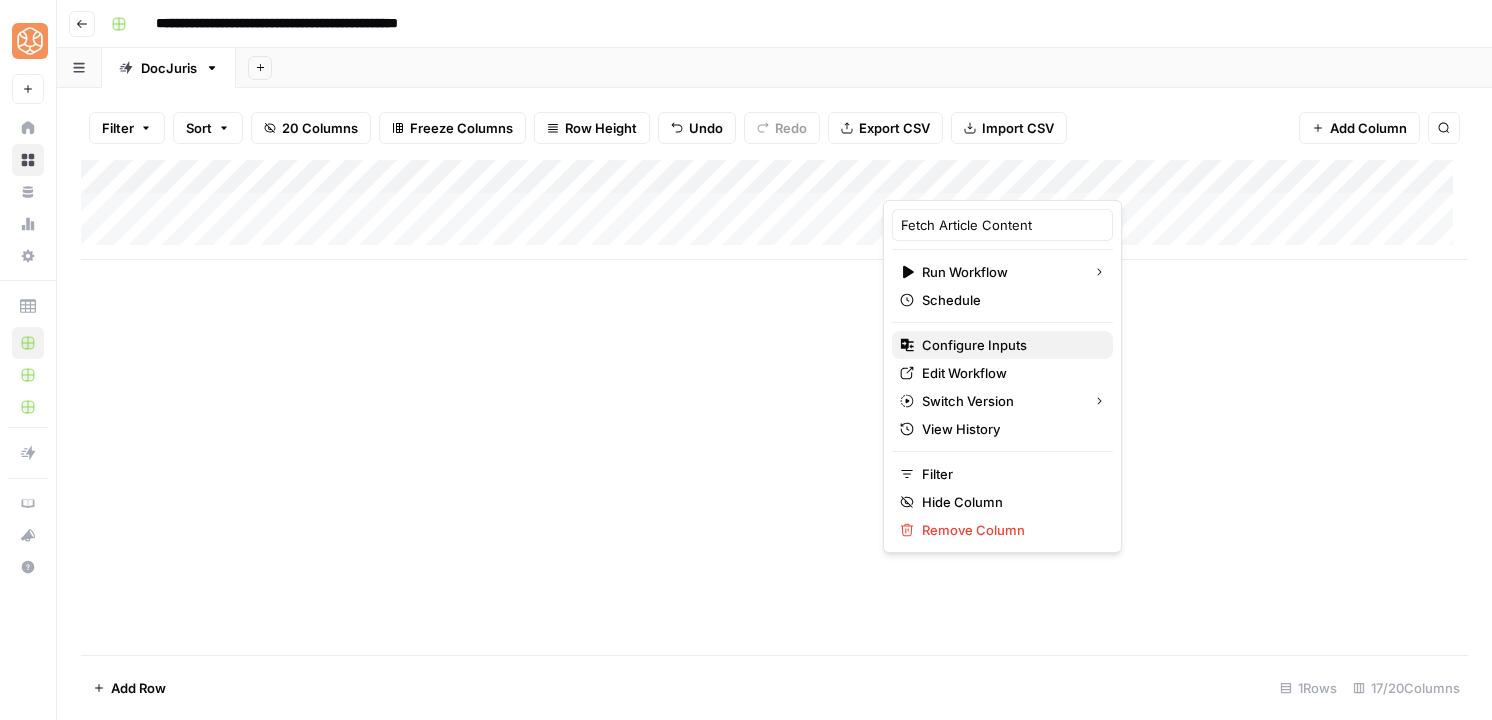 click on "Configure Inputs" at bounding box center (1009, 345) 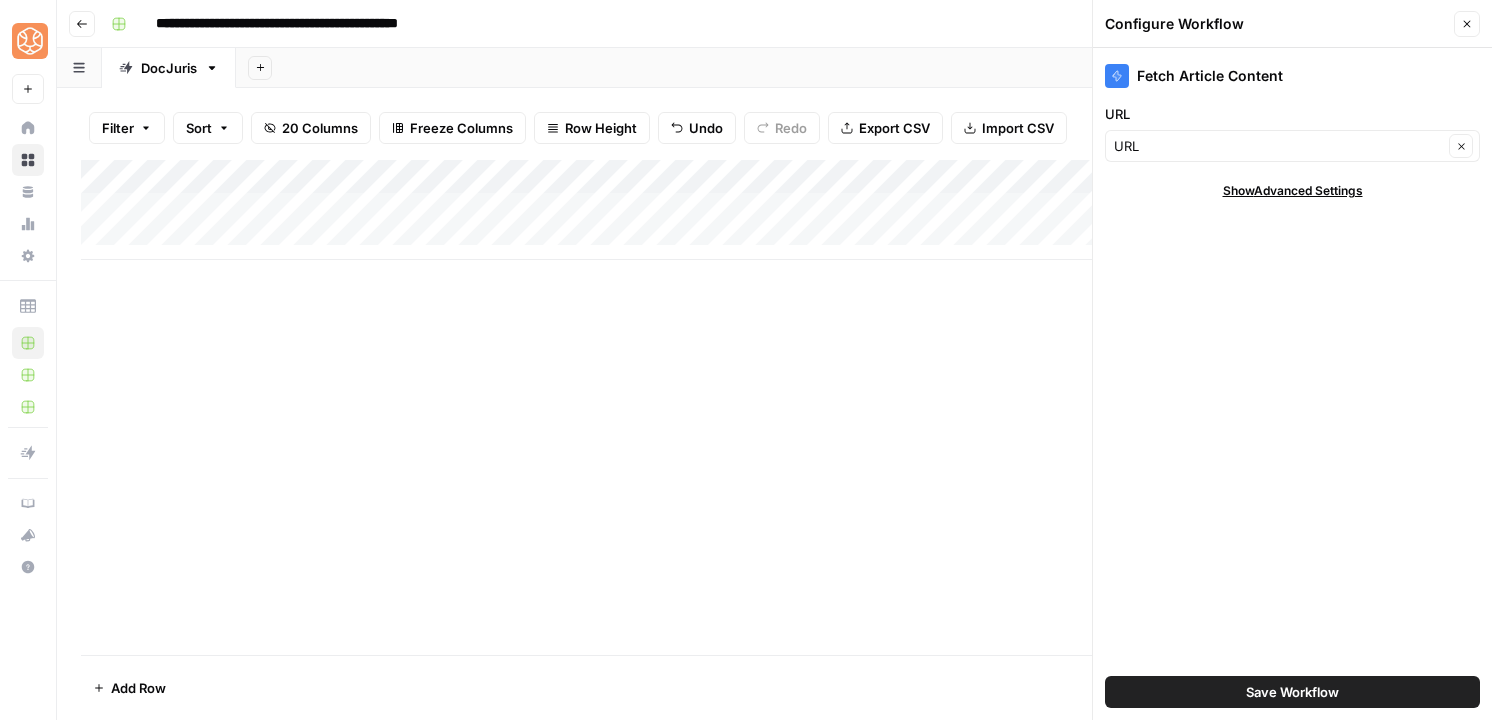 click on "Save Workflow" at bounding box center (1292, 692) 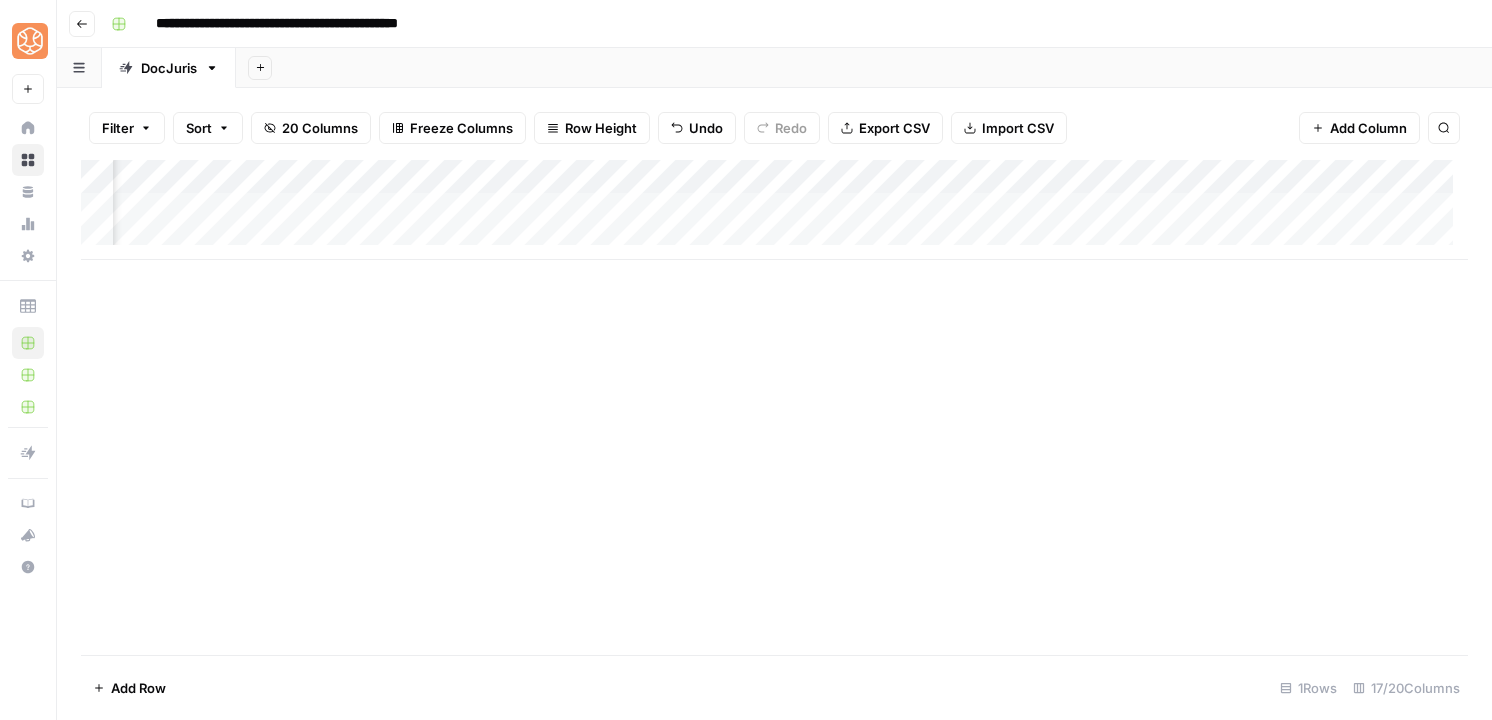 scroll, scrollTop: 0, scrollLeft: 896, axis: horizontal 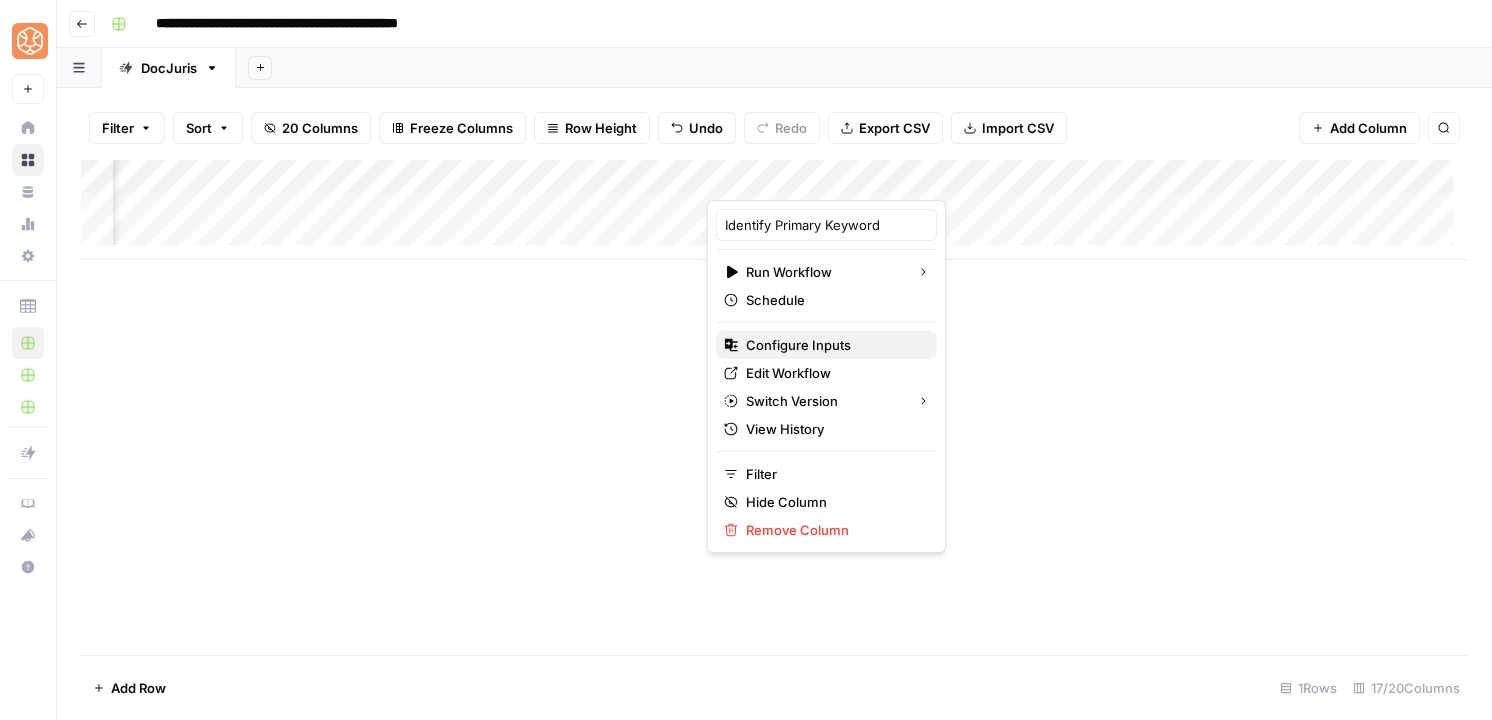 click on "Configure Inputs" at bounding box center [833, 345] 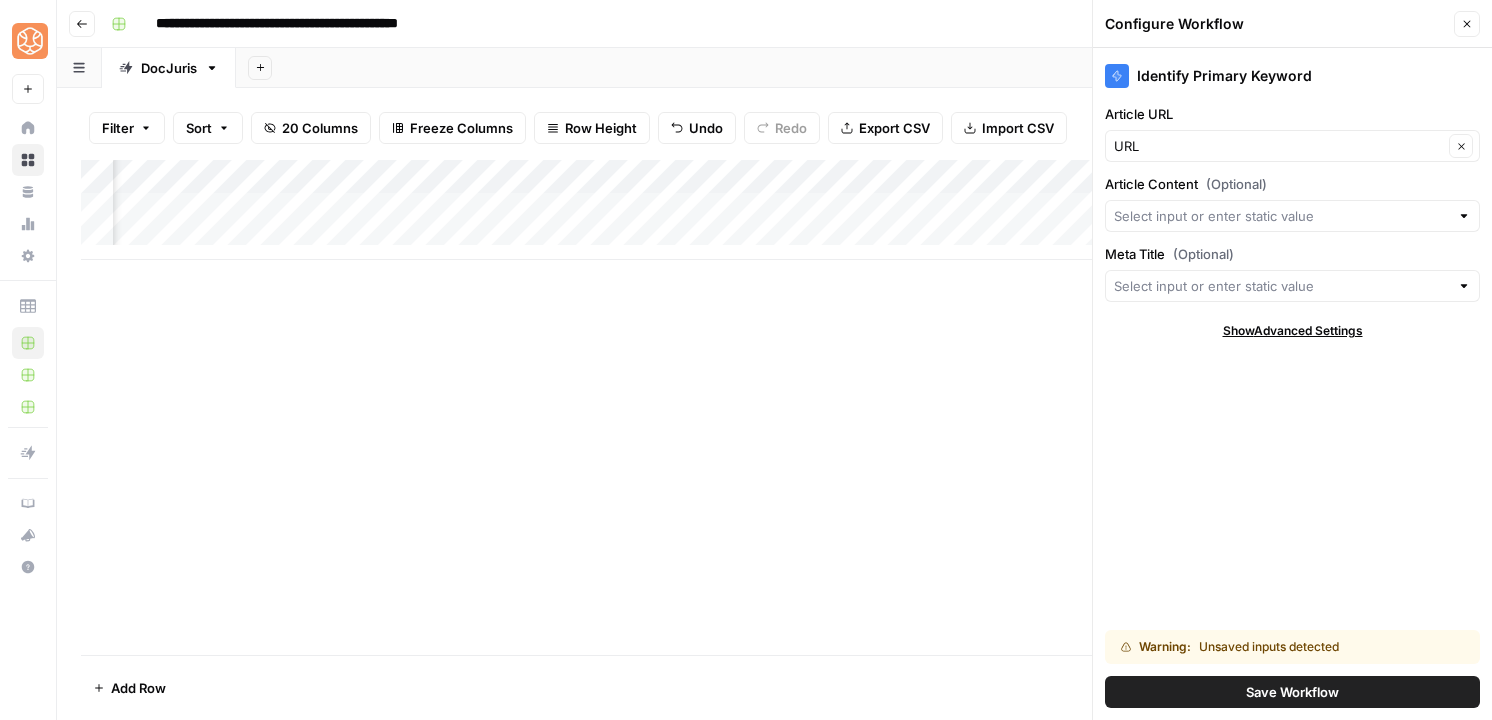 click on "Save Workflow" at bounding box center (1292, 692) 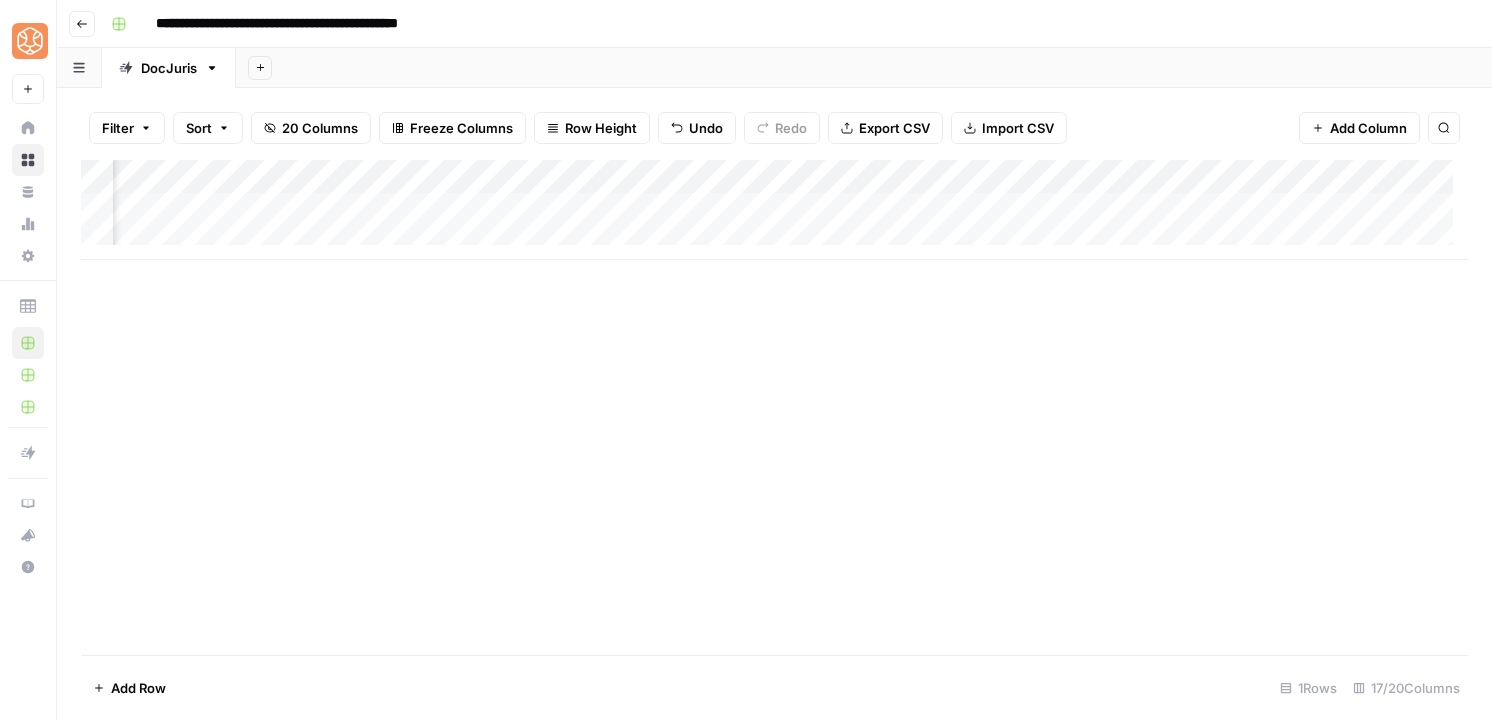 scroll, scrollTop: 0, scrollLeft: 1528, axis: horizontal 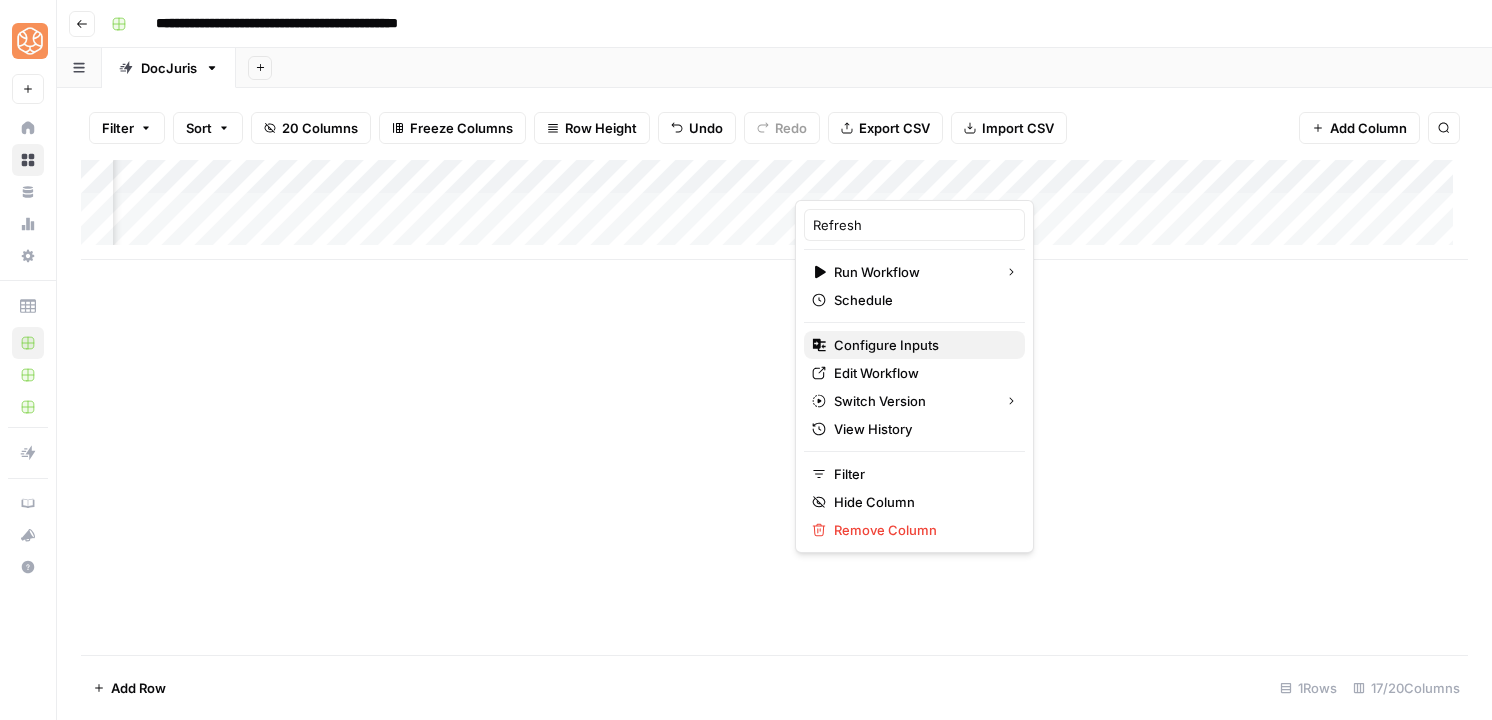 drag, startPoint x: 873, startPoint y: 333, endPoint x: 894, endPoint y: 336, distance: 21.213203 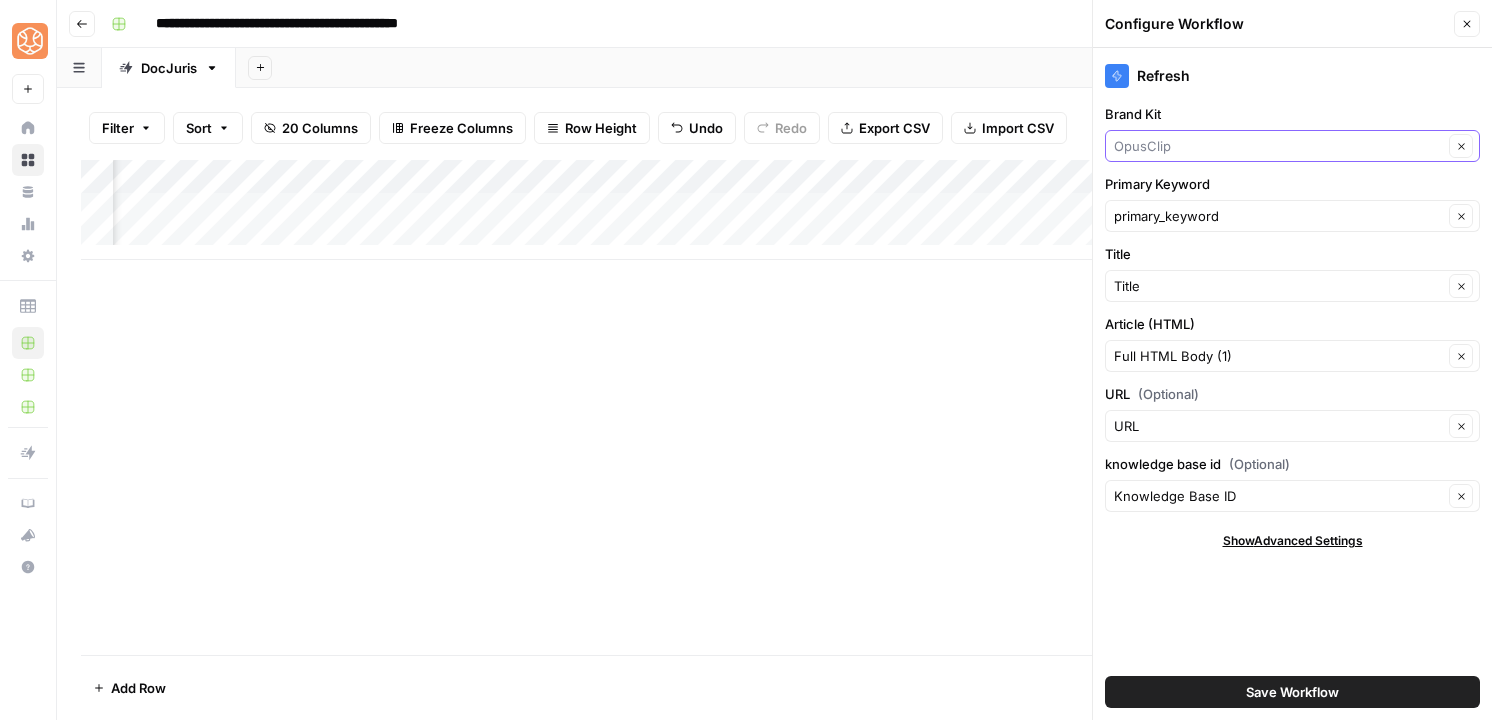 click on "Brand Kit" at bounding box center [1278, 146] 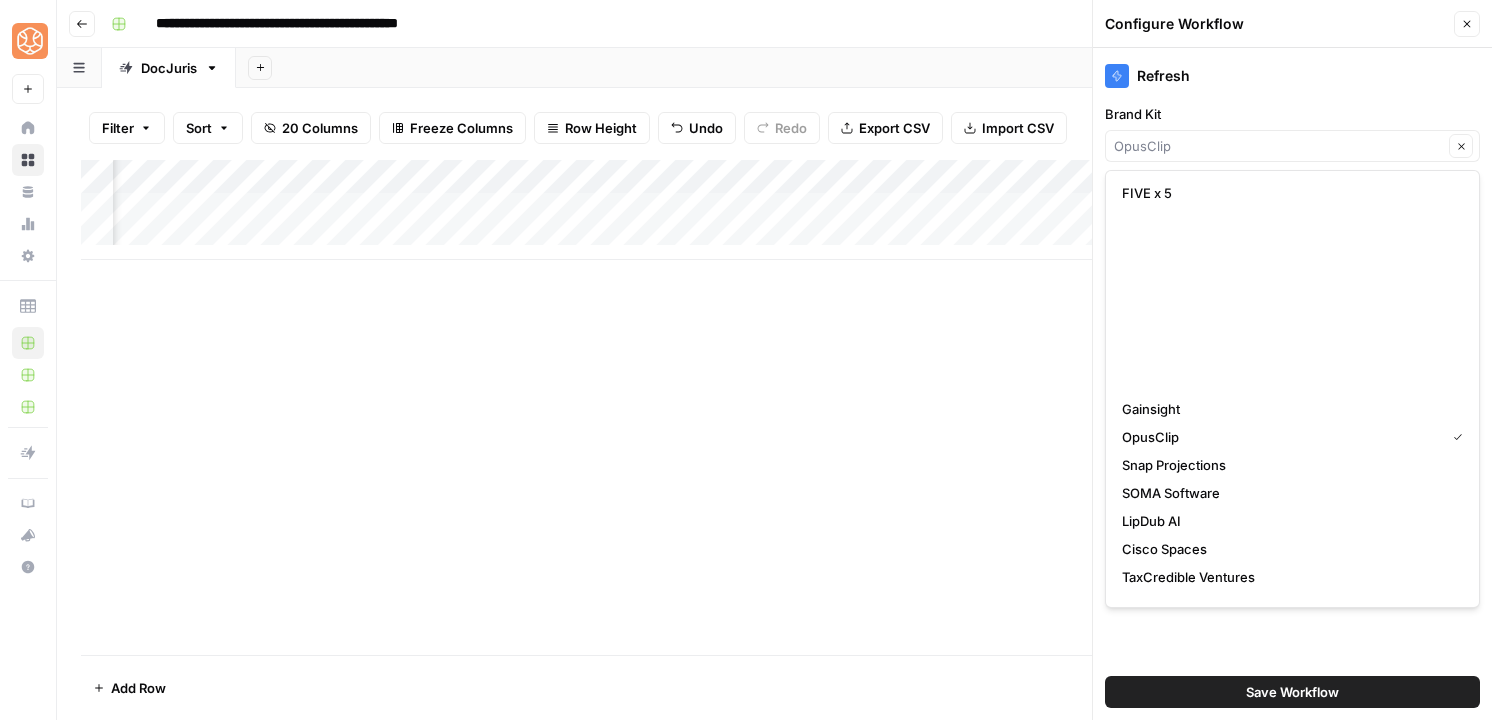 scroll, scrollTop: 0, scrollLeft: 0, axis: both 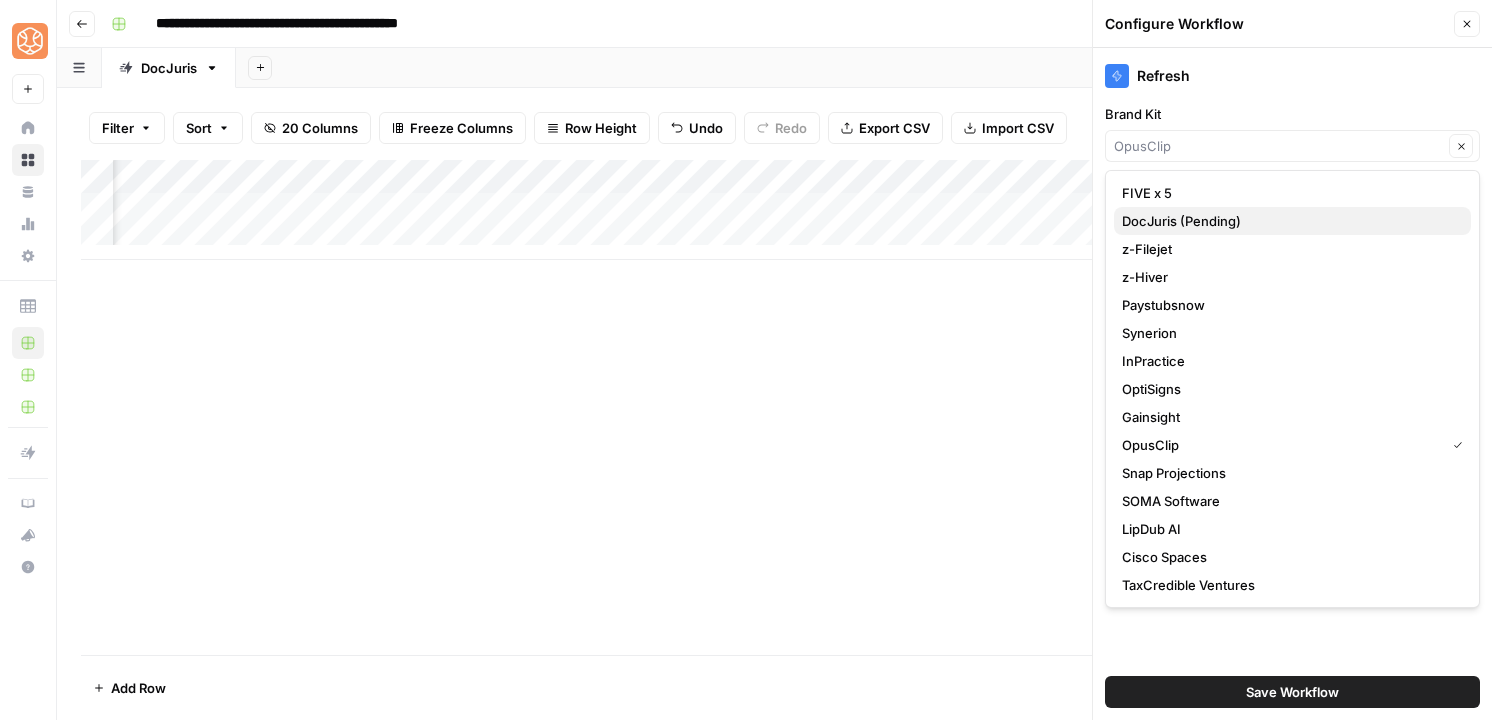 click on "DocJuris (Pending)" at bounding box center (1288, 221) 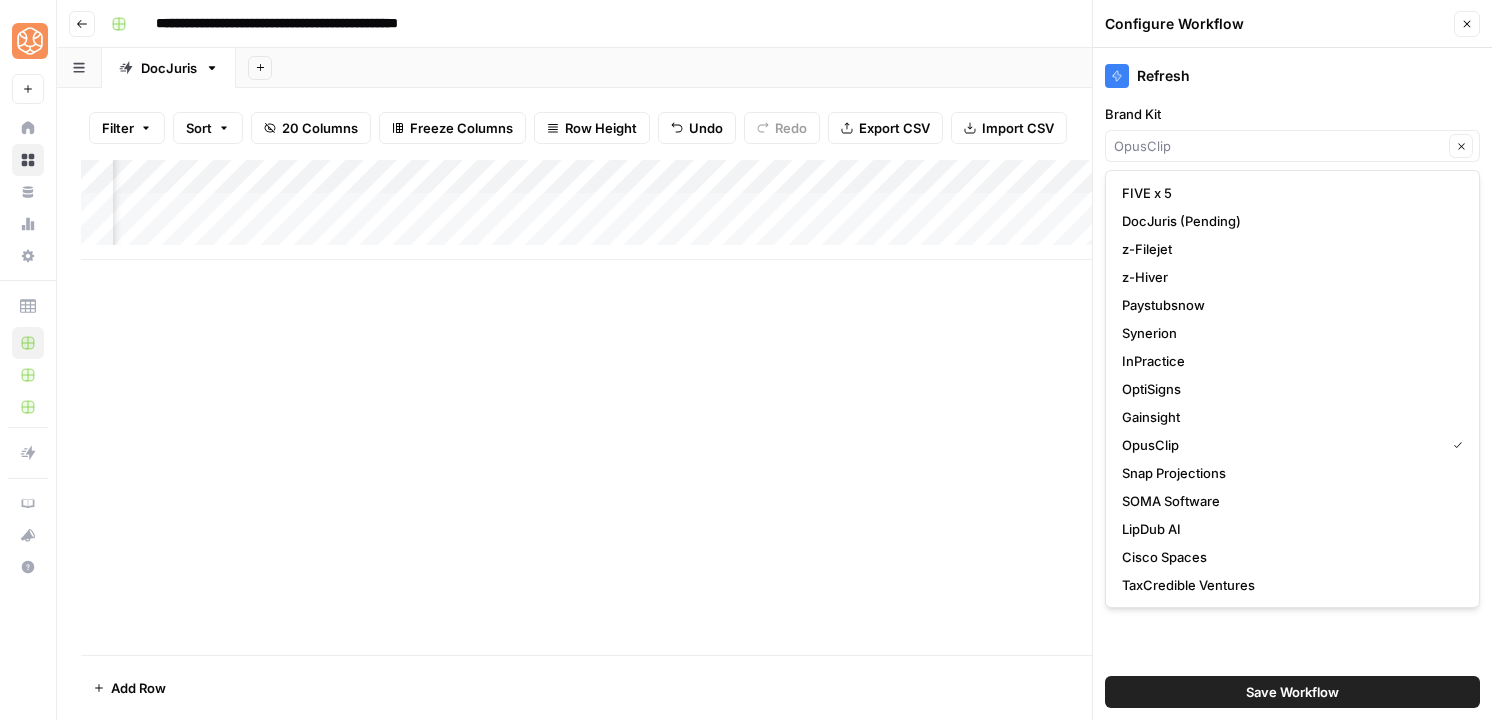 type on "DocJuris (Pending)" 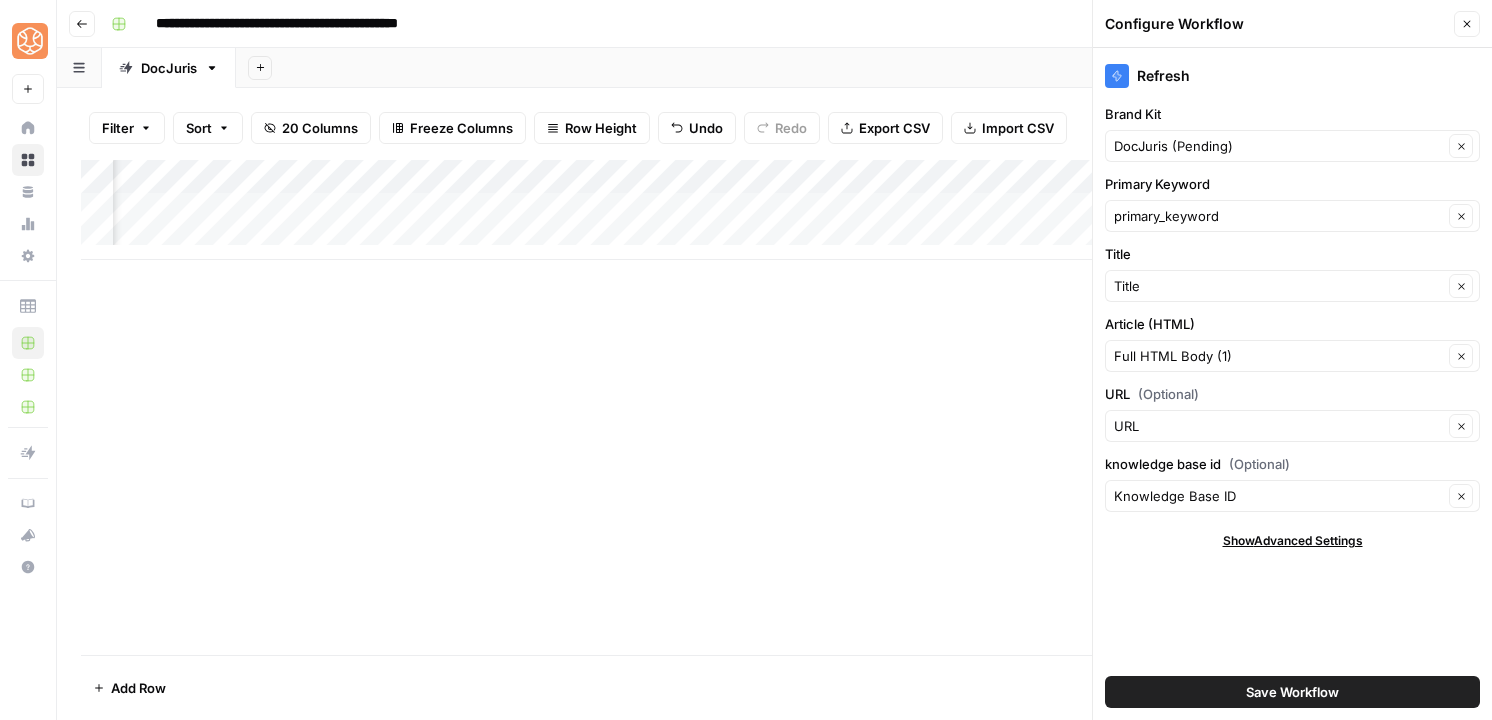 click on "Save Workflow" at bounding box center (1292, 692) 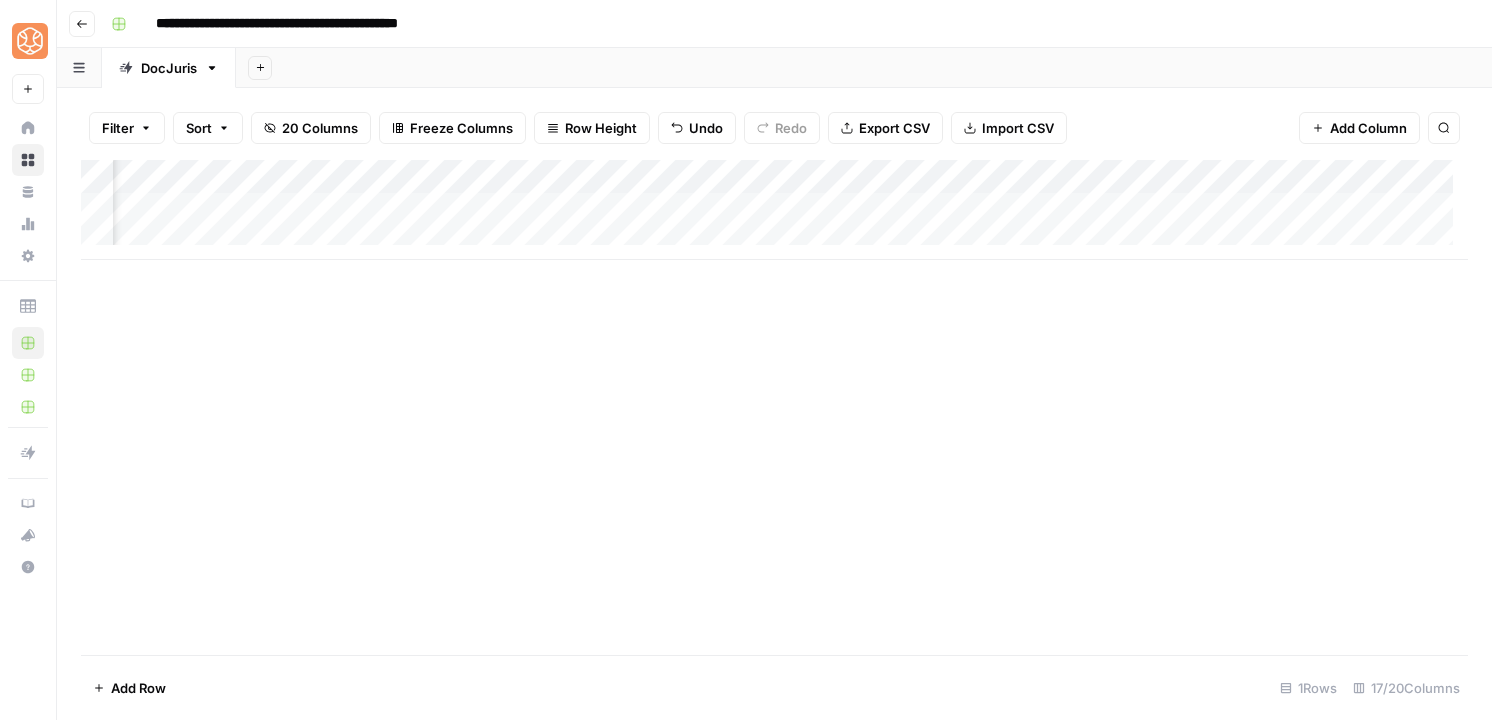 scroll, scrollTop: 0, scrollLeft: 0, axis: both 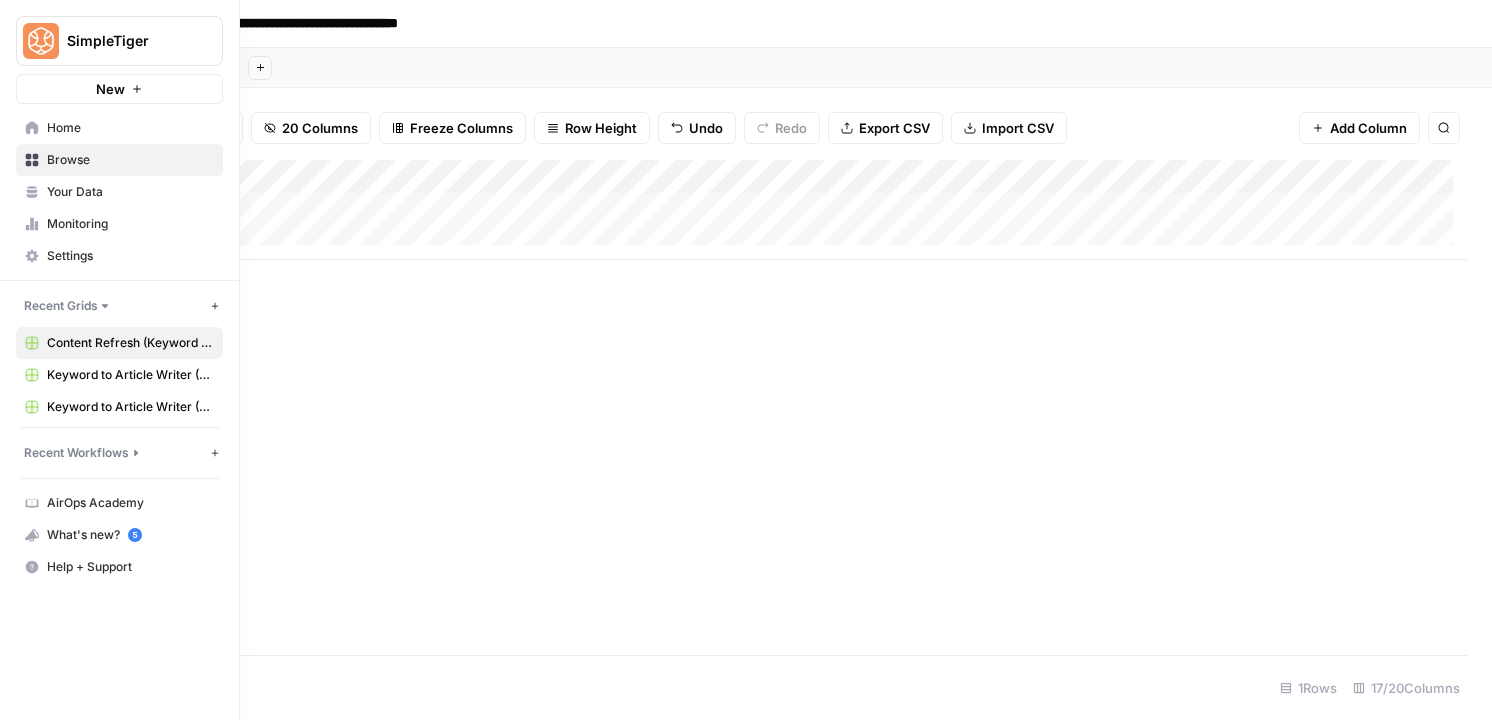 click on "Home" at bounding box center (119, 128) 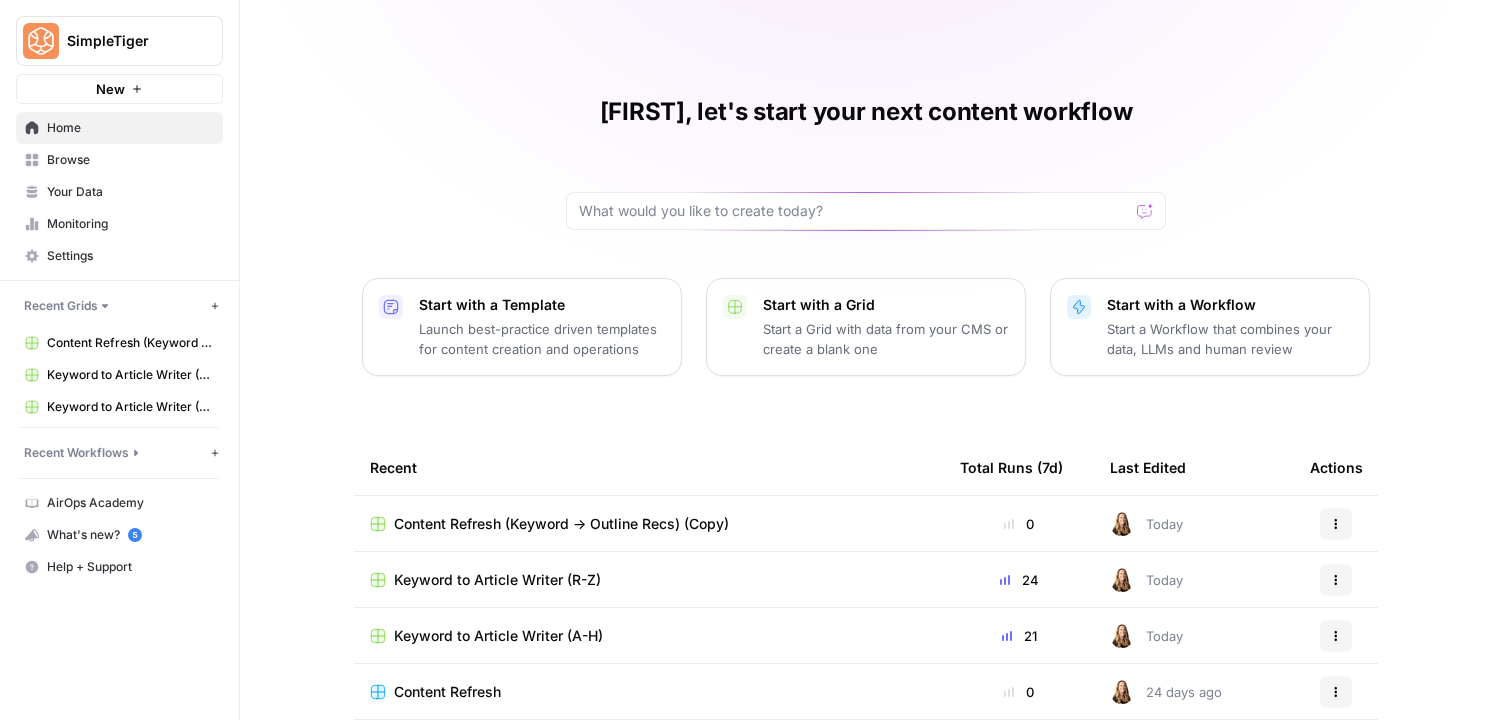 click on "Browse" at bounding box center [130, 160] 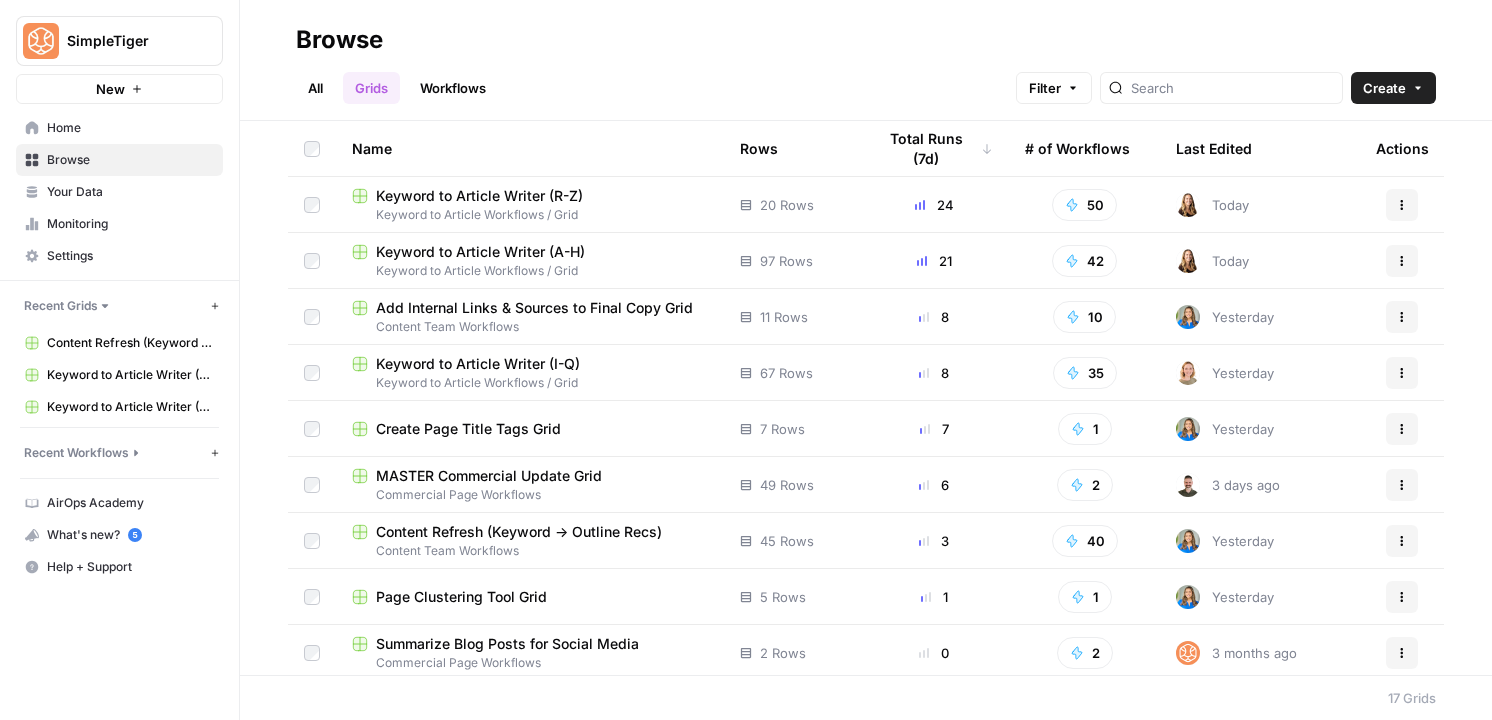 click on "Your Data" at bounding box center [119, 192] 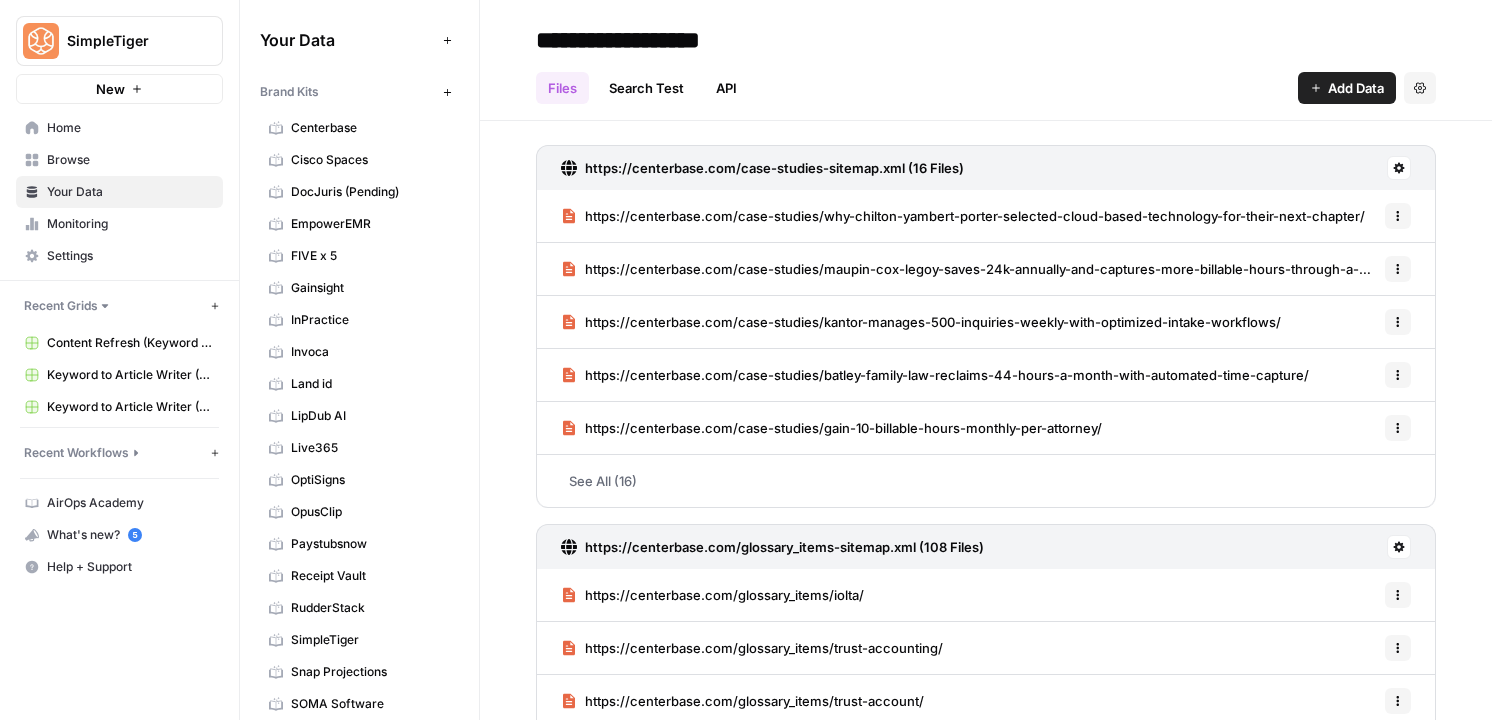 click on "DocJuris (Pending)" at bounding box center [370, 192] 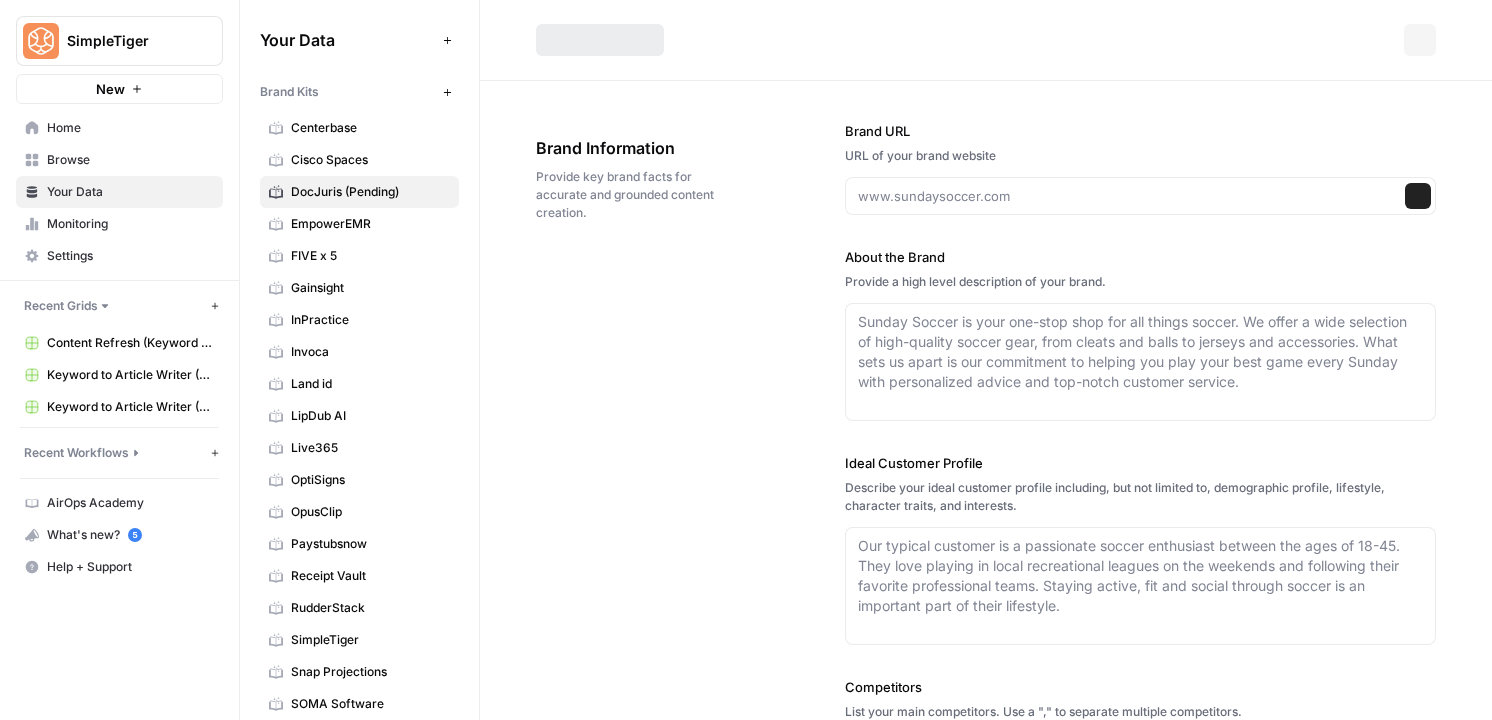 type on "https://www.docjuris.com/" 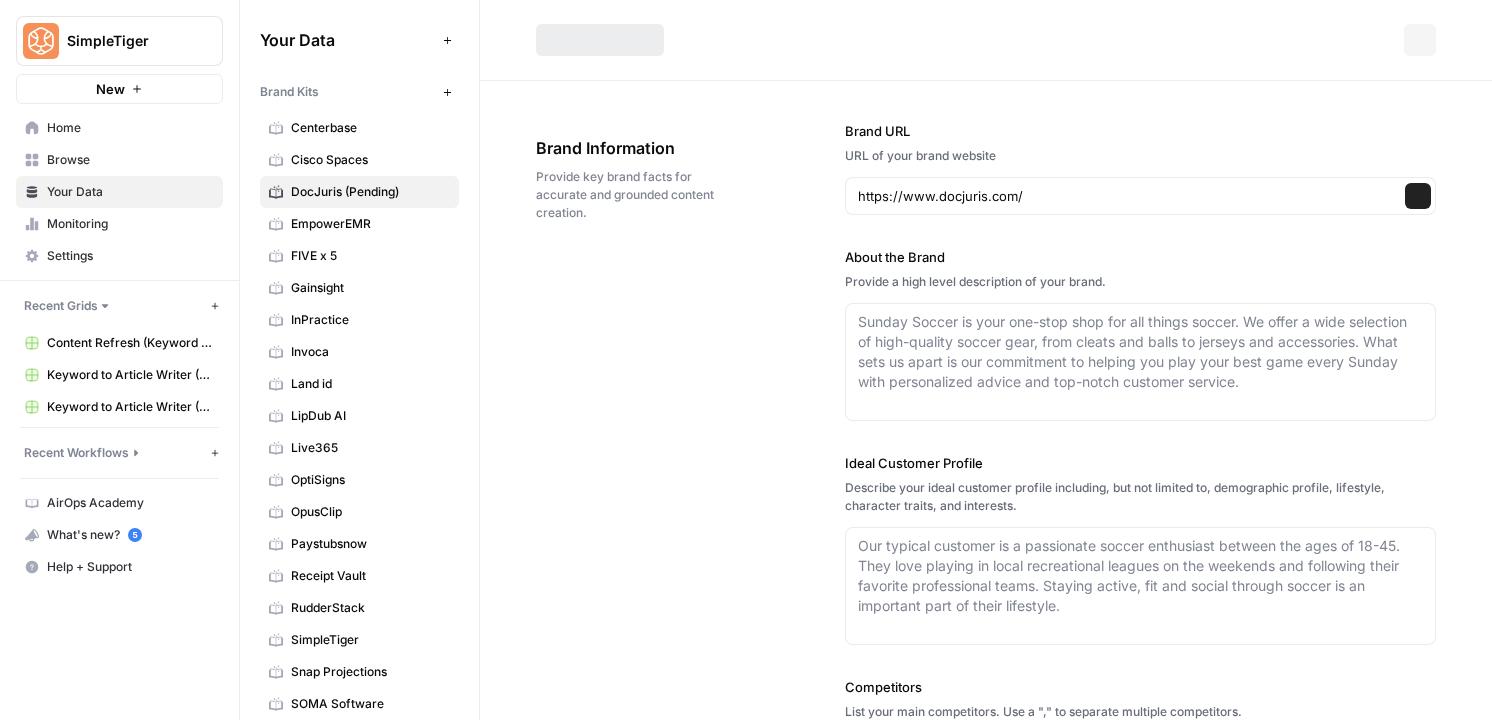 type on "DocJuris offers an AI-powered contract negotiation platform designed to reduce the time and complexity involved in reviewing and finalizing contracts. The software provides advanced tools for contract authoring, review, amendment, and management, all while promoting consistency and collaboration across teams. With analytics-driven insights, customizable AI models, and playbook templates, DocJuris helps organizations optimize their contract processes and make more informed decisions. The platform integrates seamlessly with popular business applications, making it a flexible solution for legal, procurement, and sales operations. Recognized by industry awards, DocJuris is trusted by leading enterprises to simplify and accelerate contract workflows." 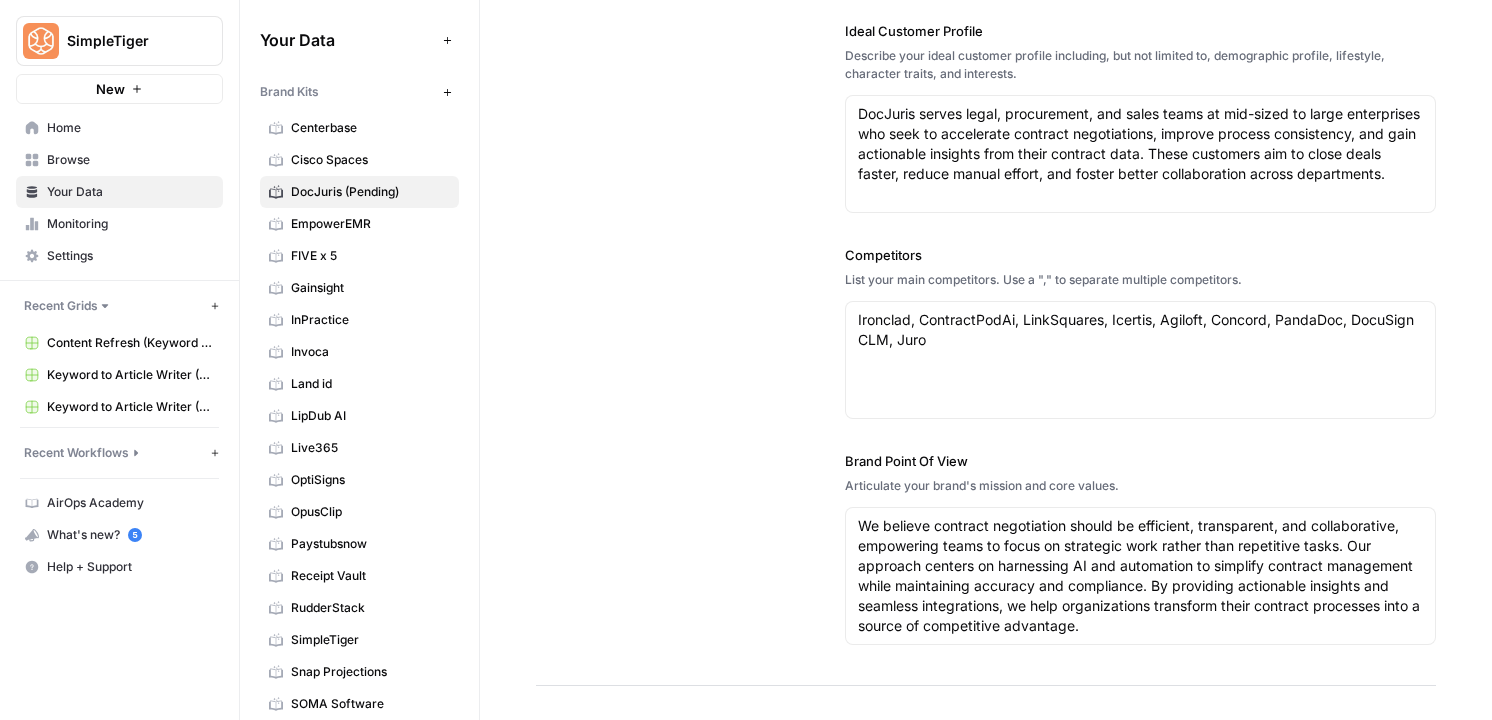 scroll, scrollTop: 595, scrollLeft: 0, axis: vertical 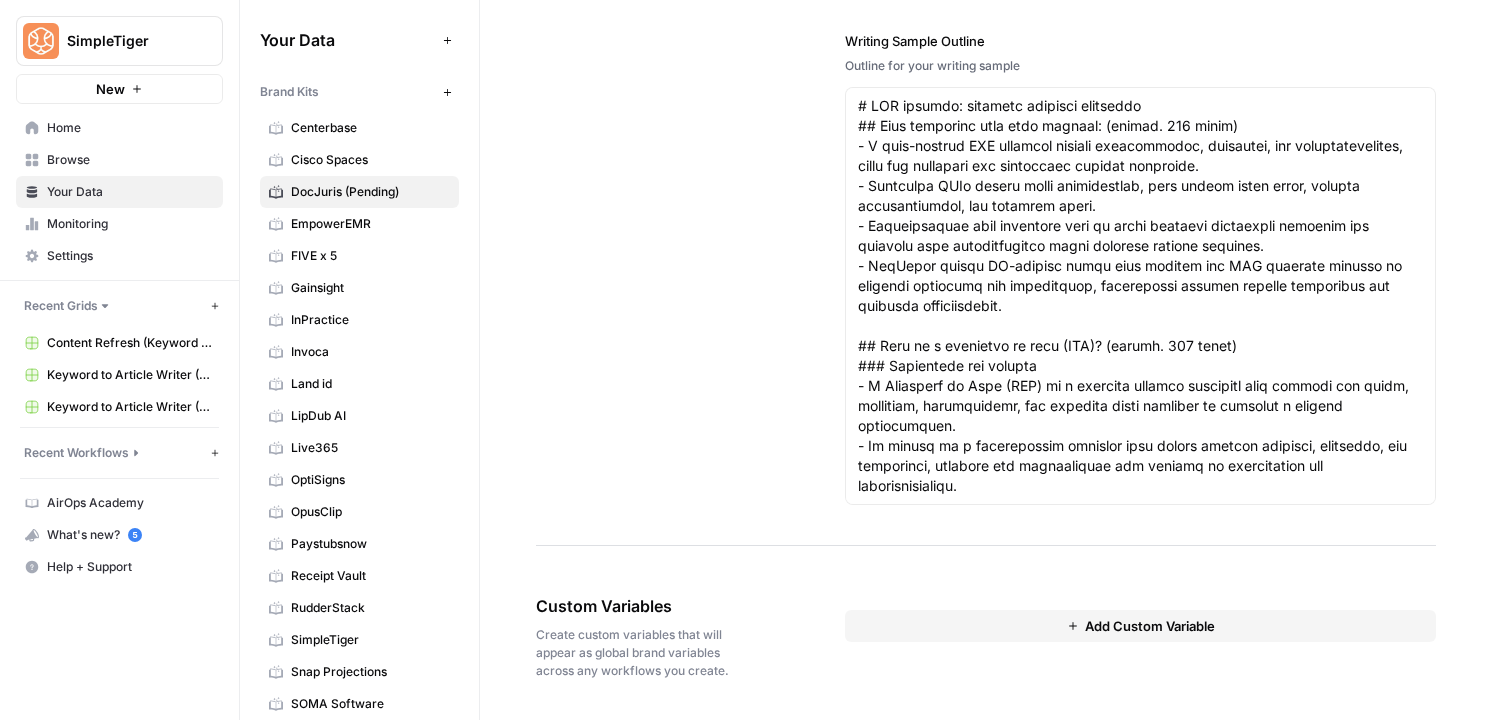 click on "Add Custom Variable" at bounding box center [1140, 626] 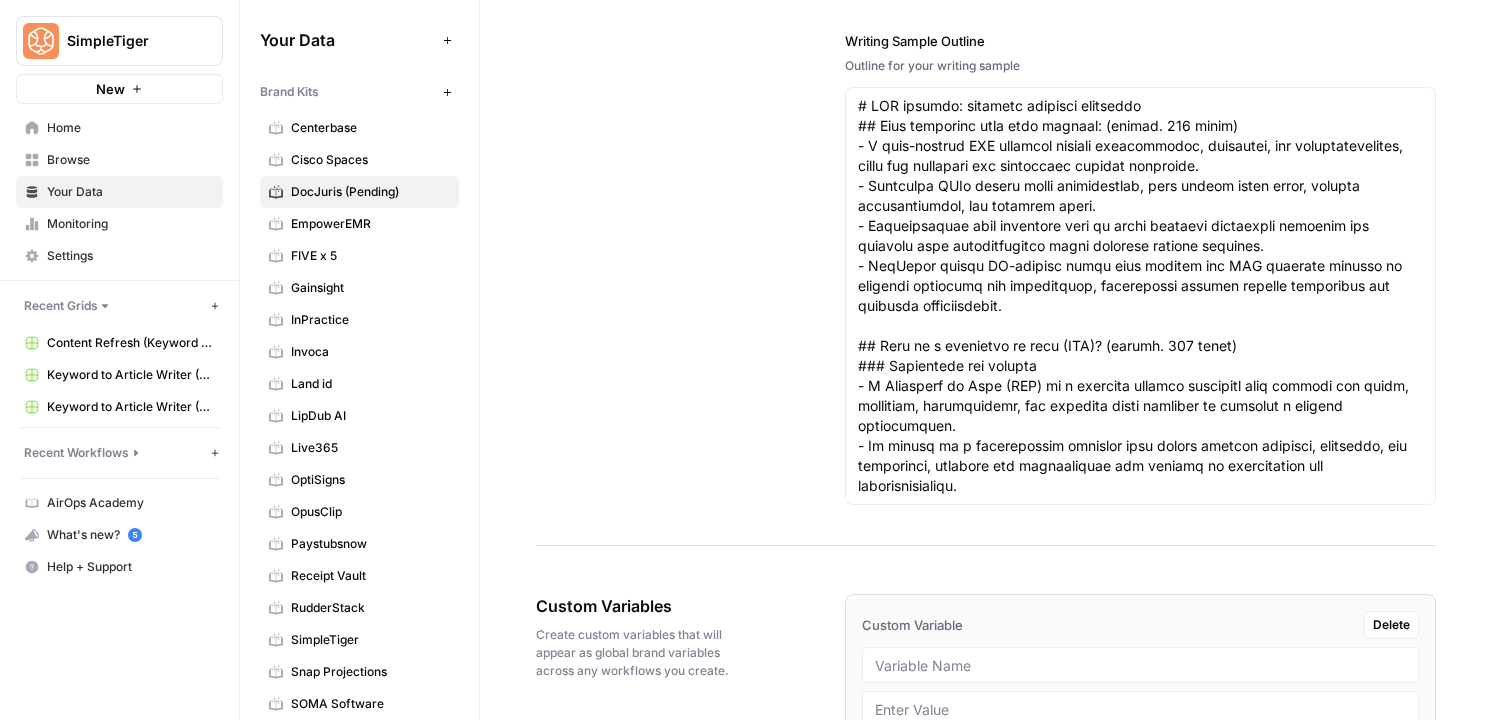 scroll, scrollTop: 3276, scrollLeft: 0, axis: vertical 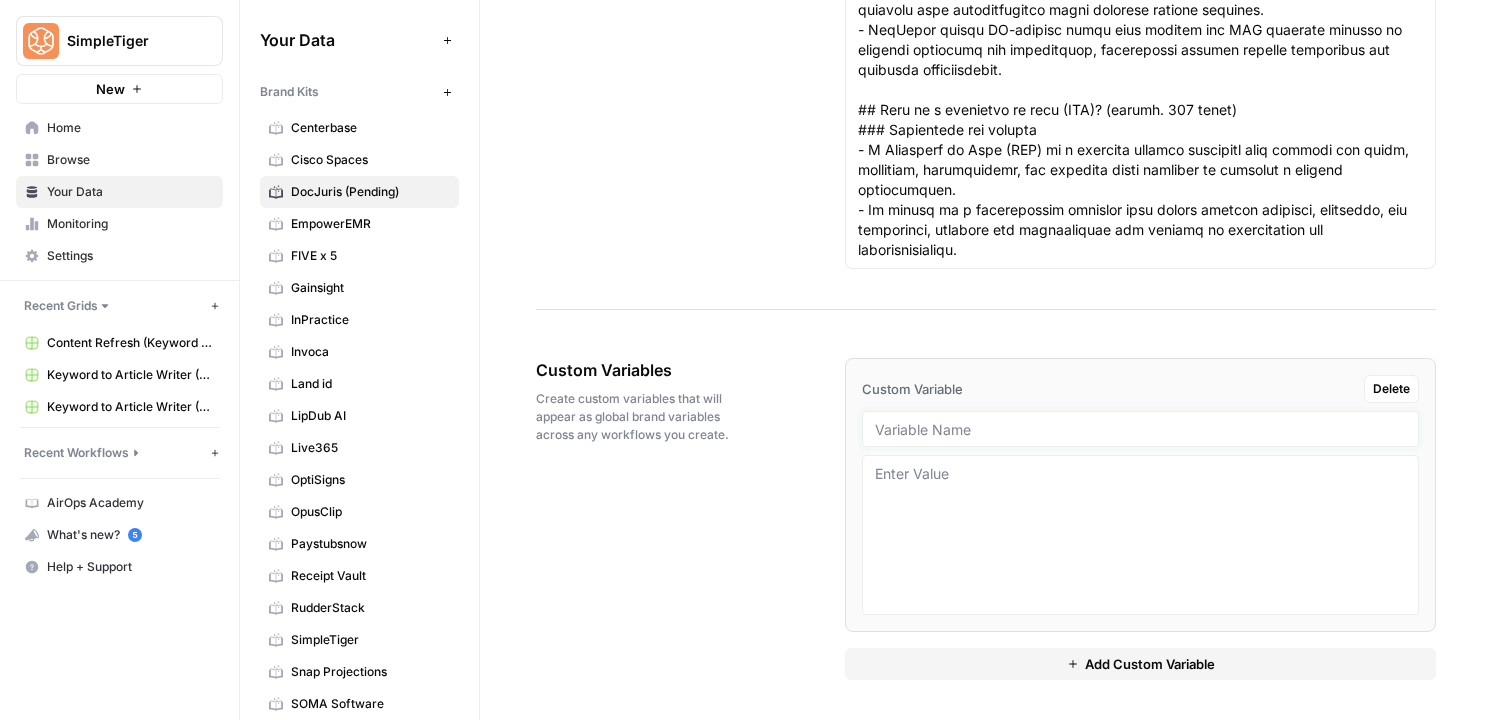 click at bounding box center (1140, 429) 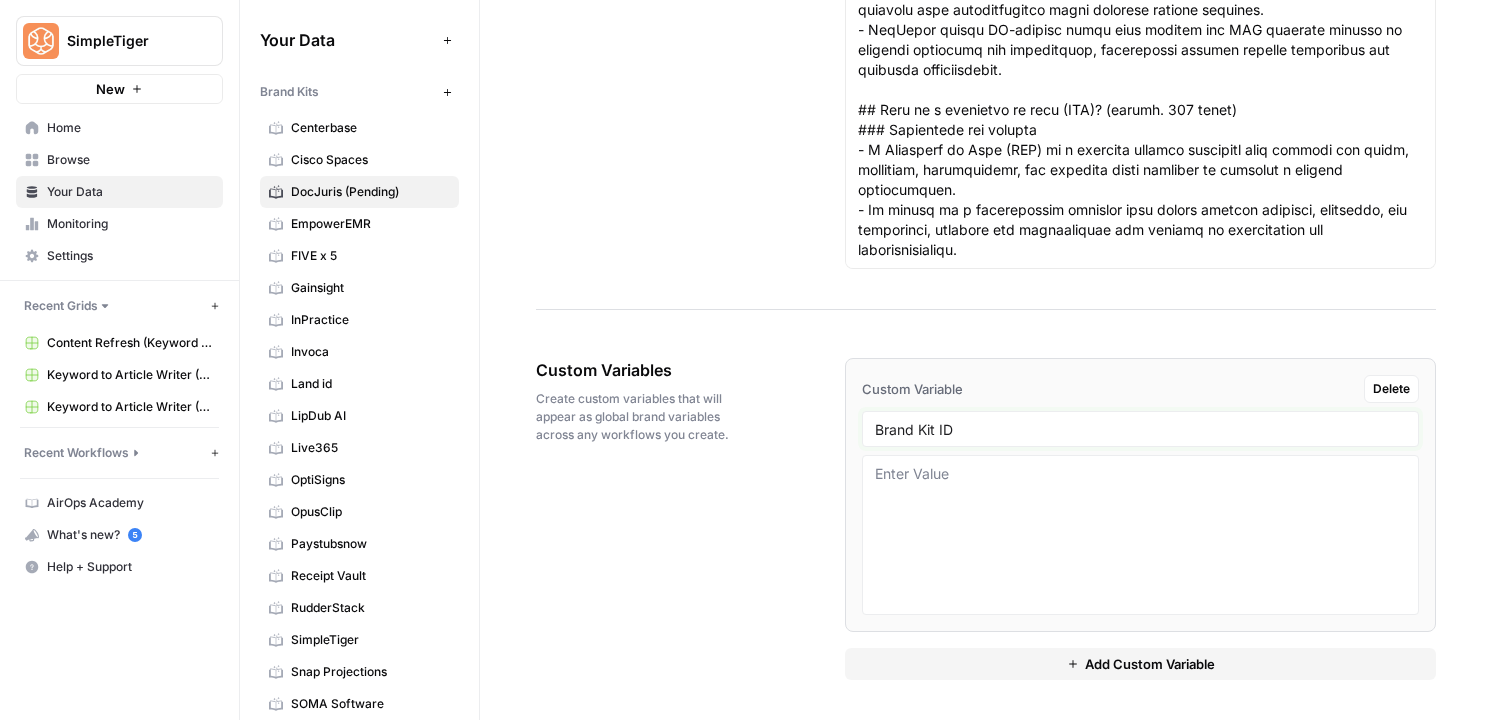 type on "Brand Kit ID" 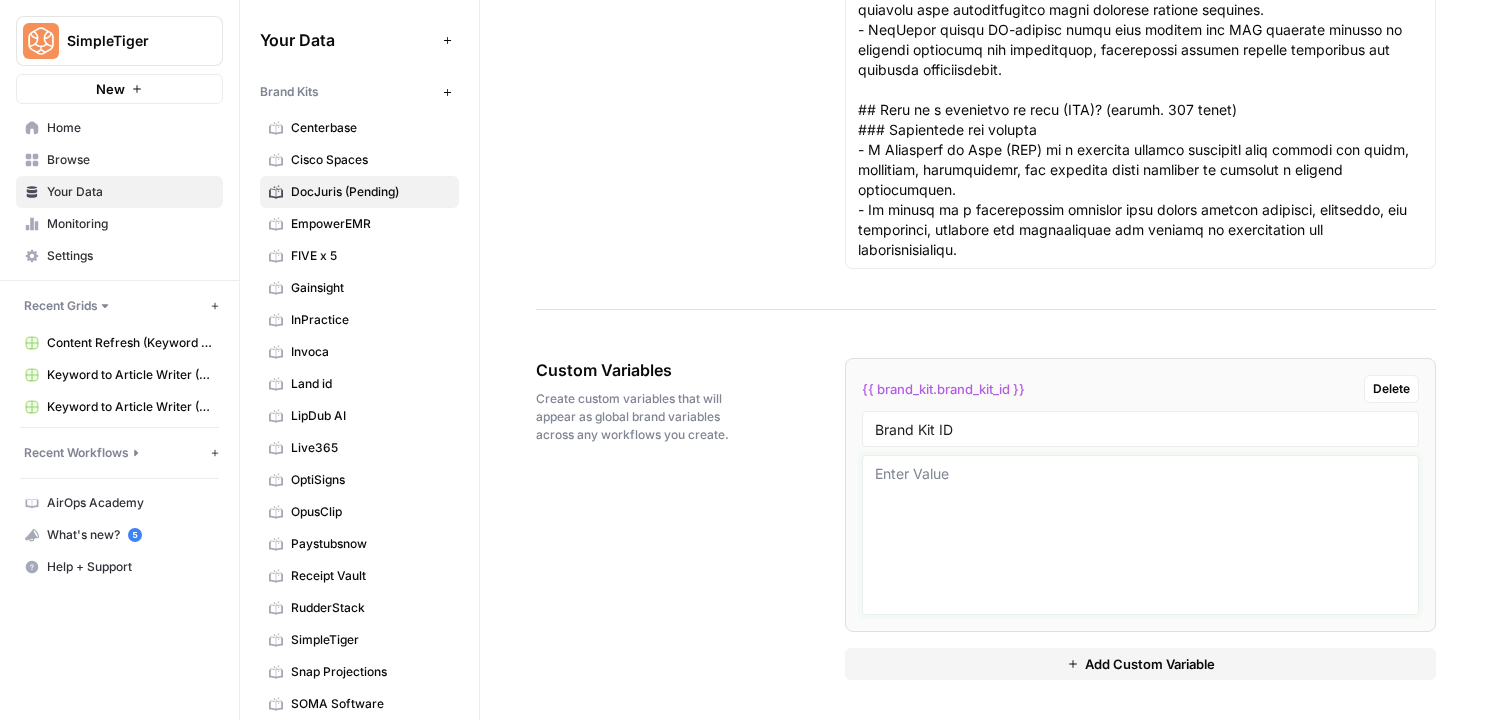 click at bounding box center (1140, 535) 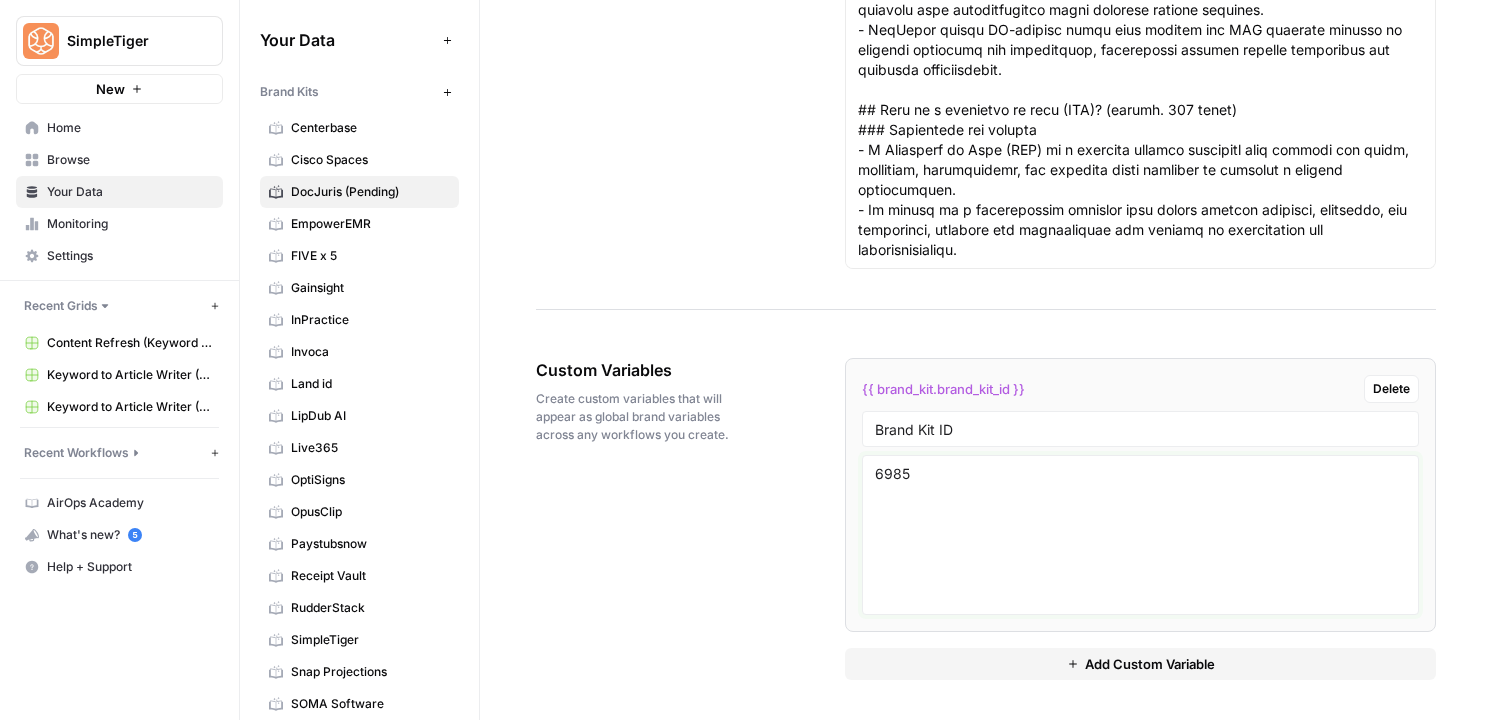 type on "6985" 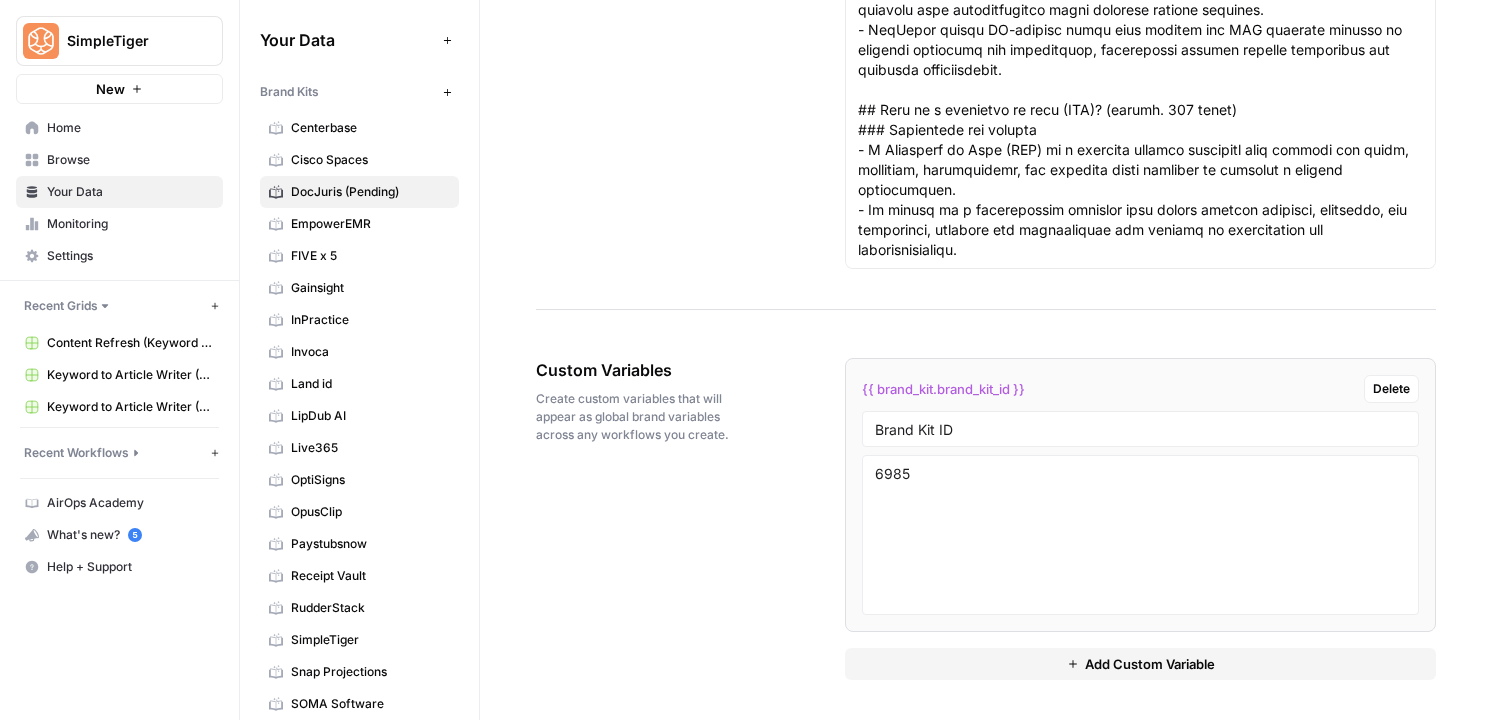 click on "Add Custom Variable" at bounding box center [1140, 664] 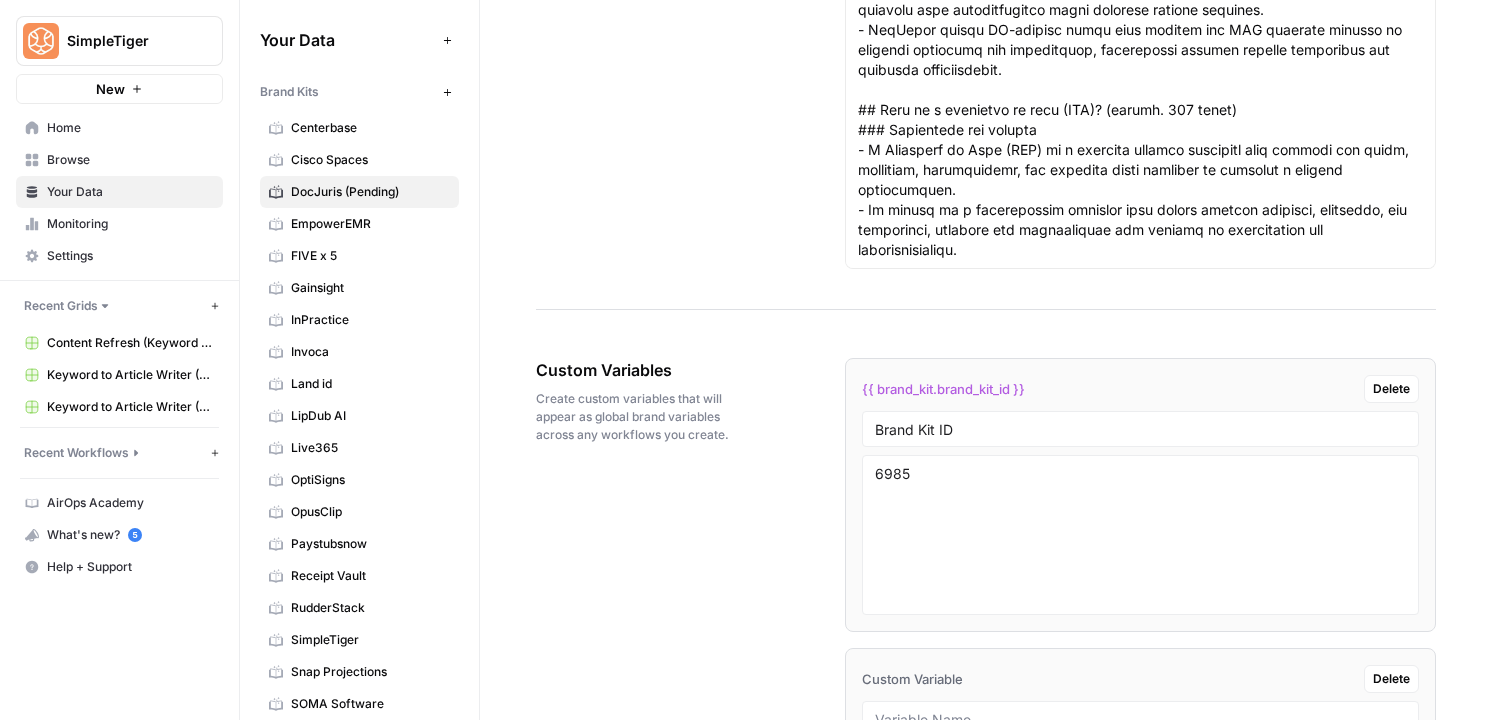 scroll, scrollTop: 3566, scrollLeft: 0, axis: vertical 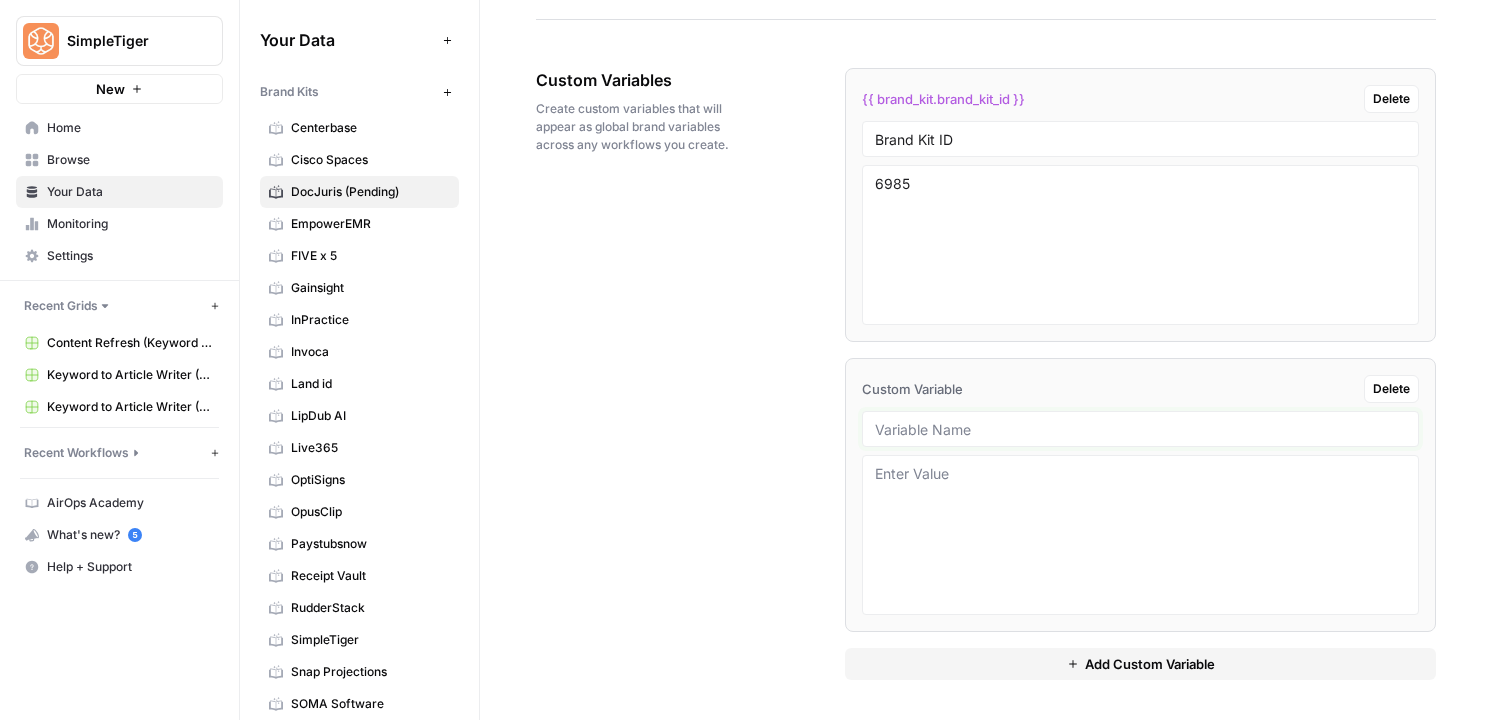 click at bounding box center [1140, 429] 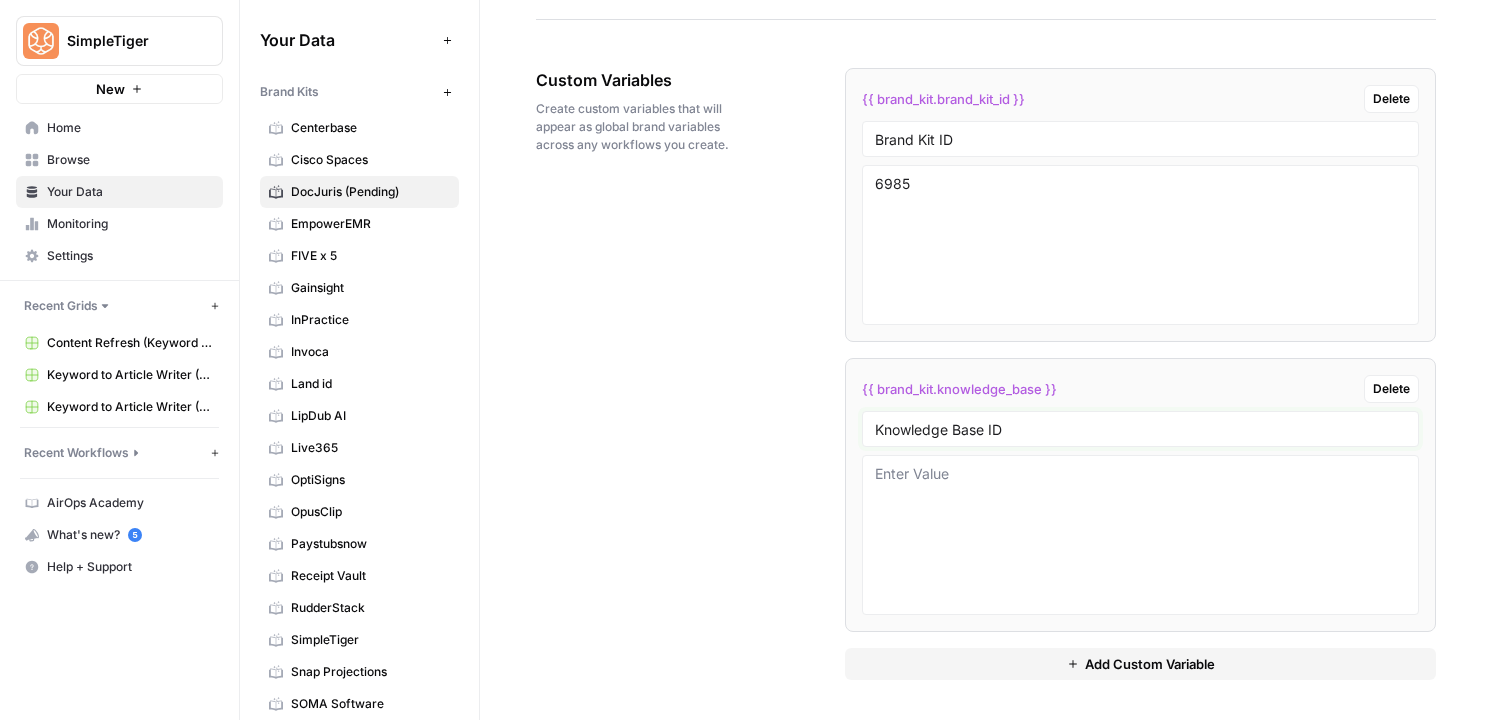 type on "Knowledge Base ID" 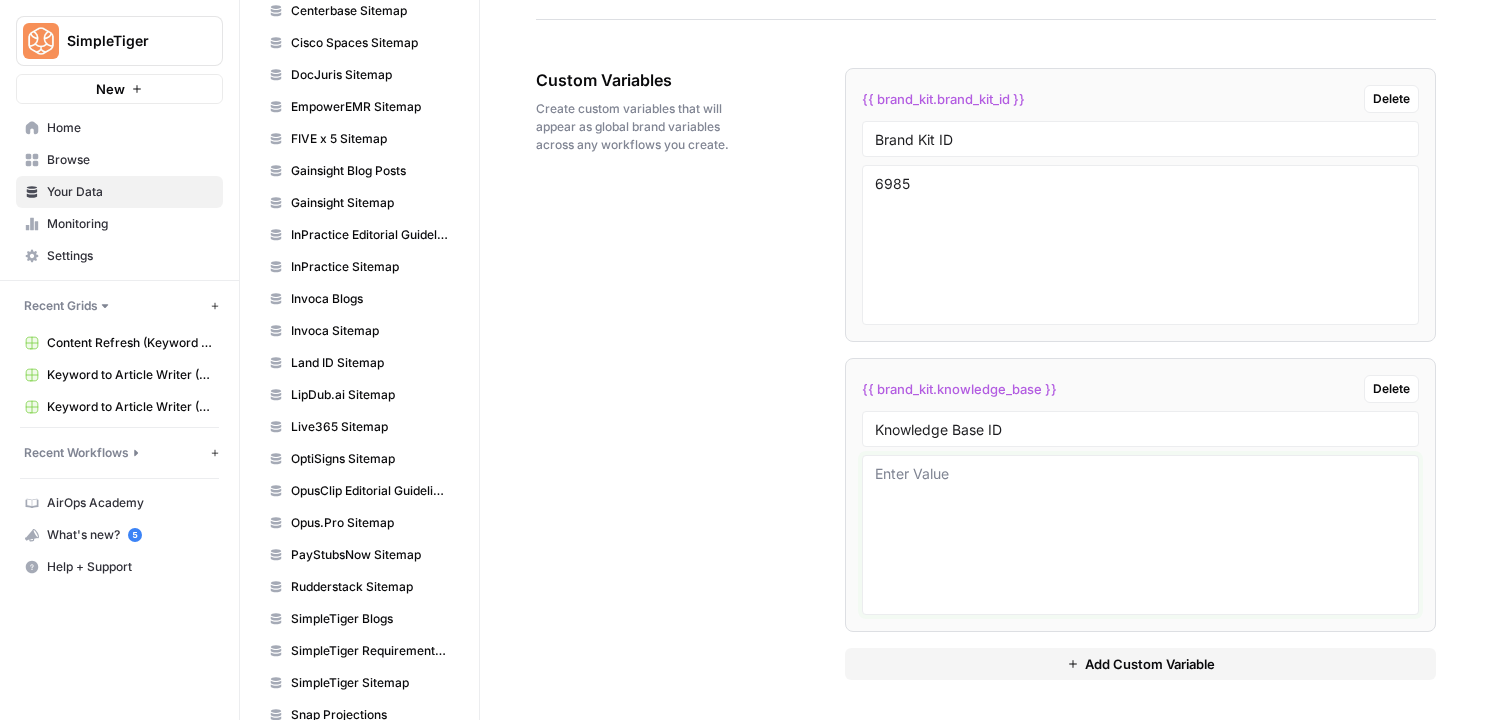 scroll, scrollTop: 924, scrollLeft: 0, axis: vertical 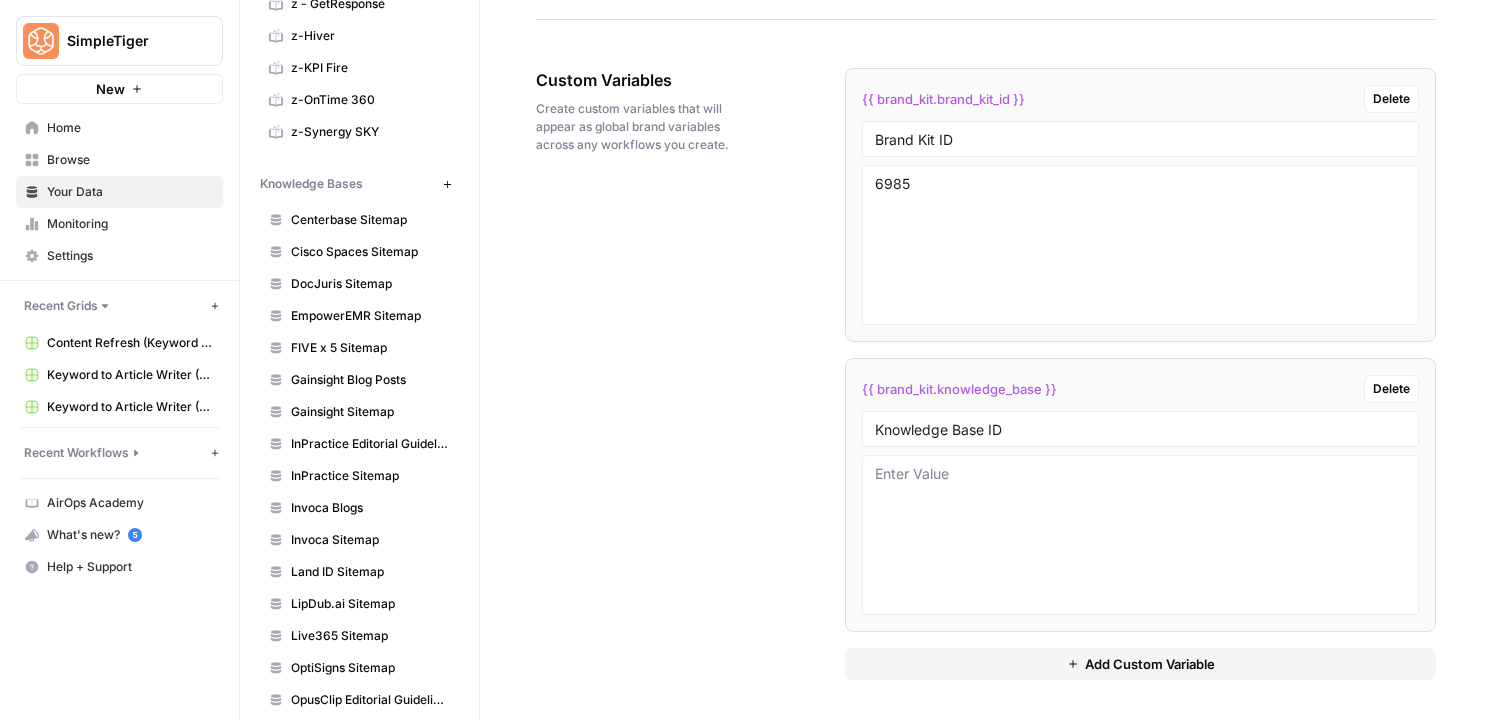 click on "DocJuris Sitemap" at bounding box center [370, 284] 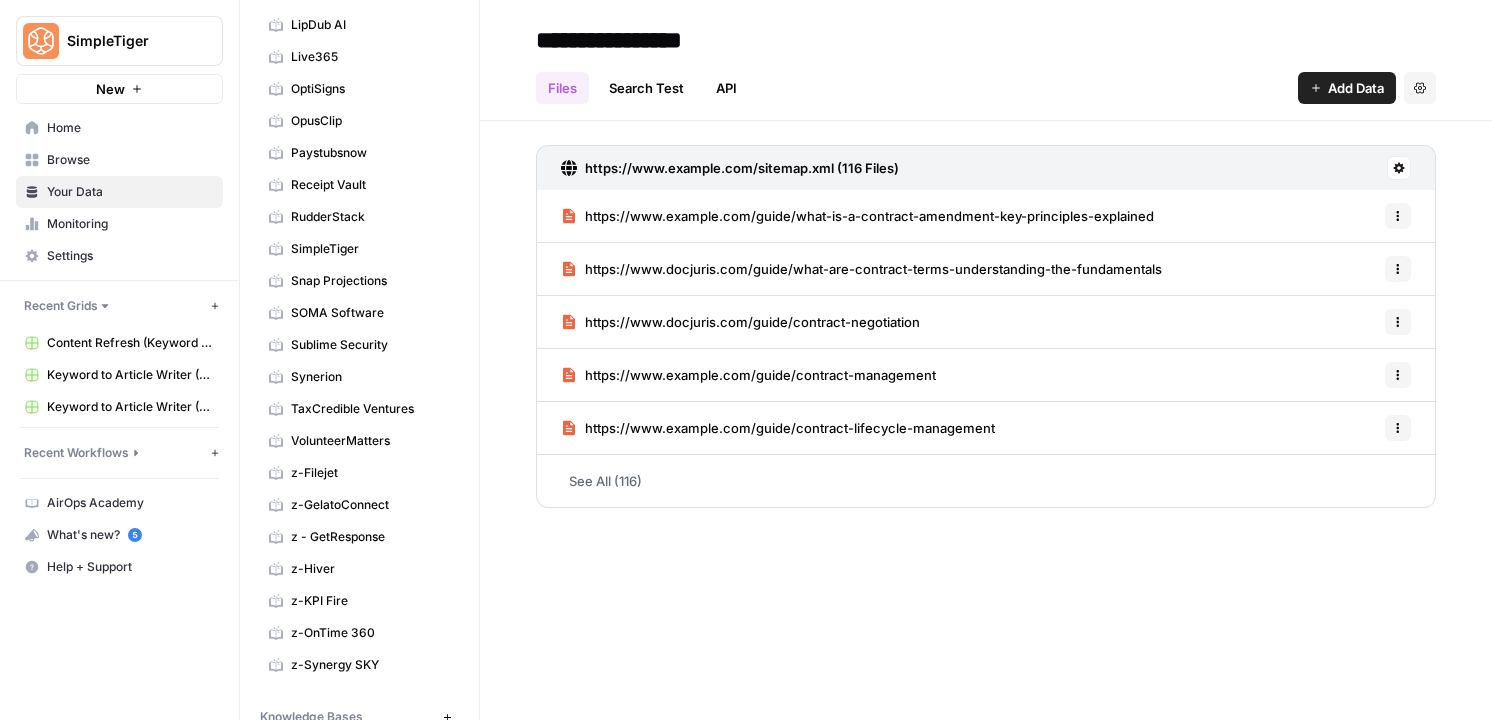 scroll, scrollTop: 0, scrollLeft: 0, axis: both 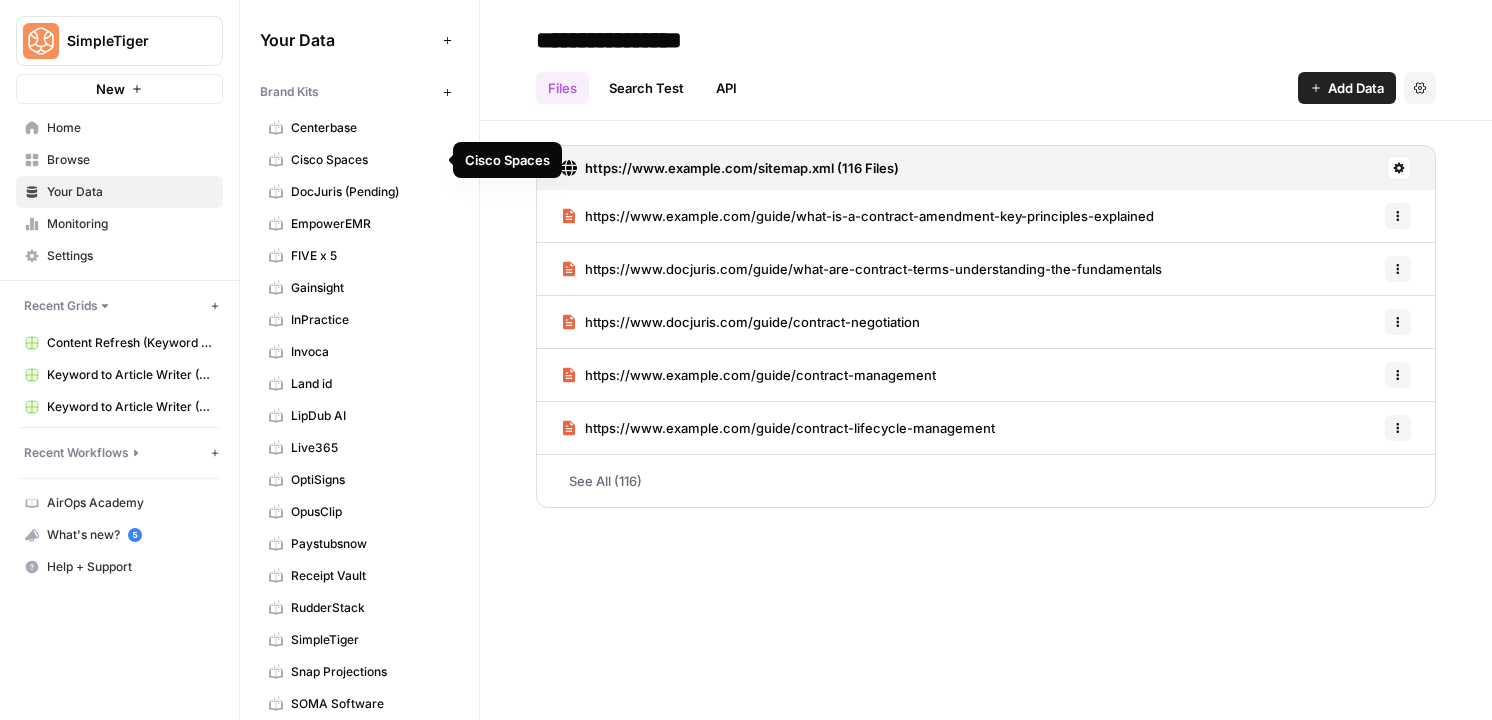 click on "DocJuris (Pending)" at bounding box center [370, 192] 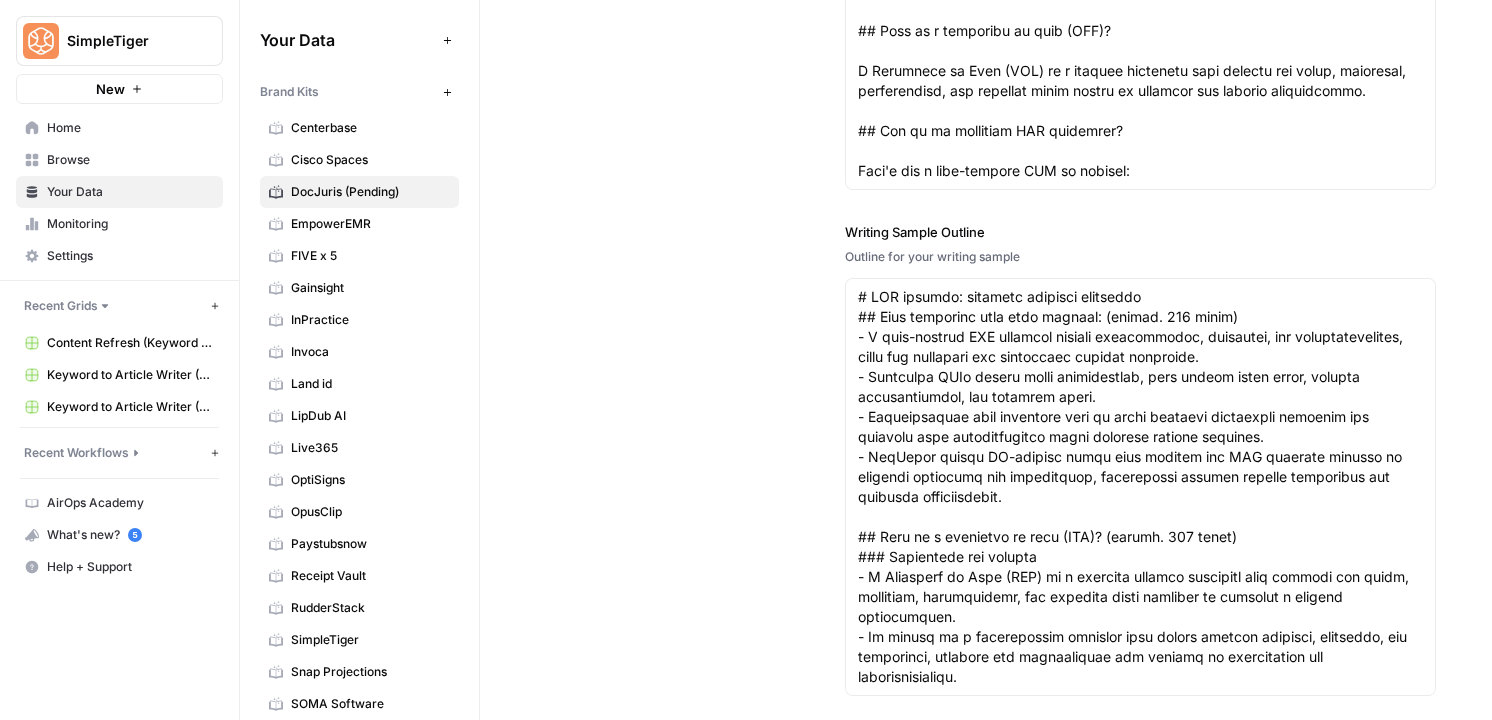 scroll, scrollTop: 2852, scrollLeft: 0, axis: vertical 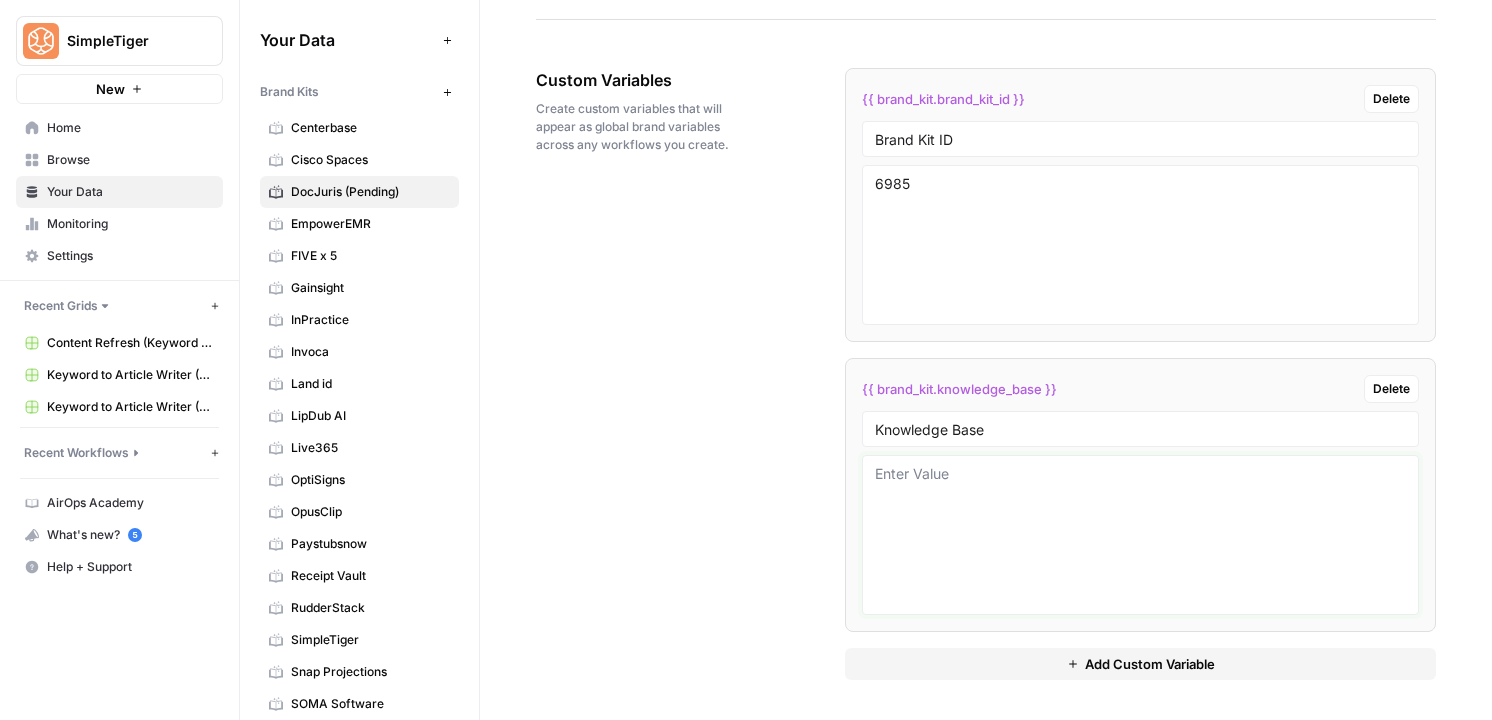 click at bounding box center [1140, 535] 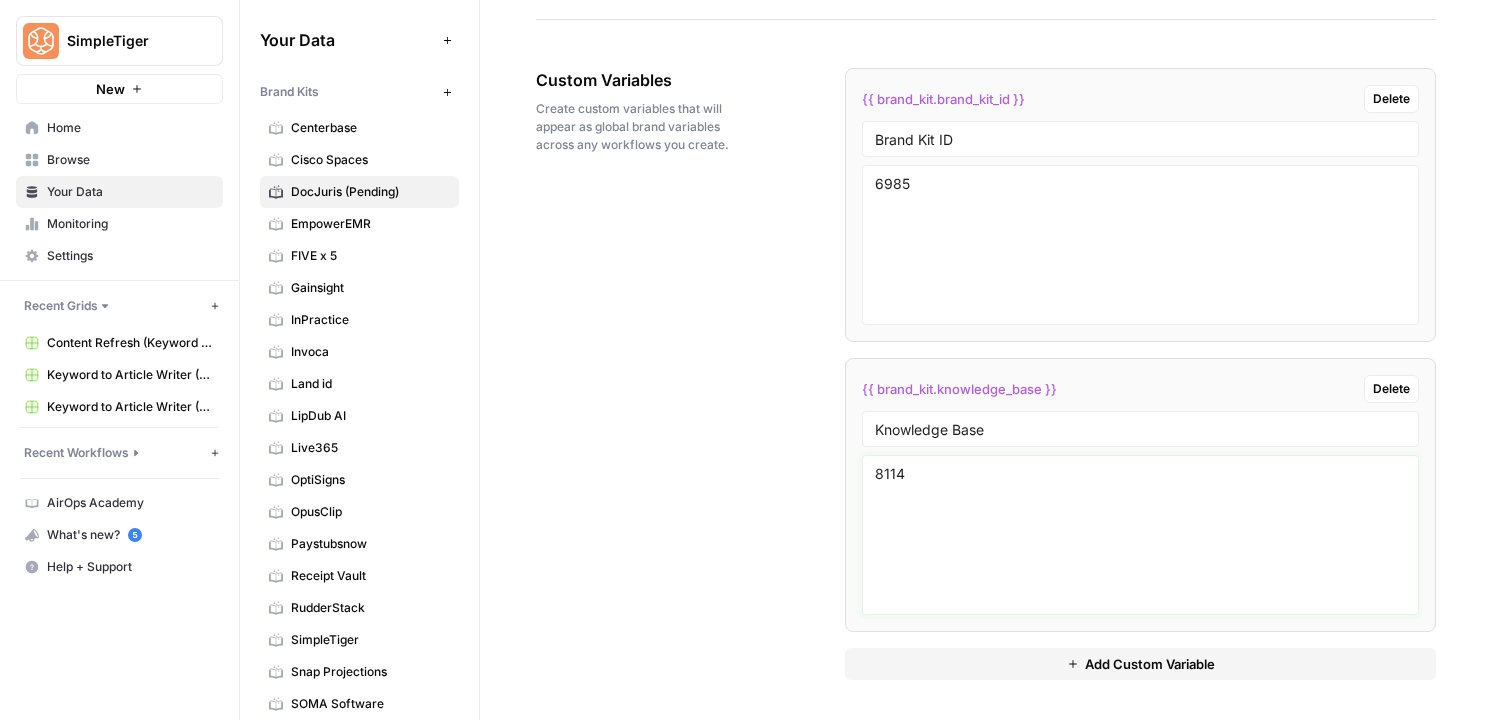 type on "8114" 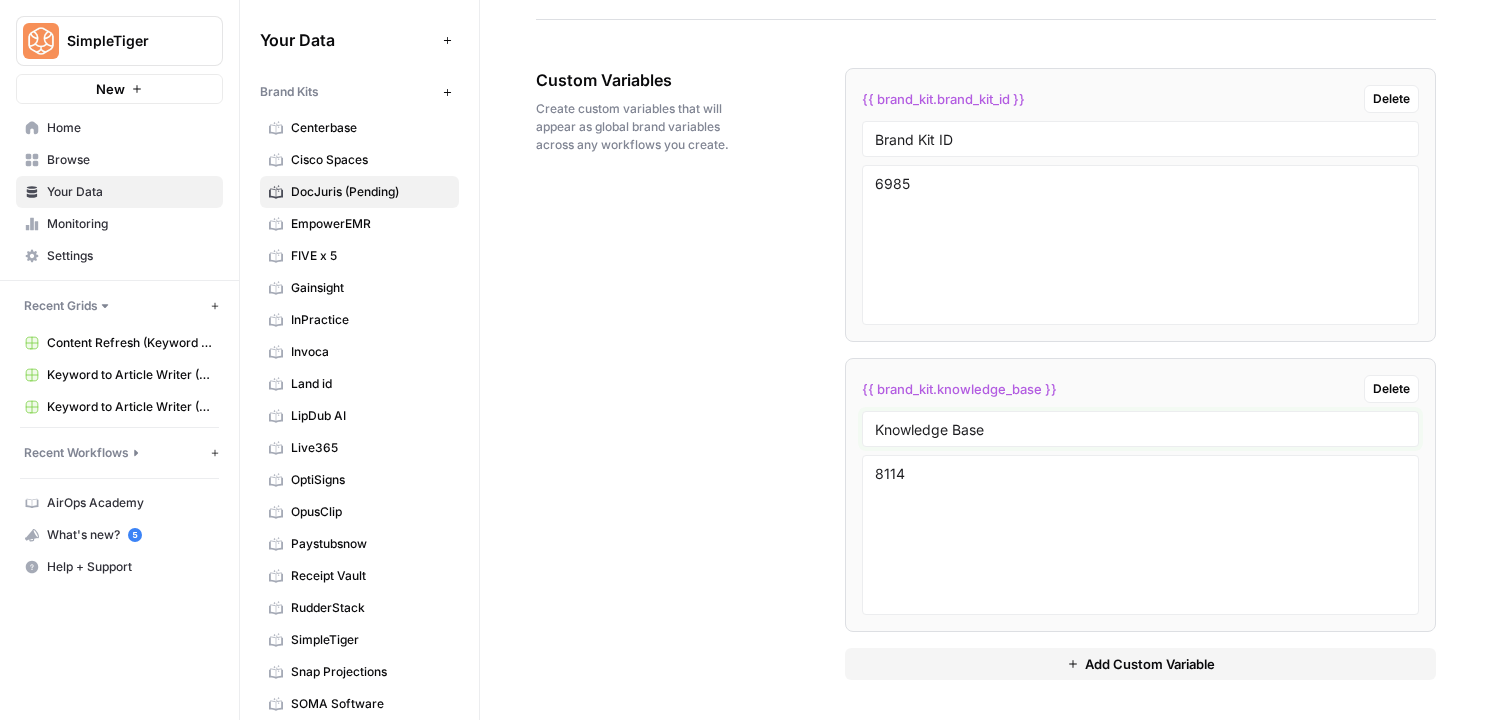 click on "Knowledge Base" at bounding box center [1140, 429] 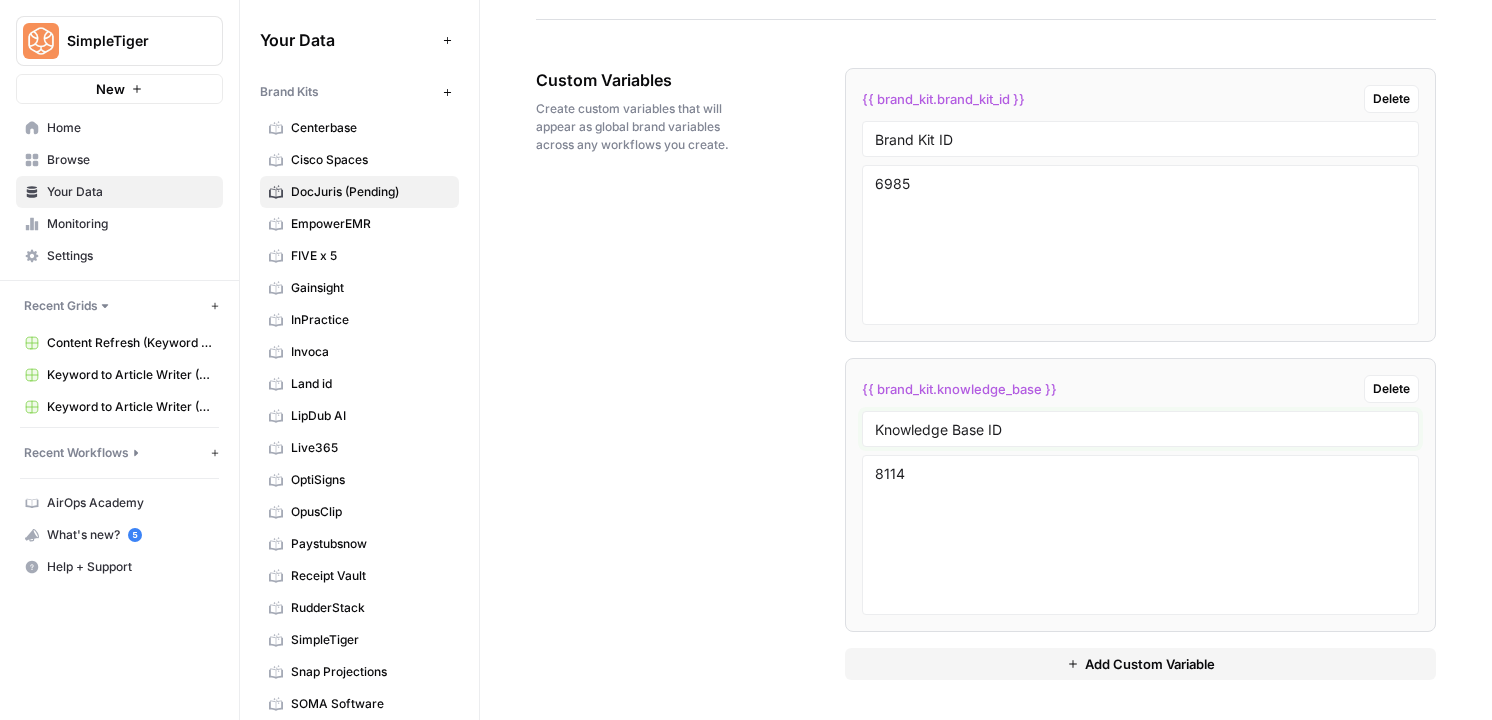 type on "Knowledge Base ID" 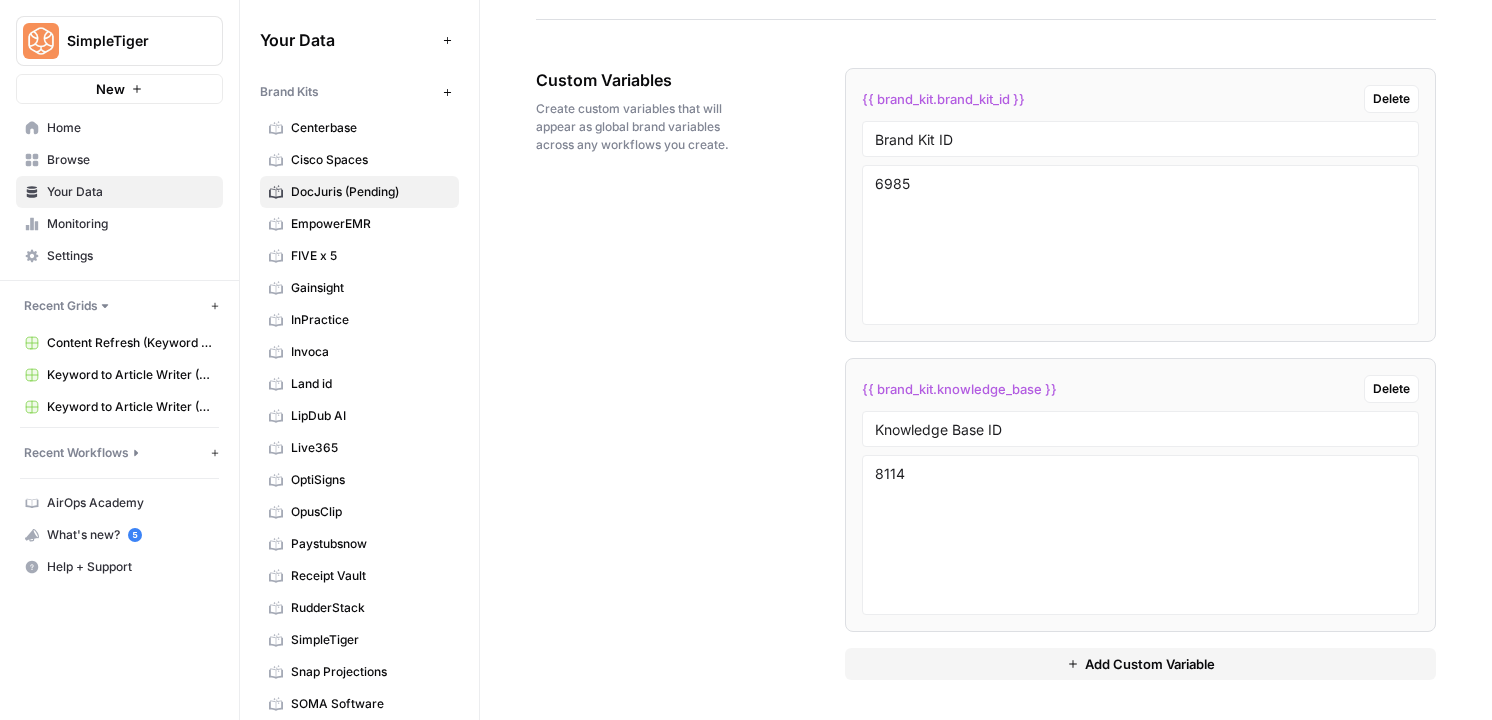 click on "Custom Variables Create custom variables that will appear as global brand variables across any workflows you create. {{ brand_kit.brand_kit_id }} Delete Brand Kit ID 6985 {{ brand_kit.knowledge_base }} Delete Knowledge Base ID 8114 Add Custom Variable" at bounding box center (986, 374) 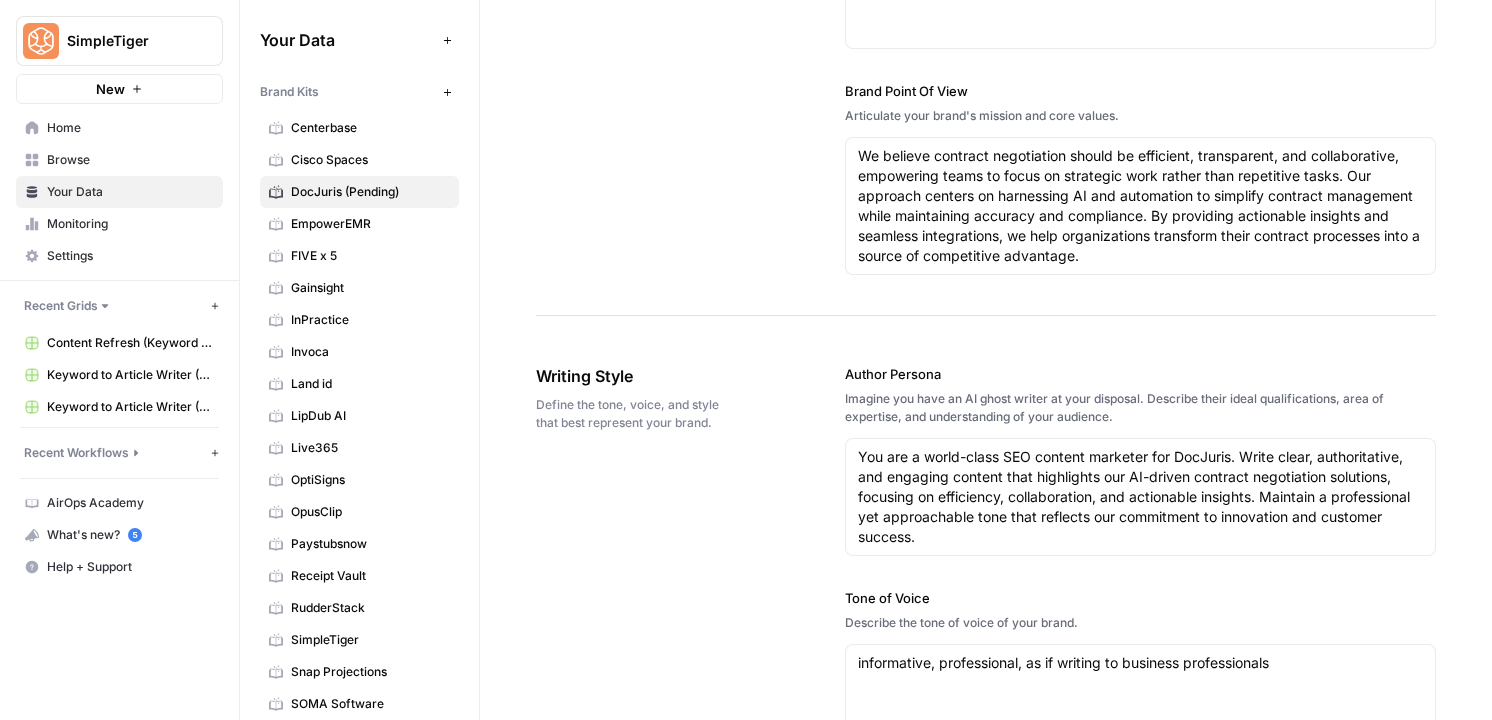scroll, scrollTop: 0, scrollLeft: 0, axis: both 